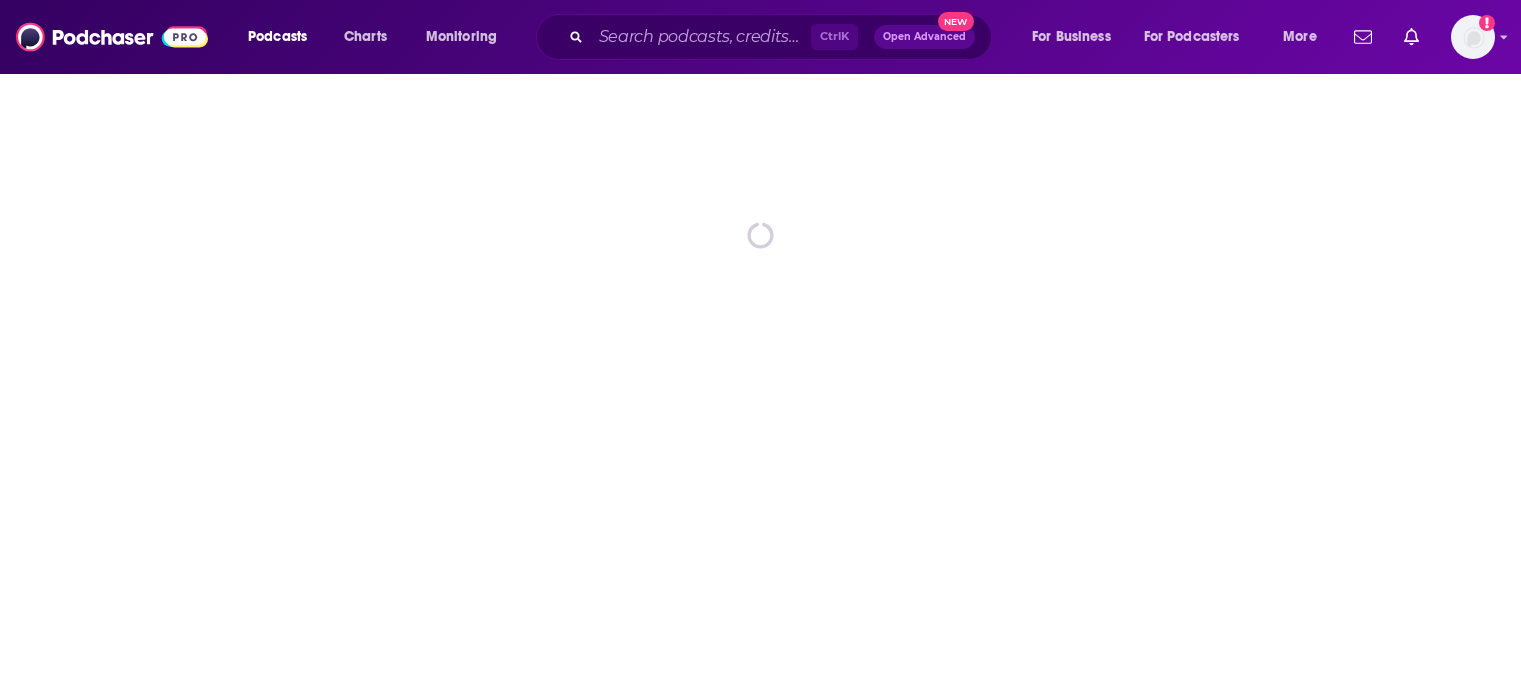 scroll, scrollTop: 0, scrollLeft: 0, axis: both 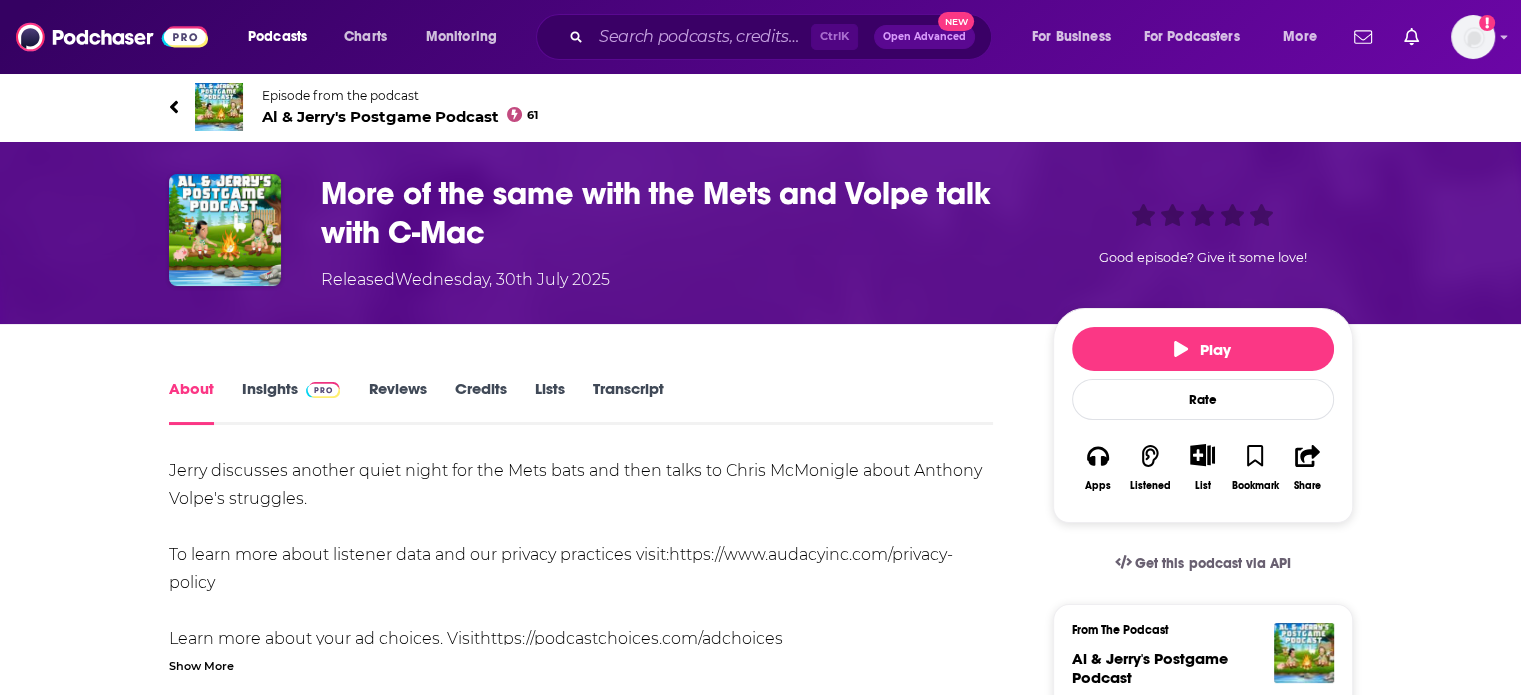 click at bounding box center [319, 388] 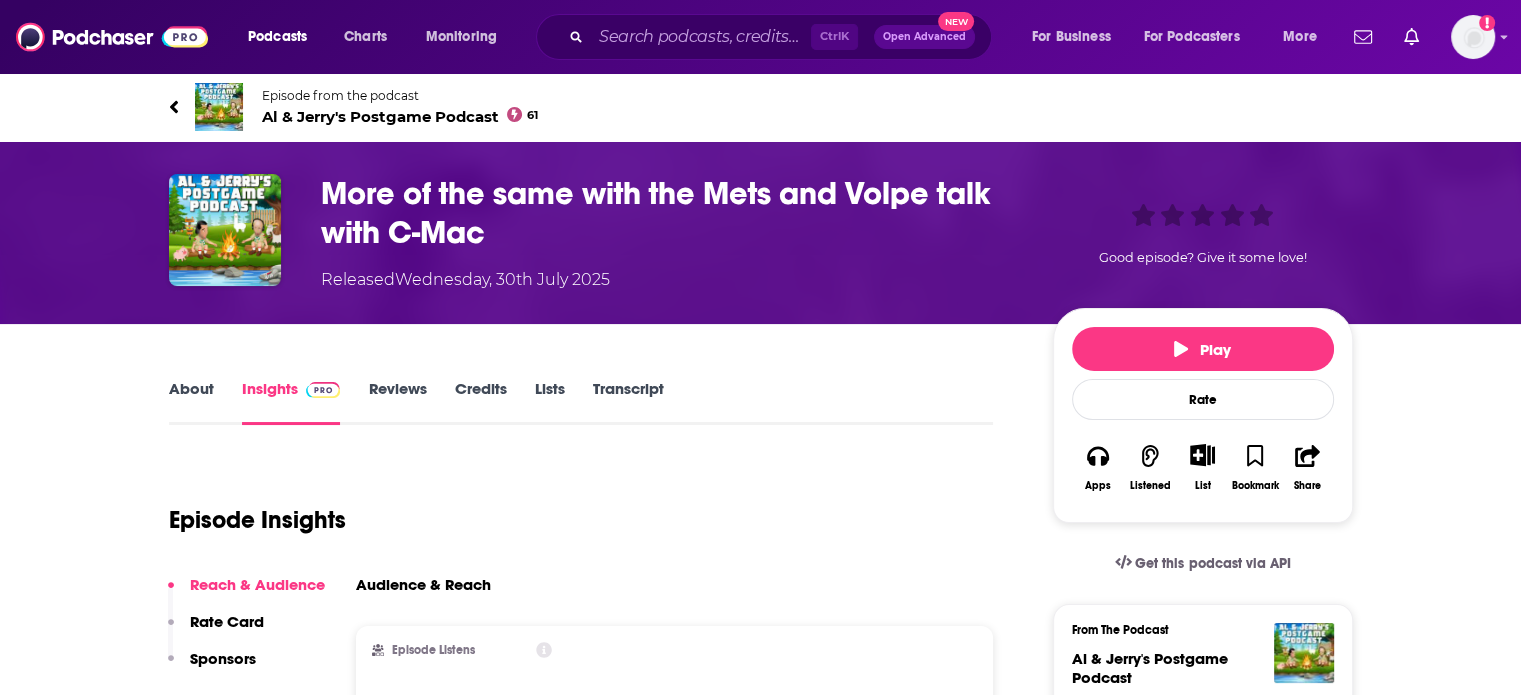 click on "Reviews" at bounding box center (397, 402) 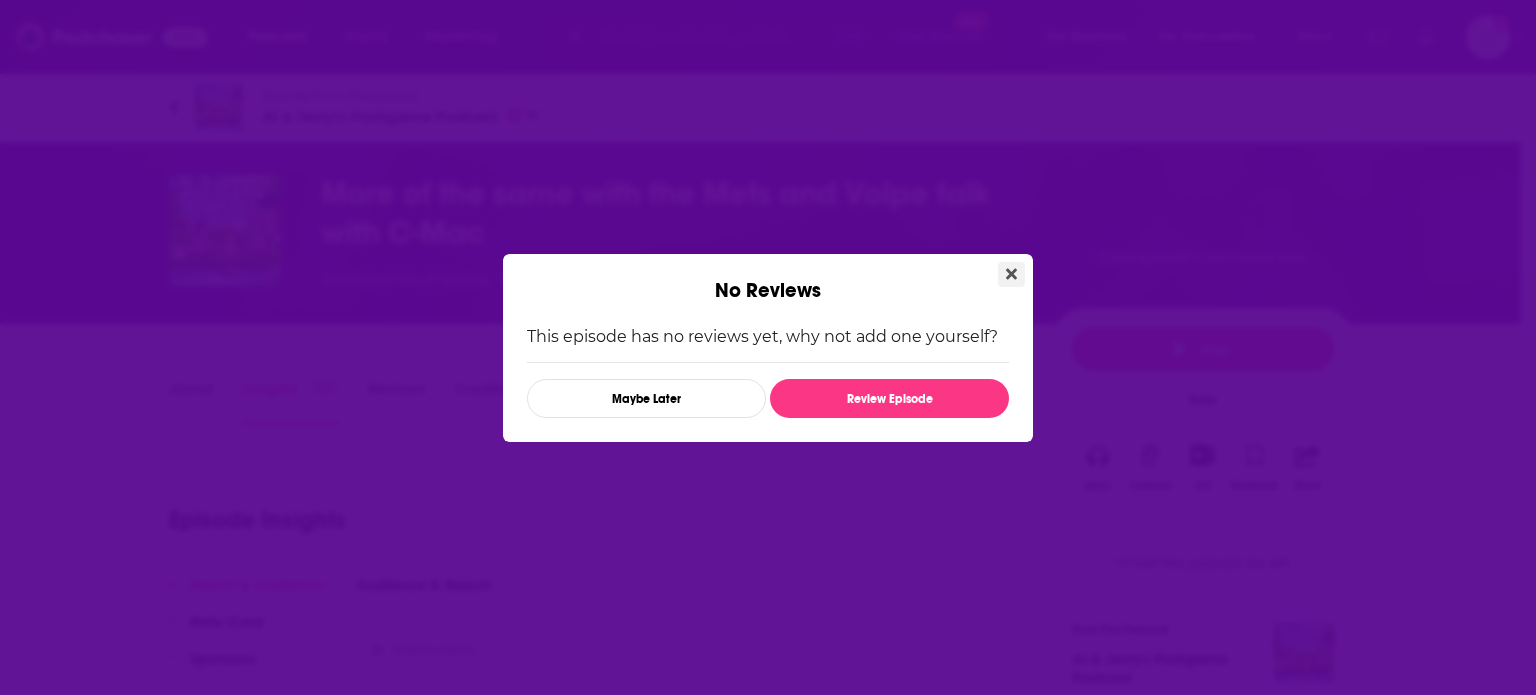 click 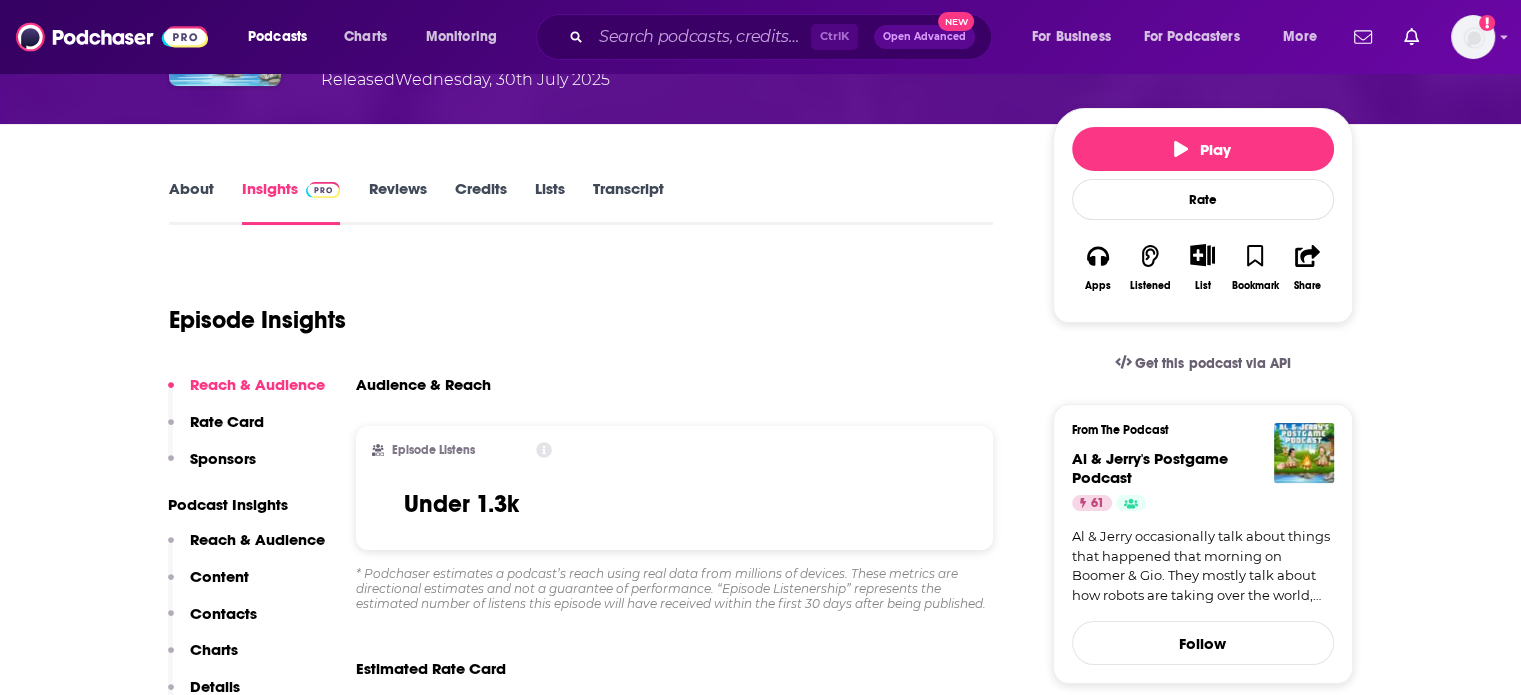scroll, scrollTop: 100, scrollLeft: 0, axis: vertical 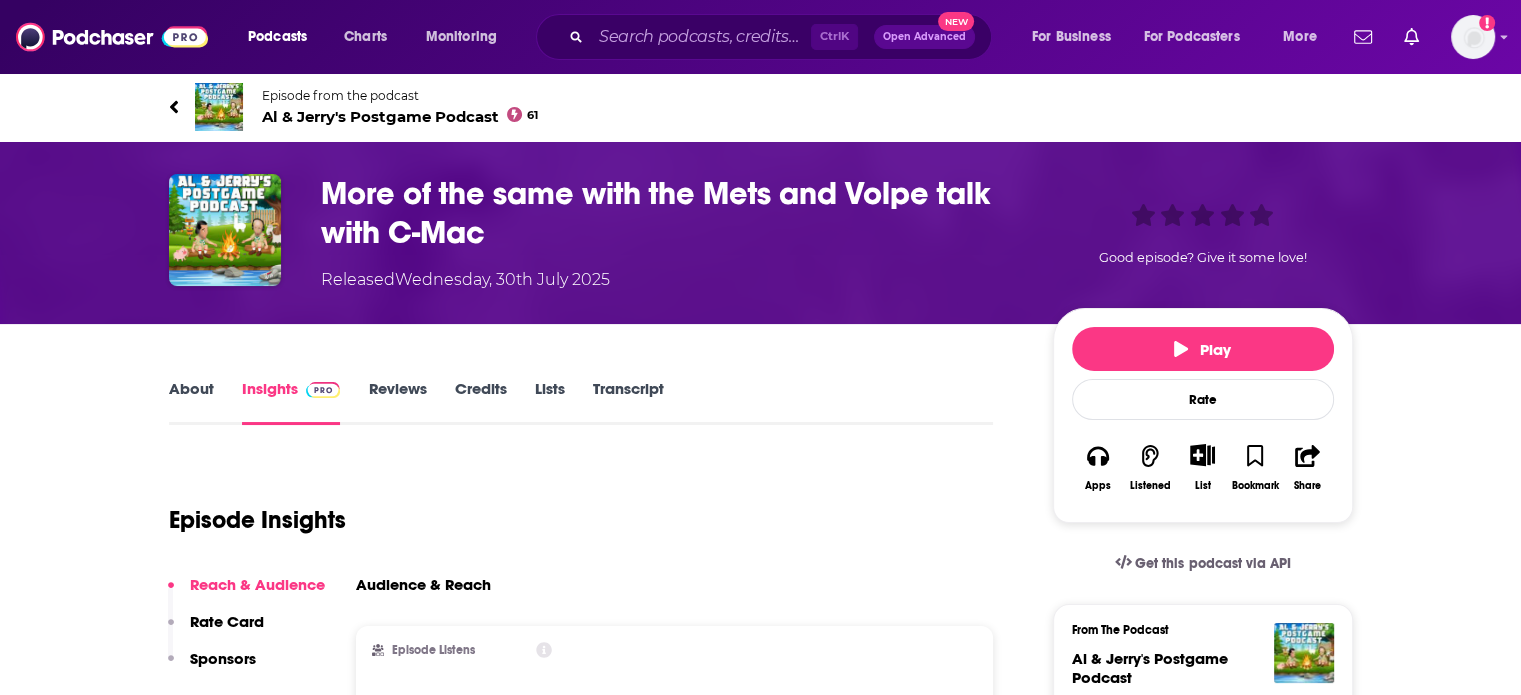click on "Al & Jerry's Postgame Podcast 61" at bounding box center [400, 116] 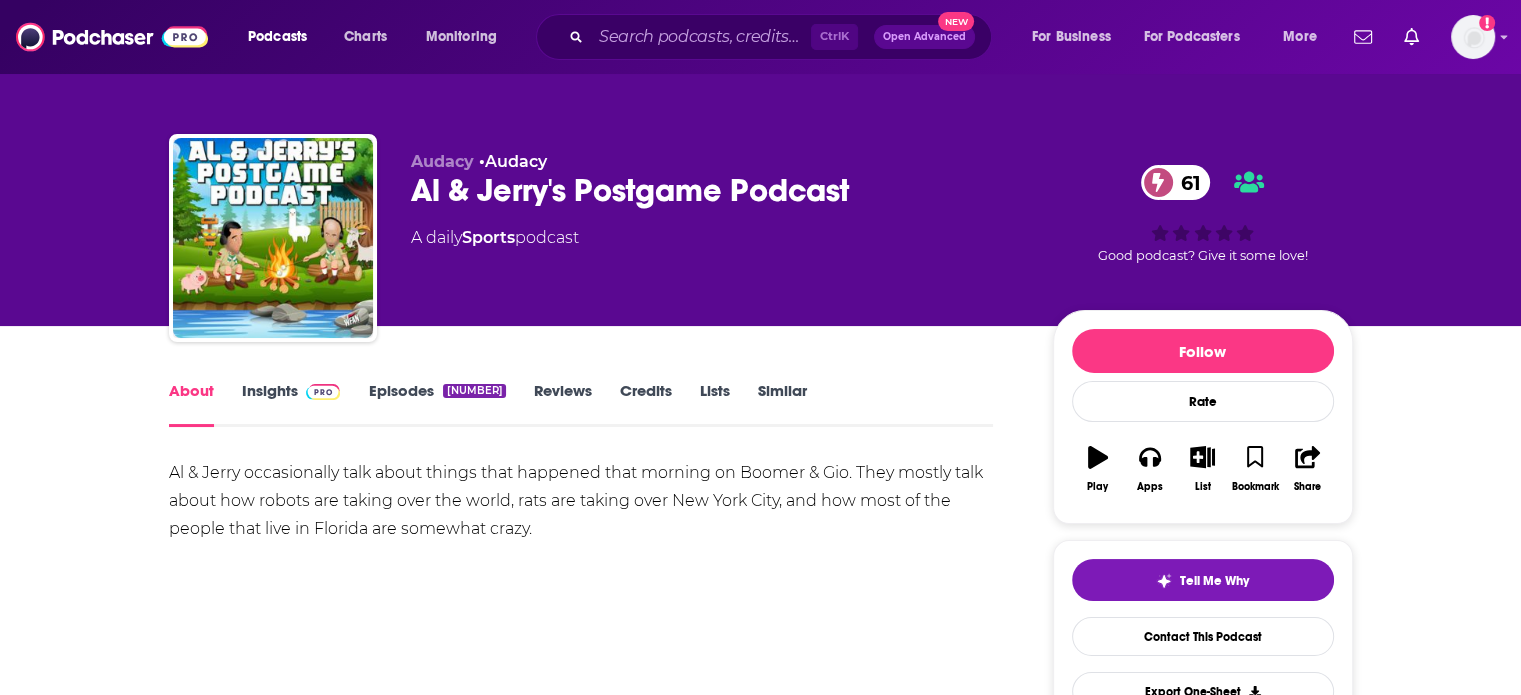 click at bounding box center (323, 392) 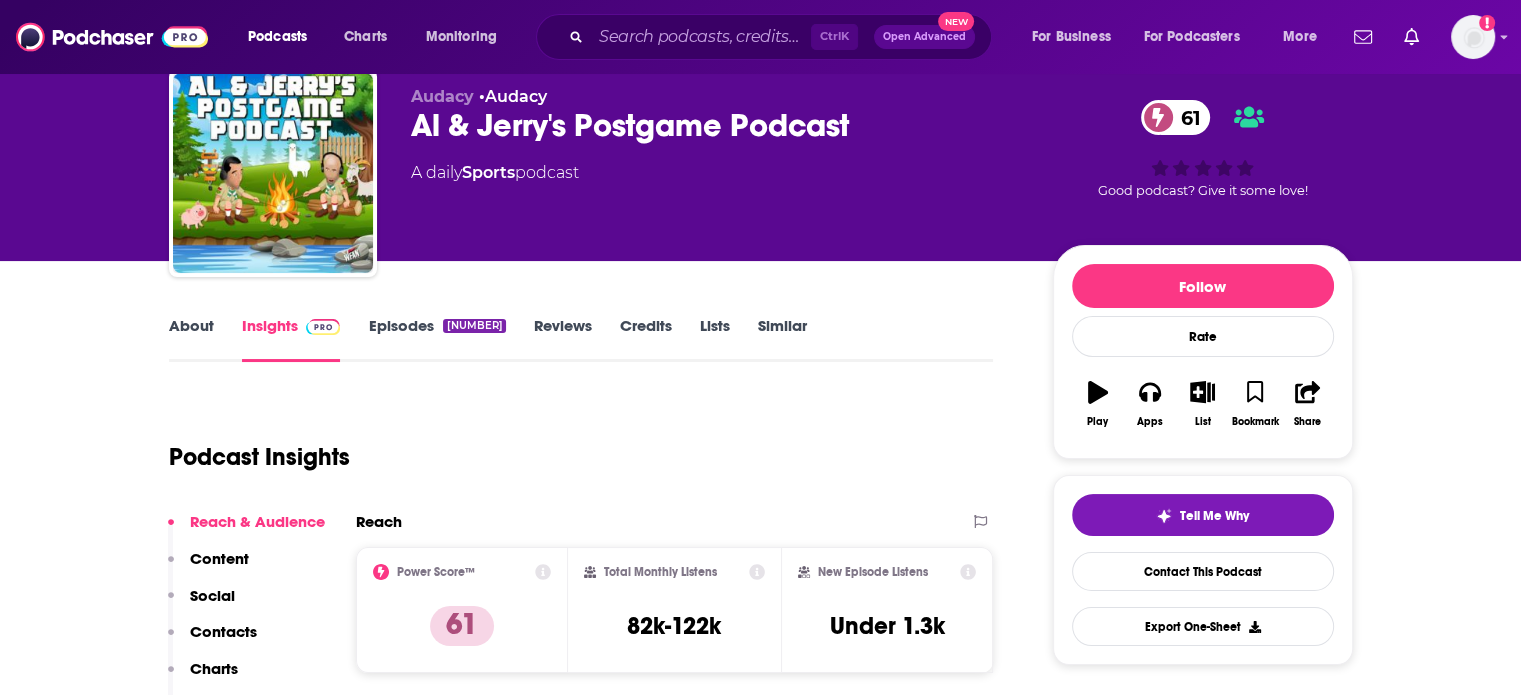 scroll, scrollTop: 100, scrollLeft: 0, axis: vertical 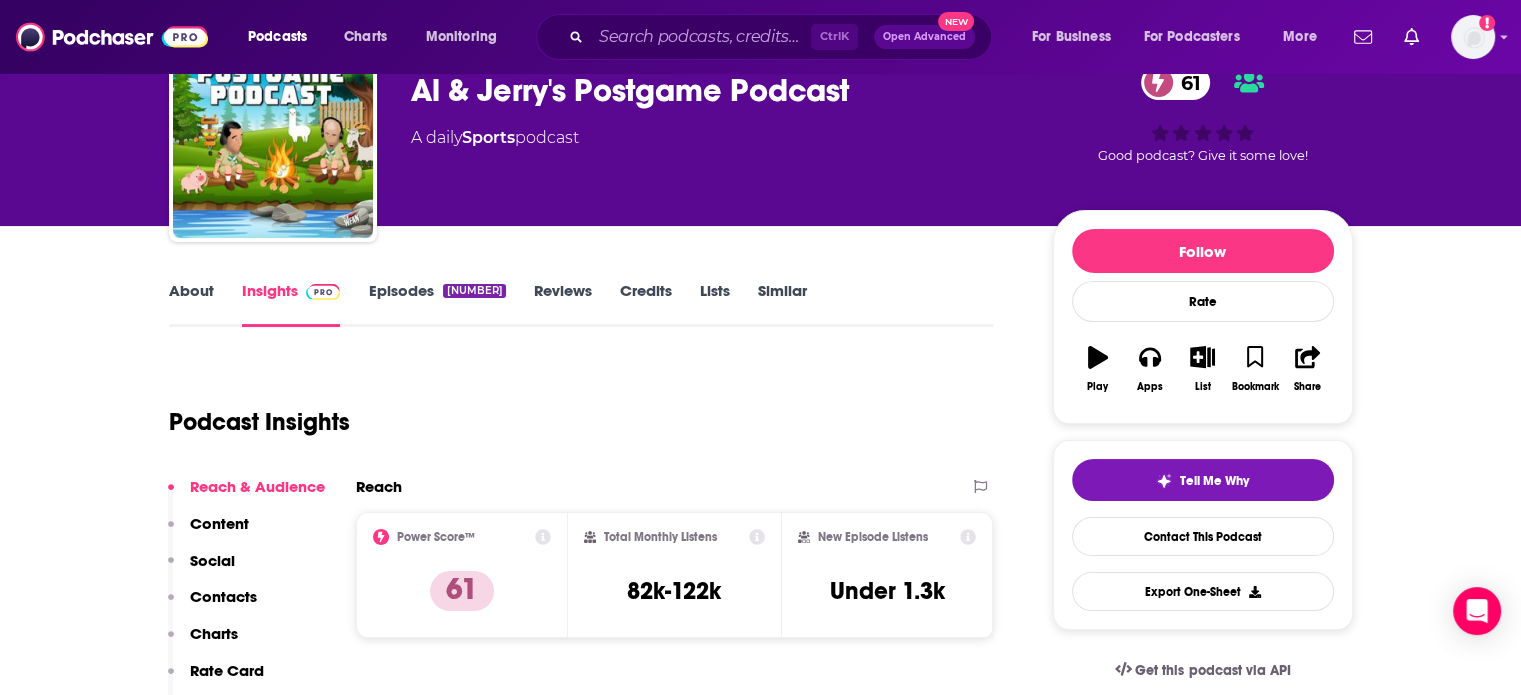 click on "Al & Jerry's Postgame Podcast 61" at bounding box center (716, 90) 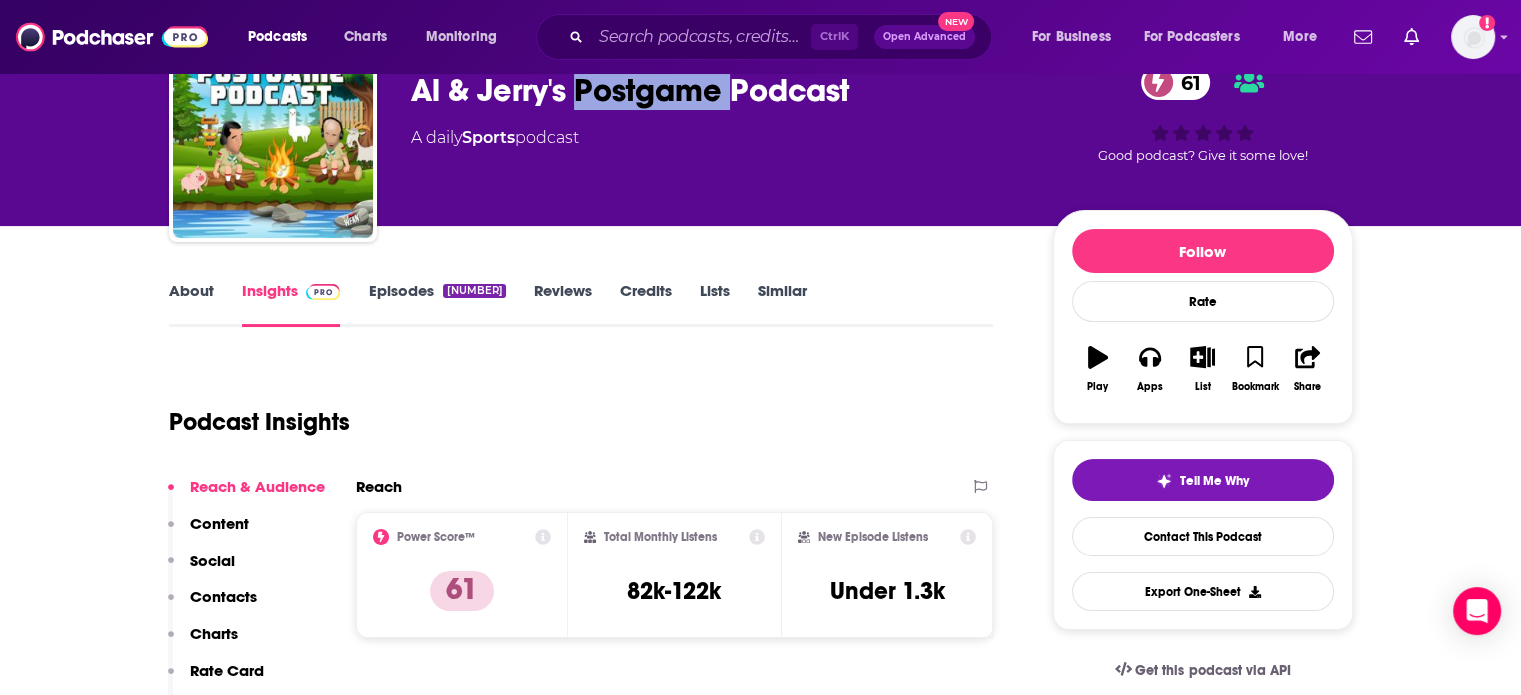 click on "Al & Jerry's Postgame Podcast 61" at bounding box center (716, 90) 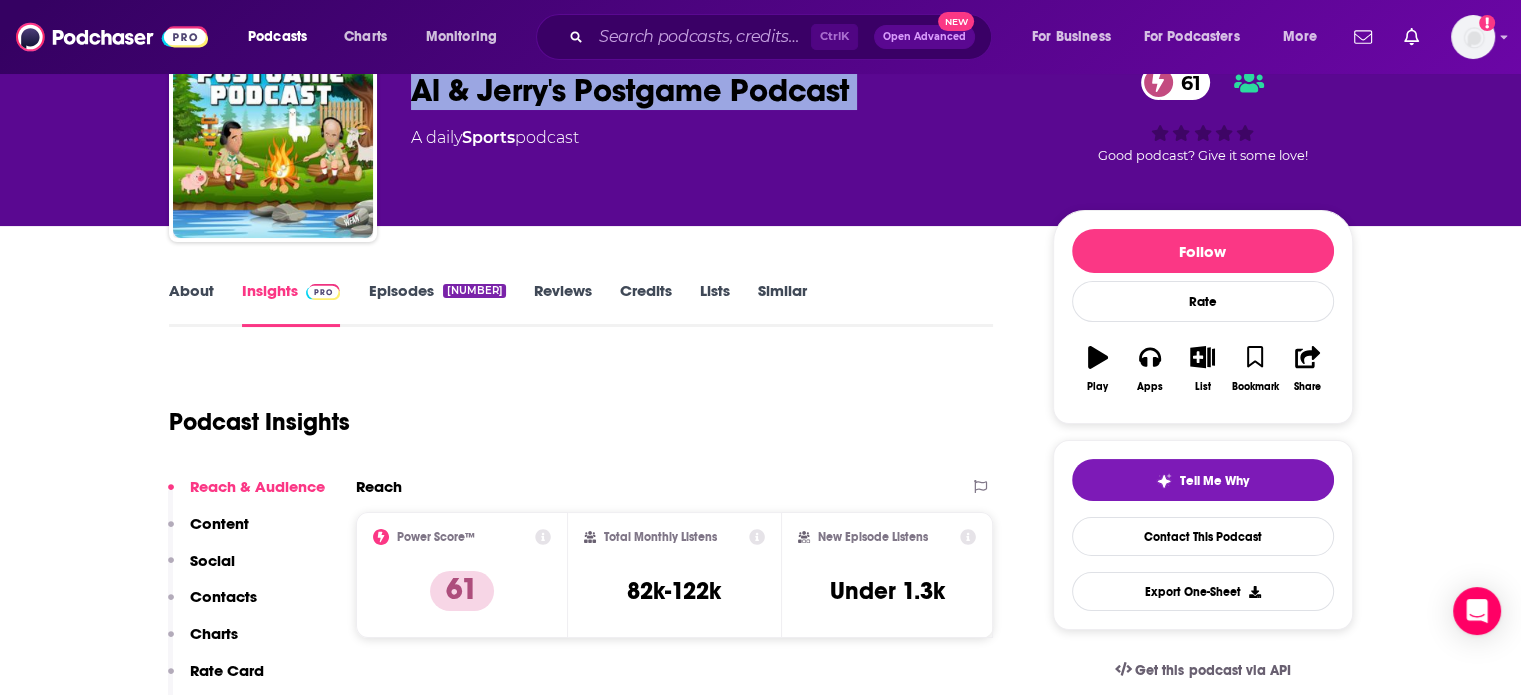 click on "Al & Jerry's Postgame Podcast 61" at bounding box center [716, 90] 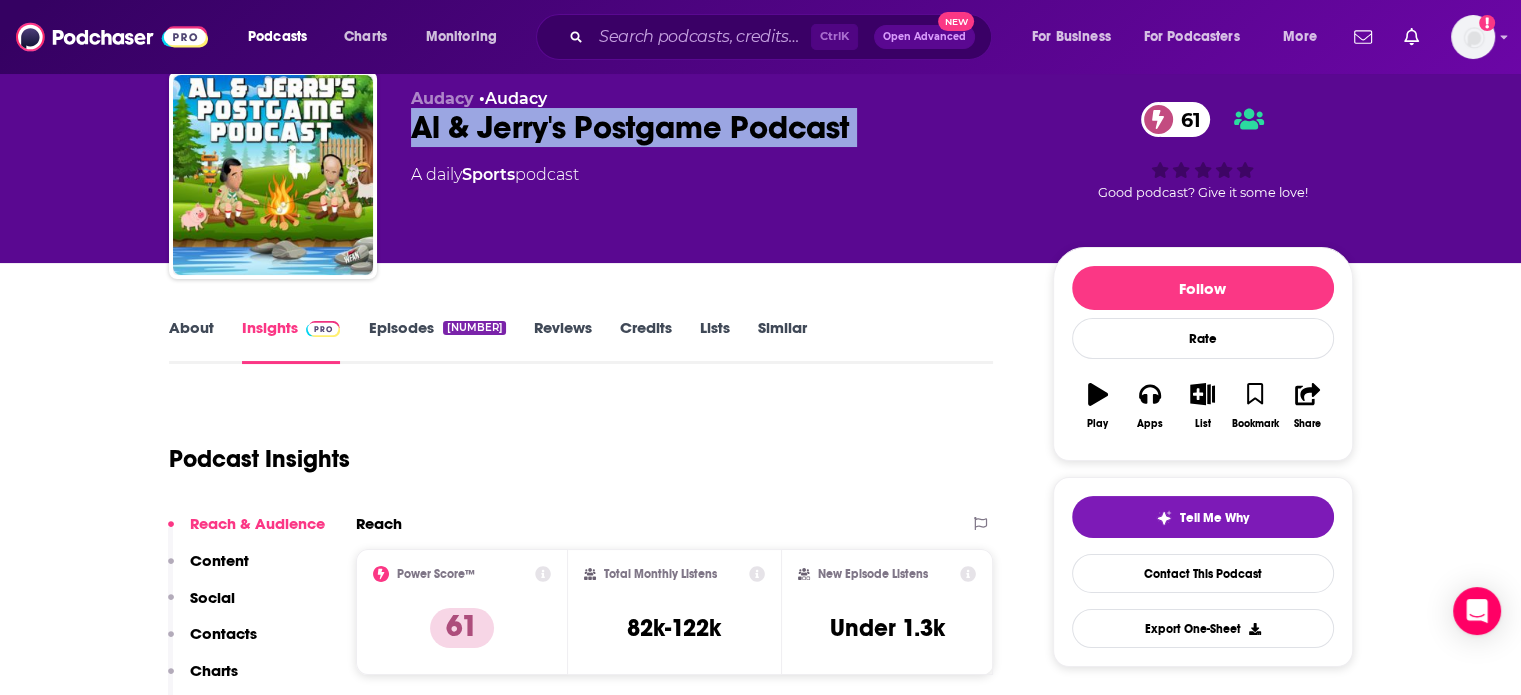 scroll, scrollTop: 0, scrollLeft: 0, axis: both 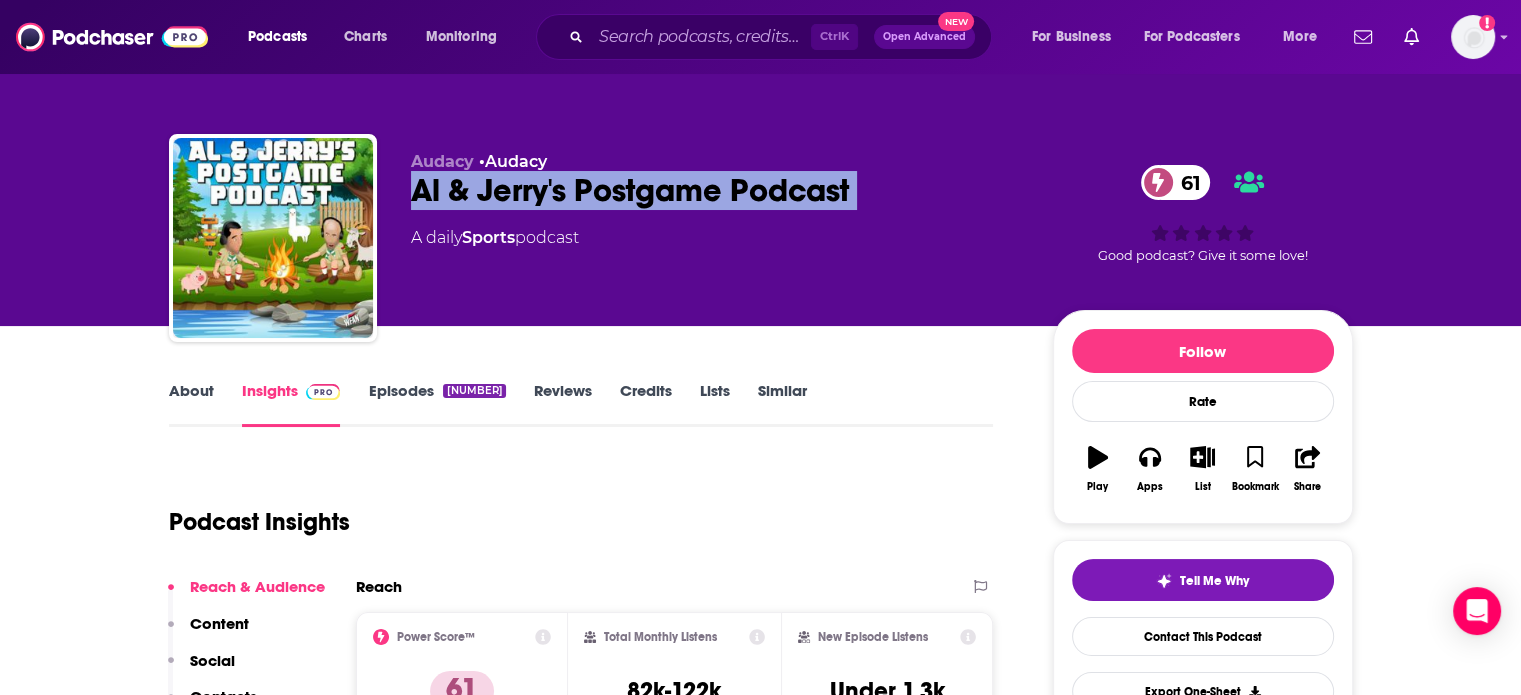 click on "Al & Jerry's Postgame Podcast 61" at bounding box center (716, 190) 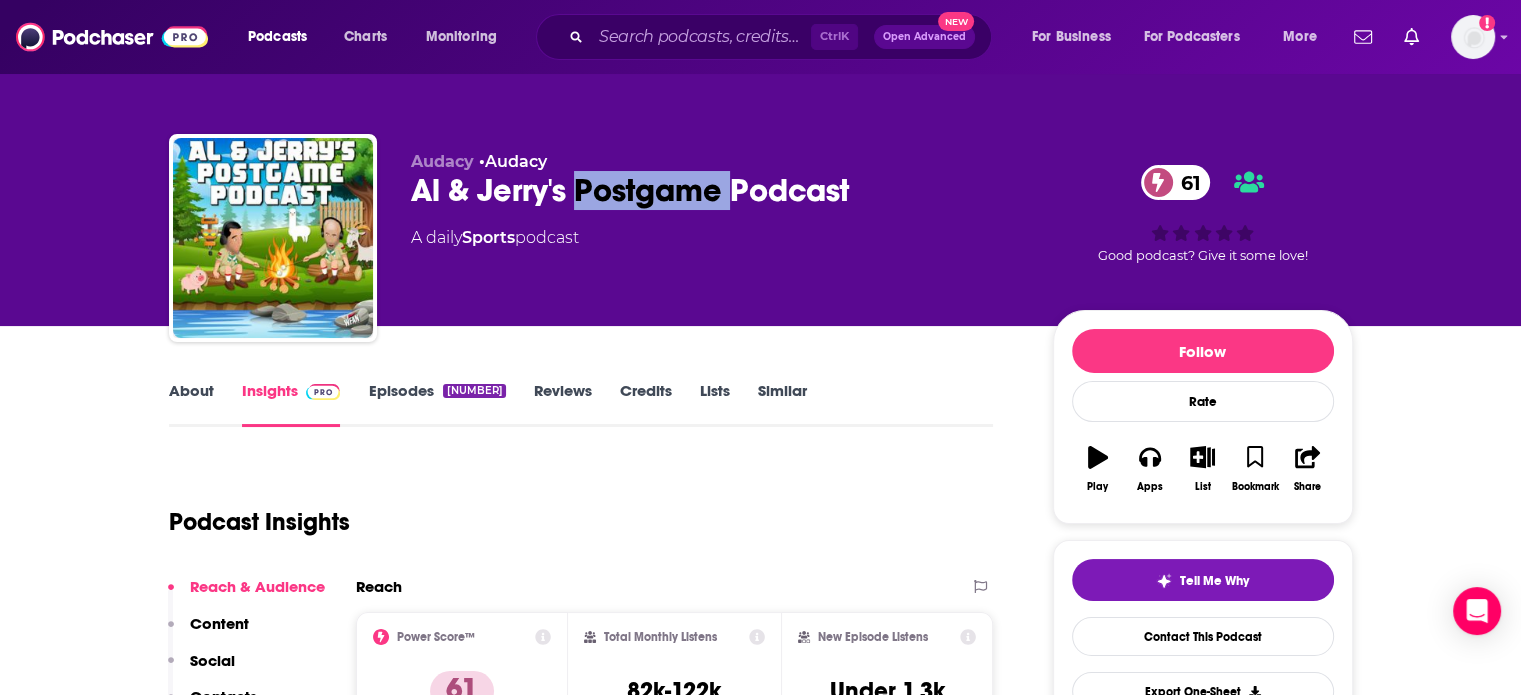 click on "Al & Jerry's Postgame Podcast 61" at bounding box center (716, 190) 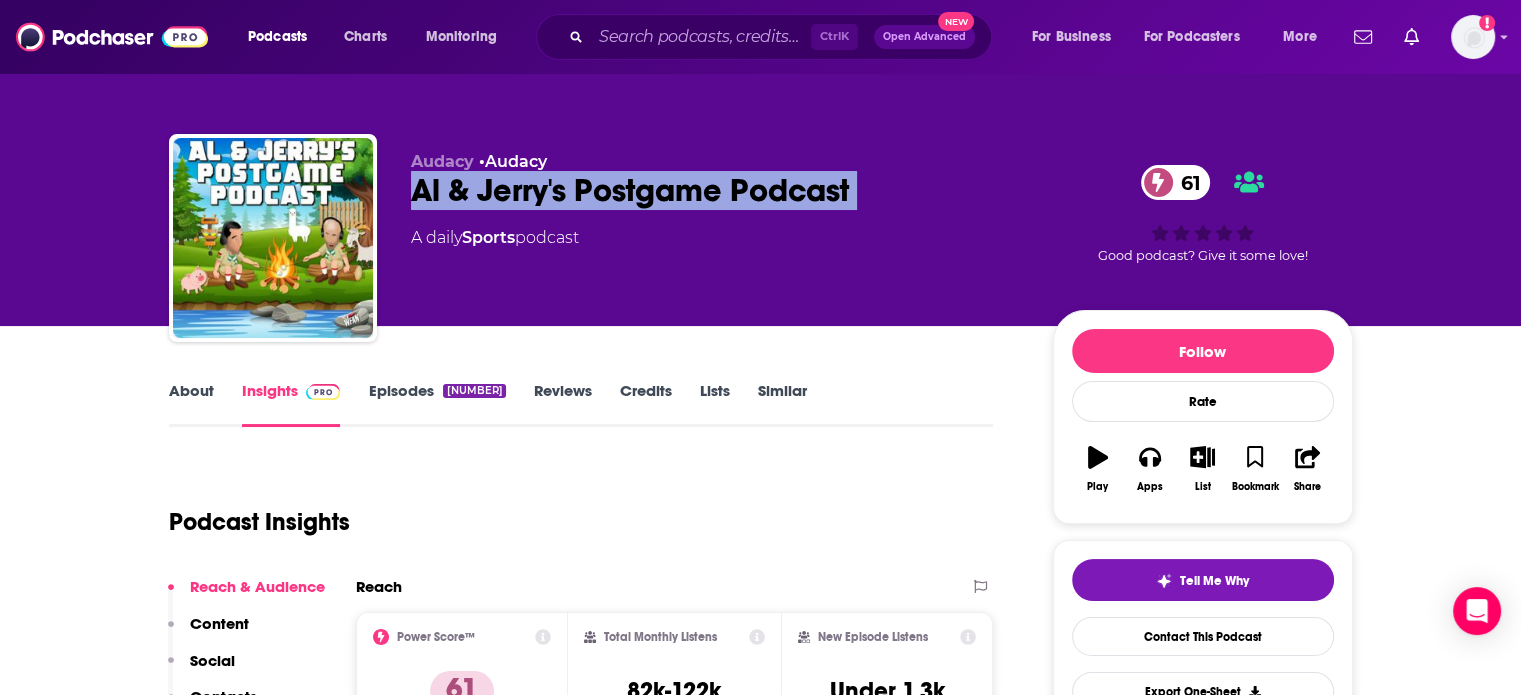 click on "Al & Jerry's Postgame Podcast 61" at bounding box center [716, 190] 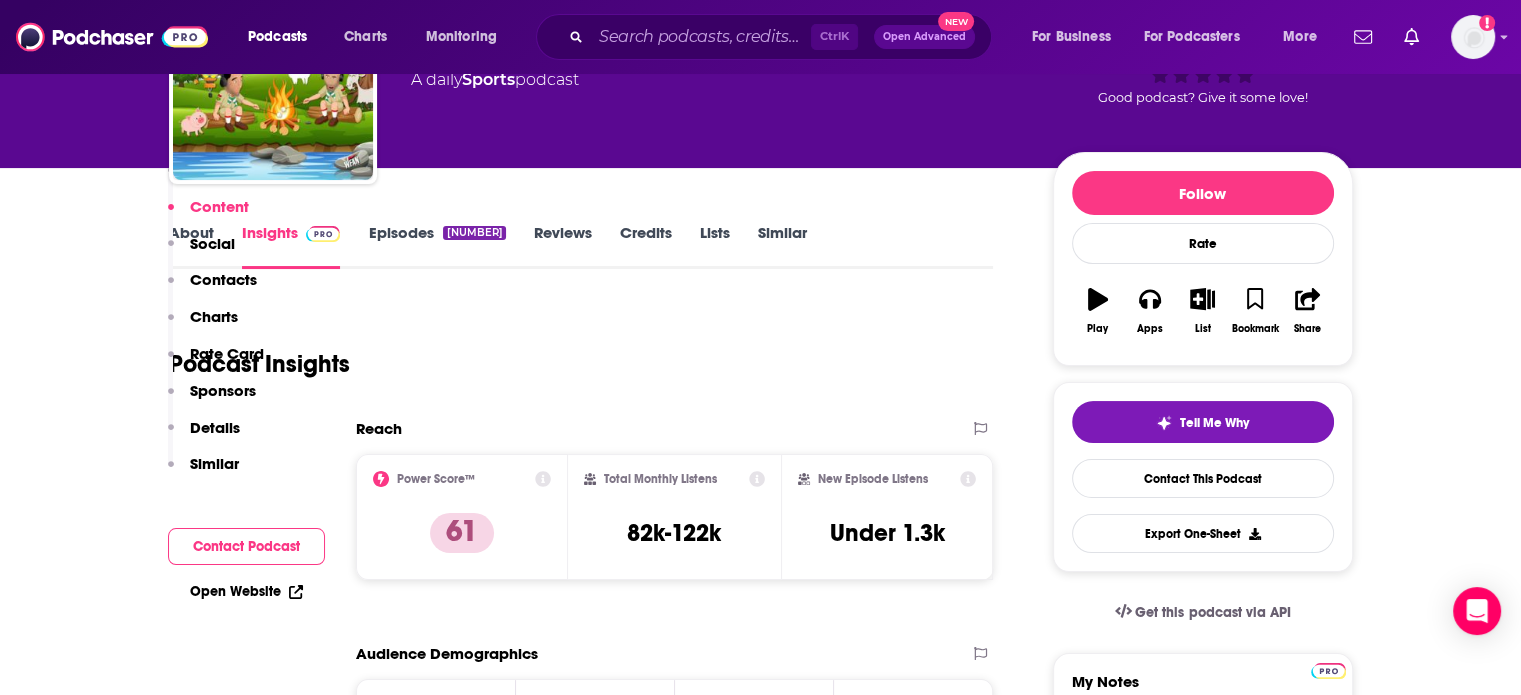 scroll, scrollTop: 0, scrollLeft: 0, axis: both 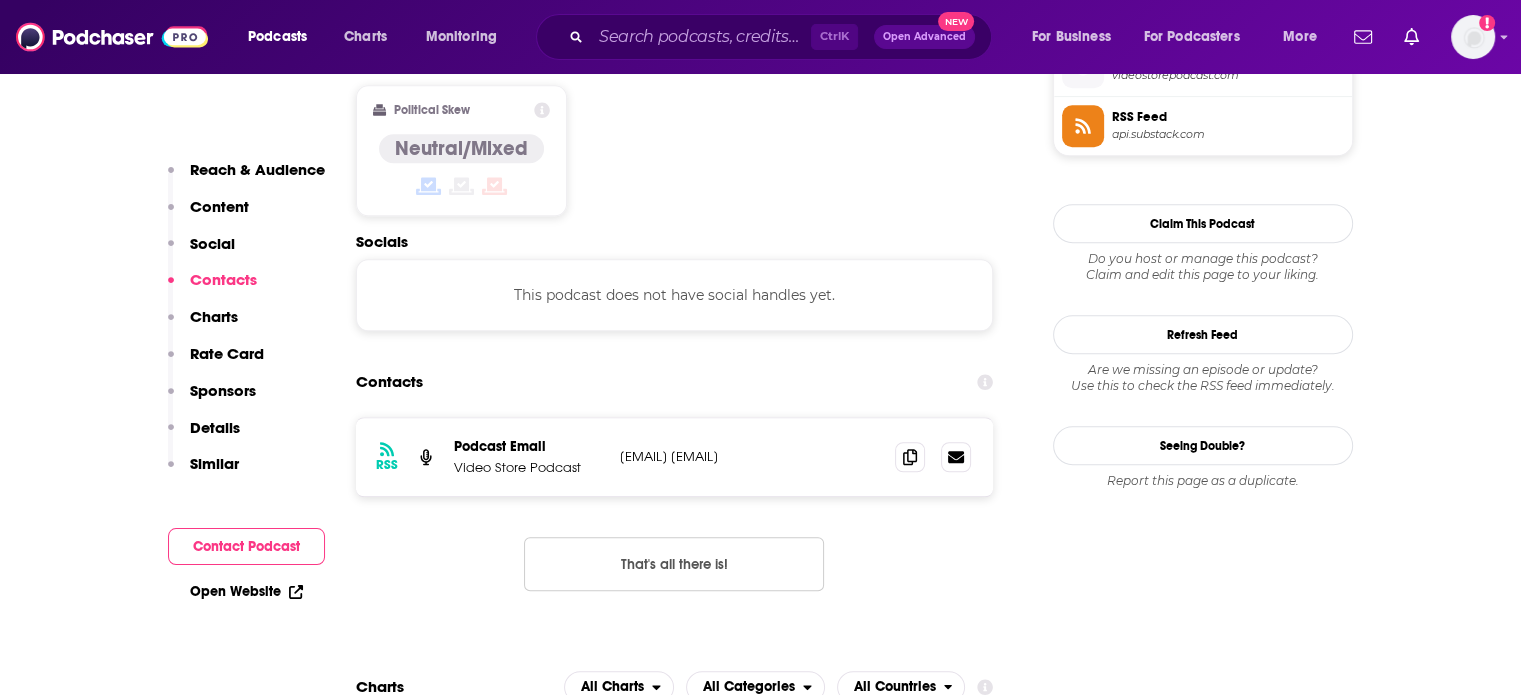 click on "RSS   Podcast Email Video Store Podcast videostore@substack.com videostore@substack.com" at bounding box center (675, 457) 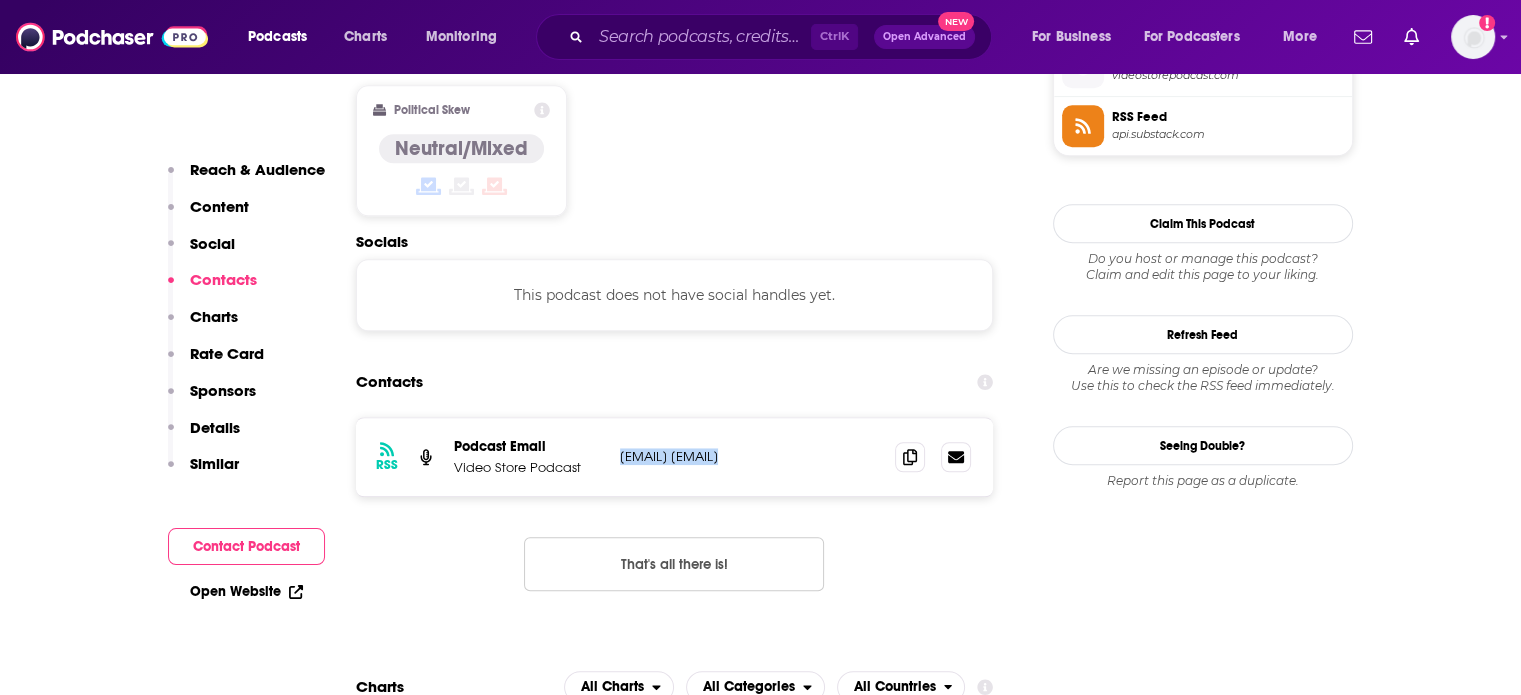 click on "RSS   Podcast Email Video Store Podcast videostore@substack.com videostore@substack.com" at bounding box center (675, 457) 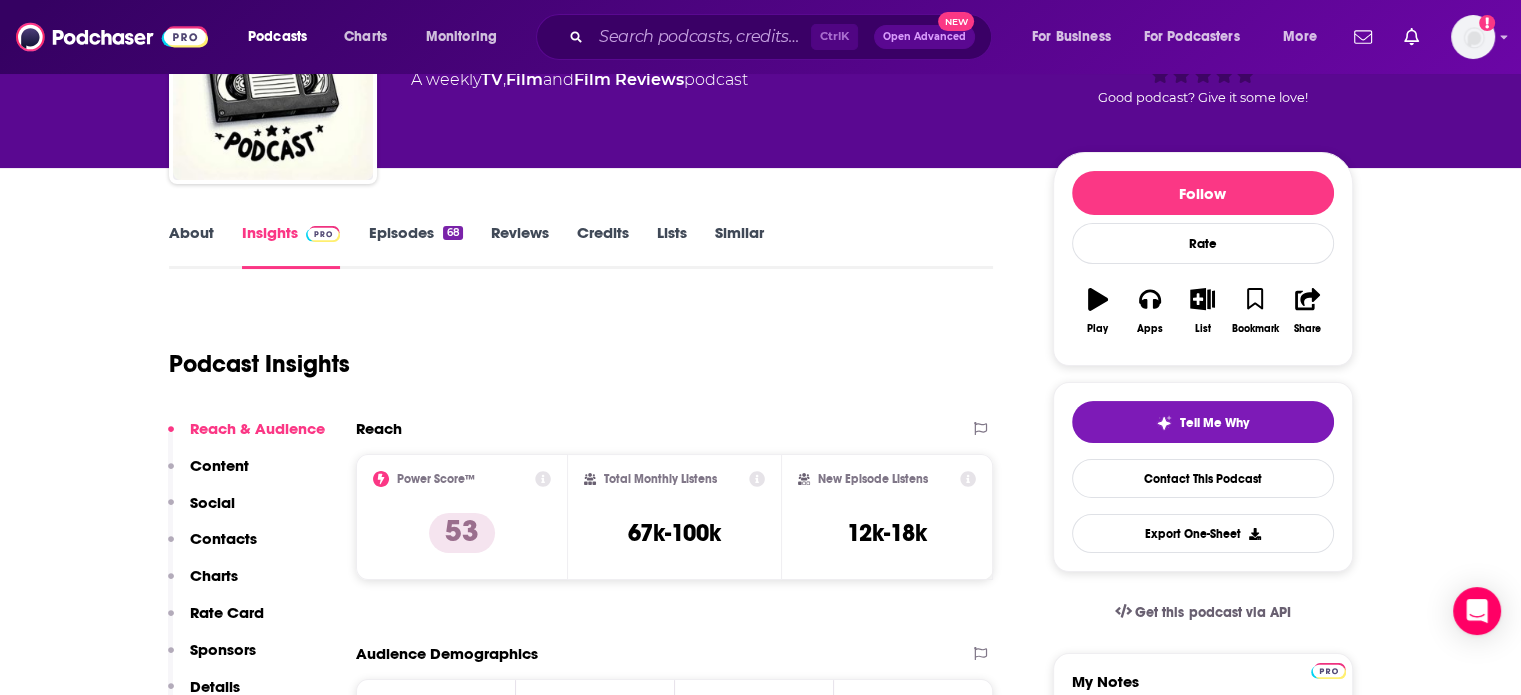scroll, scrollTop: 0, scrollLeft: 0, axis: both 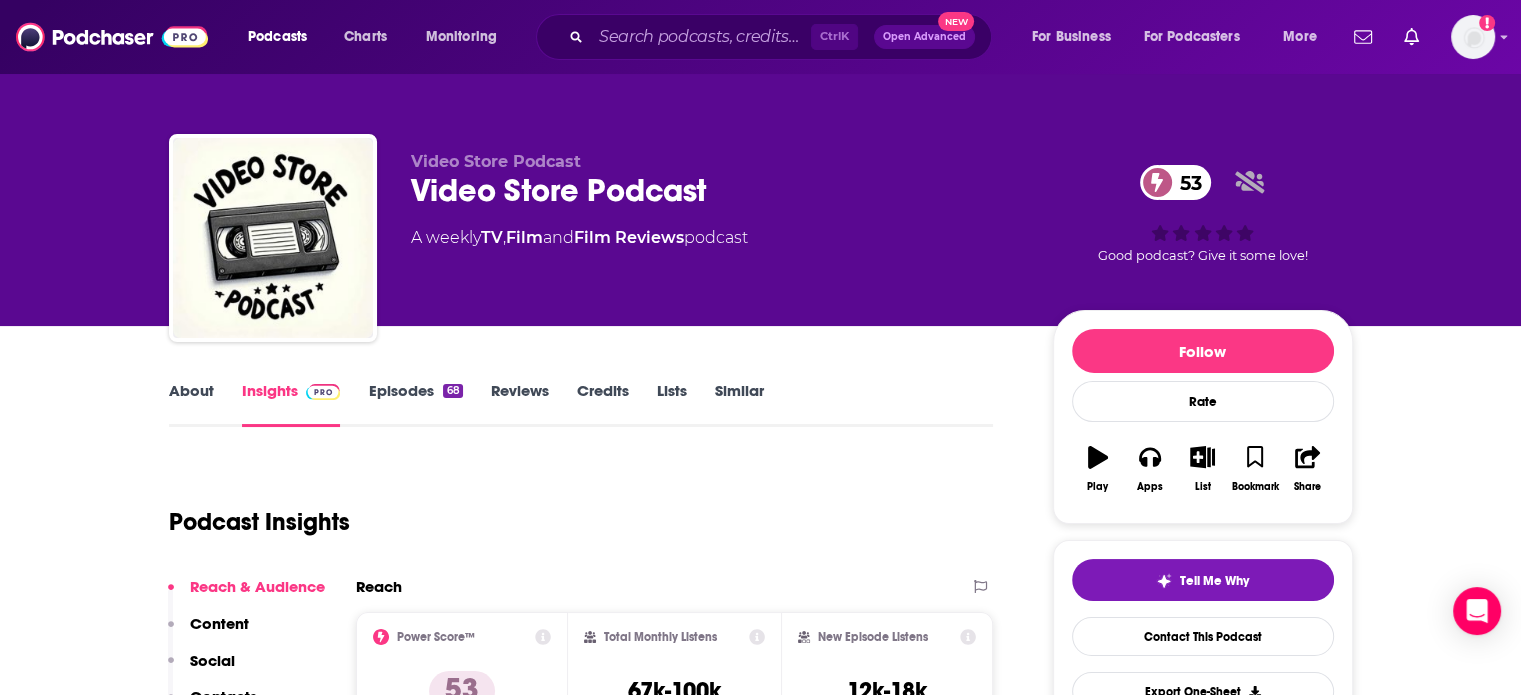 click on "About Insights Episodes 68 Reviews Credits Lists Similar Podcast Insights Reach & Audience Content Social Contacts Charts Rate Card Sponsors Details Similar Contact Podcast Open Website  Reach Power Score™ 53 Total Monthly Listens 67k-100k New Episode Listens 12k-18k Export One-Sheet Audience Demographics Gender Male Age 30 yo Income $ $ $ $ $ Parental Status Mixed Countries 1 United States 2 United Kingdom 3 Canada 4 Australia Top Cities Doha, Qatar , Dubai , Riyadh , New York, NY , Los Angeles, CA , Chicago, IL Interests Wrestling , Television & Film , Movies and Tv , Comedy , Pets , Nonfiction Jobs CEOs/Managing Directors , Authors/Writers , Directors , Cooks/Kitchen Staff , Marketing Coordinators , Managers Ethnicities White / Caucasian , Hispanic , African American , Asian Show More Content Political Skew Neutral/Mixed Socials This podcast does not have social handles yet. Contacts   RSS   Podcast Email Video Store Podcast videostore@substack.com videostore@substack.com That's all there is! Charts Cost" at bounding box center (595, 5423) 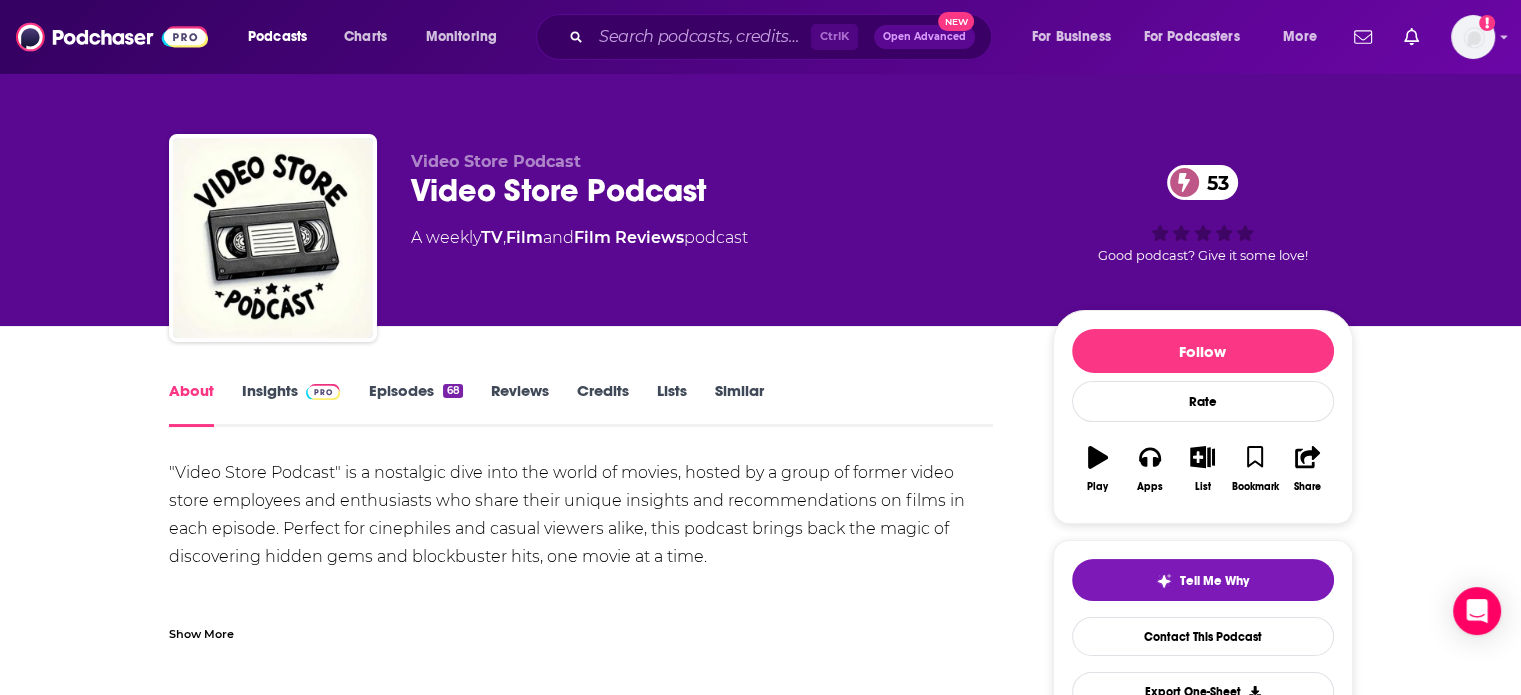 click on "Video Store Podcast 53" at bounding box center [716, 190] 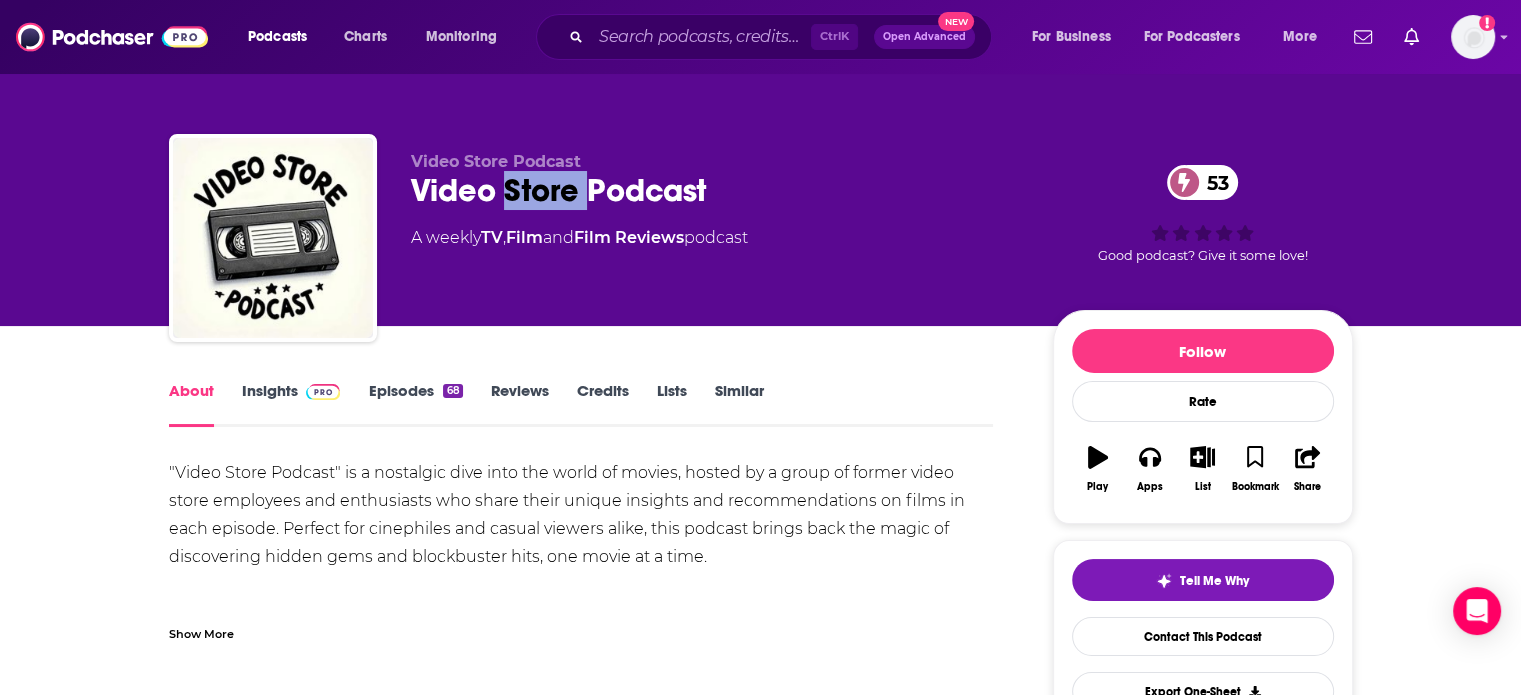 click on "Video Store Podcast 53" at bounding box center (716, 190) 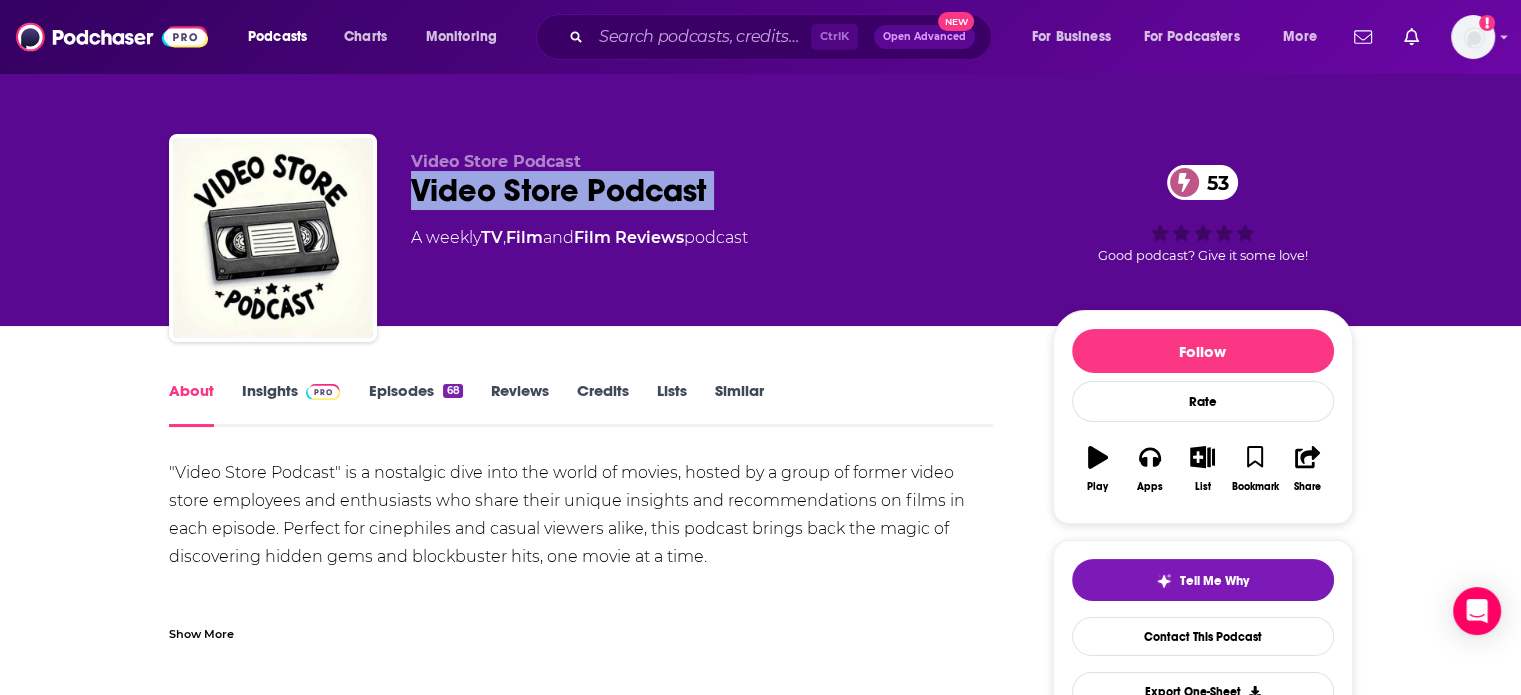 click on "Video Store Podcast 53" at bounding box center [716, 190] 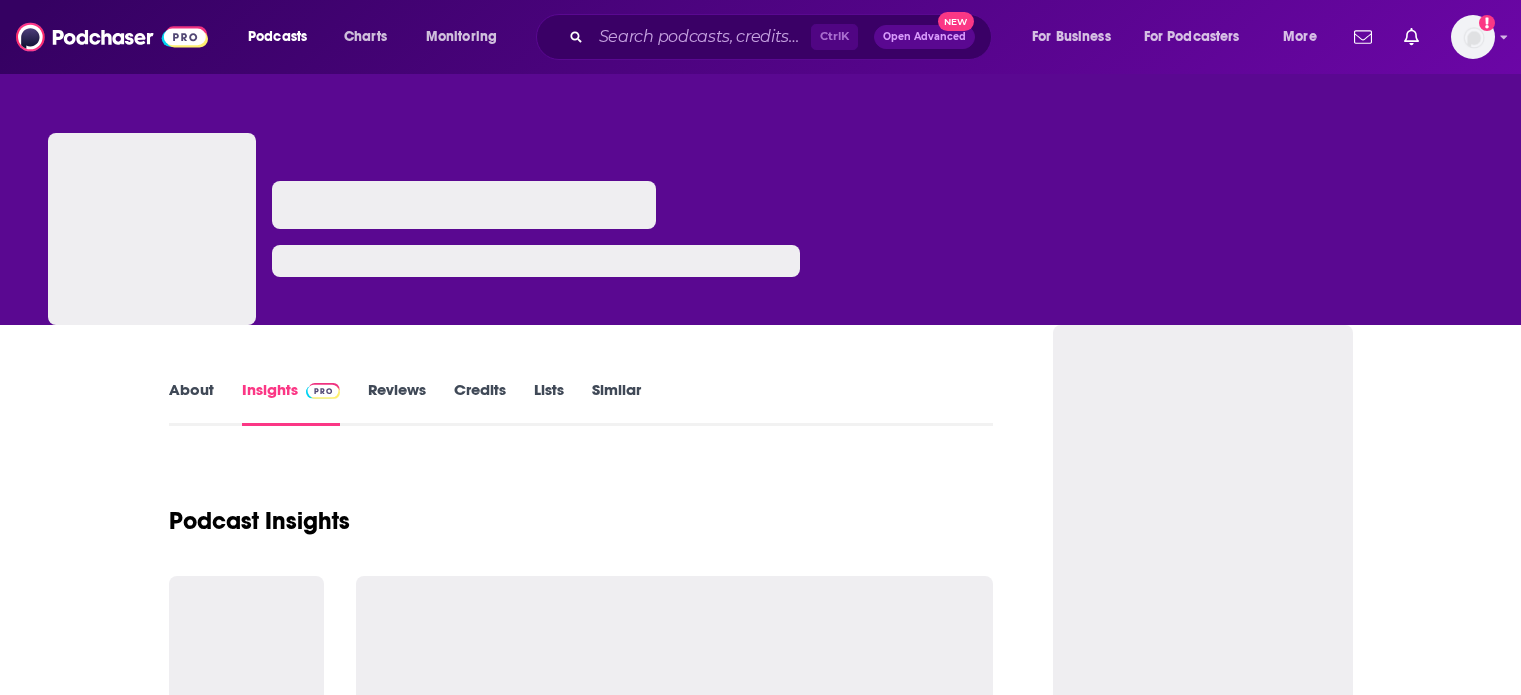 scroll, scrollTop: 0, scrollLeft: 0, axis: both 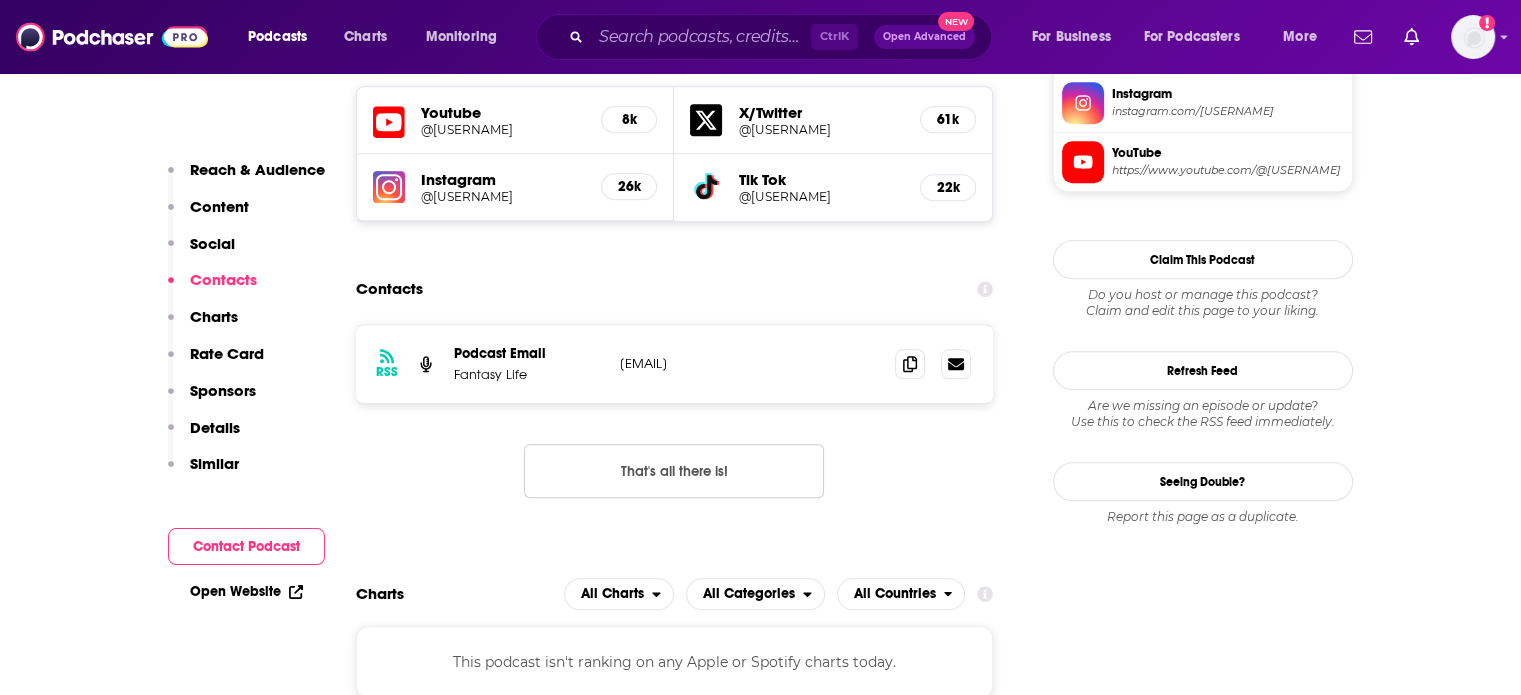 click on "joe@fantasylife.com" at bounding box center (750, 363) 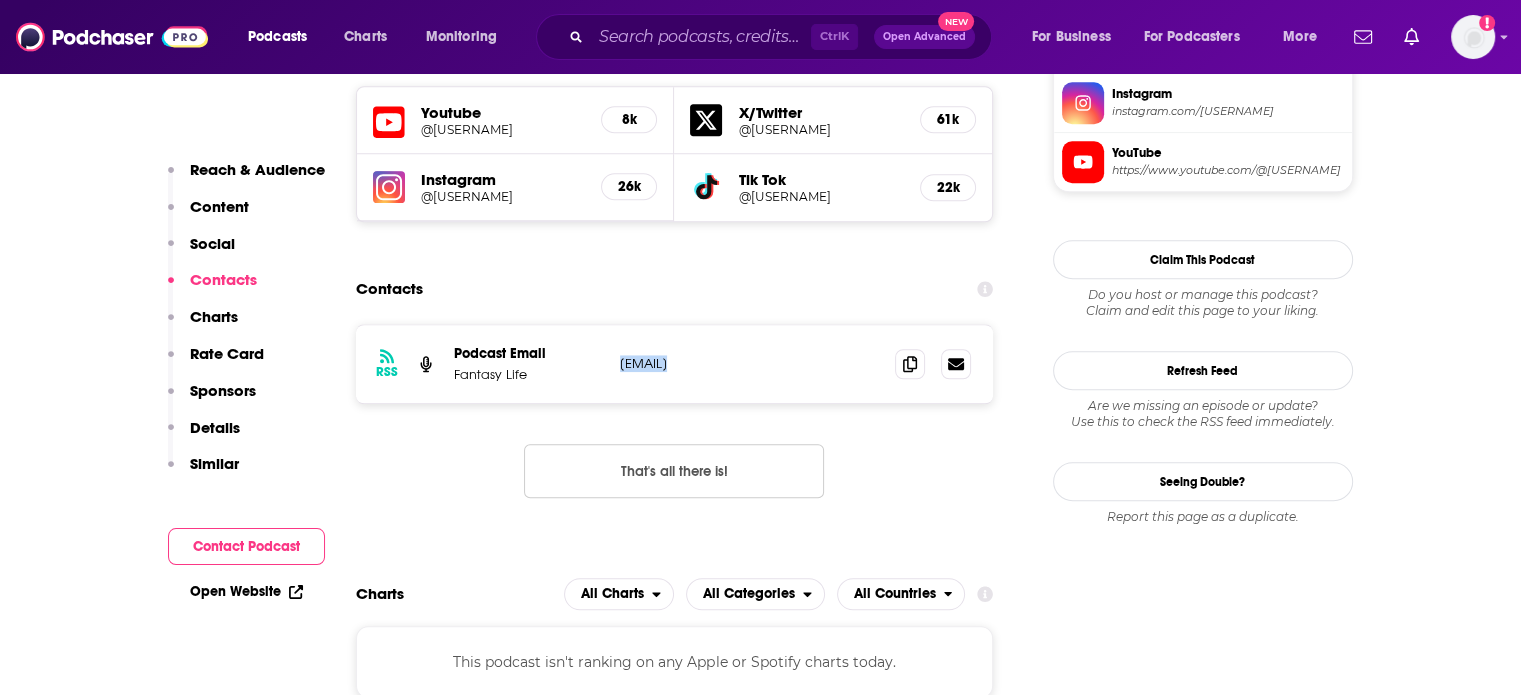 click on "joe@fantasylife.com" at bounding box center (750, 363) 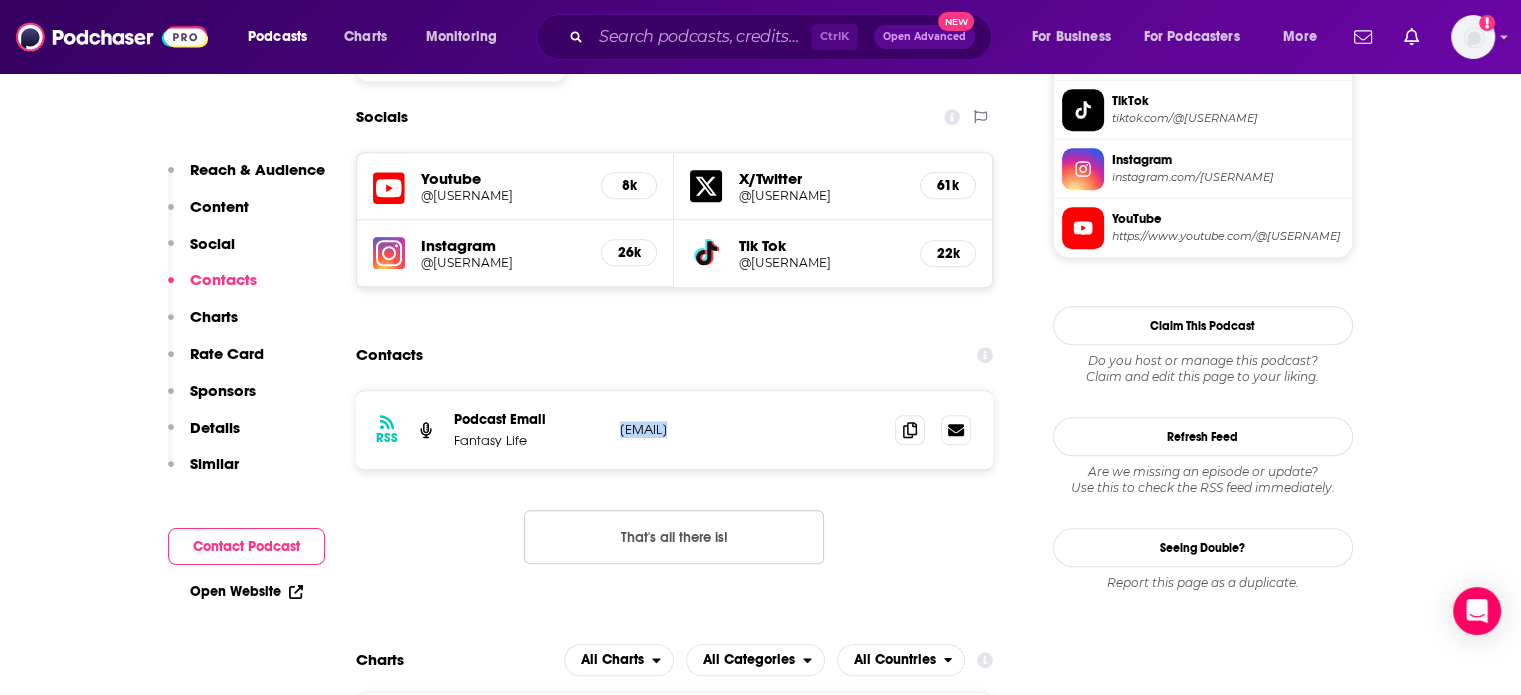 scroll, scrollTop: 1600, scrollLeft: 0, axis: vertical 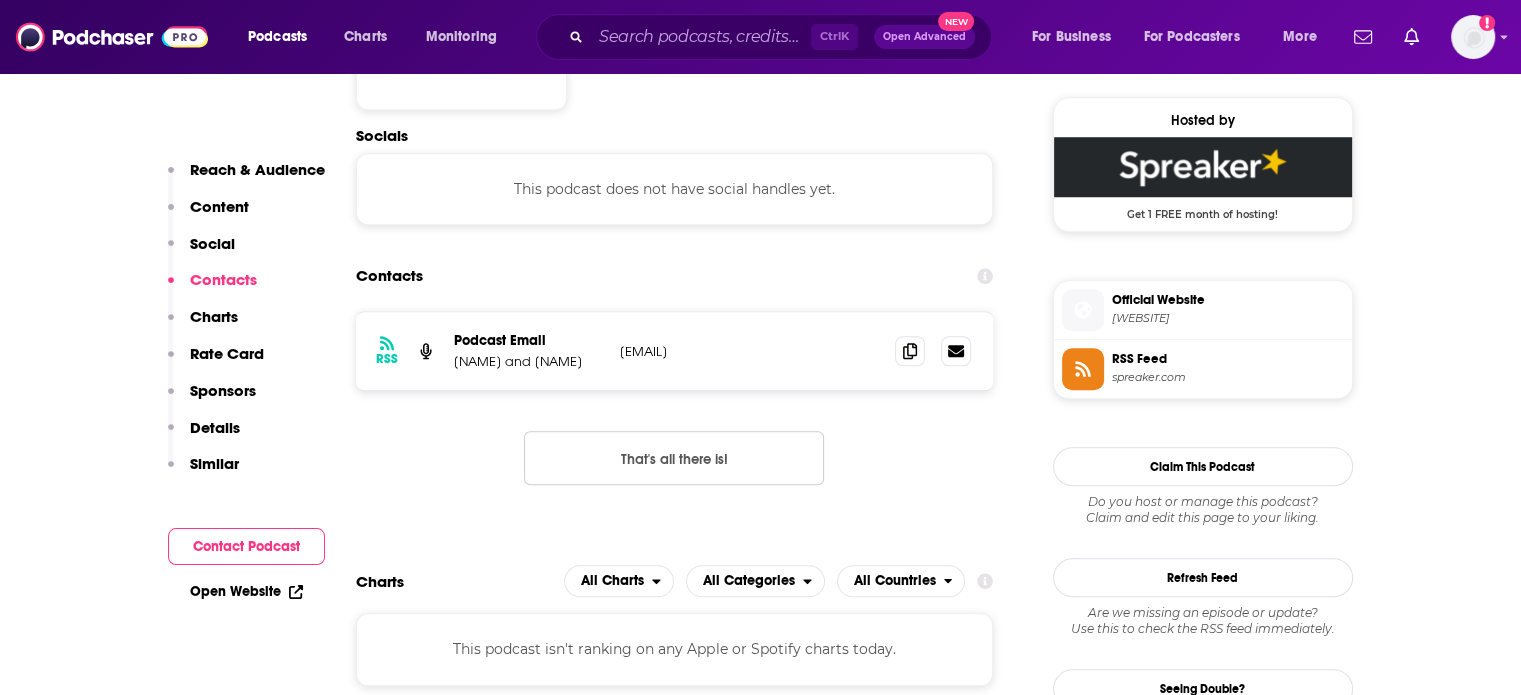 click on "beowulf@twosquaredmediaproductions.com" at bounding box center (750, 351) 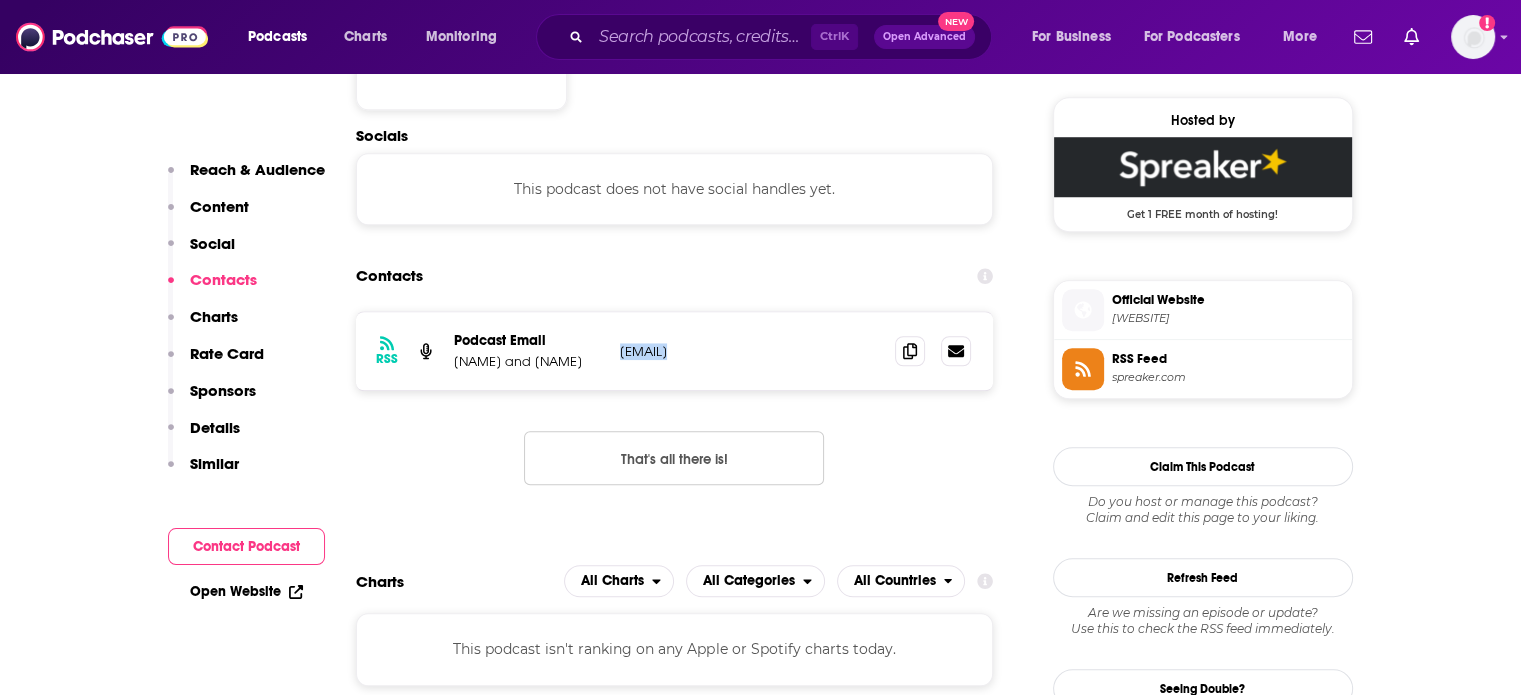 click on "beowulf@twosquaredmediaproductions.com" at bounding box center [750, 351] 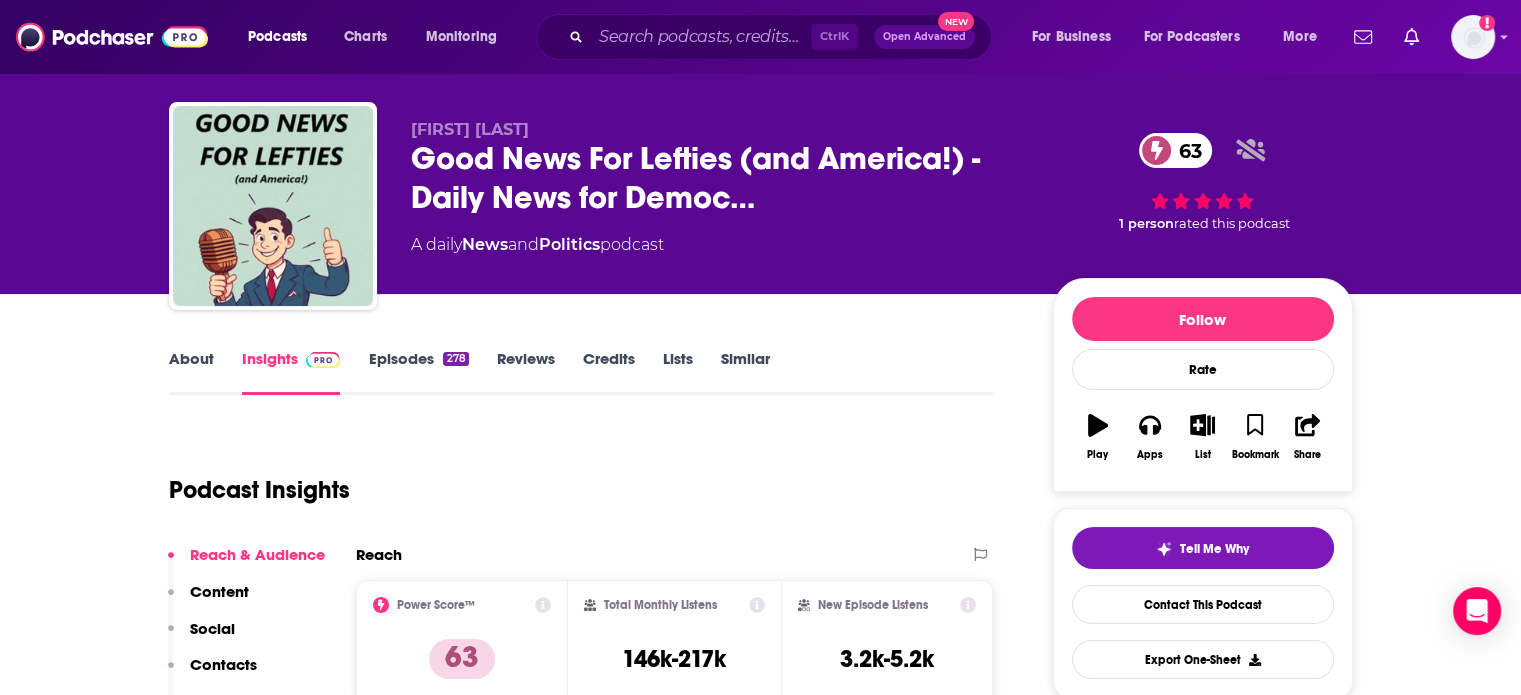scroll, scrollTop: 0, scrollLeft: 0, axis: both 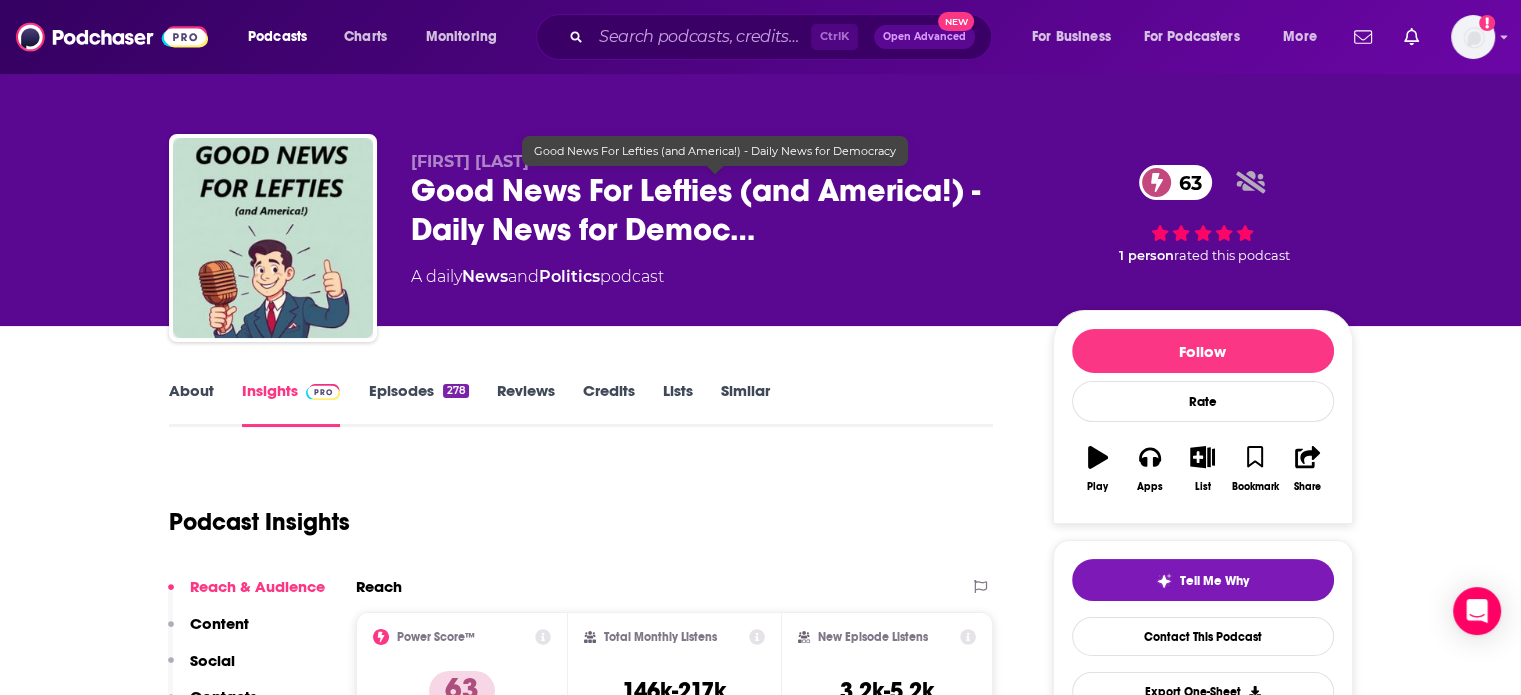click on "Good News For Lefties (and America!) - Daily News for Democ…" at bounding box center (716, 210) 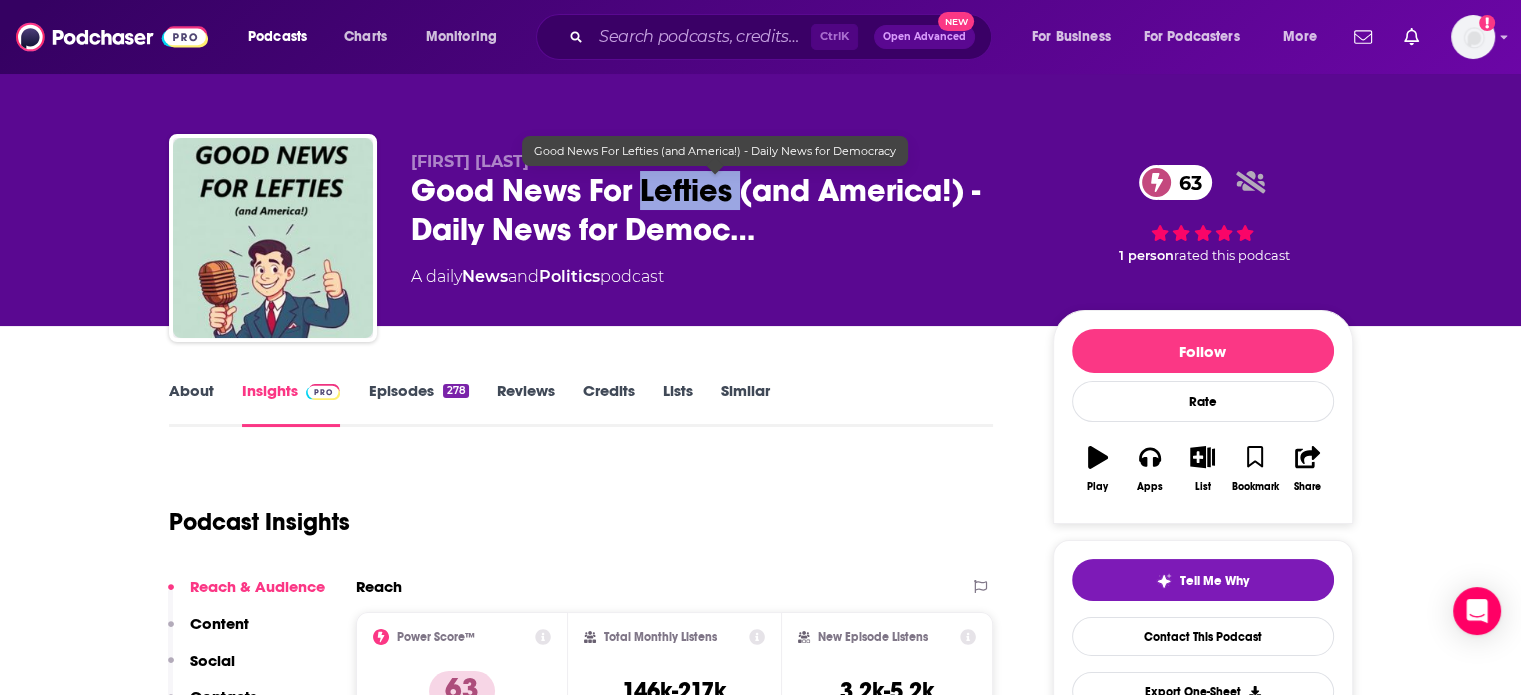 click on "Good News For Lefties (and America!) - Daily News for Democ…" at bounding box center (716, 210) 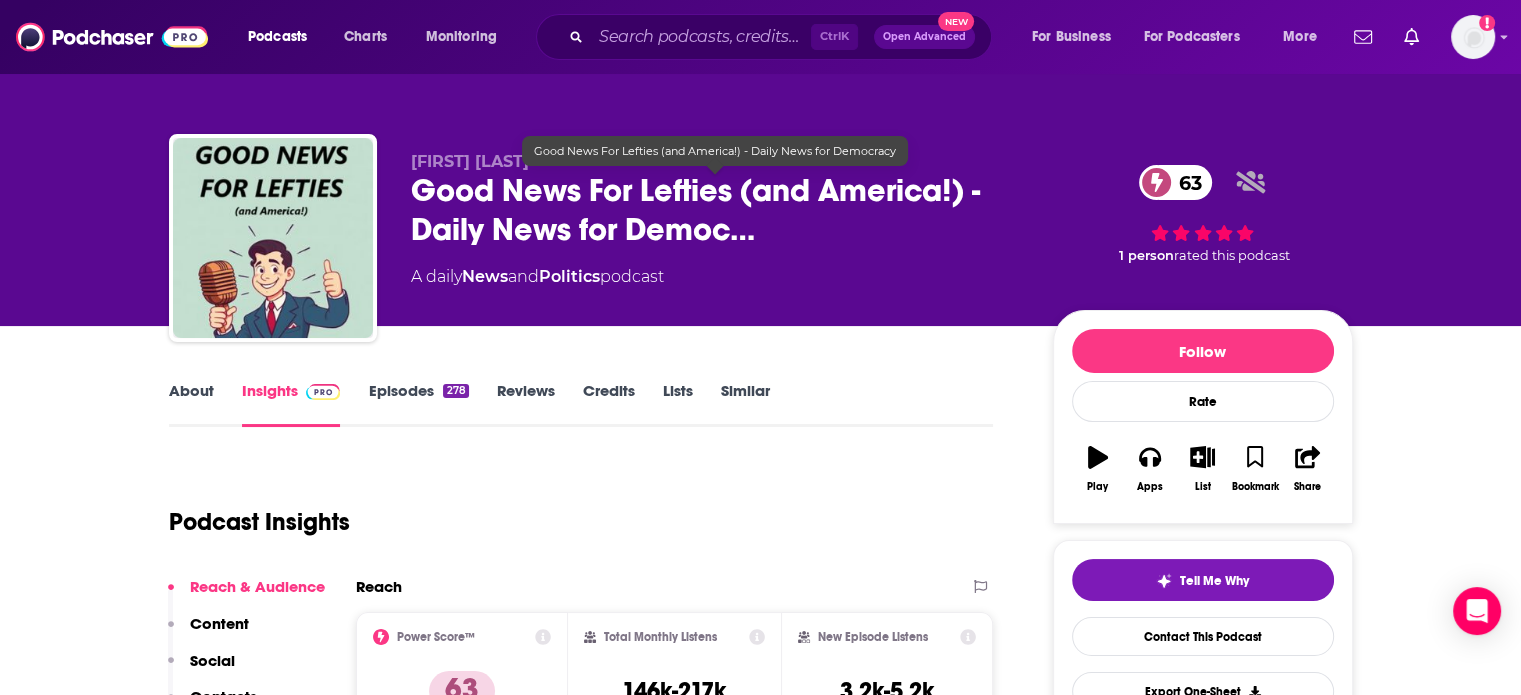 click on "Good News For Lefties (and America!) - Daily News for Democ…" at bounding box center [716, 210] 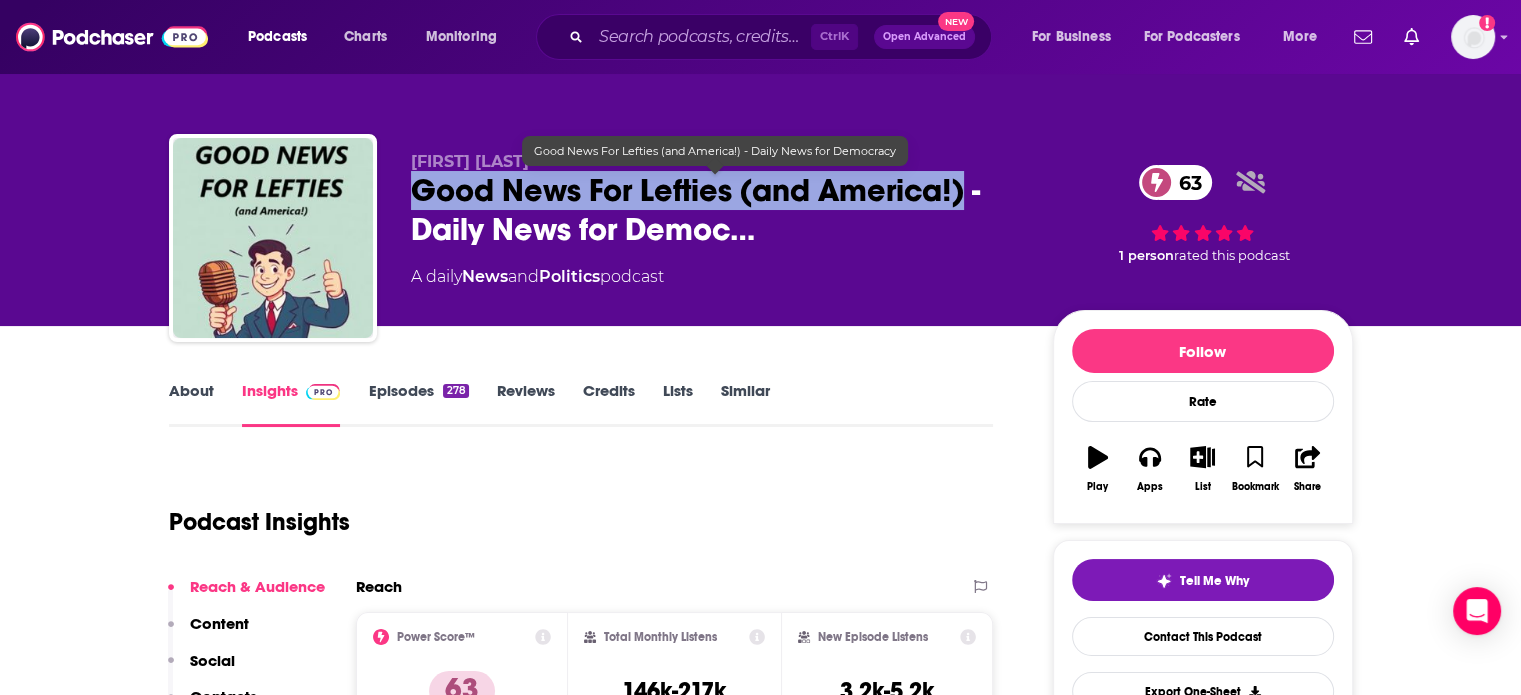 drag, startPoint x: 476, startPoint y: 181, endPoint x: 957, endPoint y: 205, distance: 481.5984 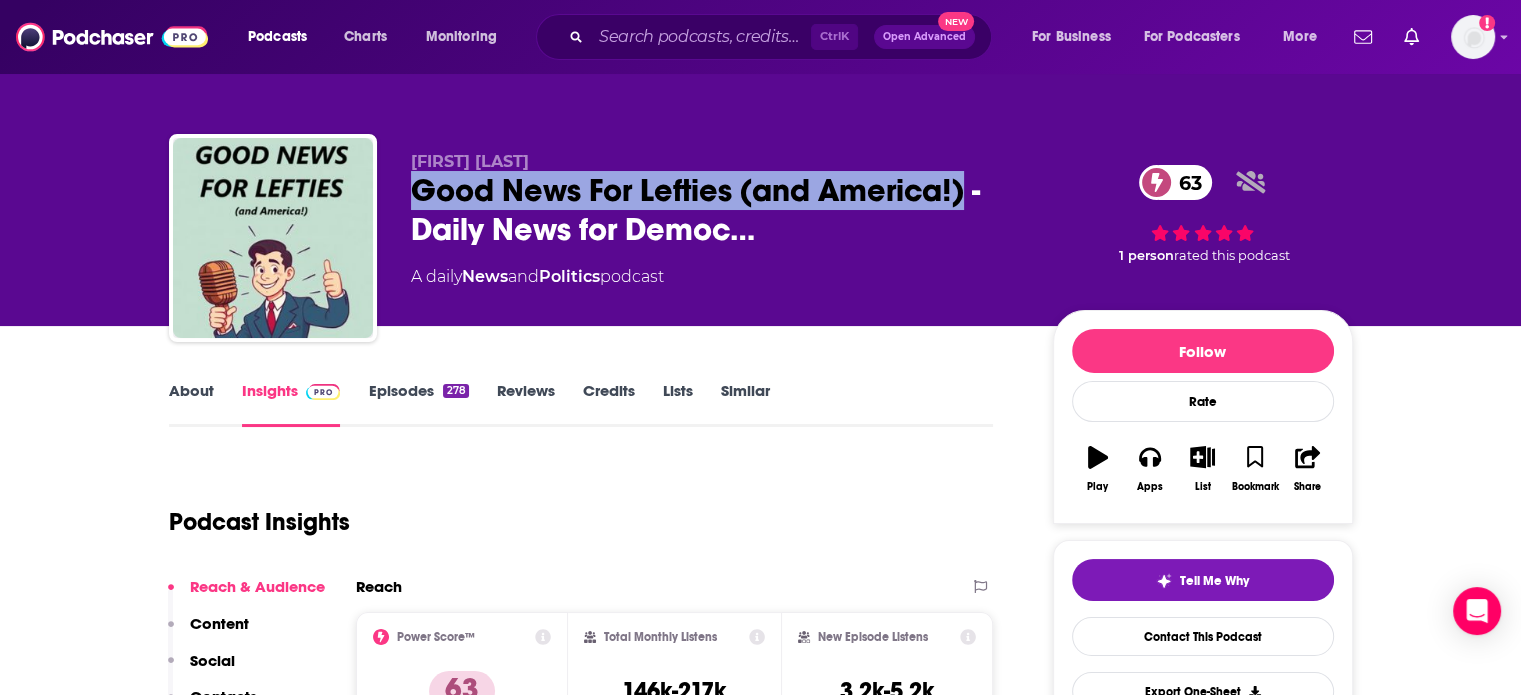 click on "About" at bounding box center [191, 404] 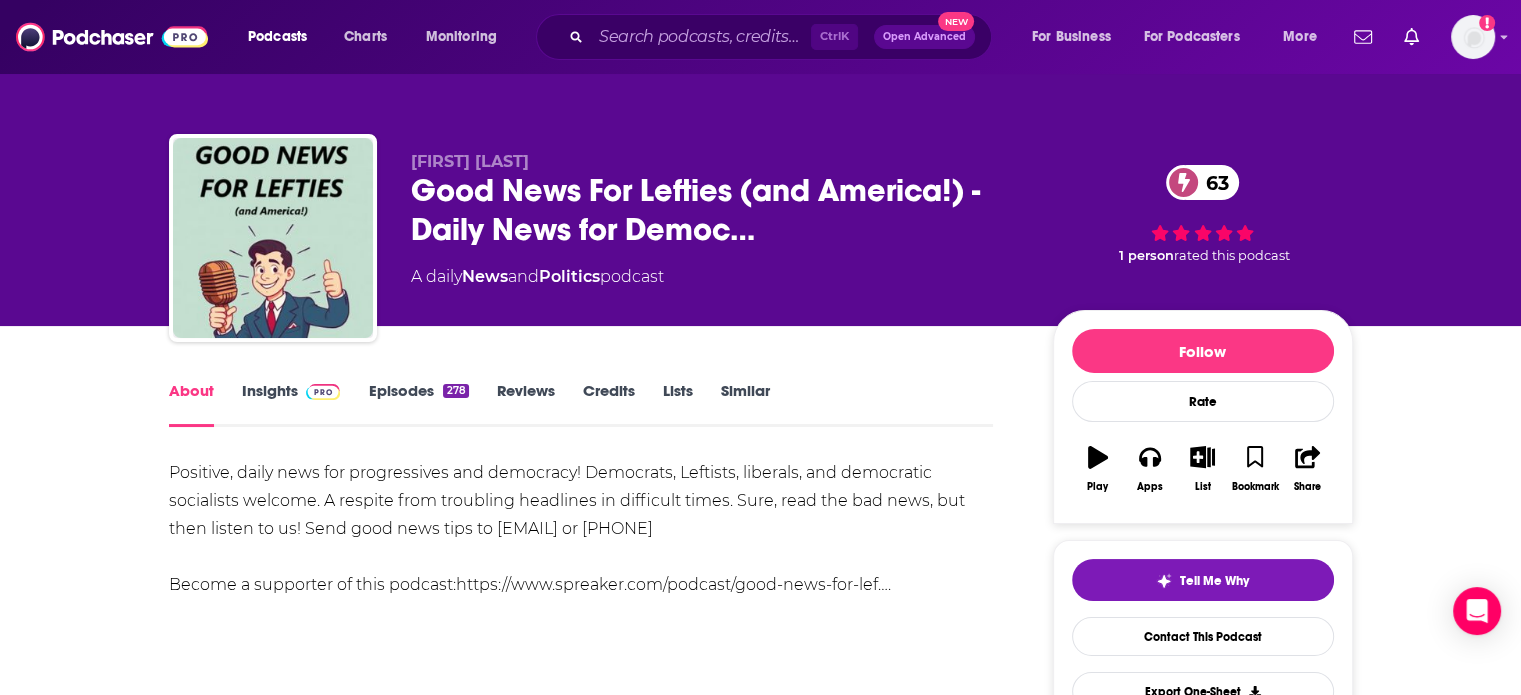 click on "Beowulf Rochlen" at bounding box center [470, 161] 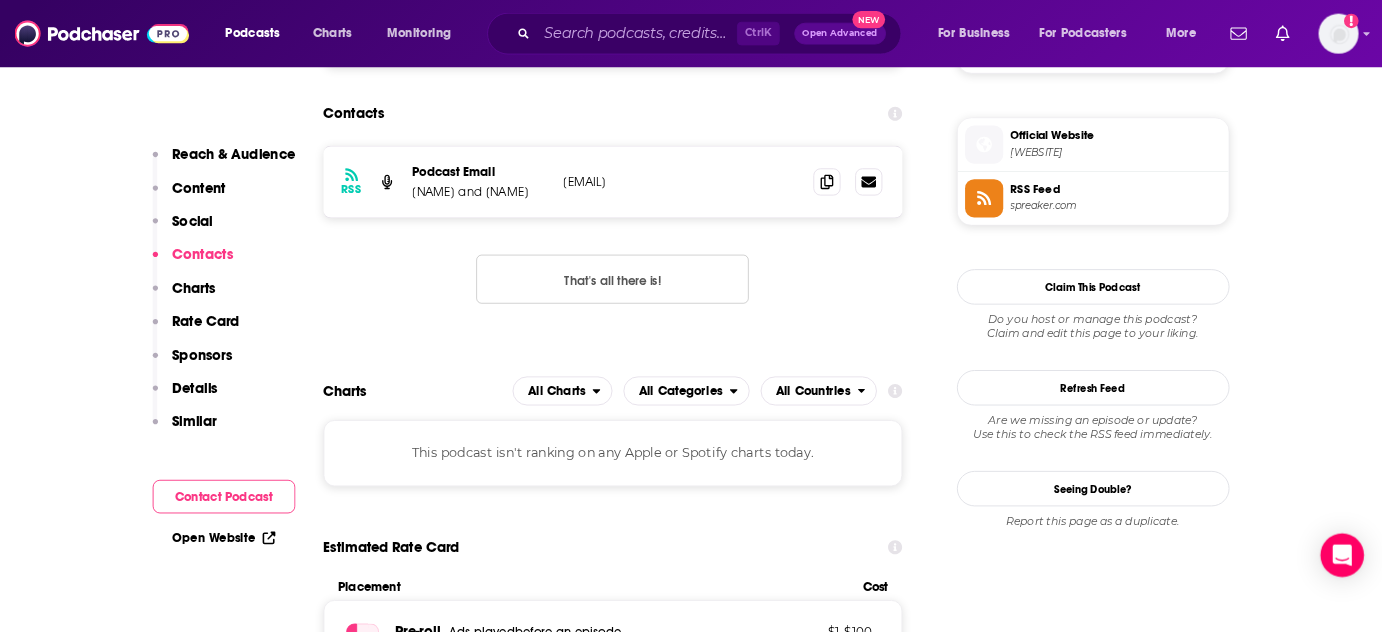scroll, scrollTop: 1800, scrollLeft: 0, axis: vertical 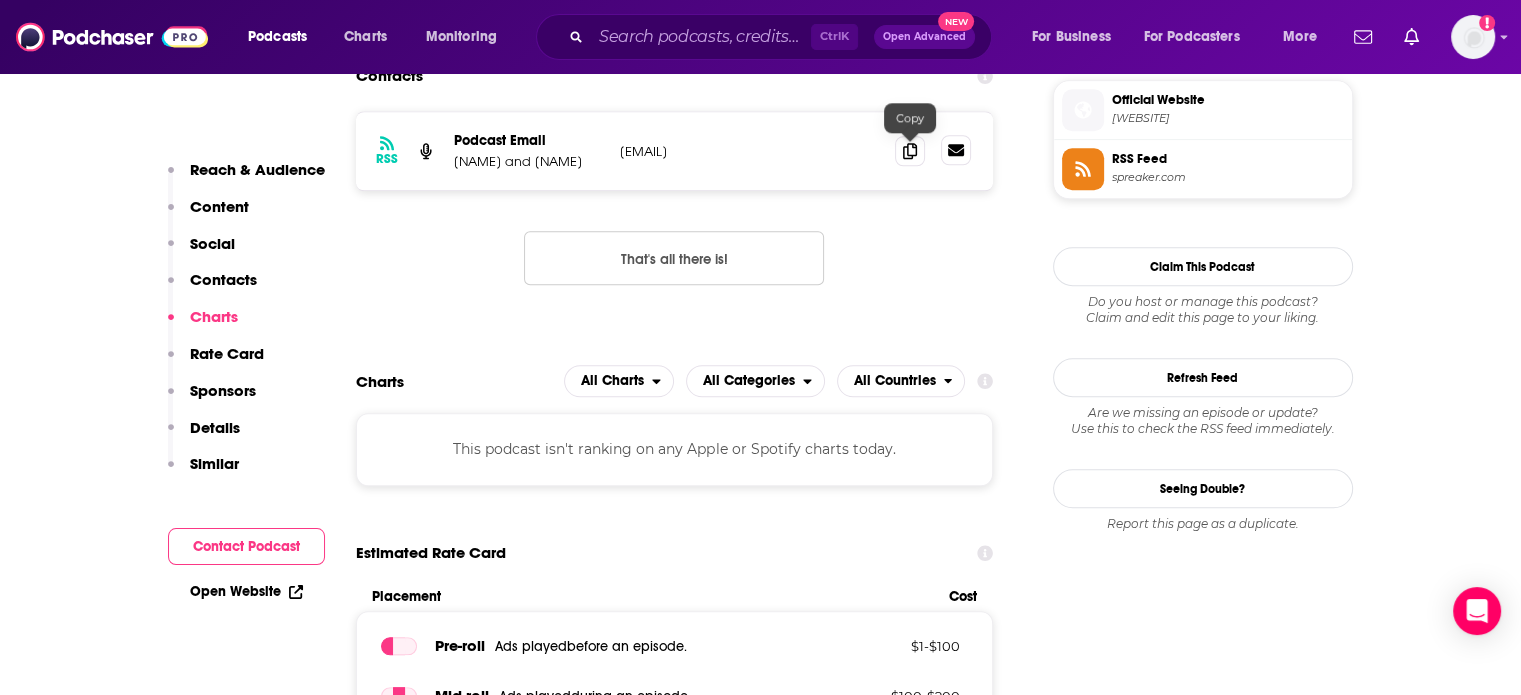 click at bounding box center [956, 150] 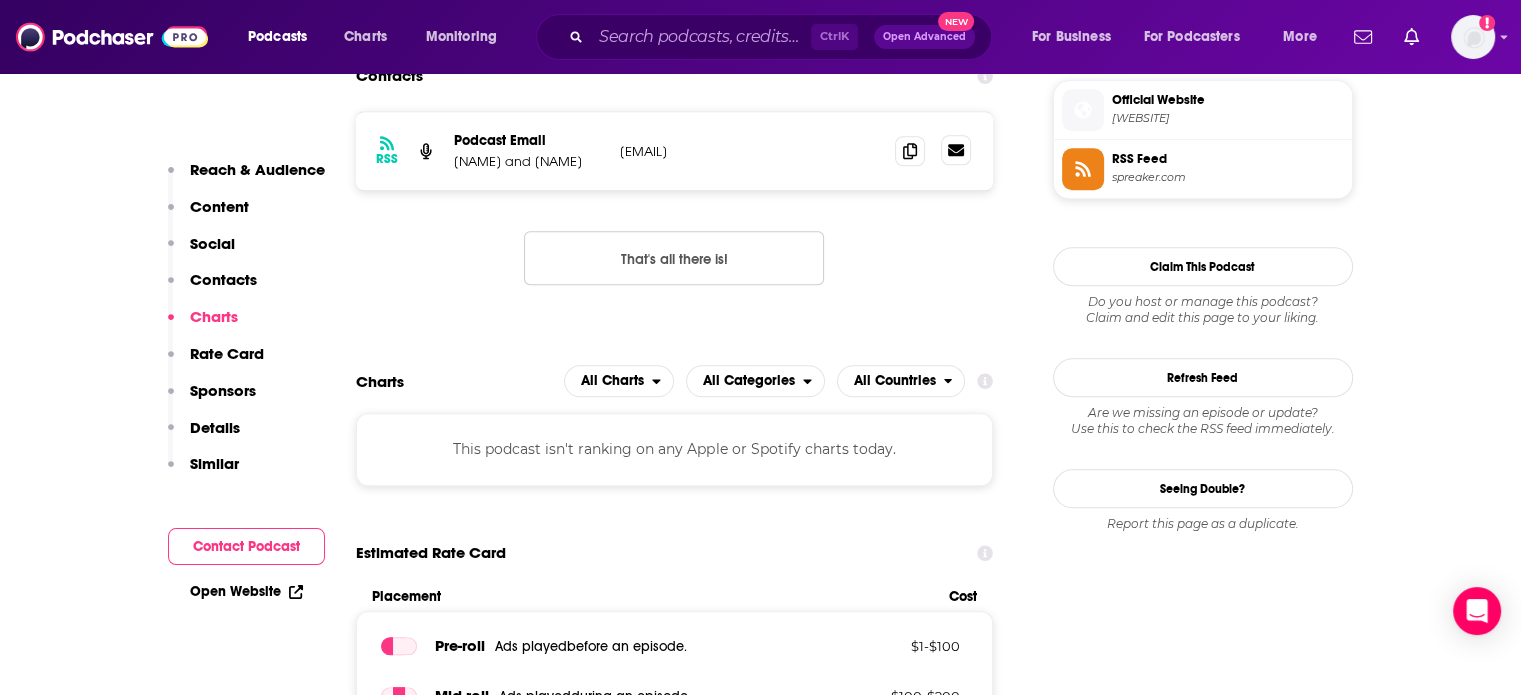 click 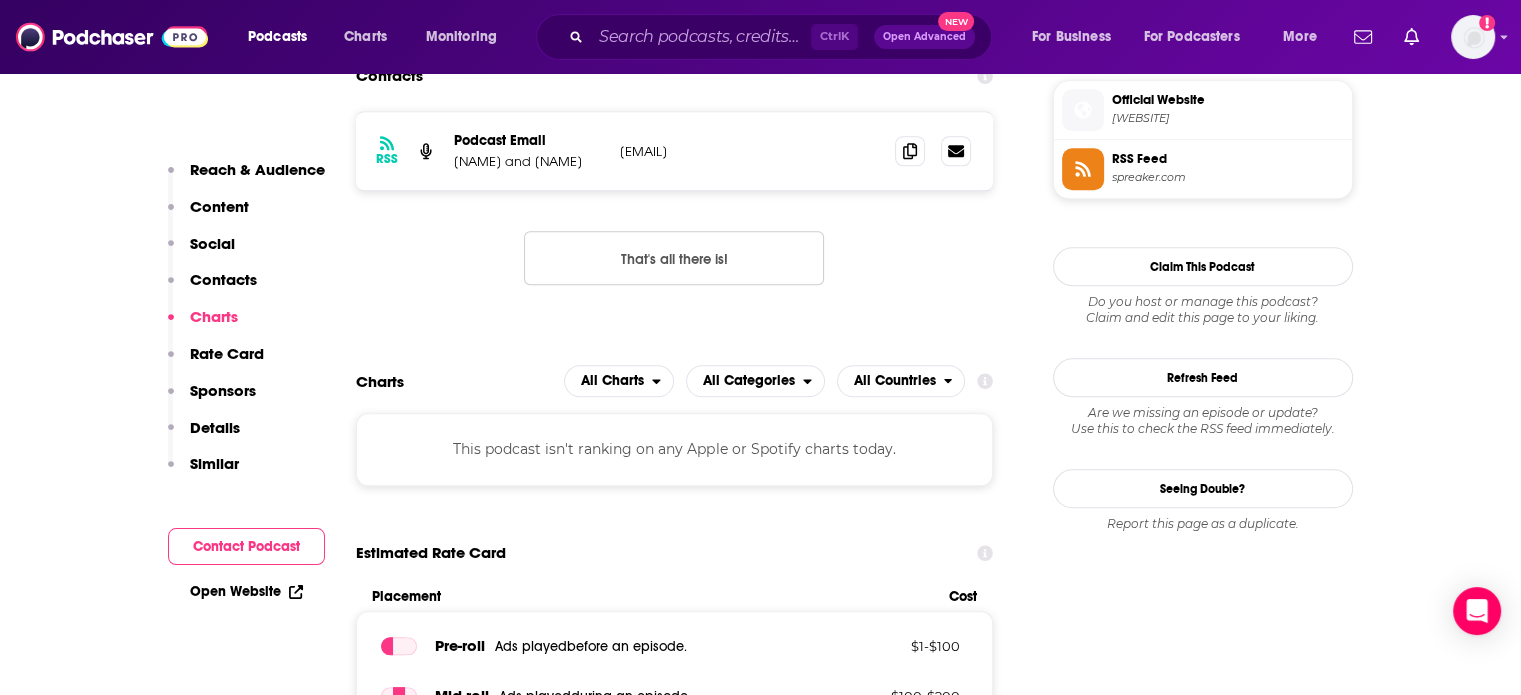 drag, startPoint x: 1030, startPoint y: 171, endPoint x: 976, endPoint y: 173, distance: 54.037025 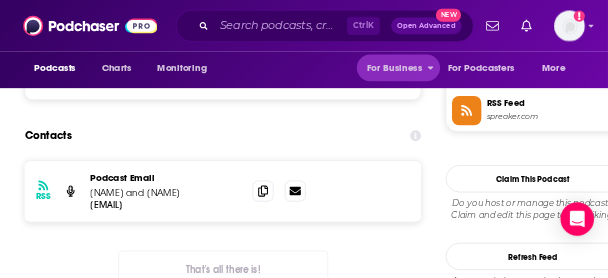 scroll, scrollTop: 1801, scrollLeft: 0, axis: vertical 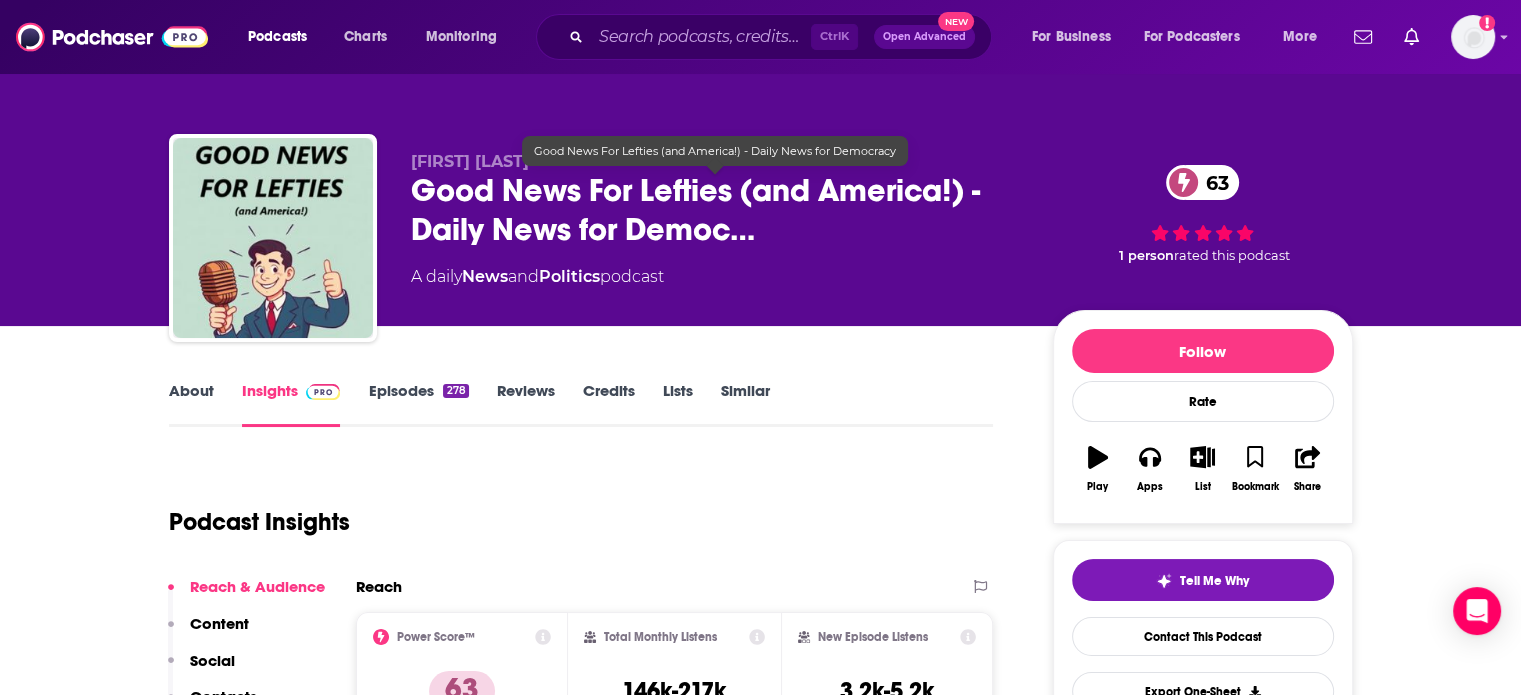 click on "Beowulf Rochlen   Good News For Lefties (and America!) - Daily News for Democ… 63 A   daily  News  and  Politics  podcast 63   1   person  rated this podcast" at bounding box center [761, 242] 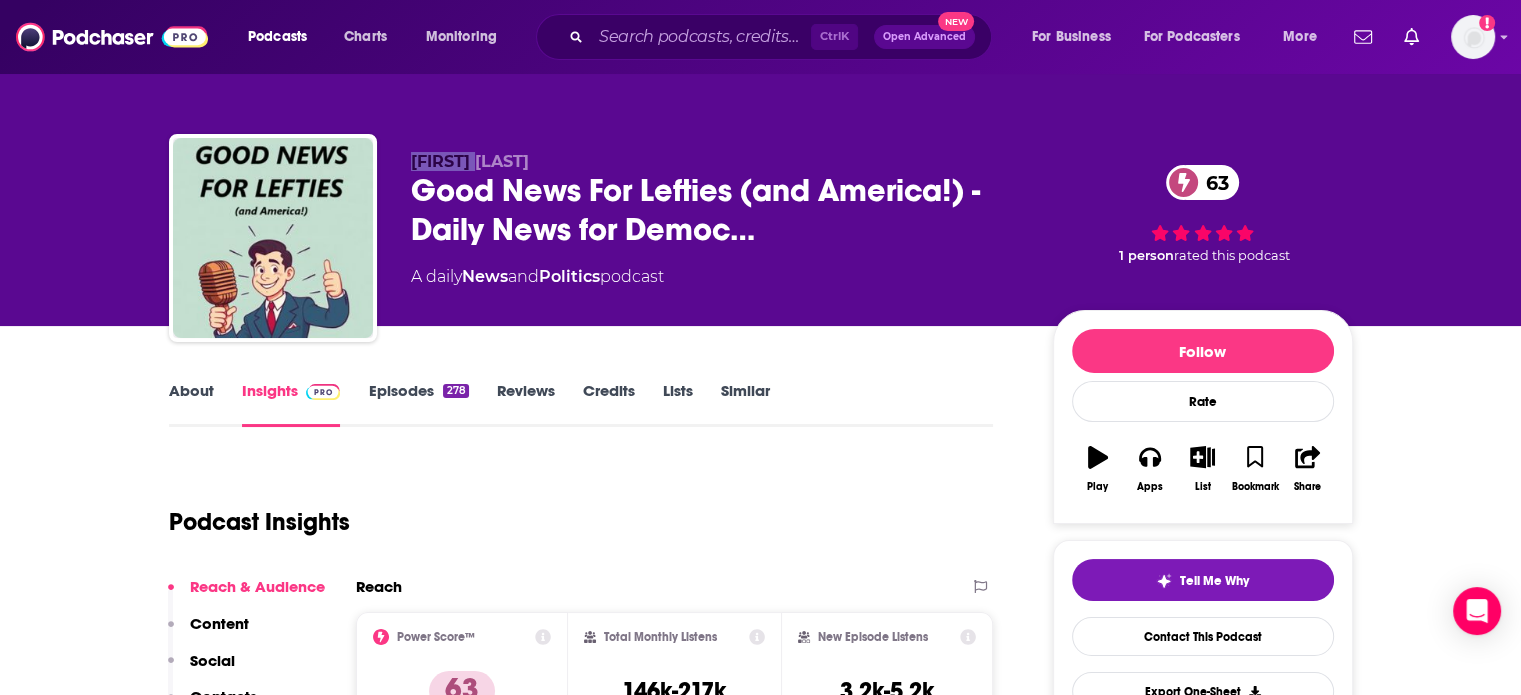 click on "Beowulf Rochlen   Good News For Lefties (and America!) - Daily News for Democ… 63 A   daily  News  and  Politics  podcast 63   1   person  rated this podcast" at bounding box center [761, 242] 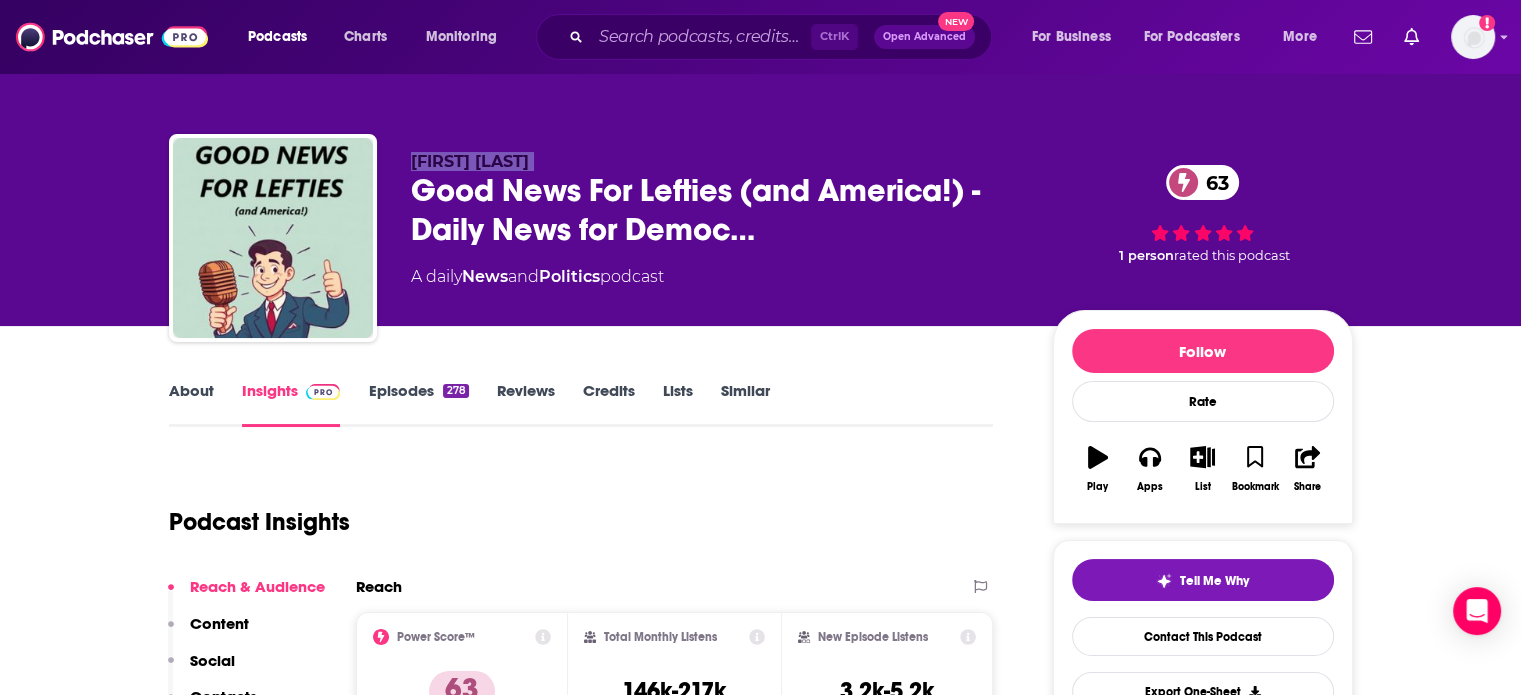 click on "Beowulf Rochlen   Good News For Lefties (and America!) - Daily News for Democ… 63 A   daily  News  and  Politics  podcast 63   1   person  rated this podcast" at bounding box center (761, 242) 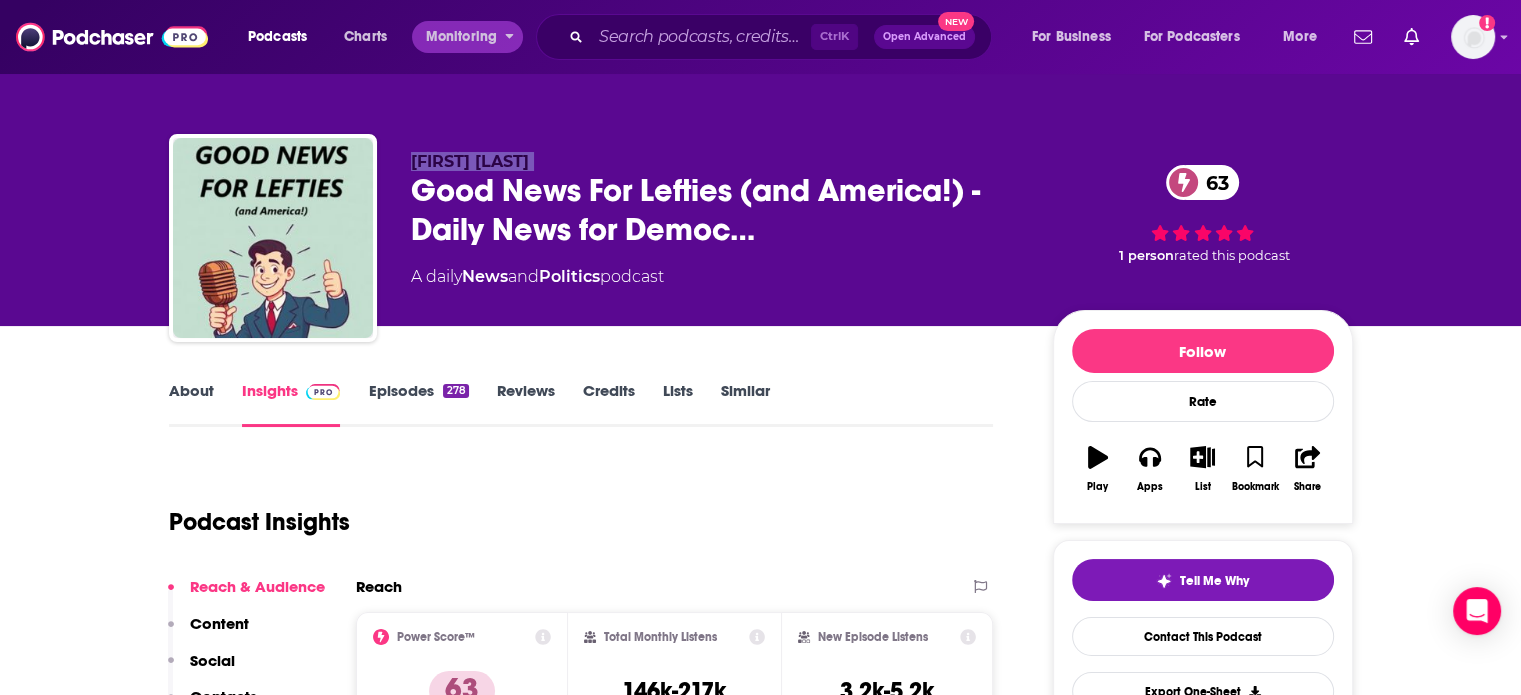 copy on "Beowulf Rochlen" 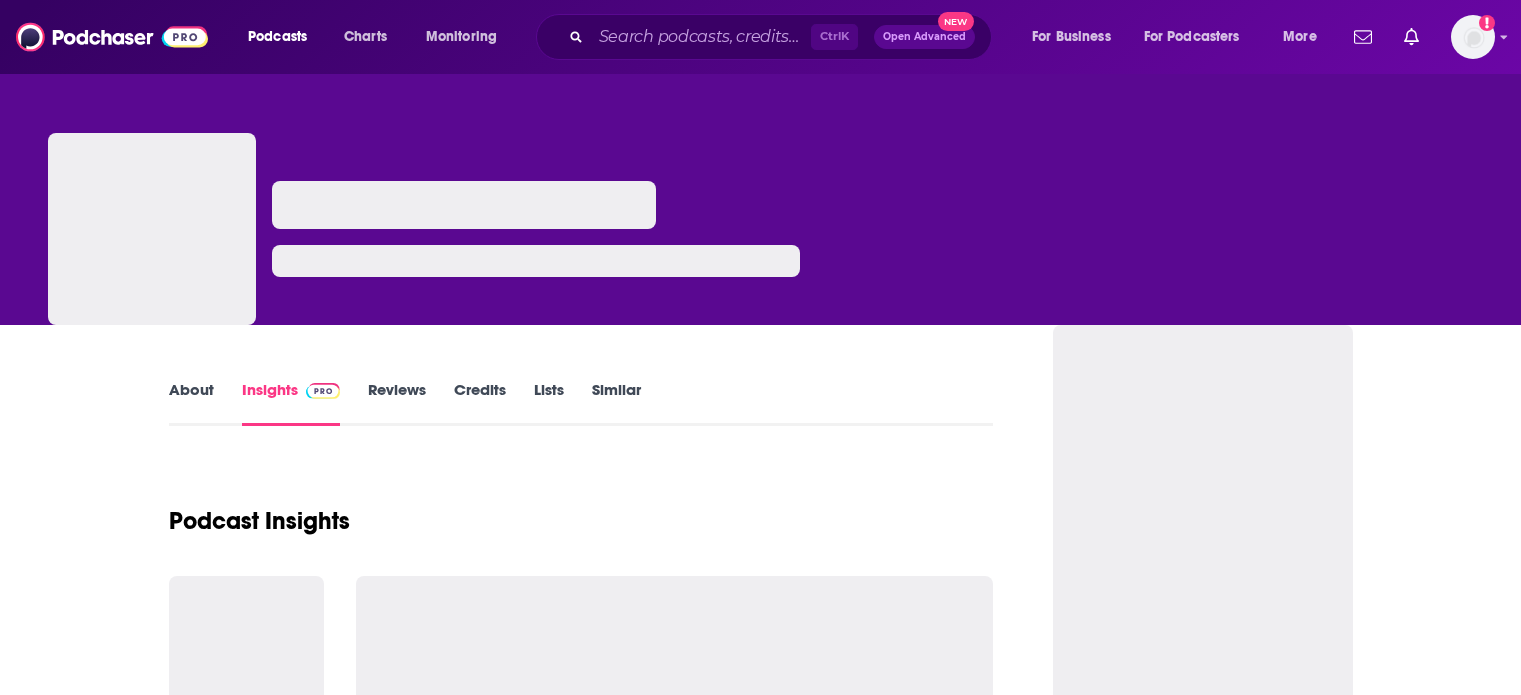 scroll, scrollTop: 0, scrollLeft: 0, axis: both 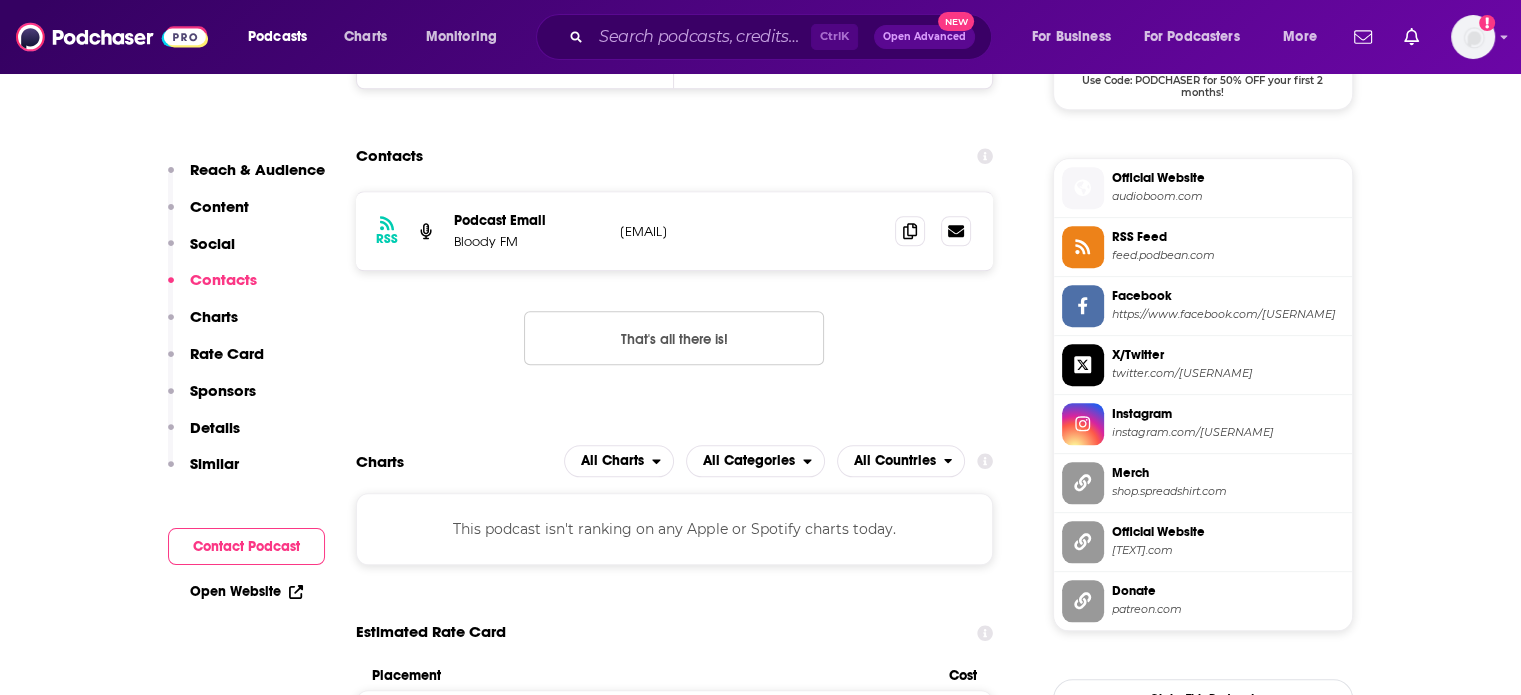 click on "[EMAIL]" at bounding box center (750, 231) 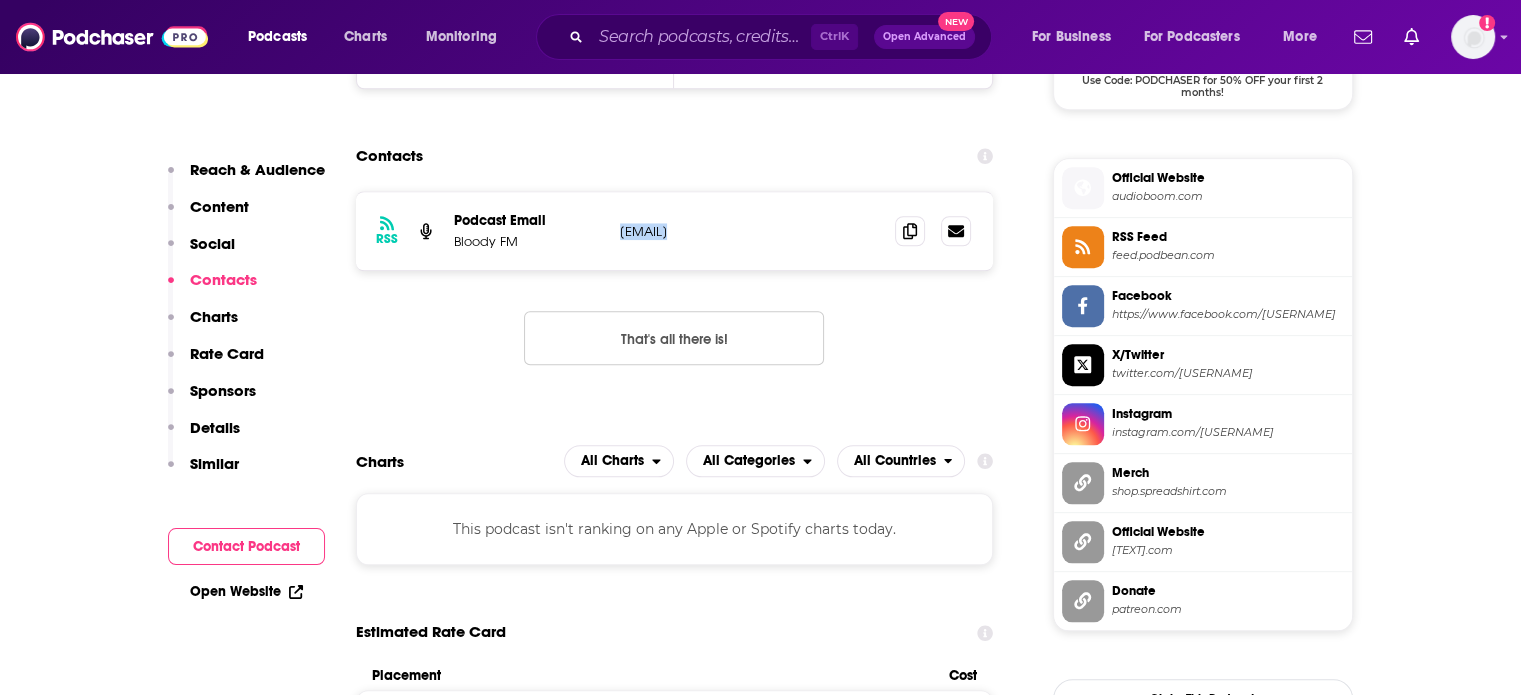click on "[EMAIL]" at bounding box center (750, 231) 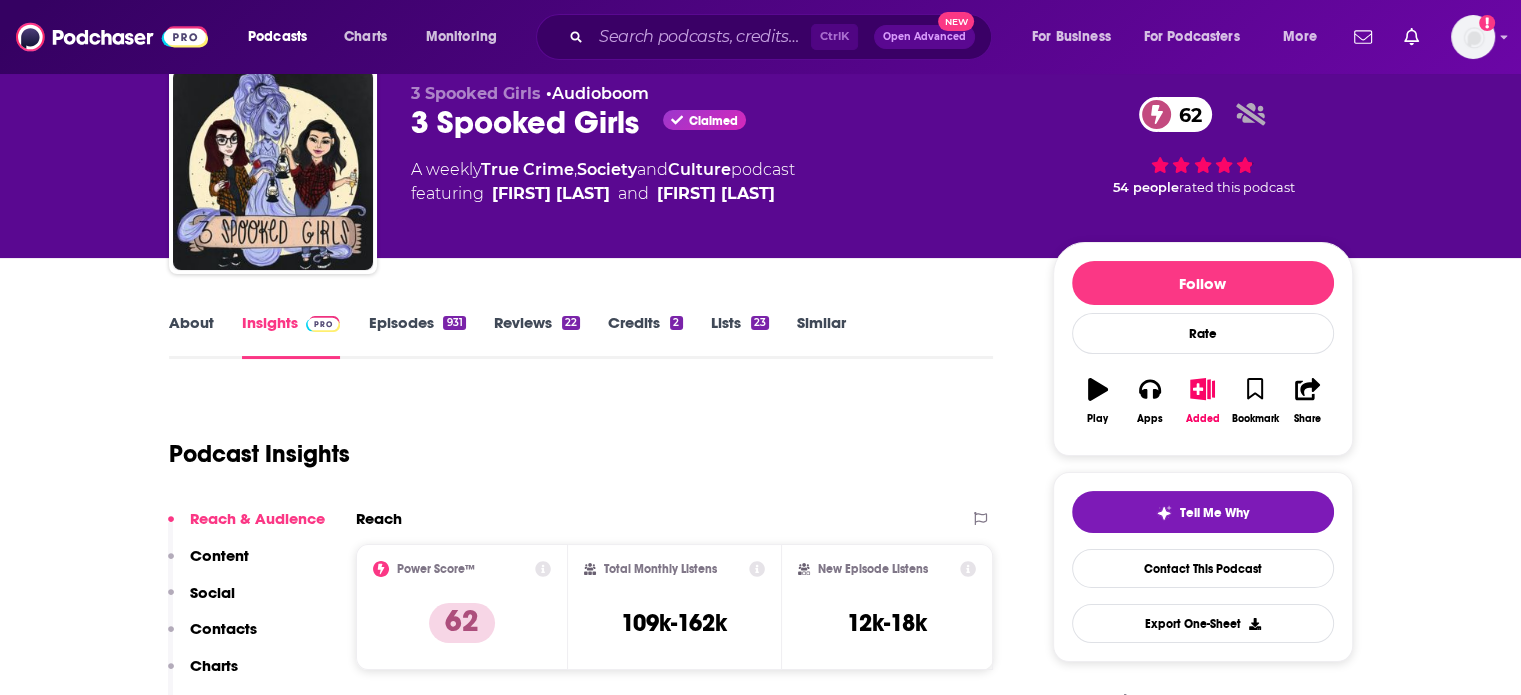 scroll, scrollTop: 0, scrollLeft: 0, axis: both 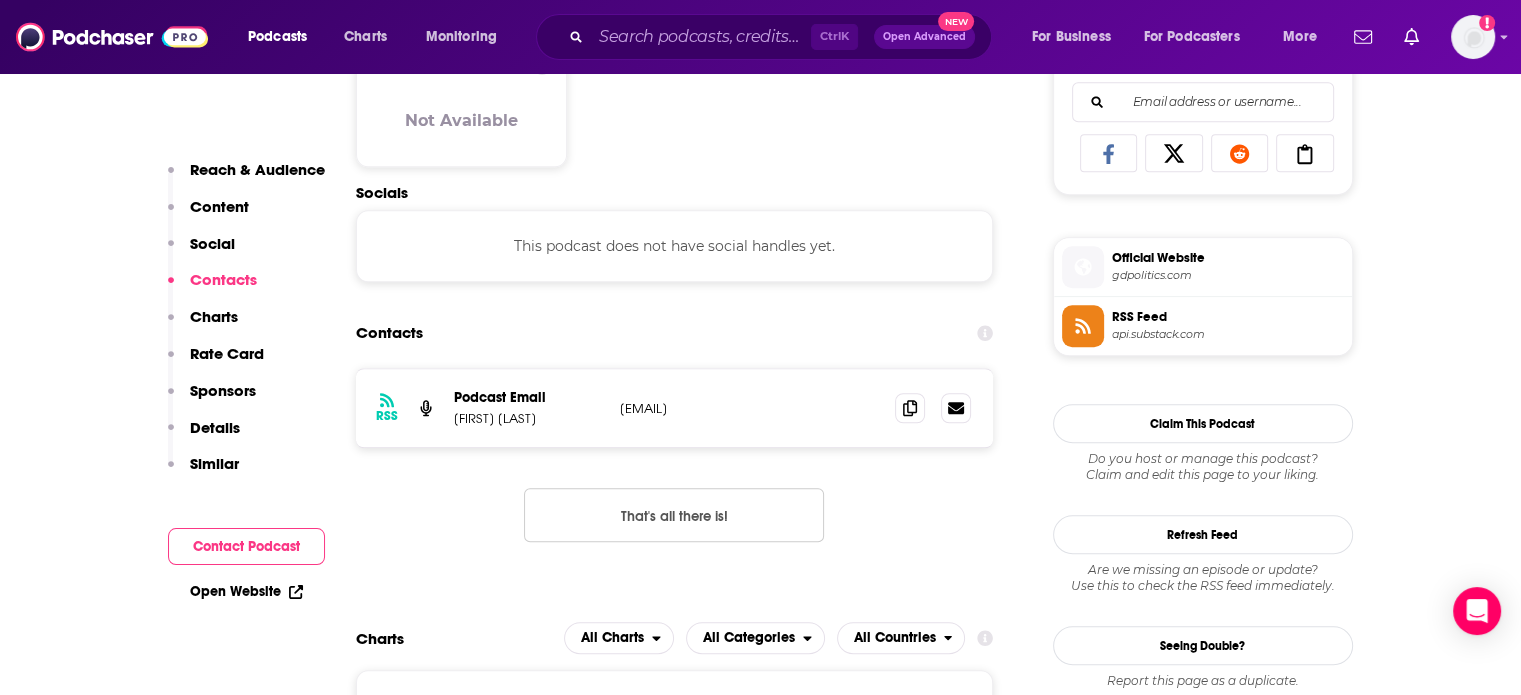 click on "[EMAIL]" at bounding box center (750, 408) 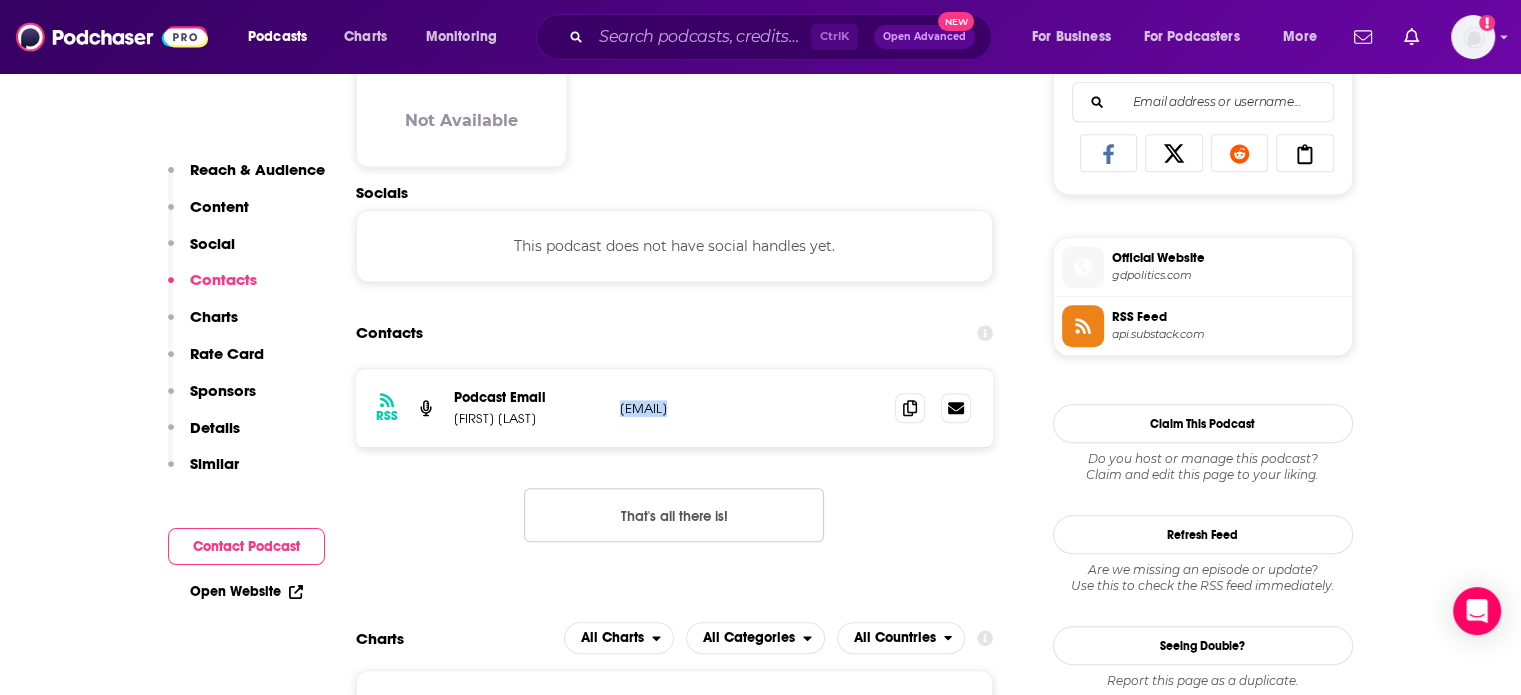 click on "galendrukepolitics@gmail.com" at bounding box center [750, 408] 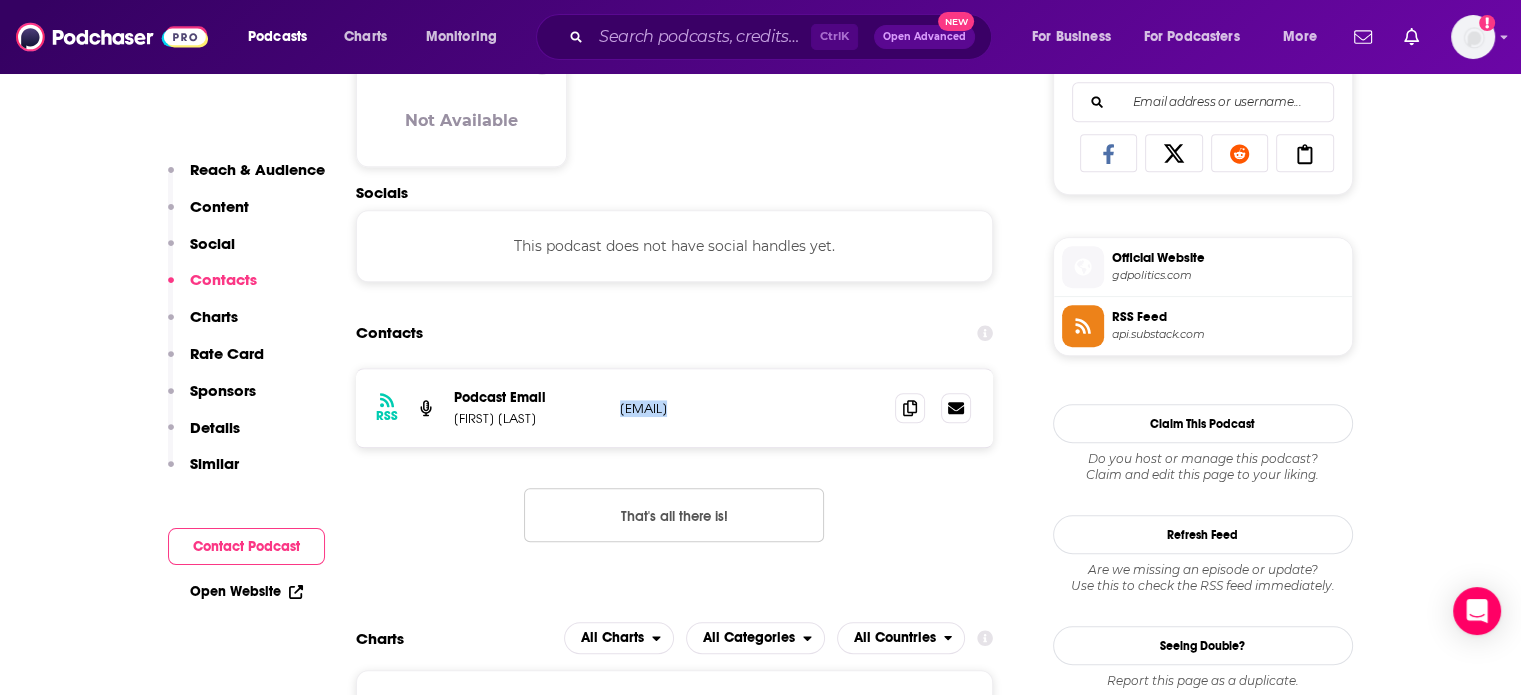 copy on "galendrukepolitics@gmail.com galendrukepolitics@gmail.com" 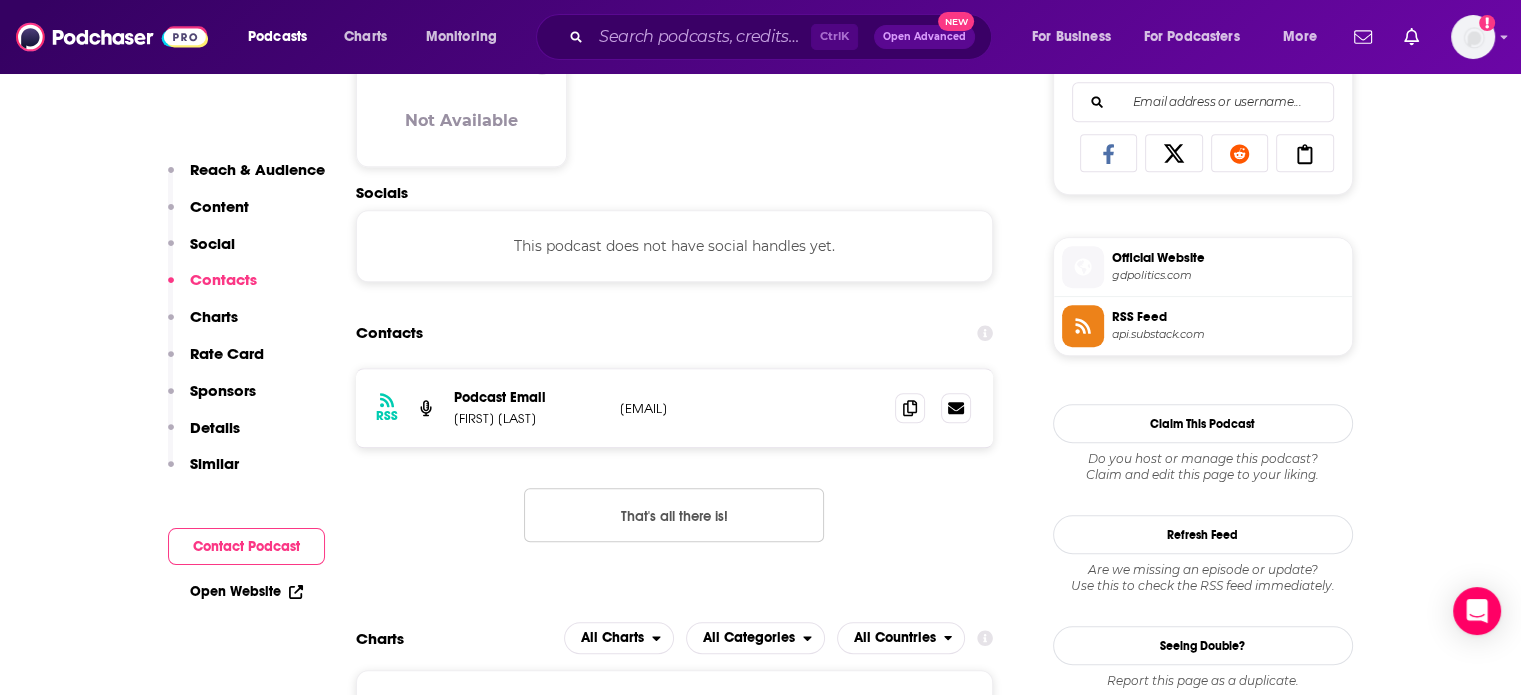 click on "Galen Druke" at bounding box center [529, 418] 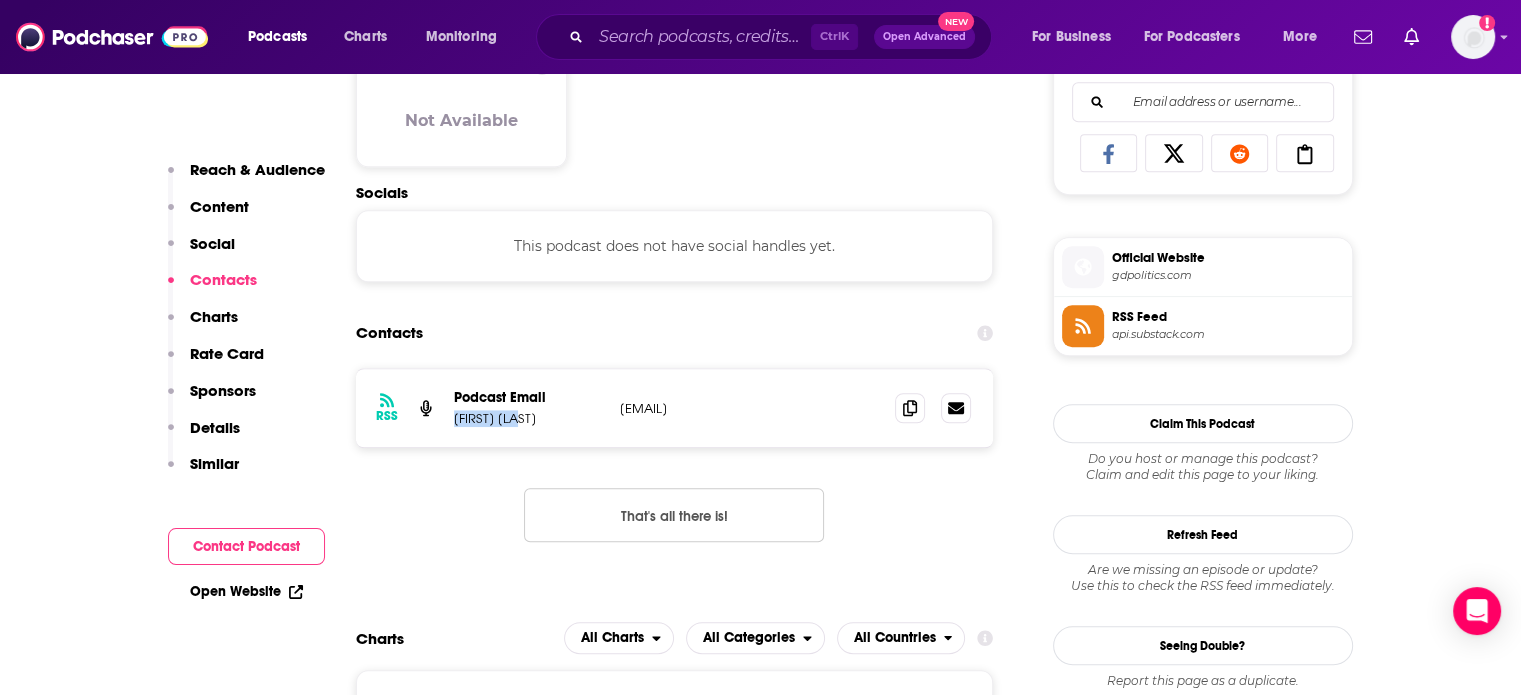 drag, startPoint x: 471, startPoint y: 419, endPoint x: 501, endPoint y: 421, distance: 30.066593 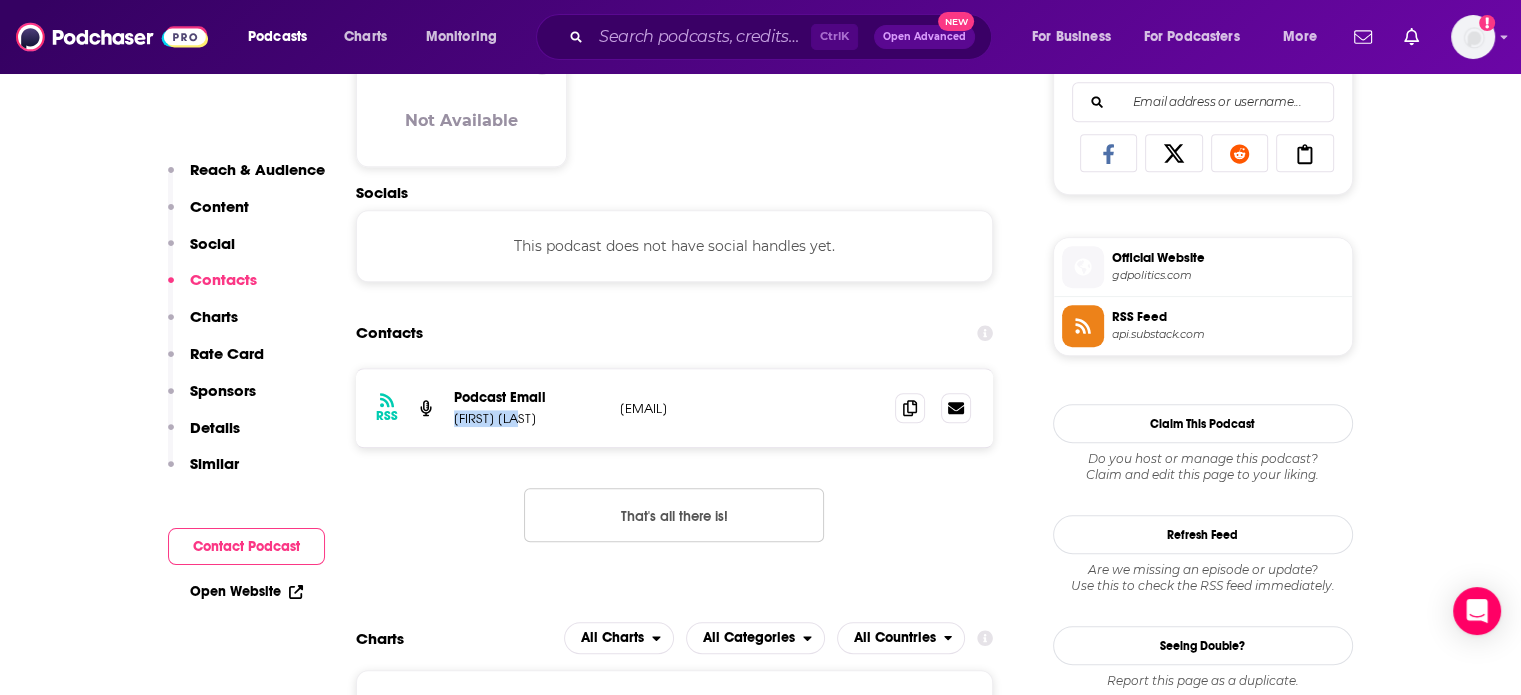 click on "Galen Druke" at bounding box center [529, 418] 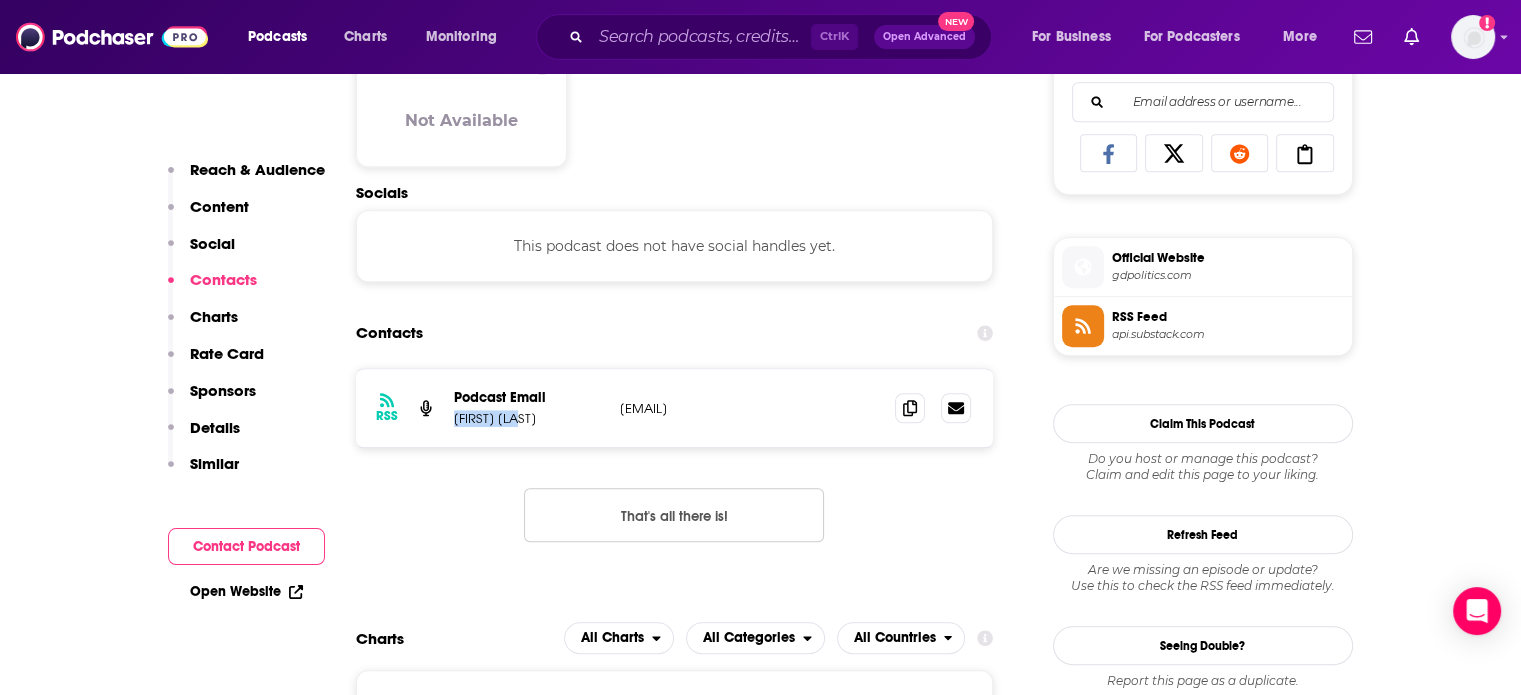 copy on "Galen Druke" 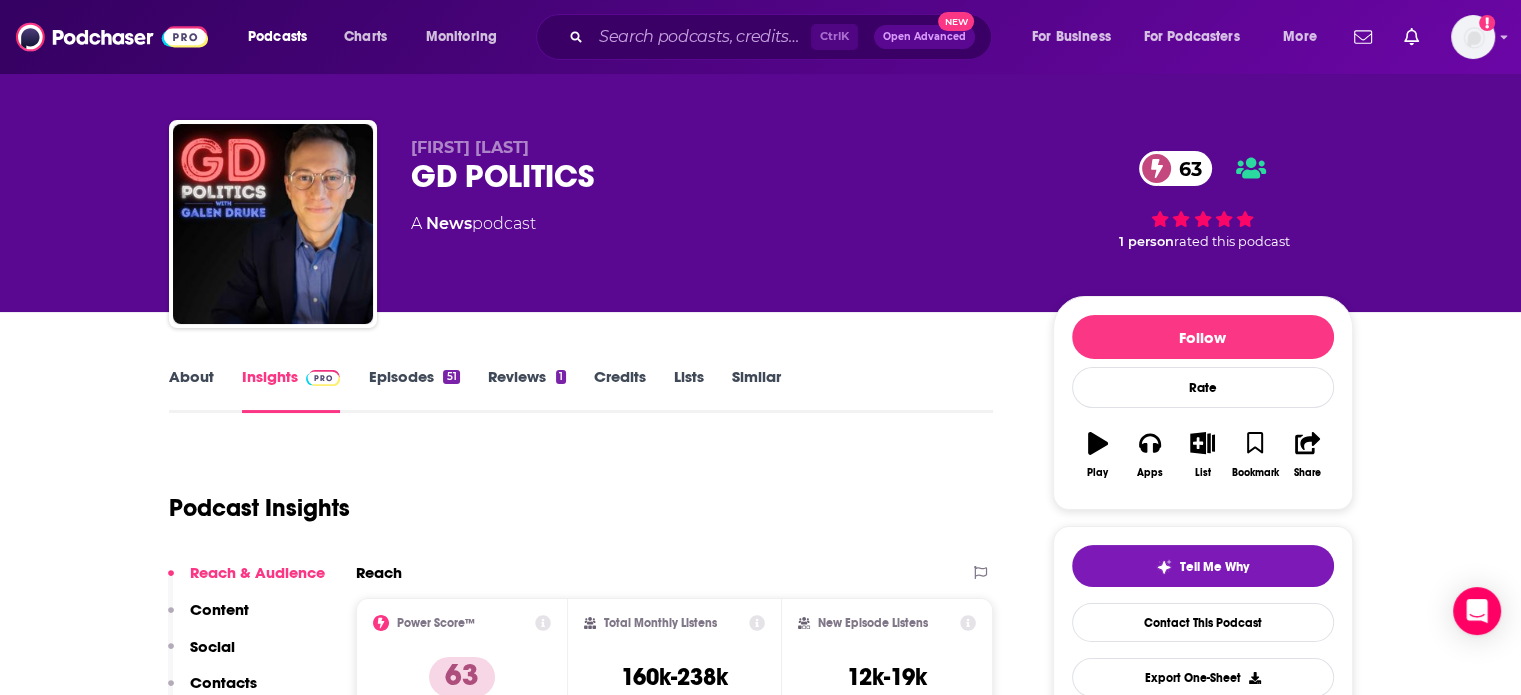 scroll, scrollTop: 0, scrollLeft: 0, axis: both 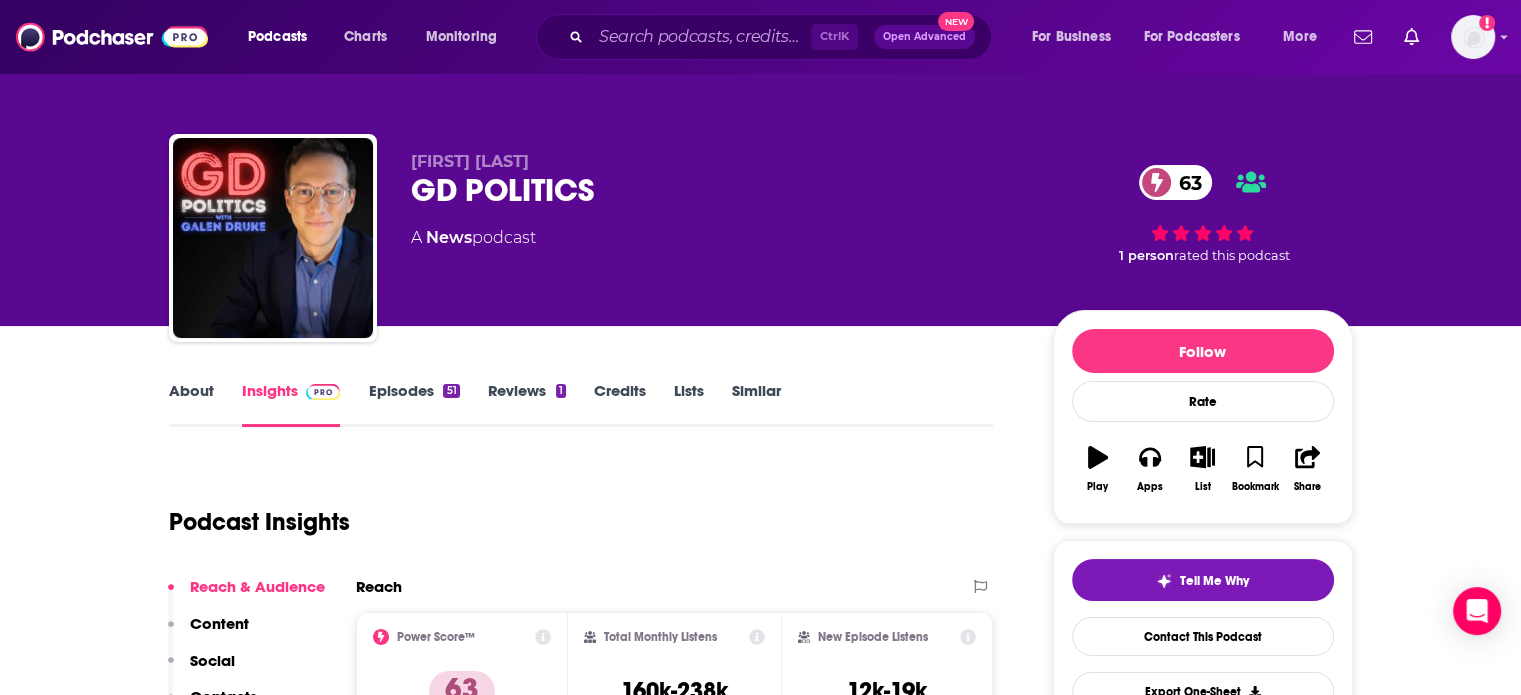 click on "GD POLITICS 63" at bounding box center (716, 190) 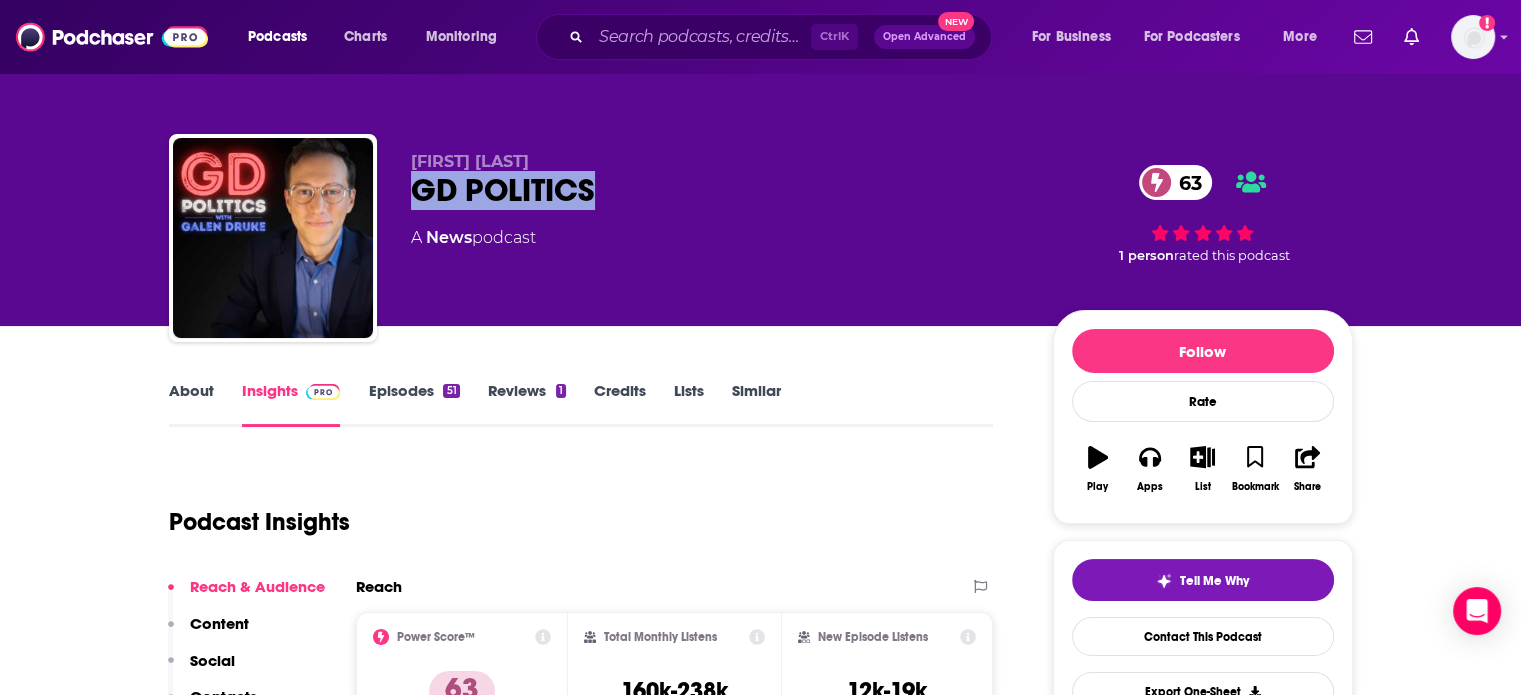 drag, startPoint x: 411, startPoint y: 191, endPoint x: 542, endPoint y: 185, distance: 131.13733 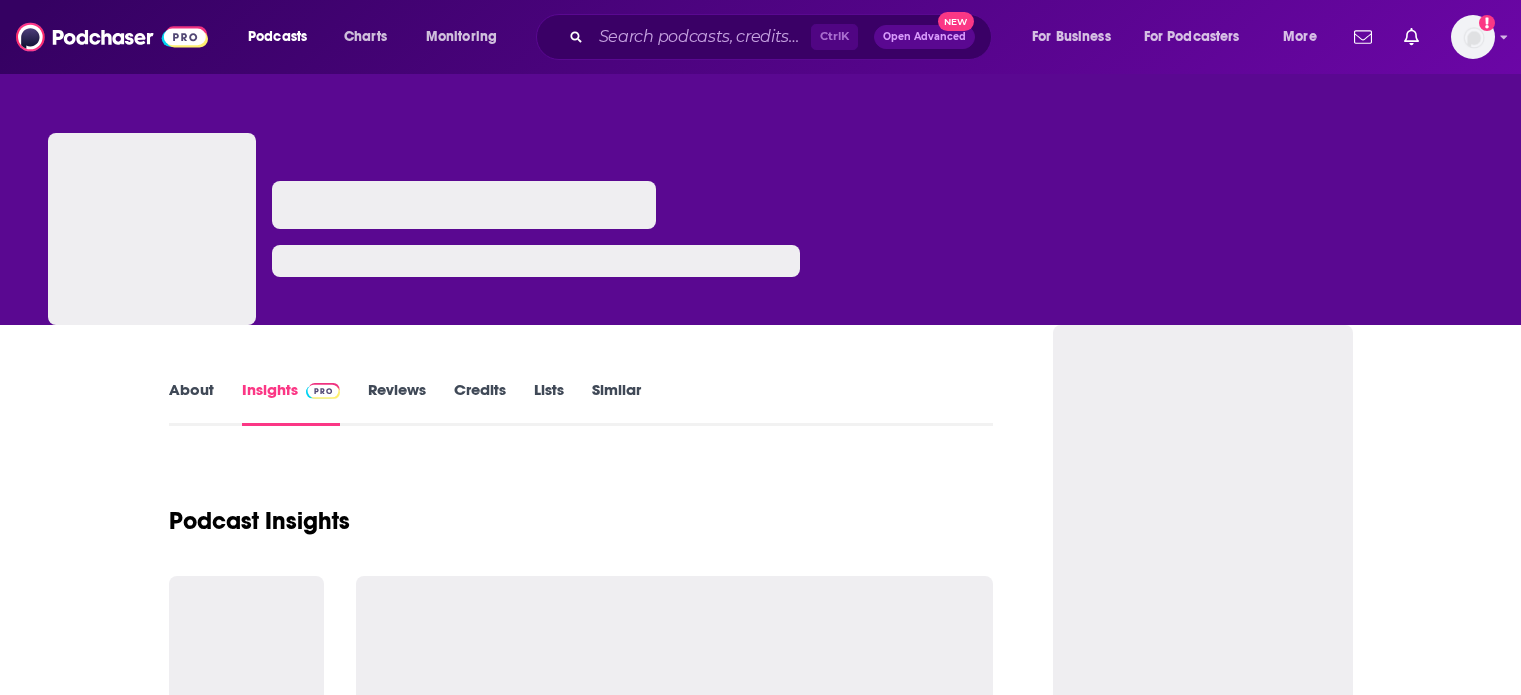 scroll, scrollTop: 0, scrollLeft: 0, axis: both 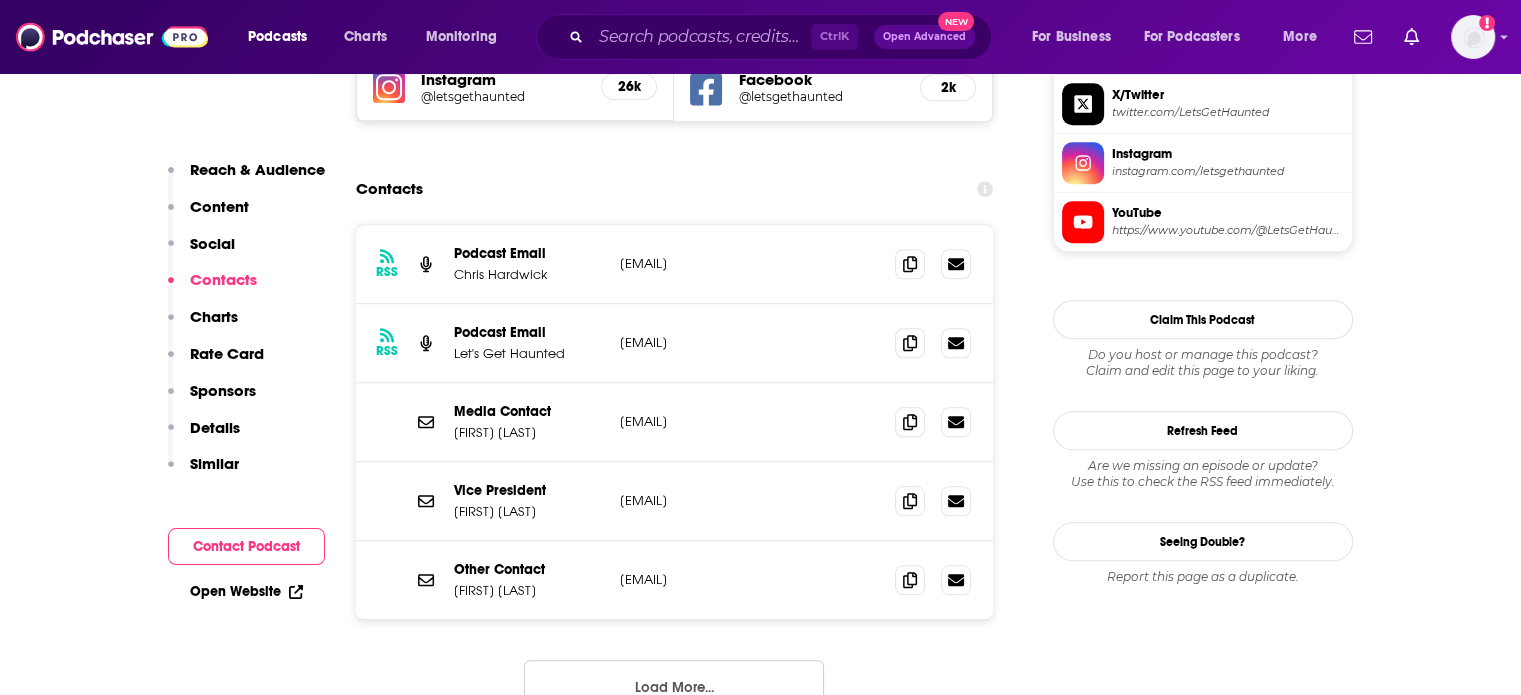 click on "[EMAIL]" at bounding box center (750, 342) 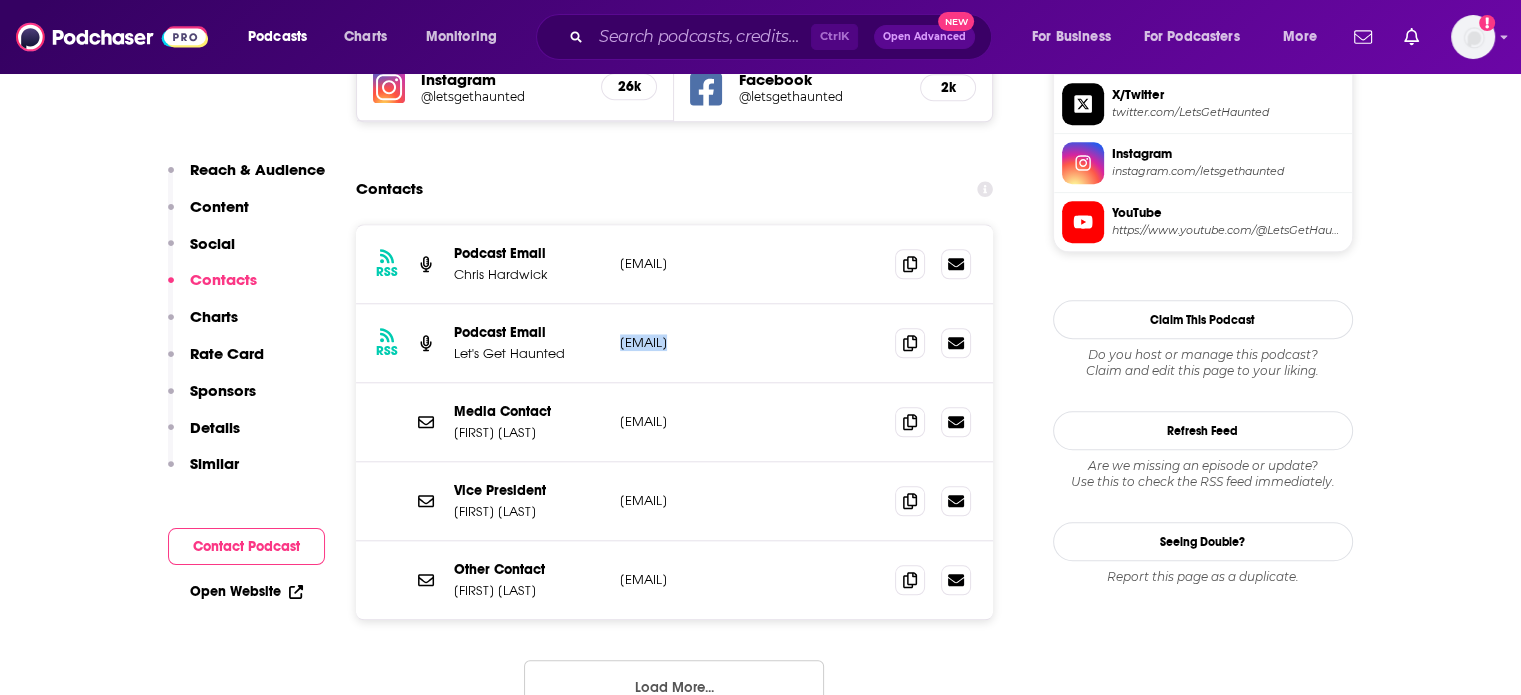 click on "[EMAIL]" at bounding box center (750, 342) 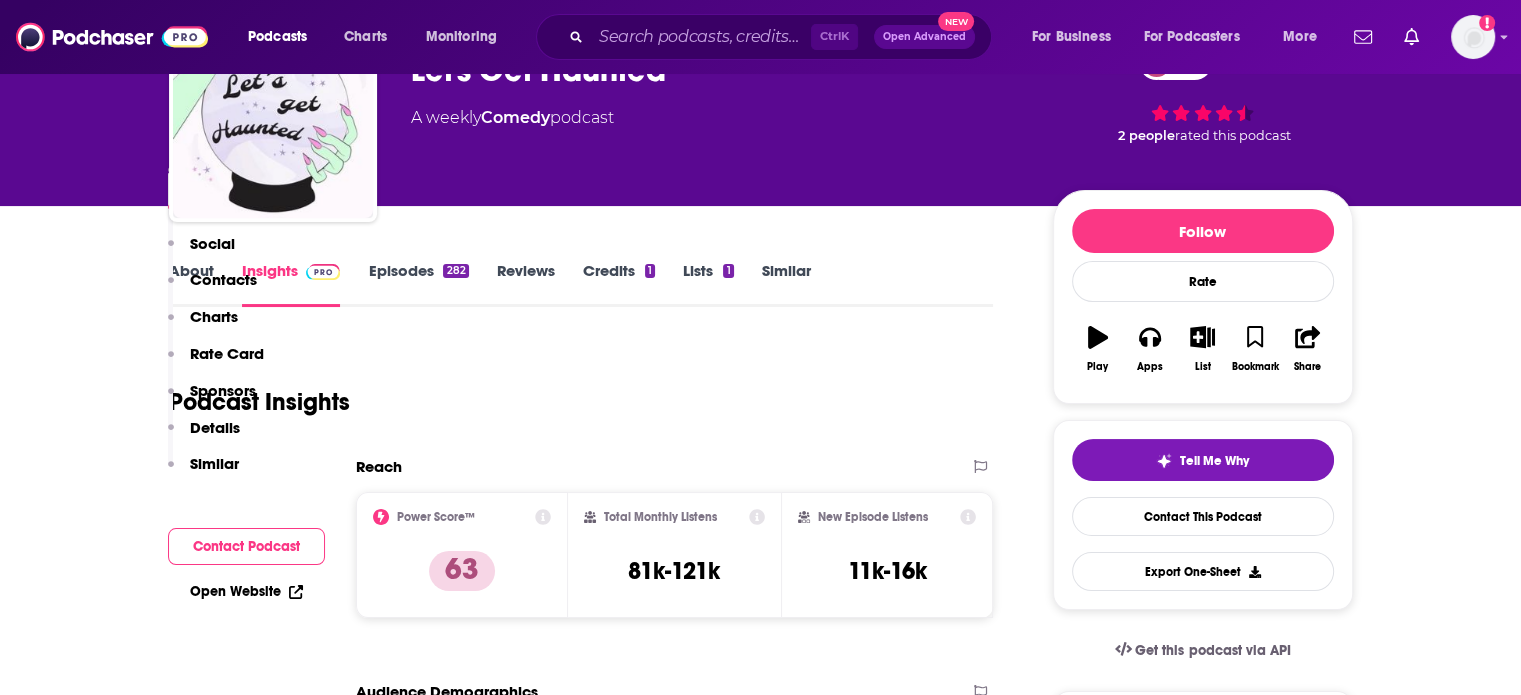 scroll, scrollTop: 0, scrollLeft: 0, axis: both 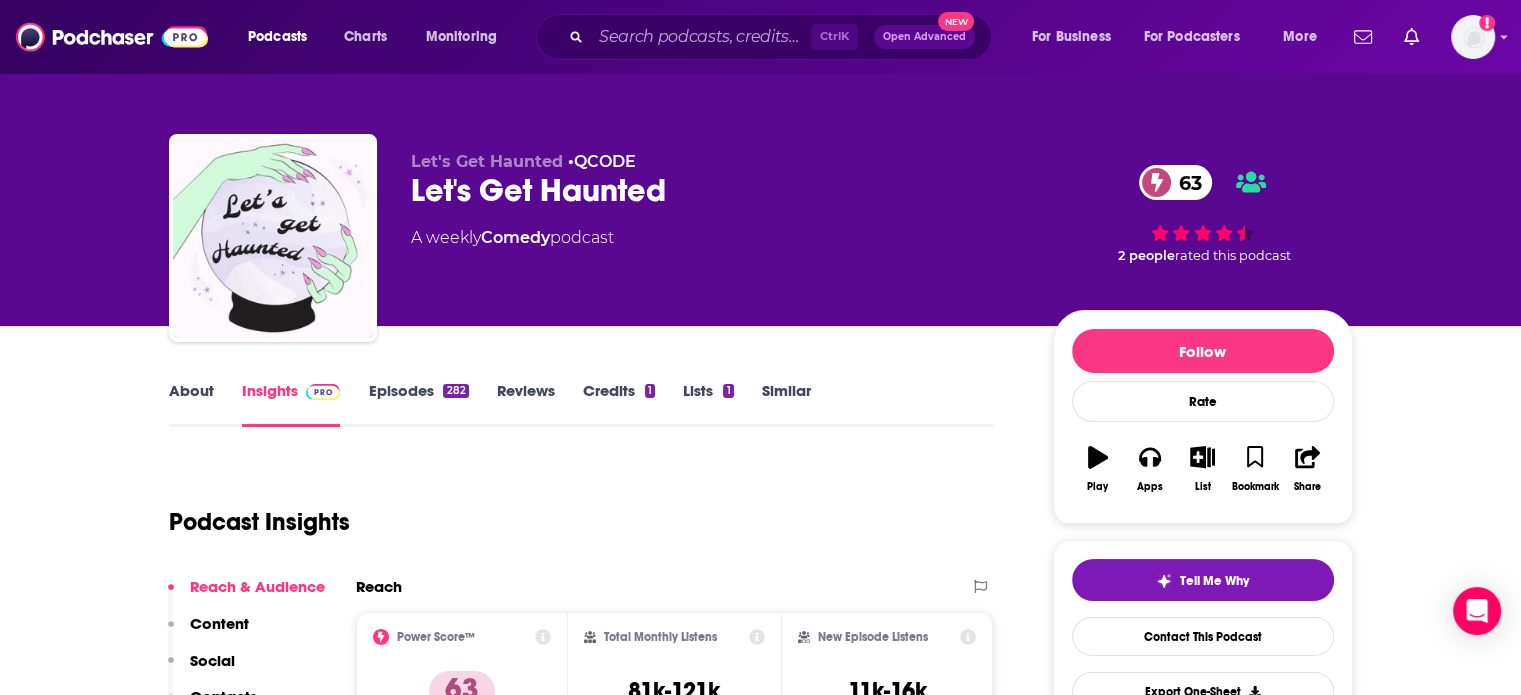 click on "Let's Get Haunted" at bounding box center [487, 161] 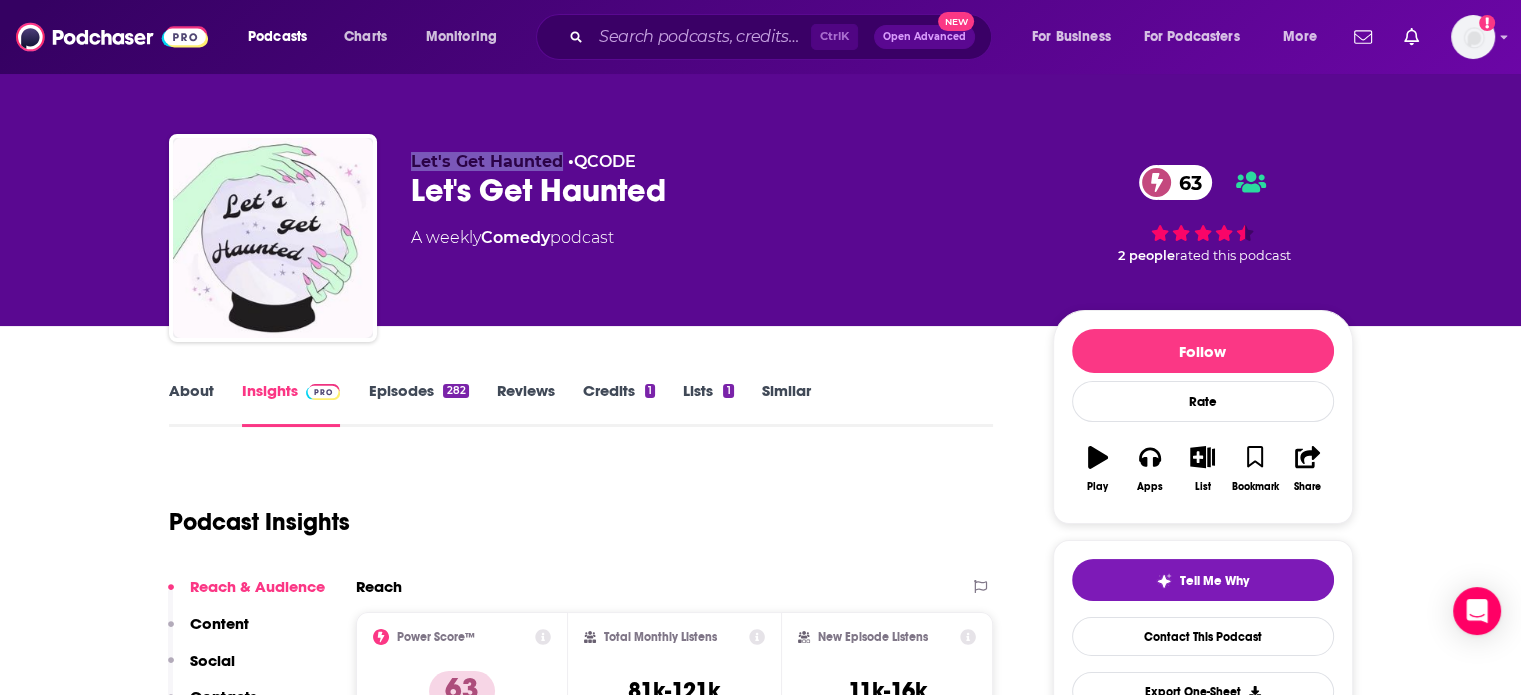 drag, startPoint x: 432, startPoint y: 160, endPoint x: 518, endPoint y: 160, distance: 86 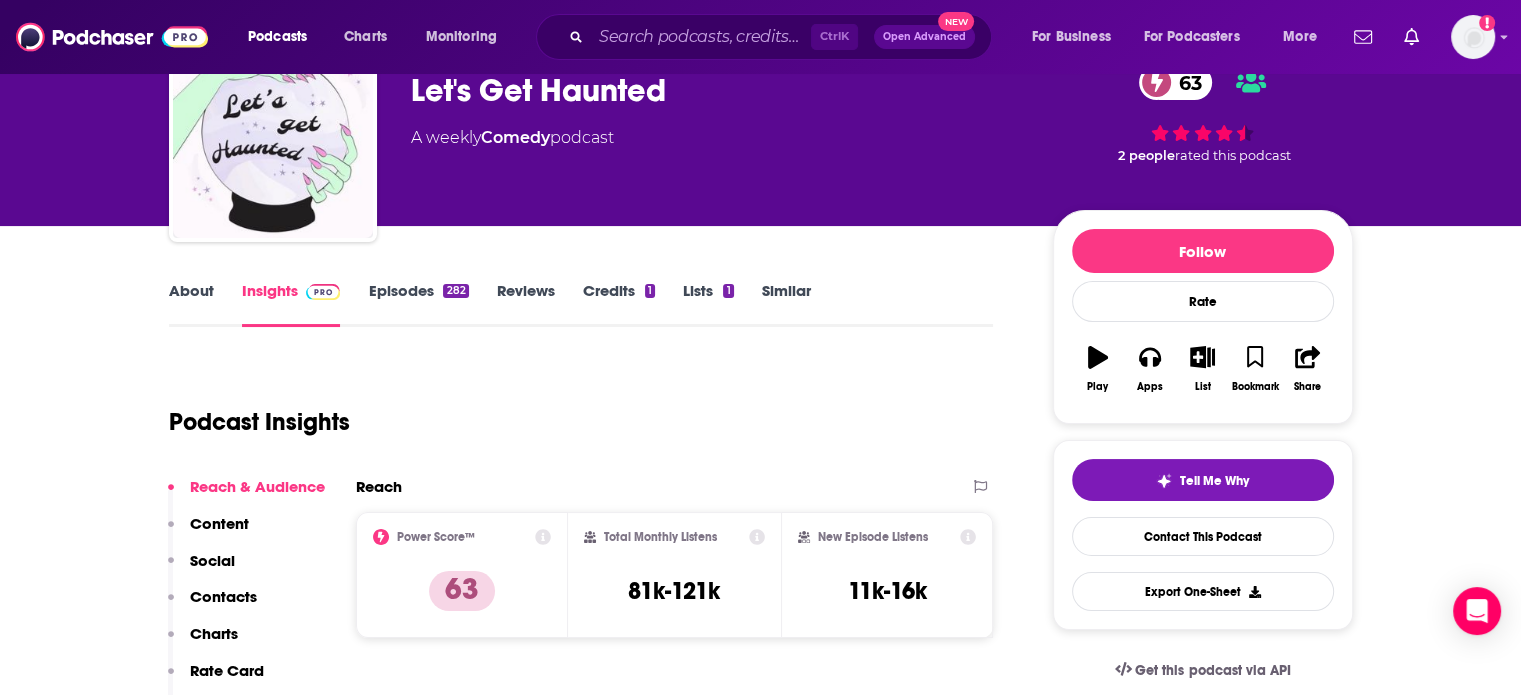scroll, scrollTop: 0, scrollLeft: 0, axis: both 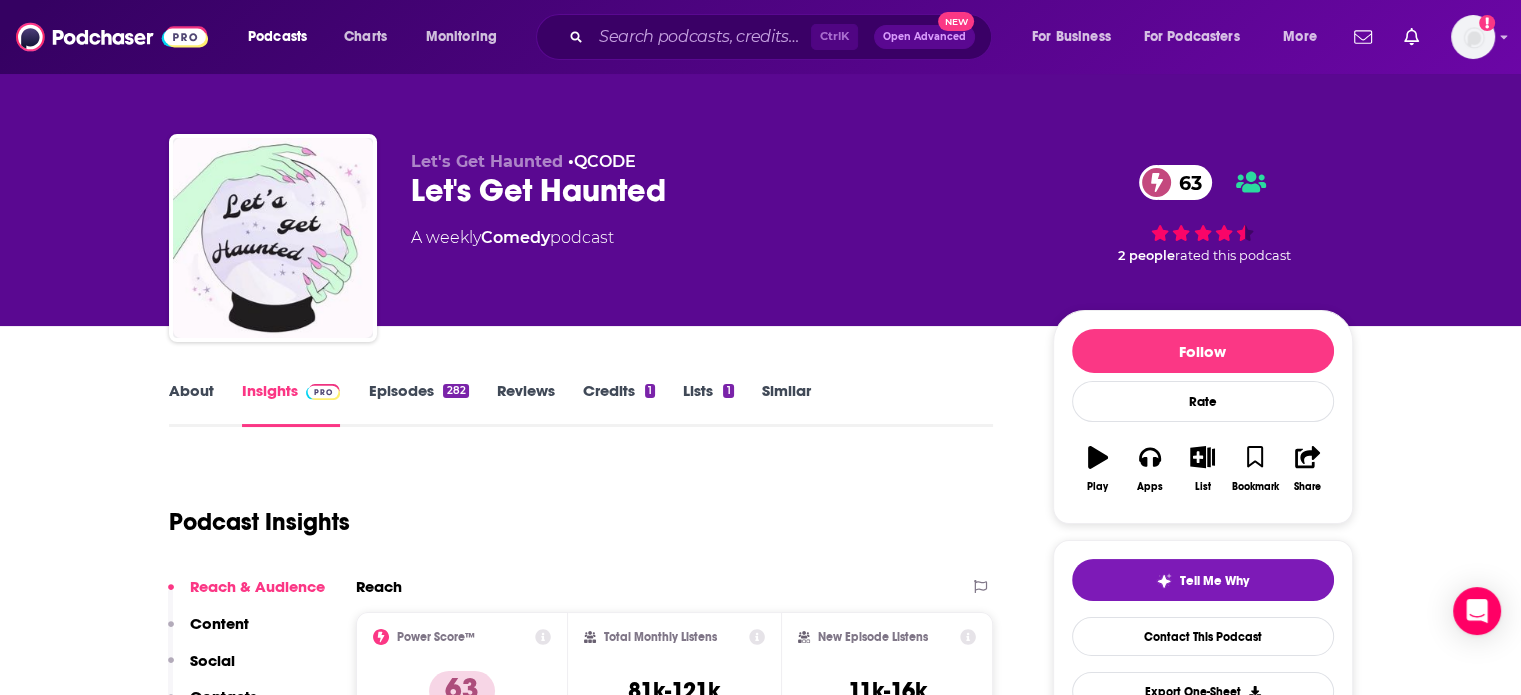 click on "About Insights Episodes 282 Reviews Credits 1 Lists 1 Similar" at bounding box center [581, 402] 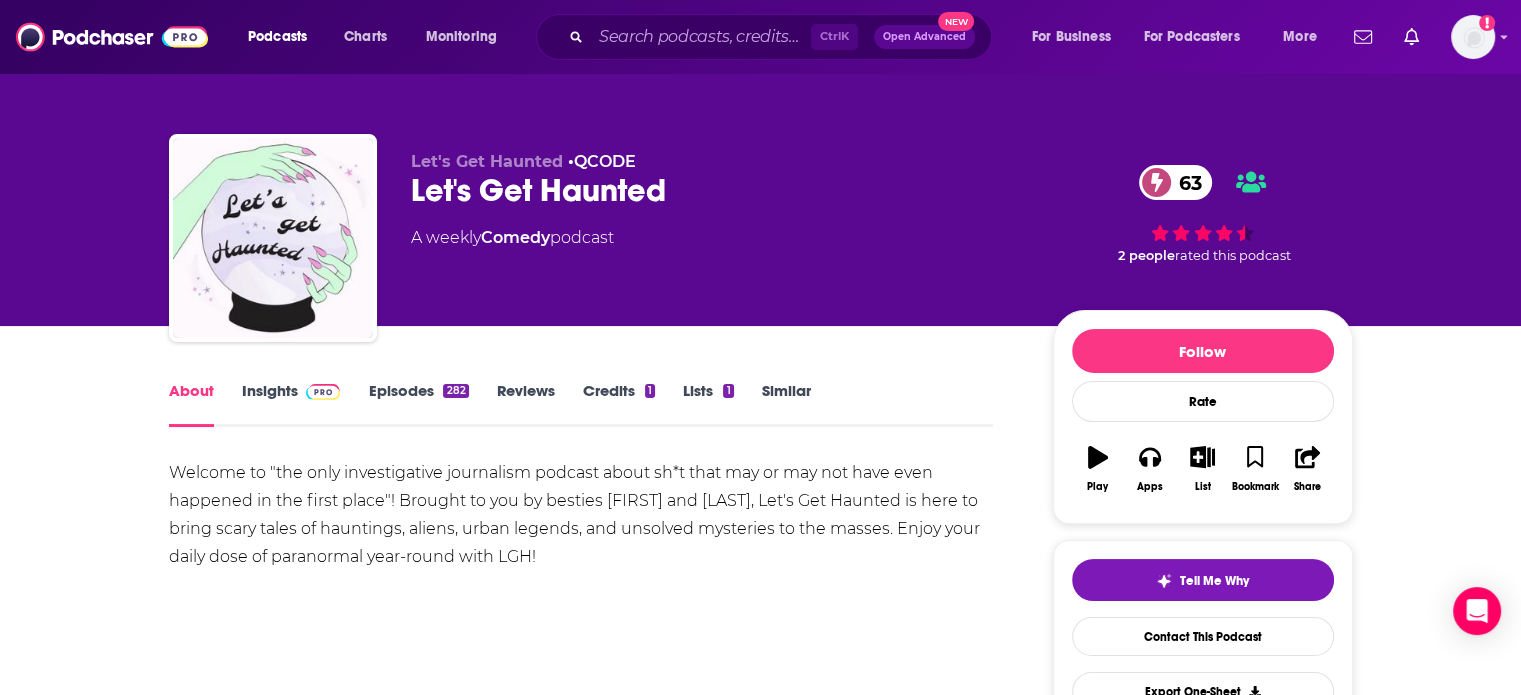 click on "Insights" at bounding box center (291, 404) 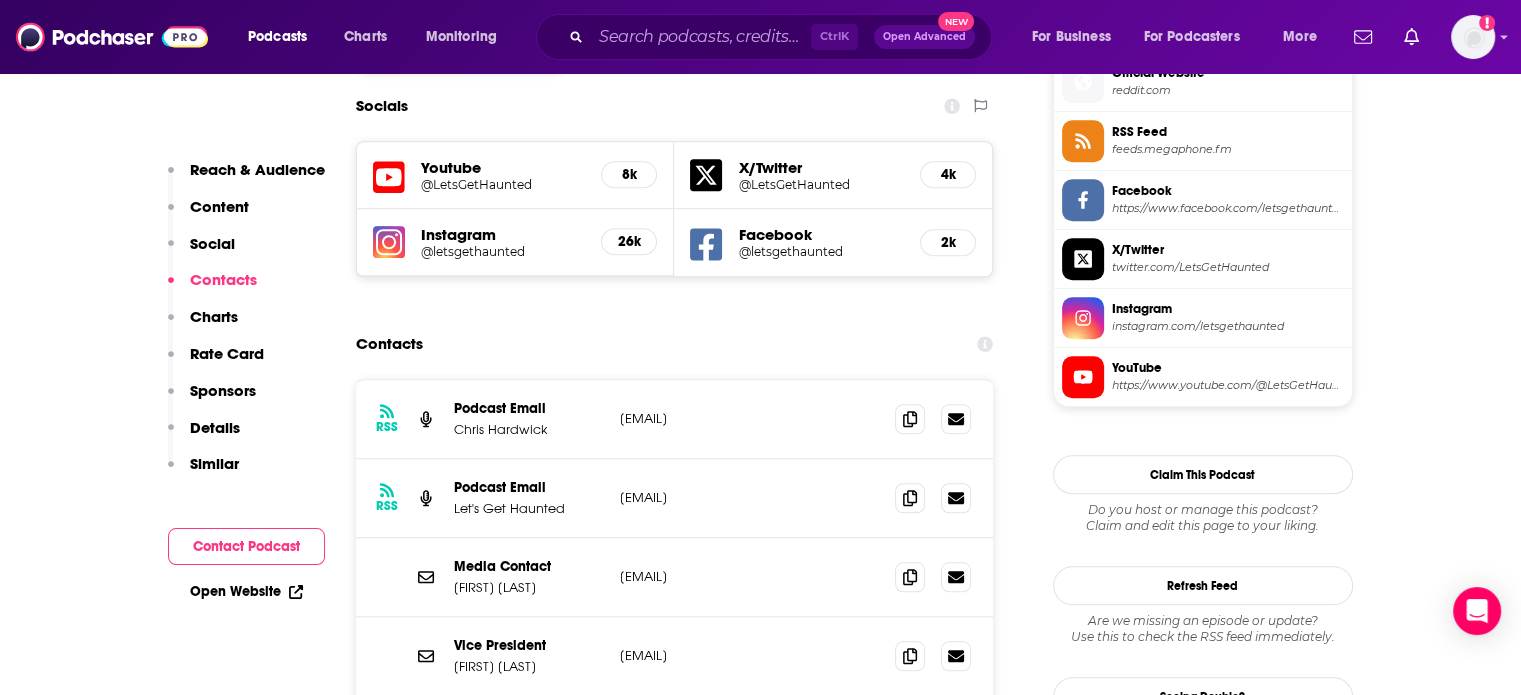 scroll, scrollTop: 1800, scrollLeft: 0, axis: vertical 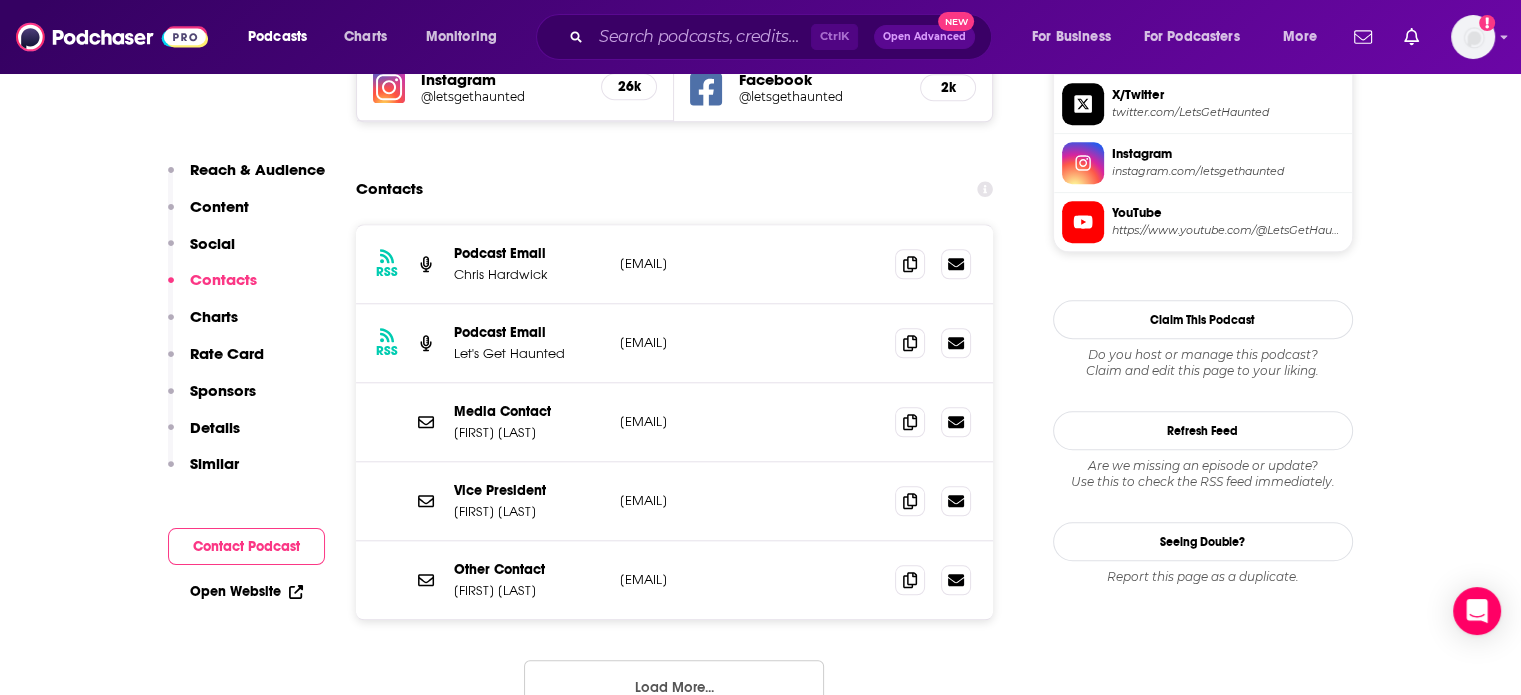 click on "Allie Mack" at bounding box center [529, 432] 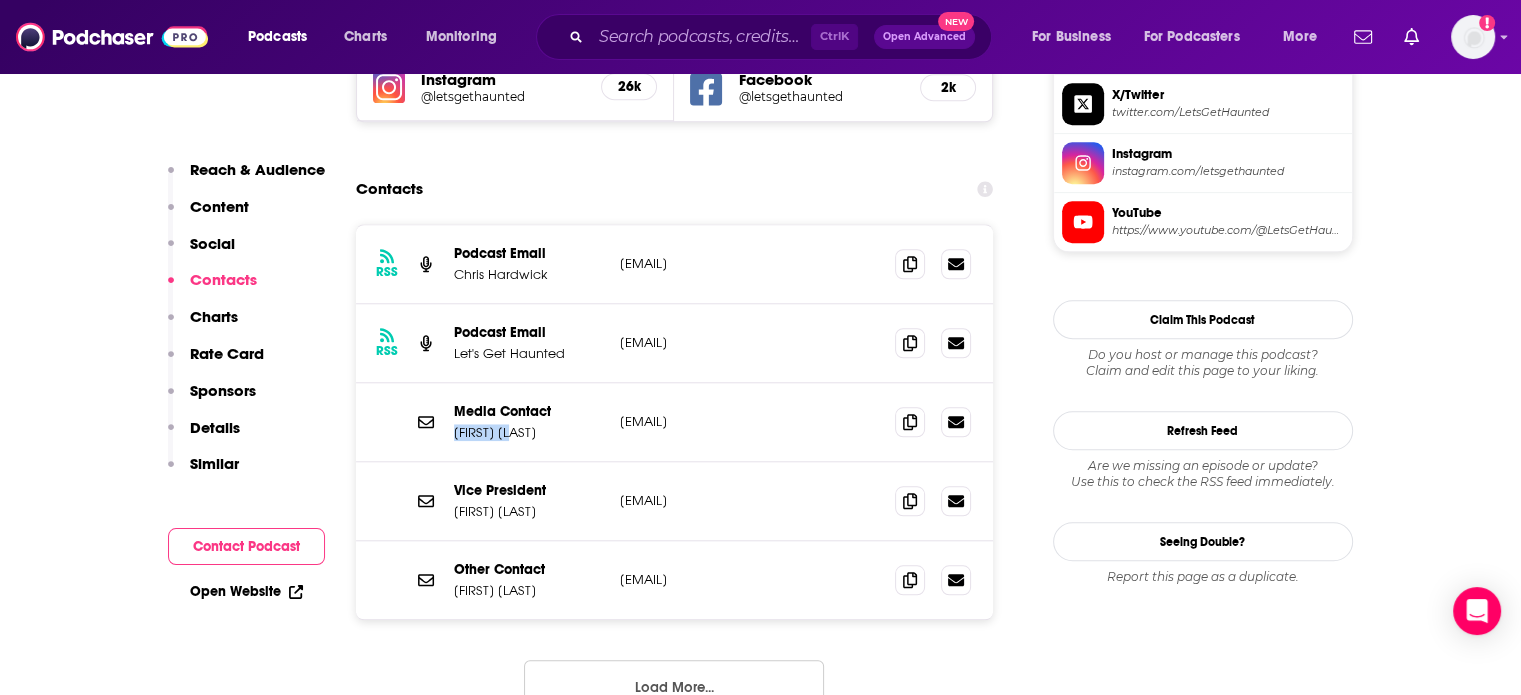 drag, startPoint x: 497, startPoint y: 435, endPoint x: 463, endPoint y: 433, distance: 34.058773 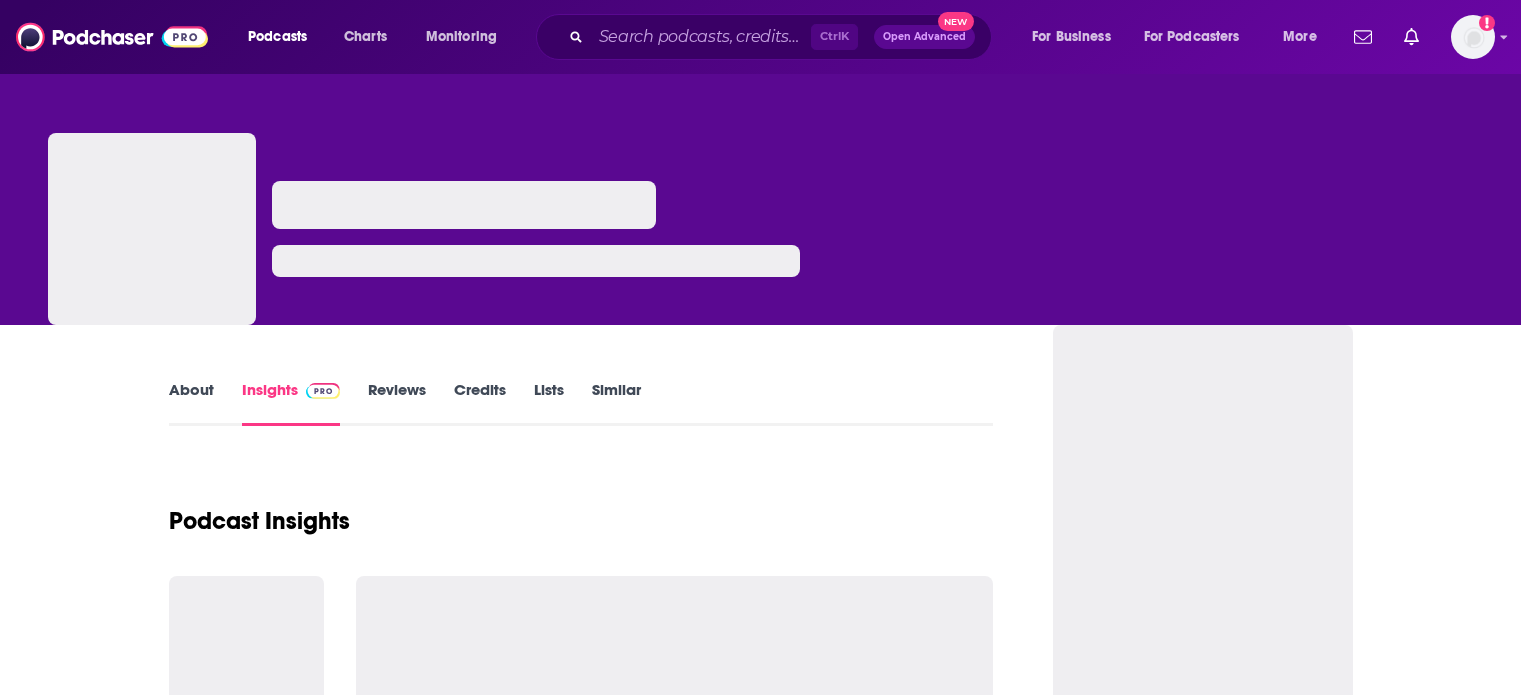 scroll, scrollTop: 0, scrollLeft: 0, axis: both 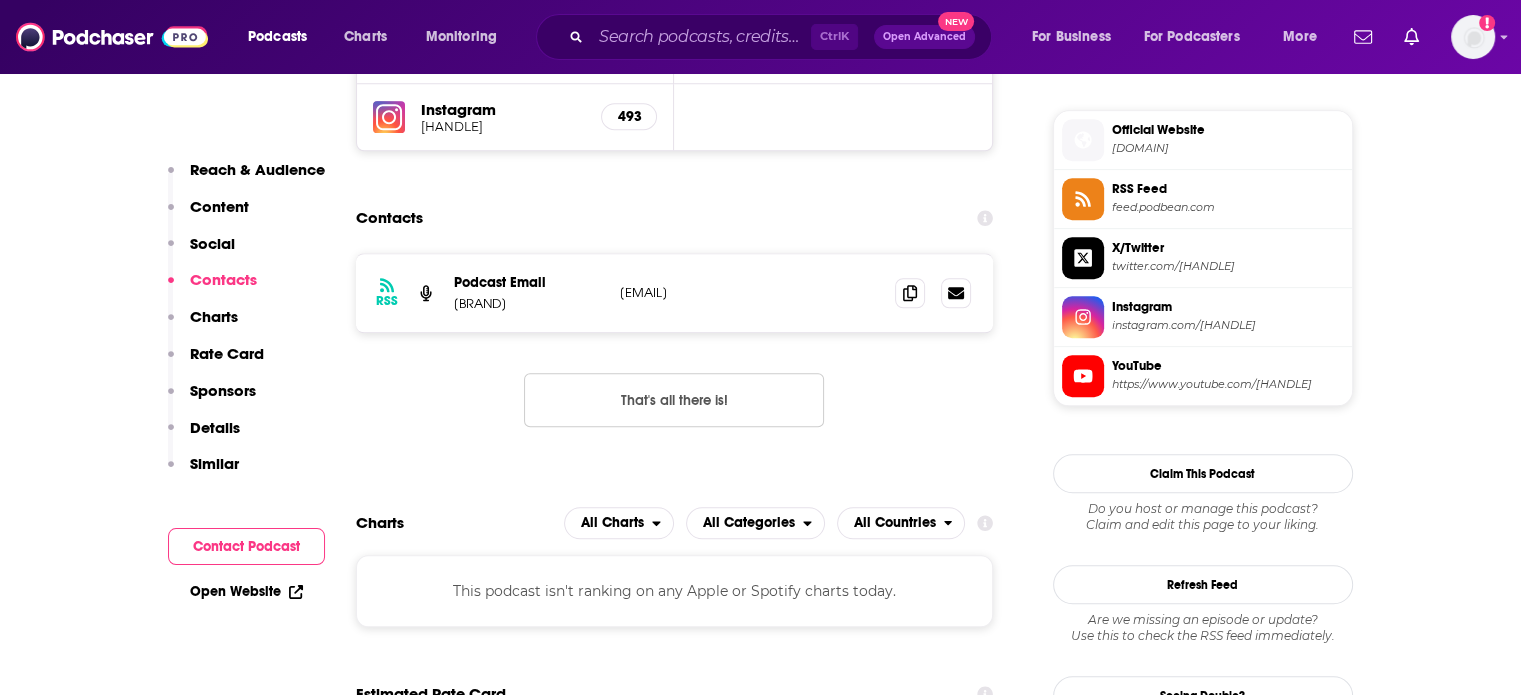 click on "[EMAIL]" at bounding box center (750, 292) 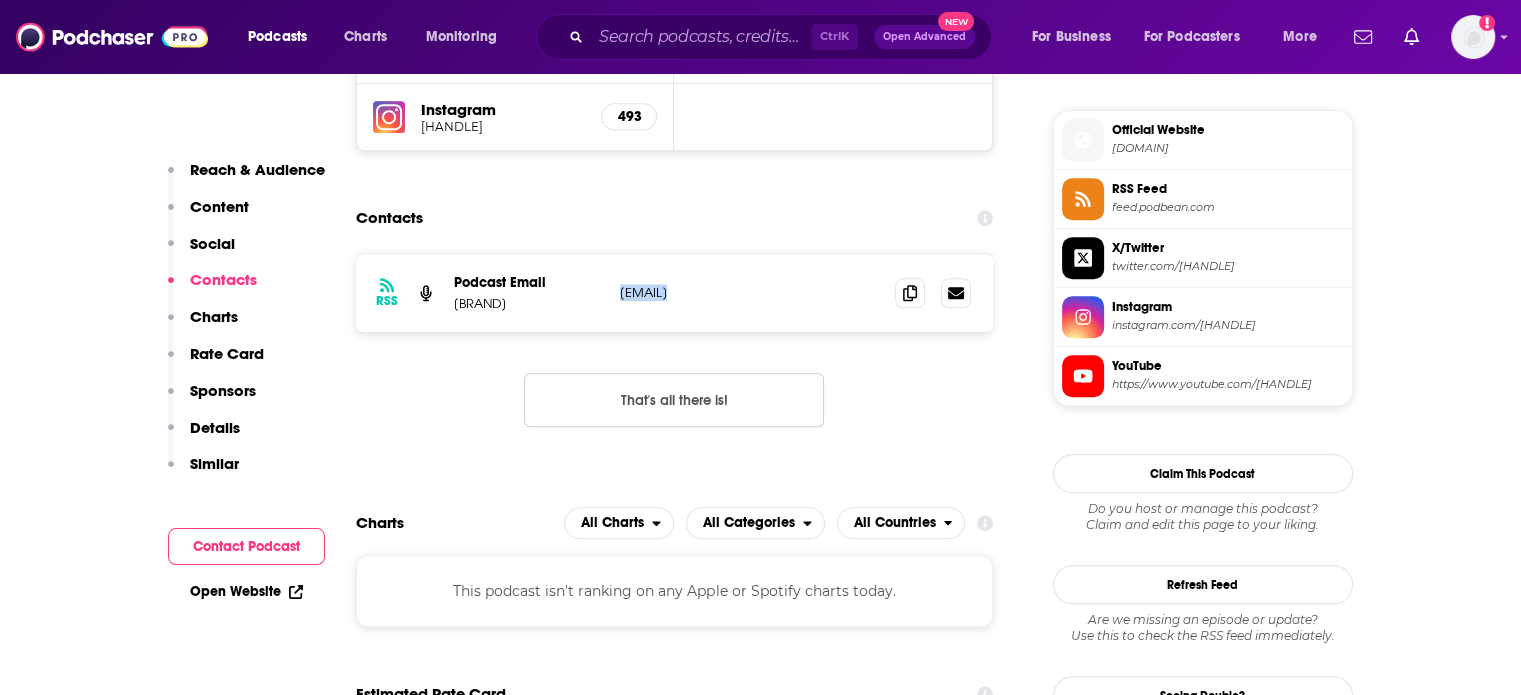 click on "[EMAIL]" at bounding box center (750, 292) 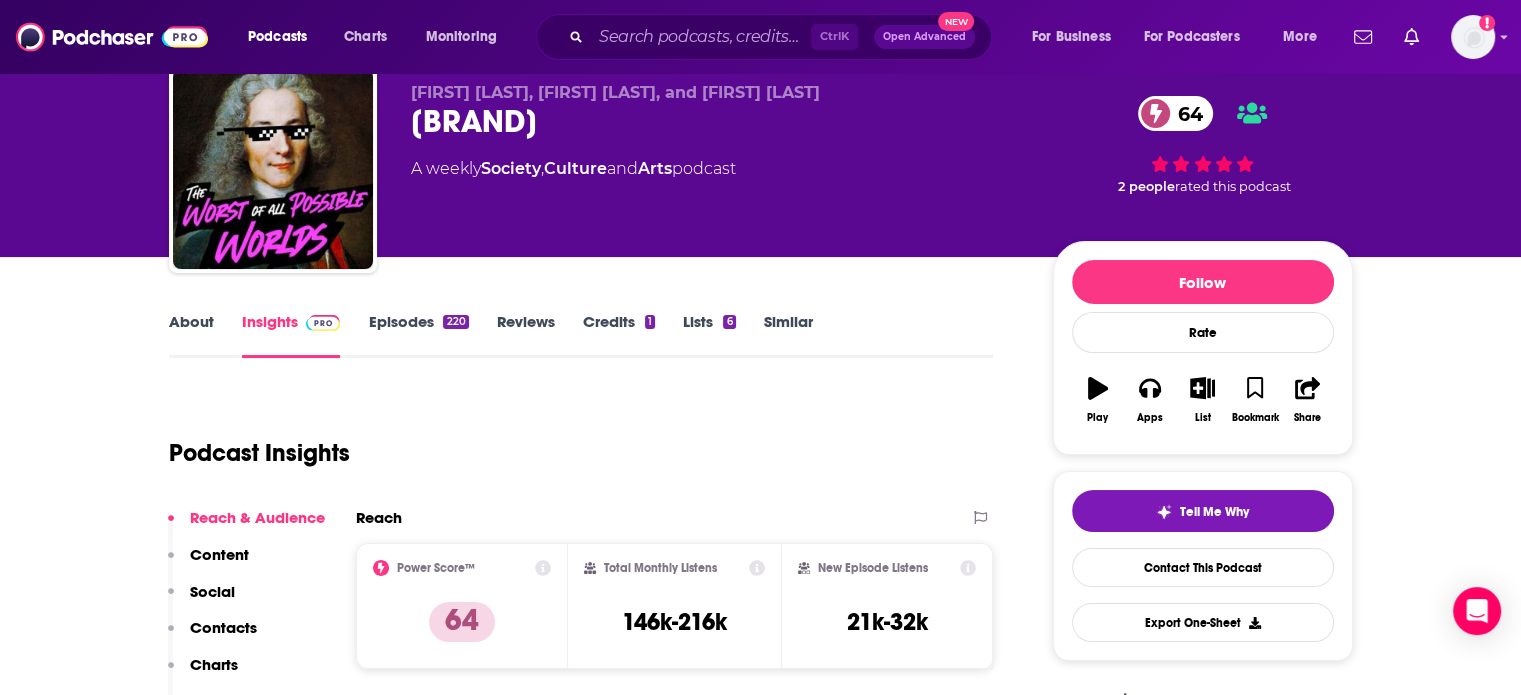 scroll, scrollTop: 0, scrollLeft: 0, axis: both 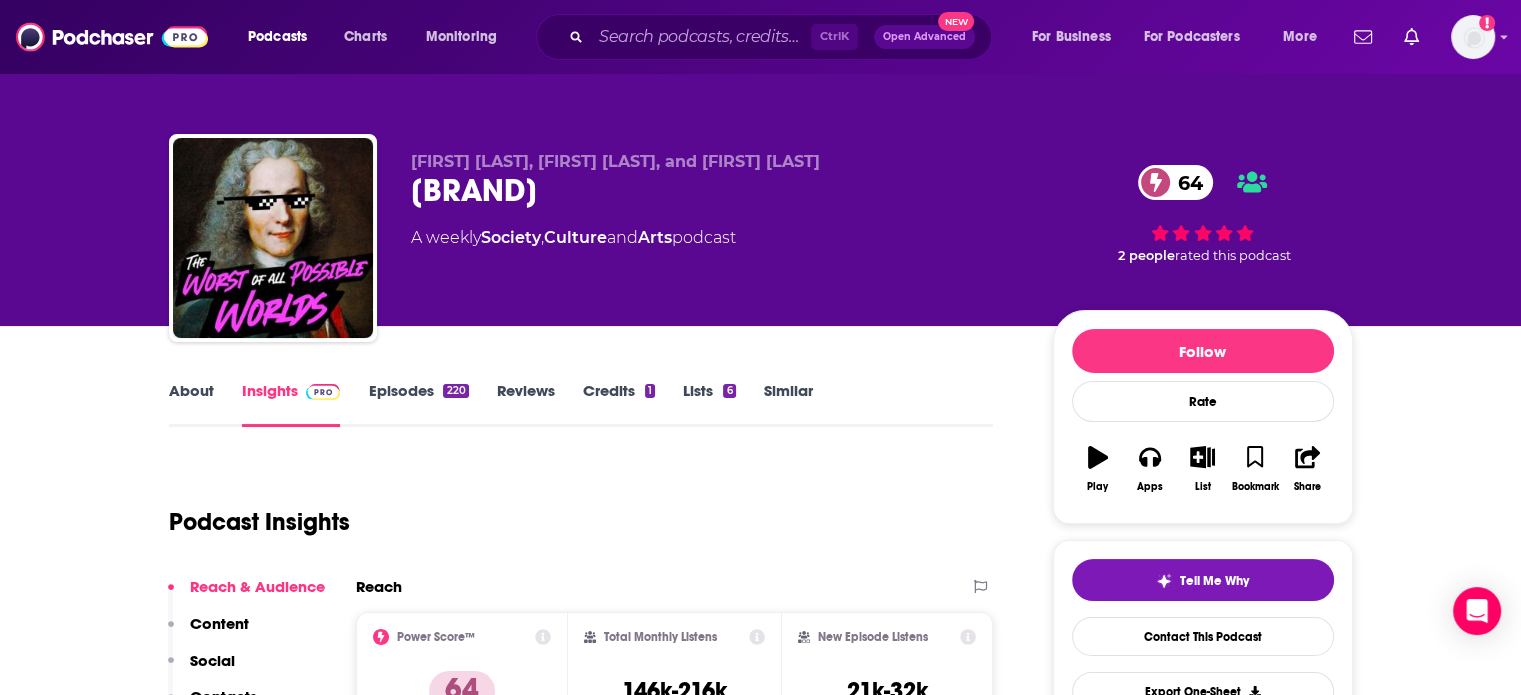 click on "Josh Boerman, A.J. Ditty, and Brian Alford" at bounding box center [615, 161] 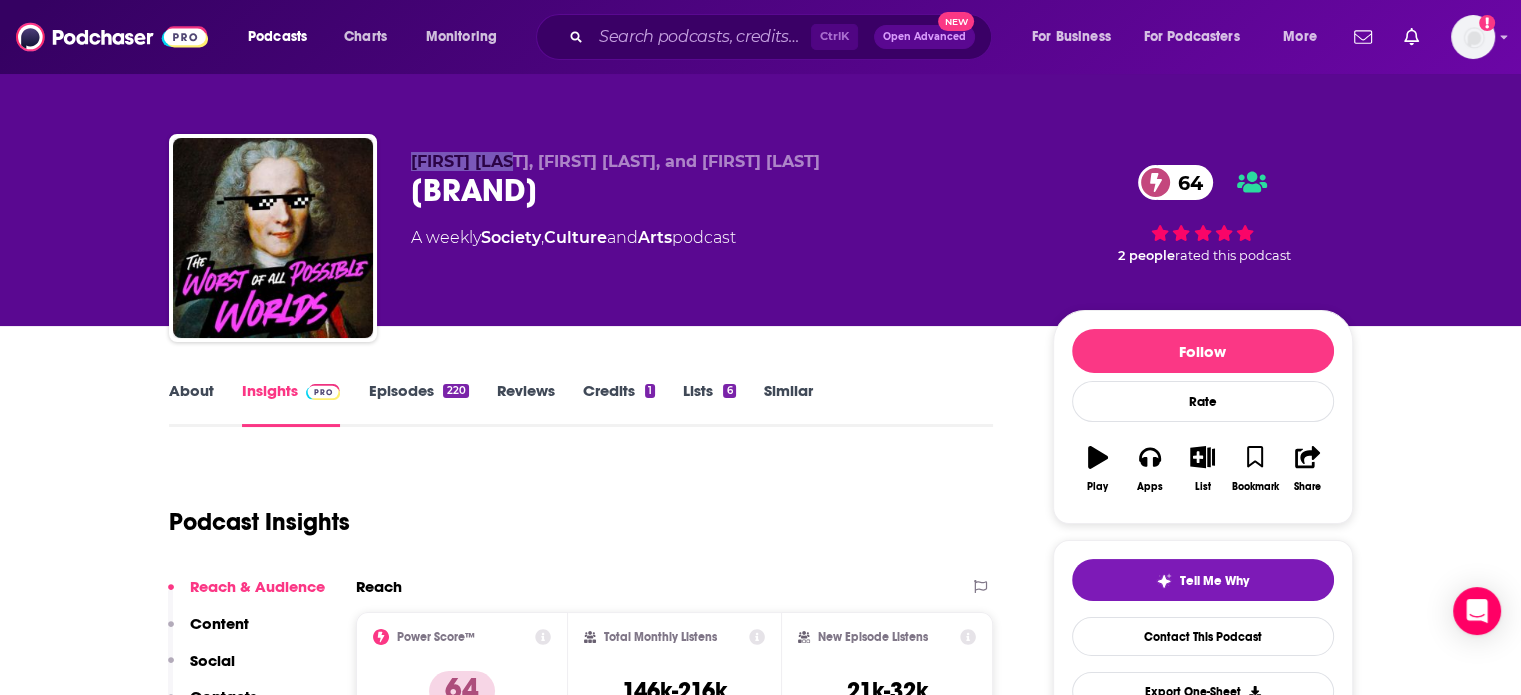 drag, startPoint x: 492, startPoint y: 159, endPoint x: 429, endPoint y: 158, distance: 63.007935 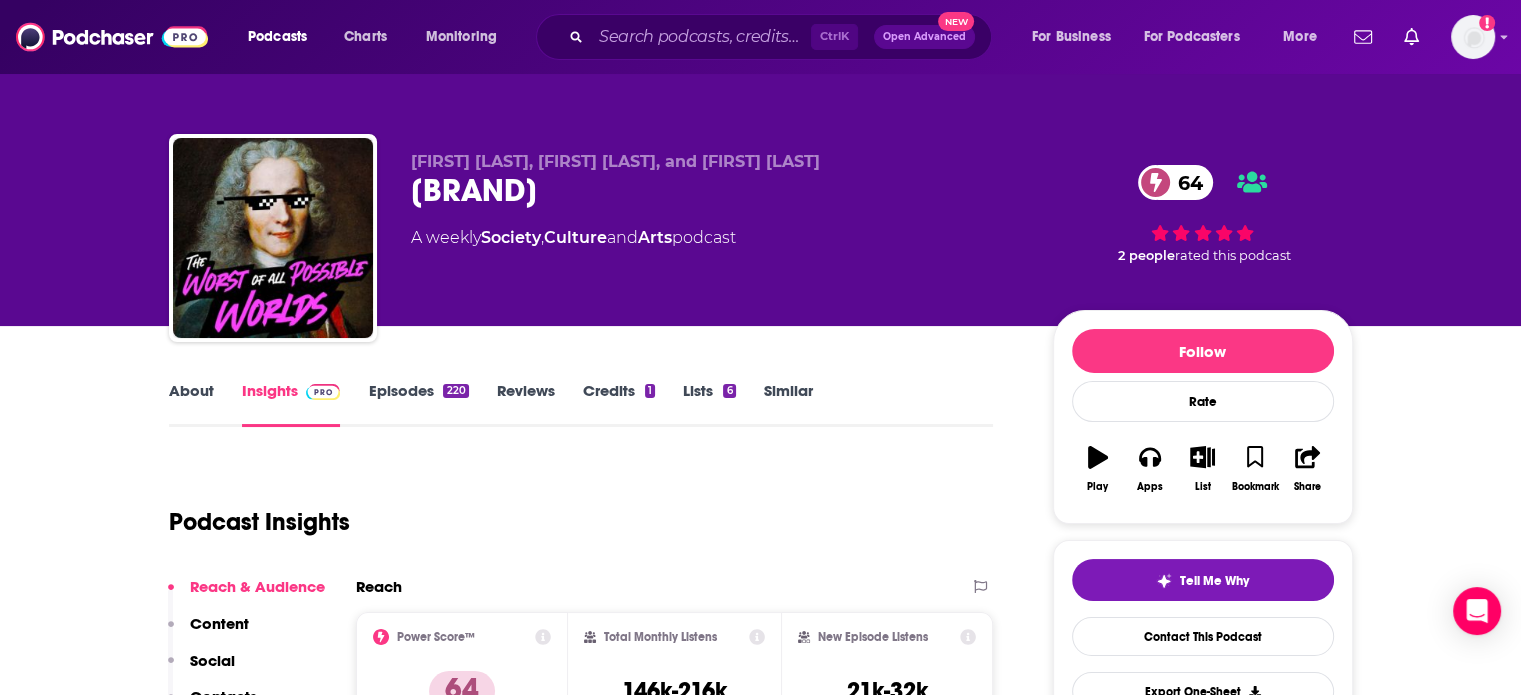 click on "The Worst of All Possible Worlds 64" at bounding box center (716, 190) 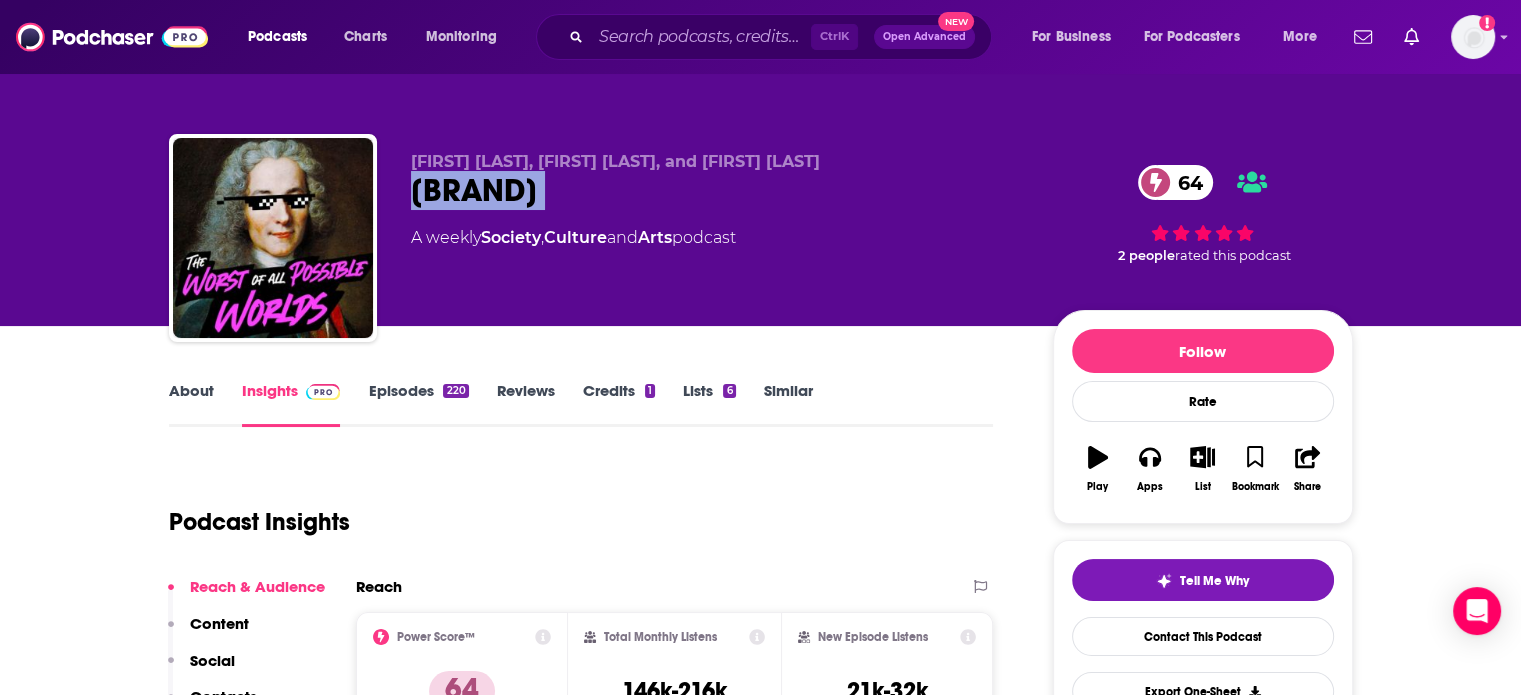 click on "The Worst of All Possible Worlds 64" at bounding box center (716, 190) 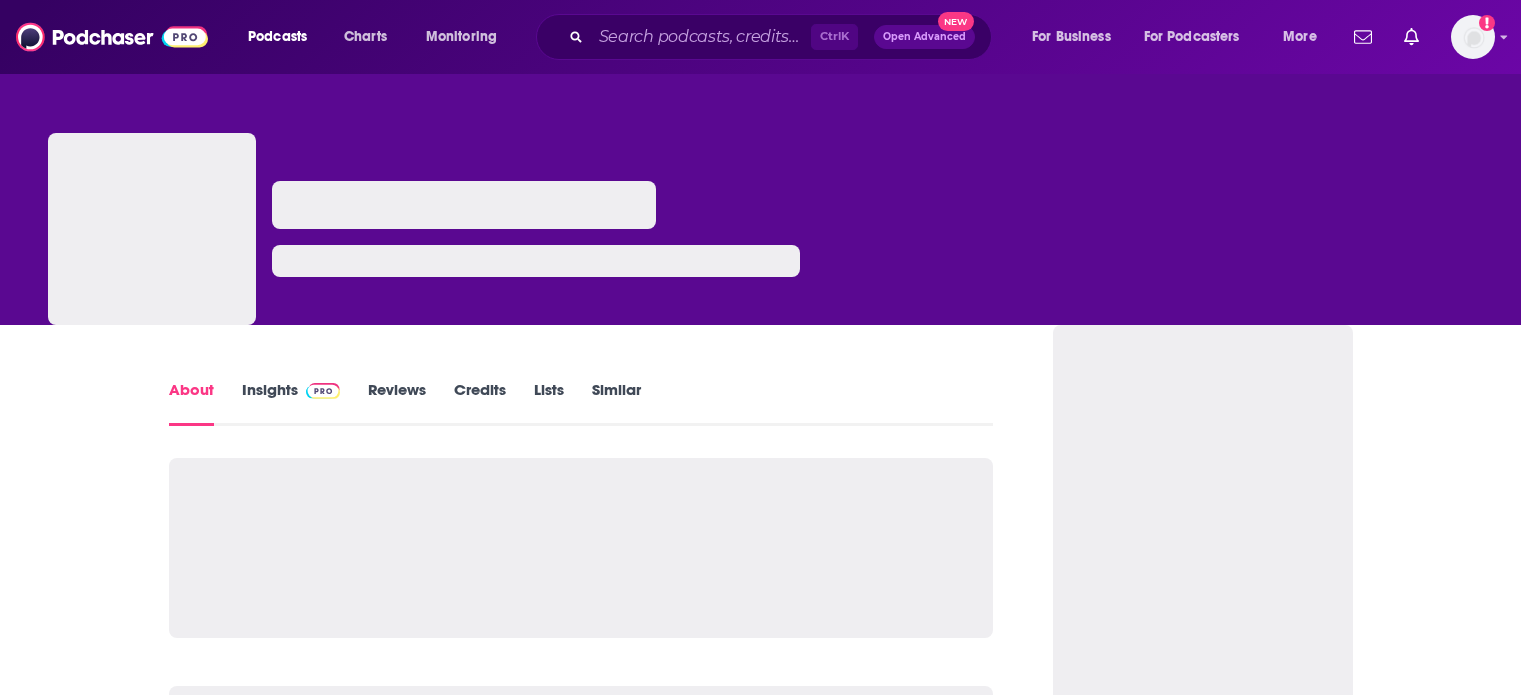 scroll, scrollTop: 0, scrollLeft: 0, axis: both 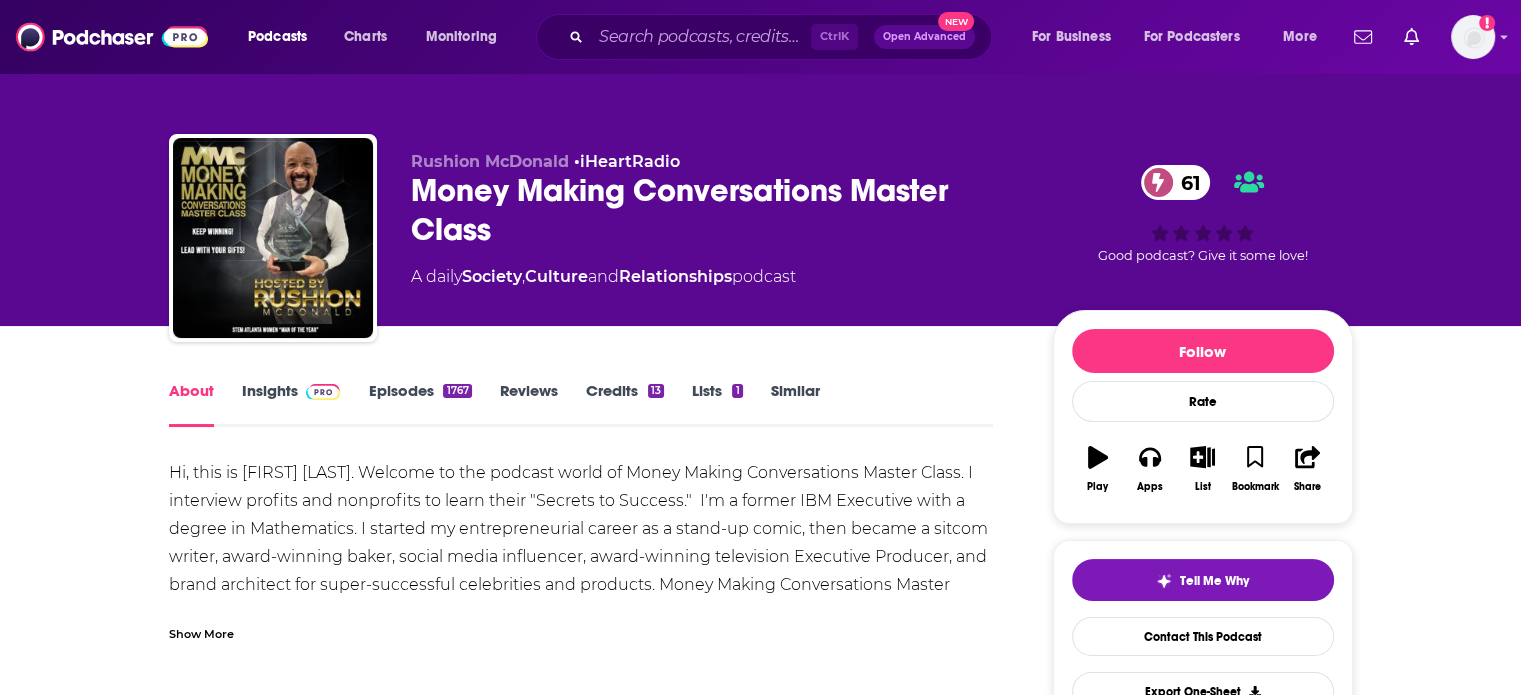 click on "Insights" at bounding box center [291, 404] 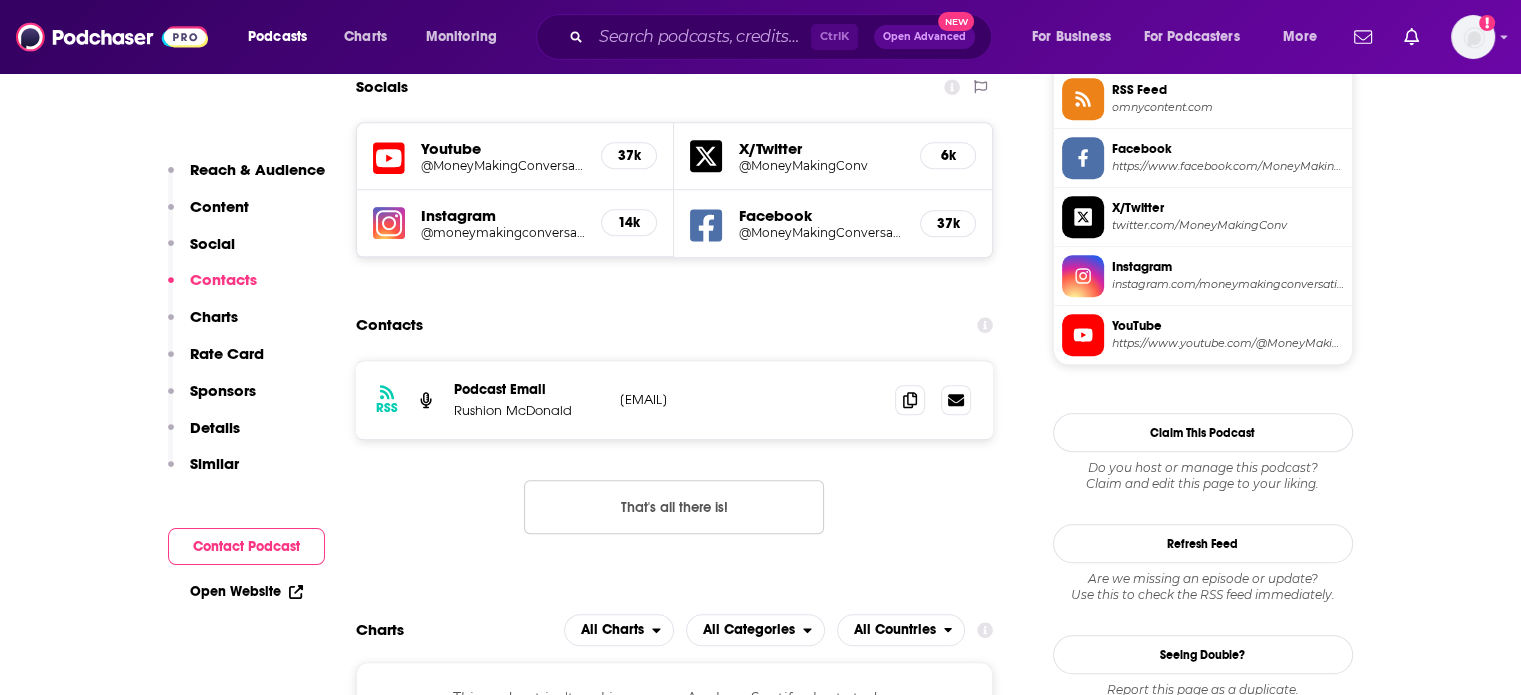 scroll, scrollTop: 1700, scrollLeft: 0, axis: vertical 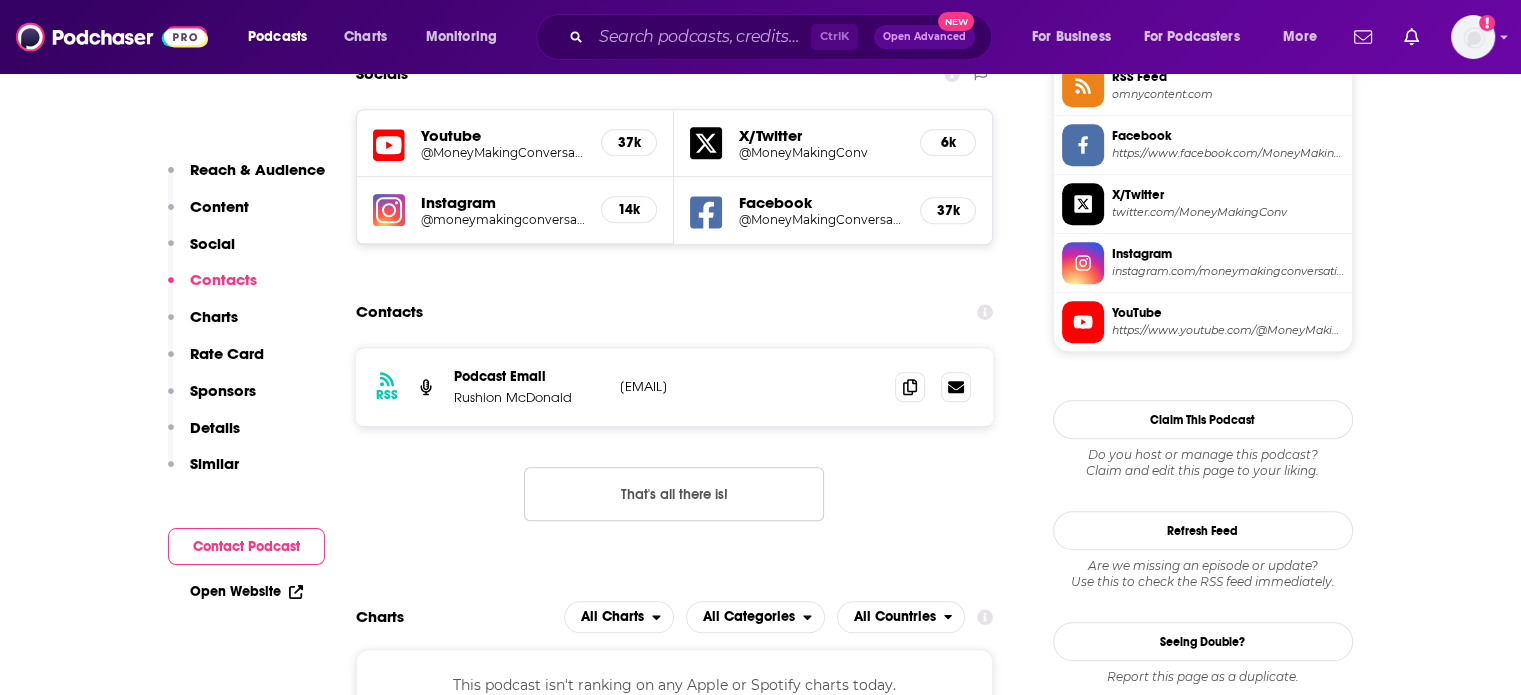 click on "rushion@3815media.com" at bounding box center [750, 386] 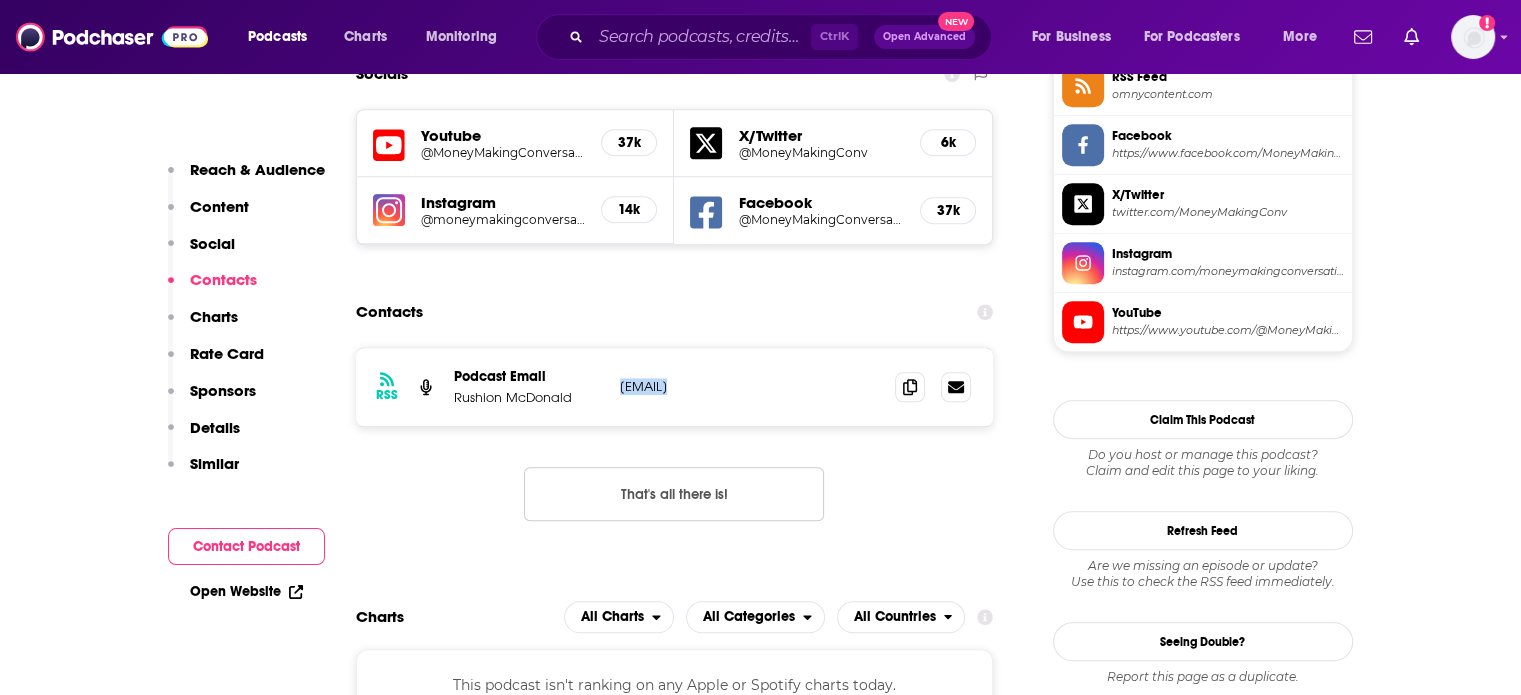 click on "rushion@3815media.com" at bounding box center [750, 386] 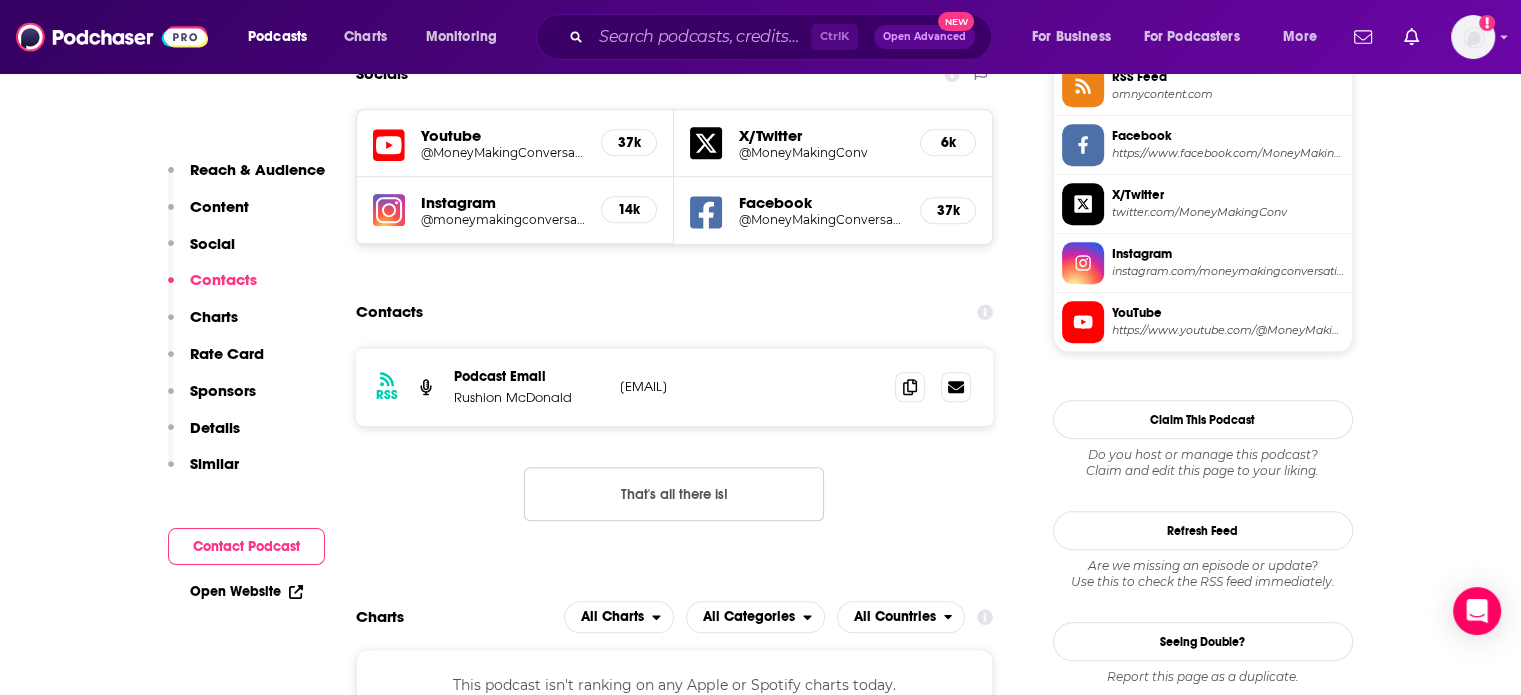 click on "Rushion McDonald" at bounding box center (529, 397) 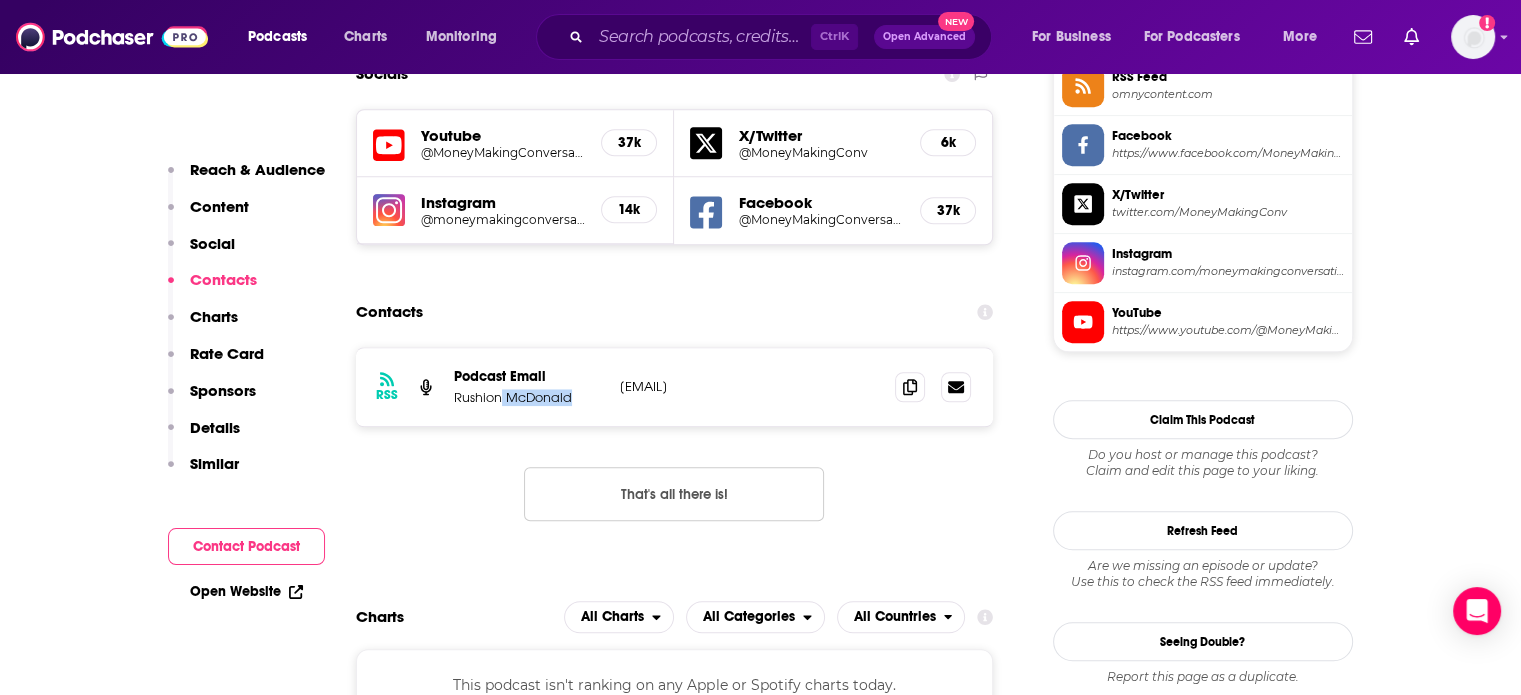 drag, startPoint x: 502, startPoint y: 391, endPoint x: 513, endPoint y: 395, distance: 11.7046995 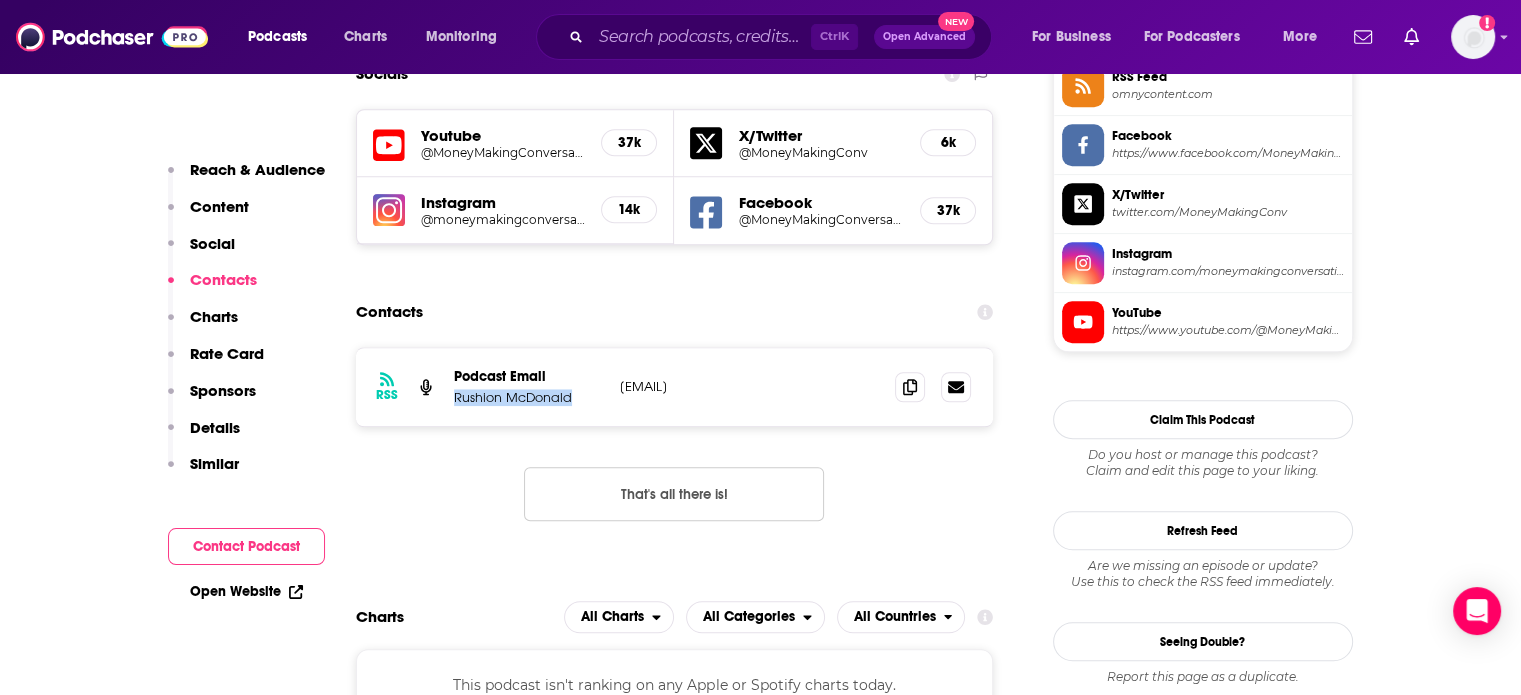 drag, startPoint x: 513, startPoint y: 395, endPoint x: 466, endPoint y: 395, distance: 47 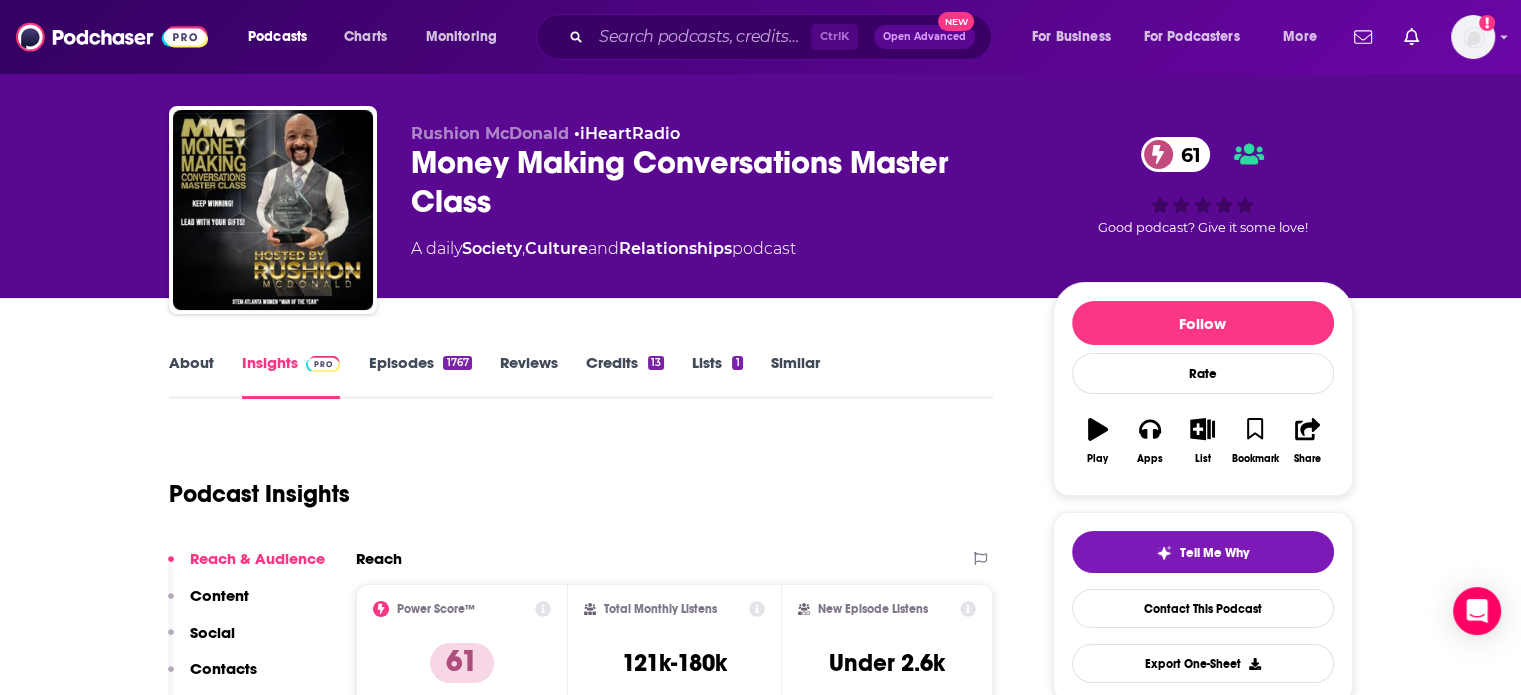 scroll, scrollTop: 0, scrollLeft: 0, axis: both 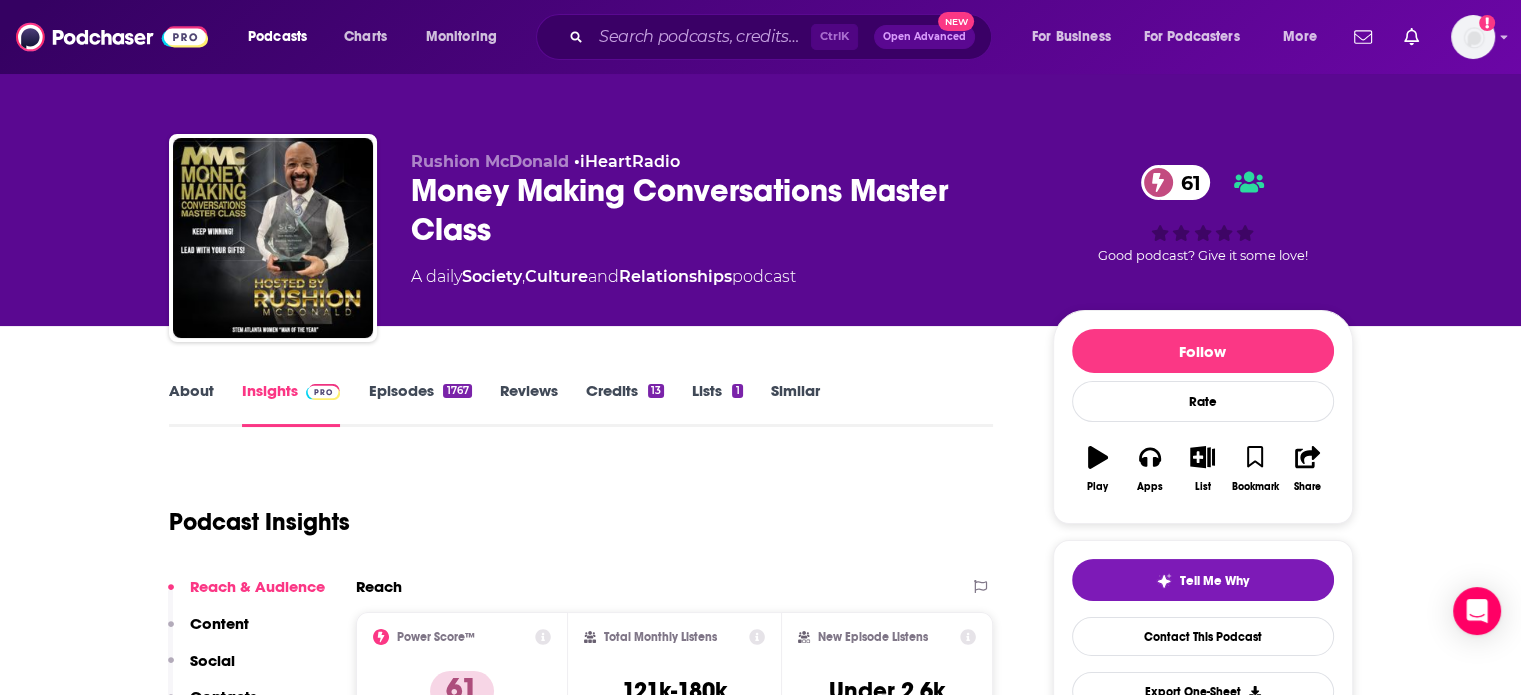 click on "Money Making Conversations Master Class 61" at bounding box center [716, 210] 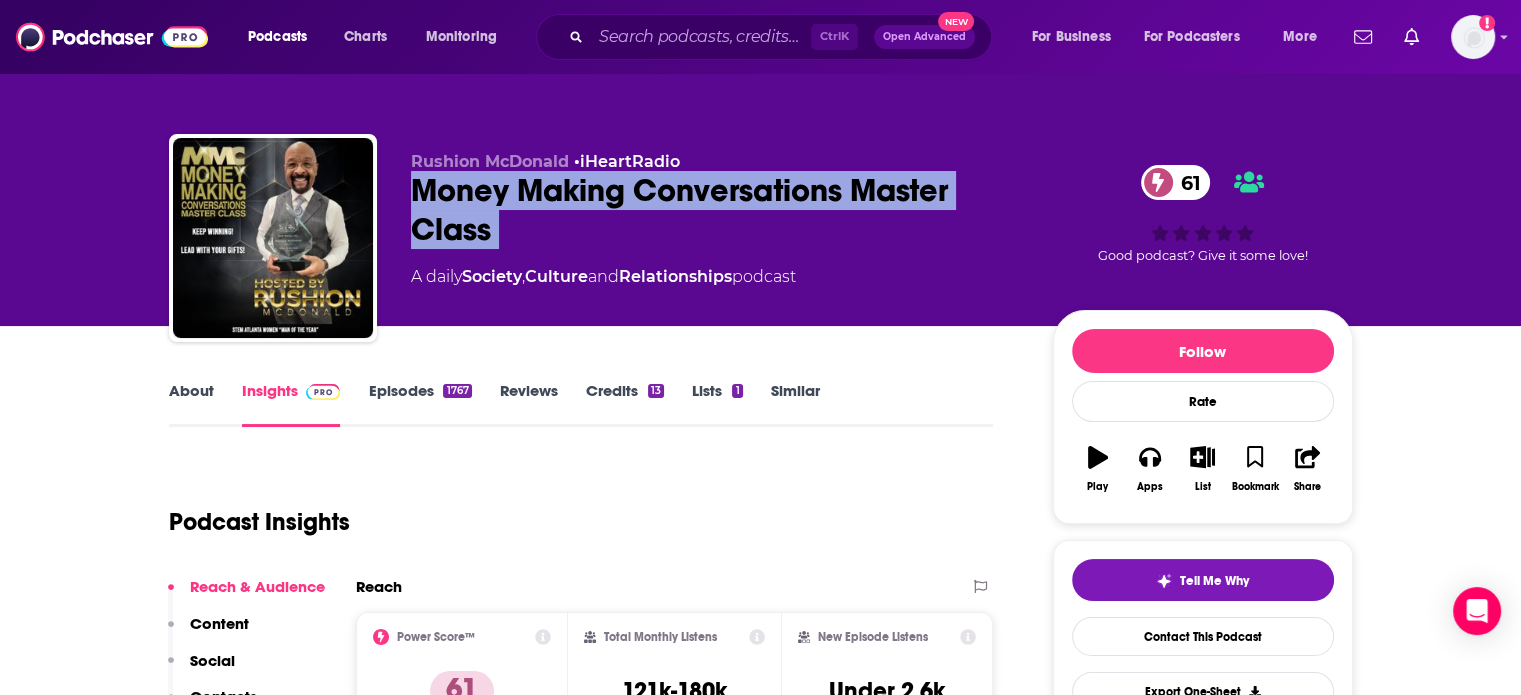 drag, startPoint x: 470, startPoint y: 189, endPoint x: 830, endPoint y: 215, distance: 360.93765 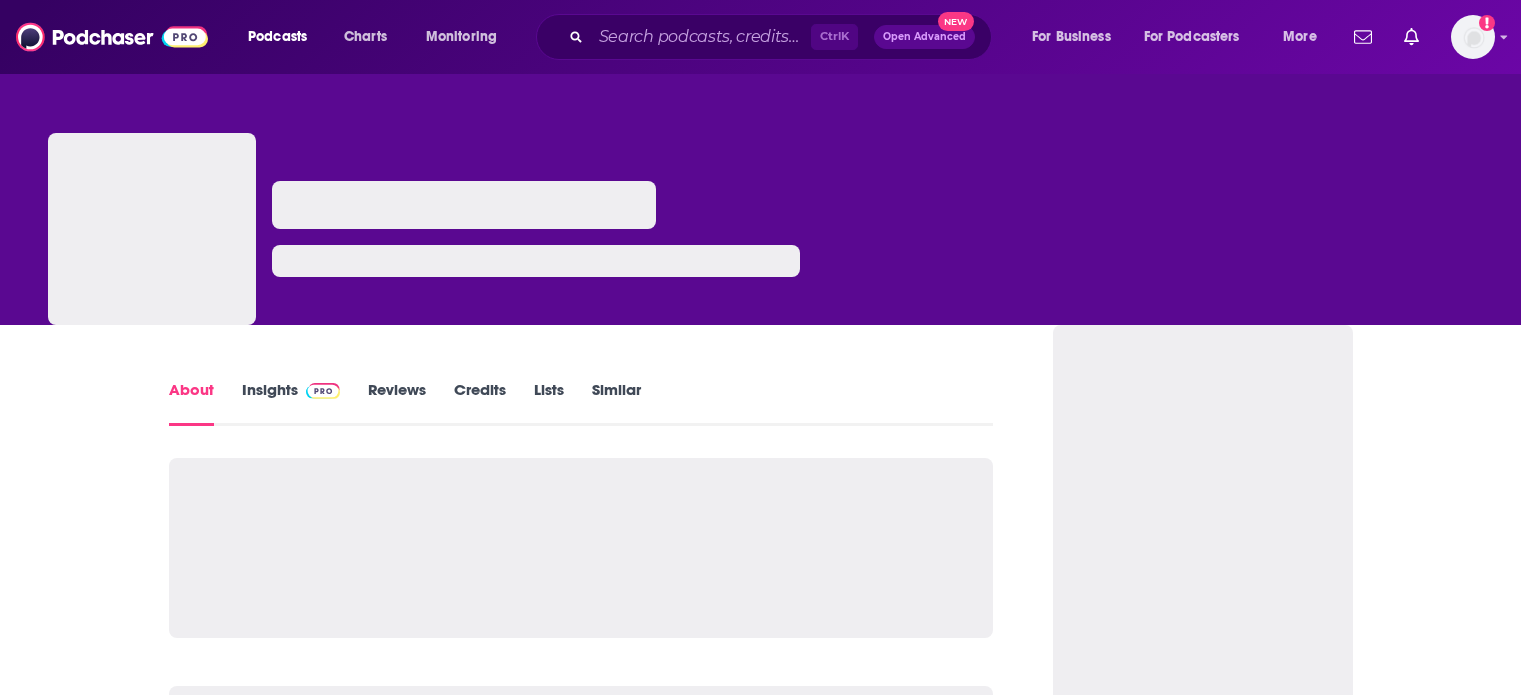 scroll, scrollTop: 0, scrollLeft: 0, axis: both 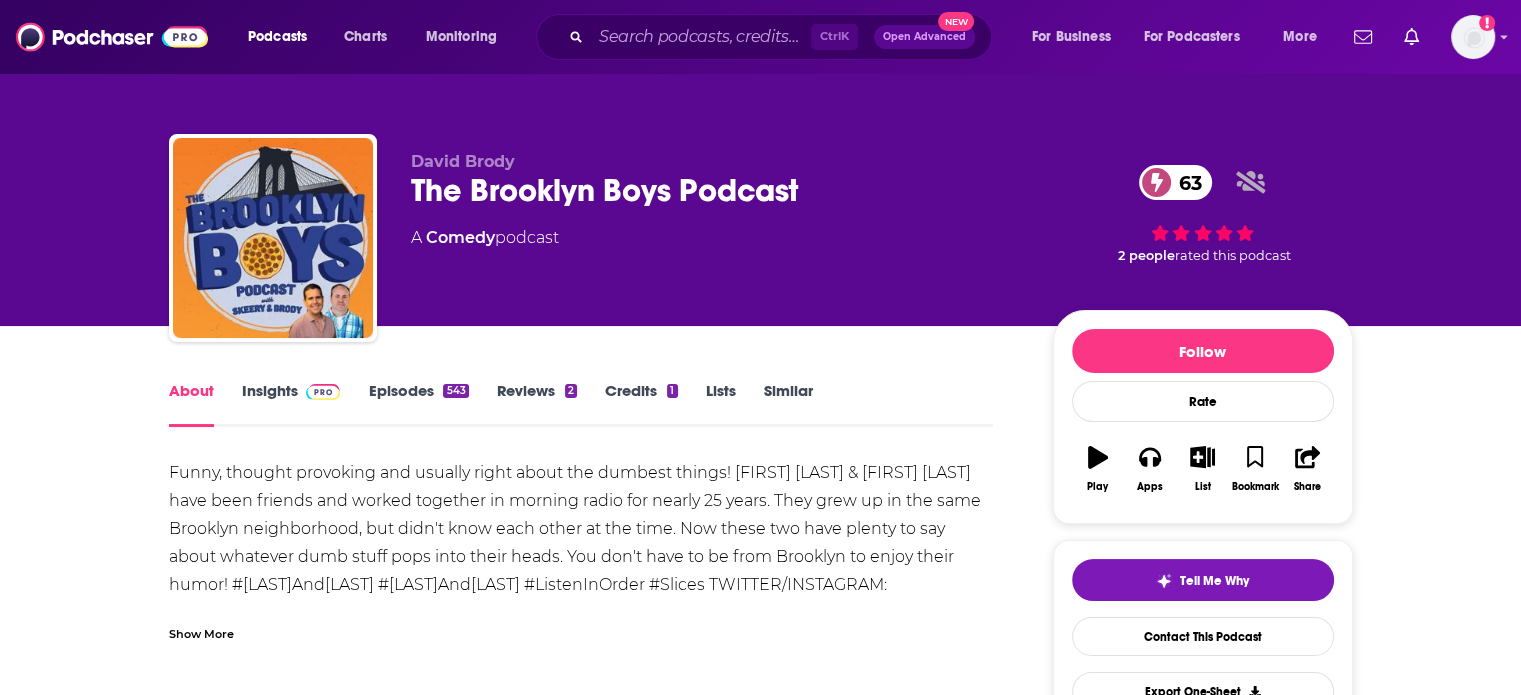 click at bounding box center [323, 392] 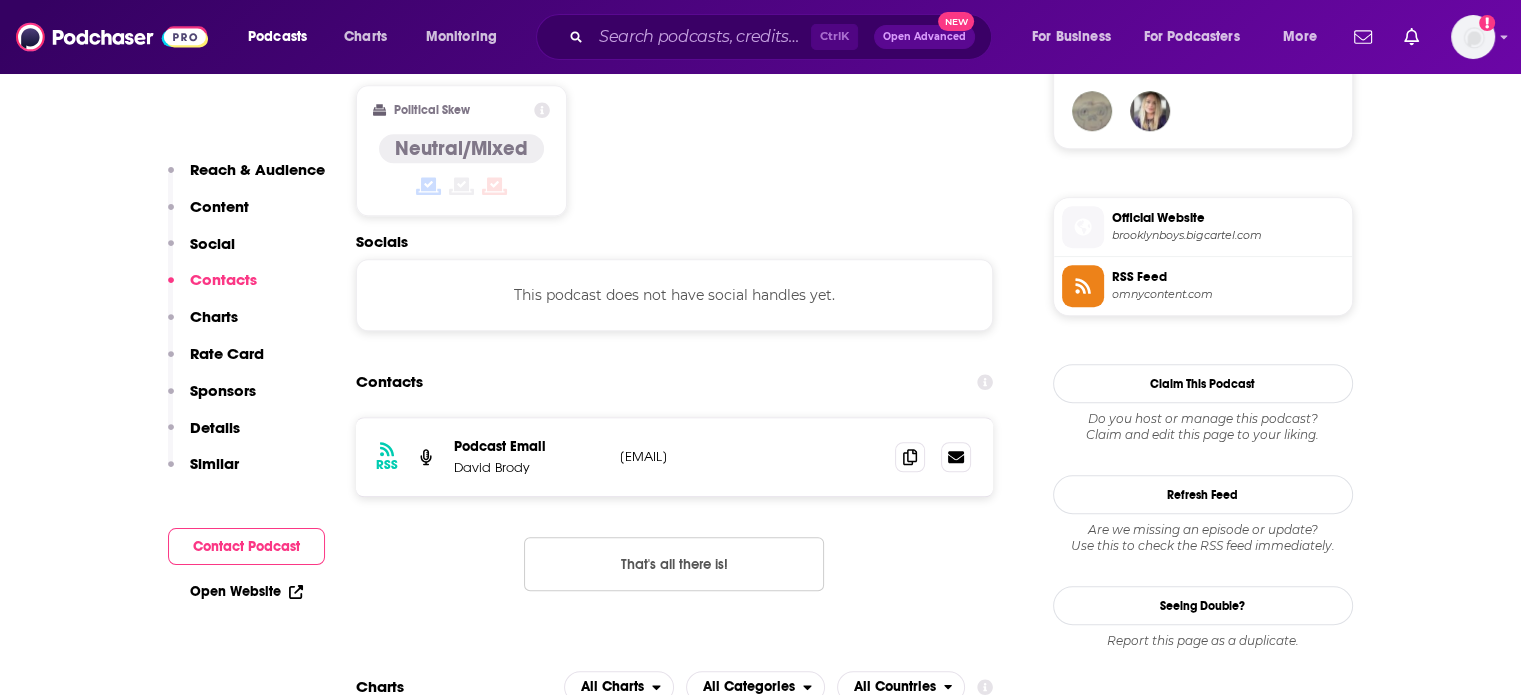 scroll, scrollTop: 1700, scrollLeft: 0, axis: vertical 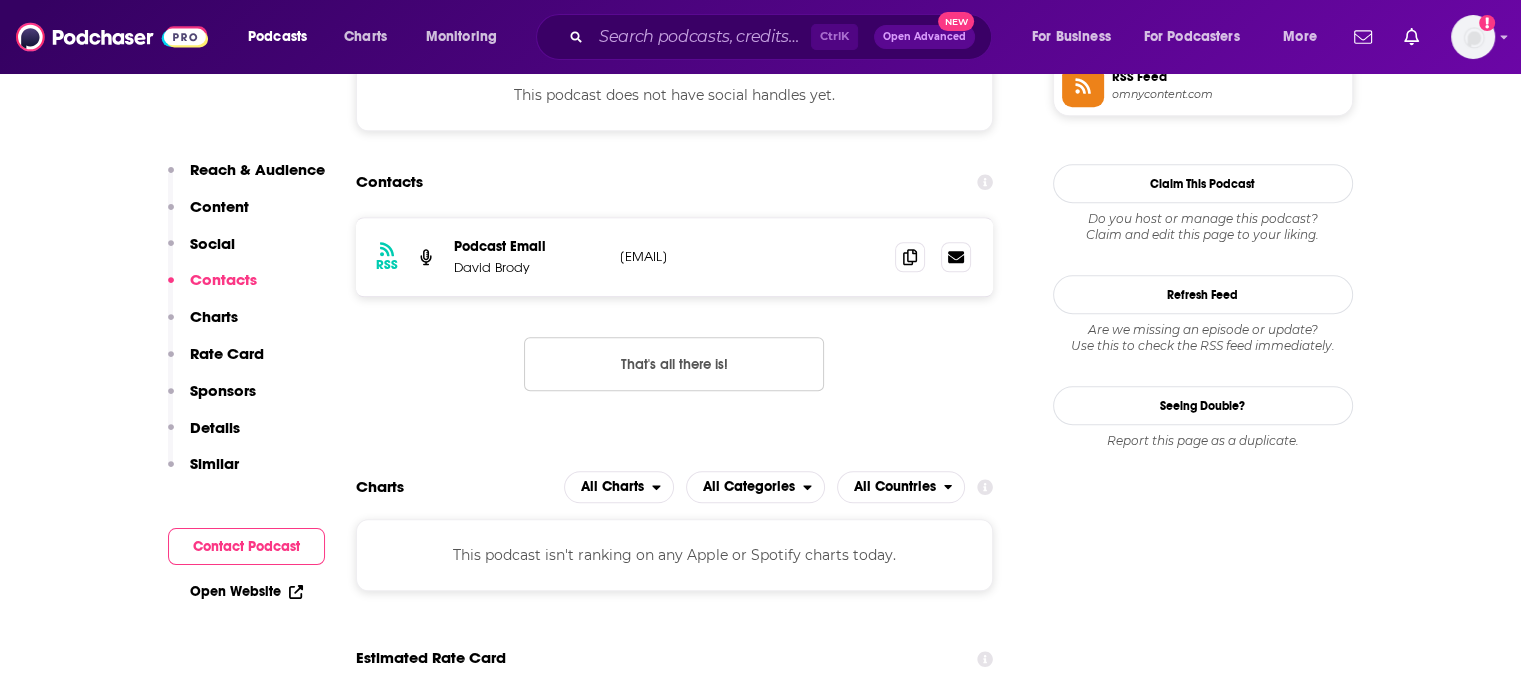 click on "RSS Podcast Email [EMAIL] [EMAIL]" at bounding box center [675, 257] 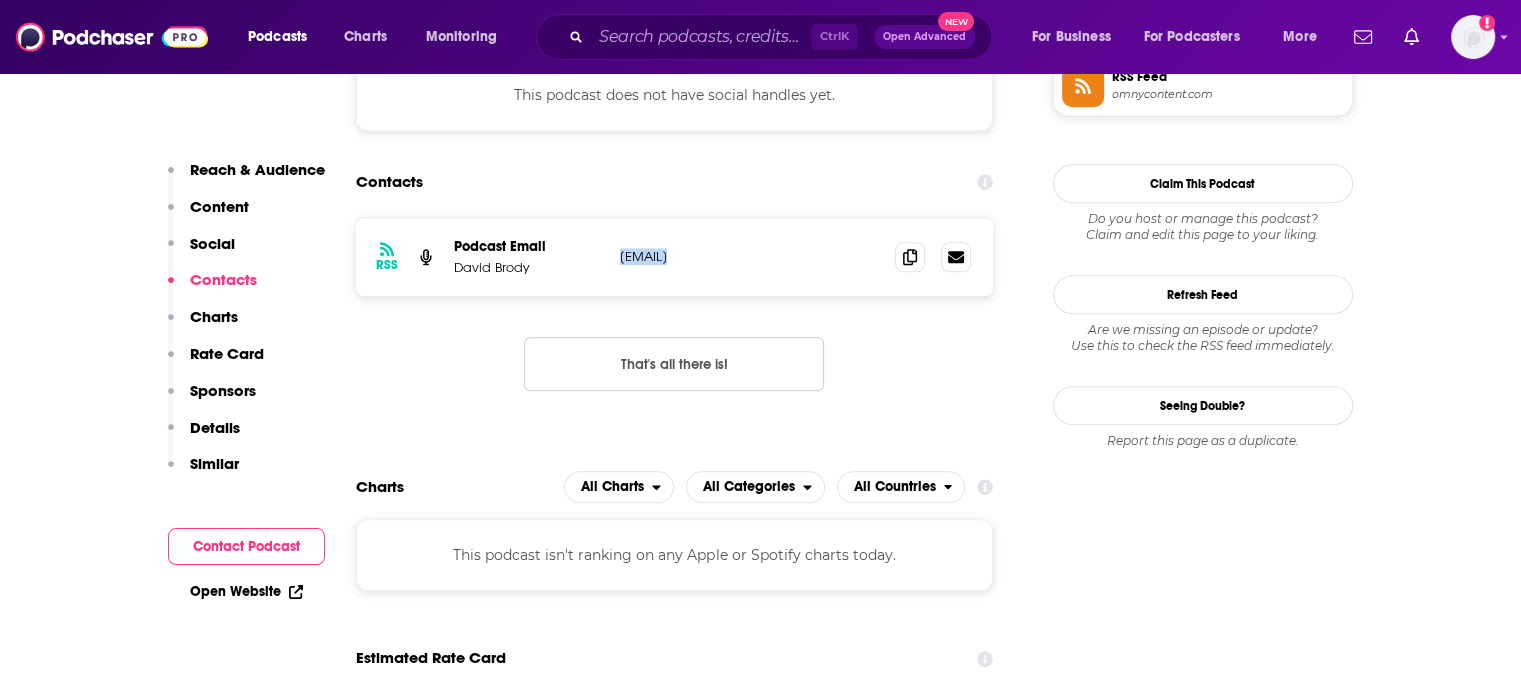 click on "RSS Podcast Email [EMAIL] [EMAIL]" at bounding box center (675, 257) 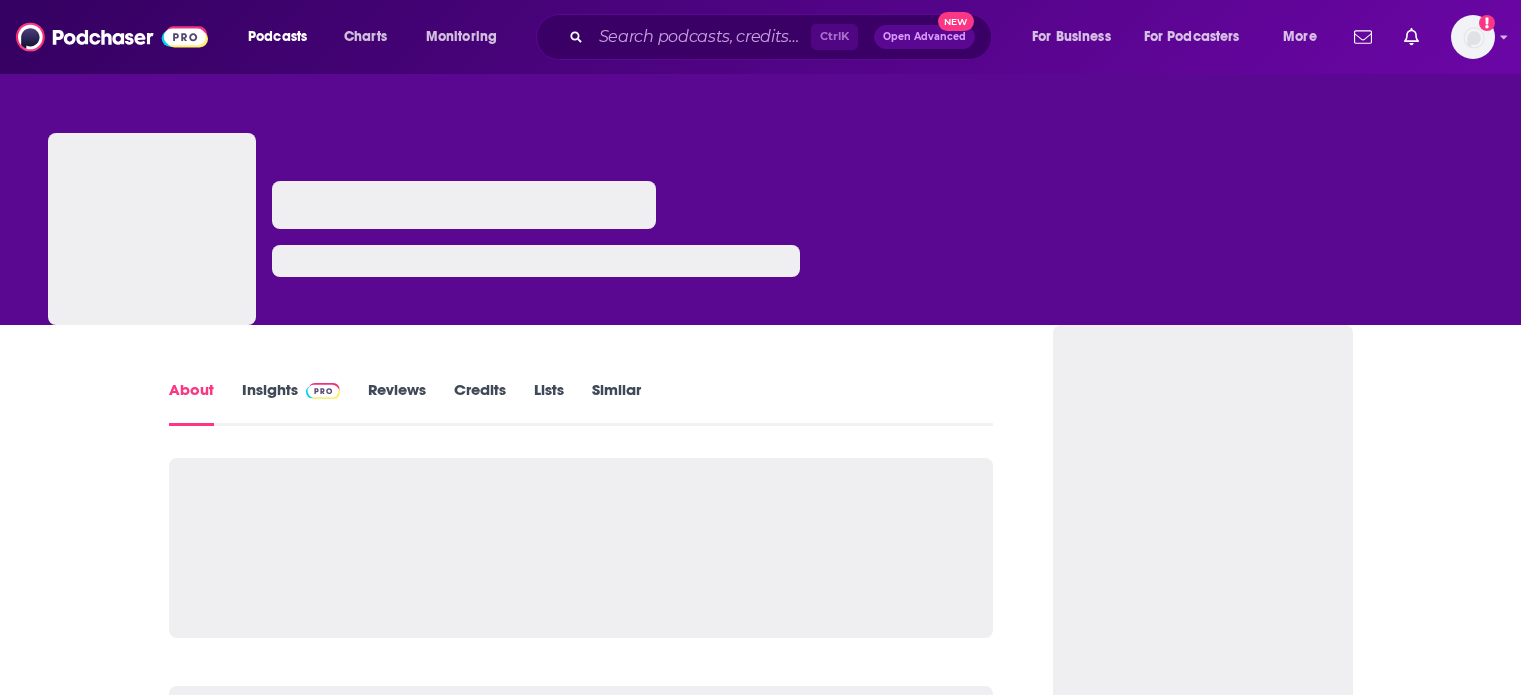 scroll, scrollTop: 0, scrollLeft: 0, axis: both 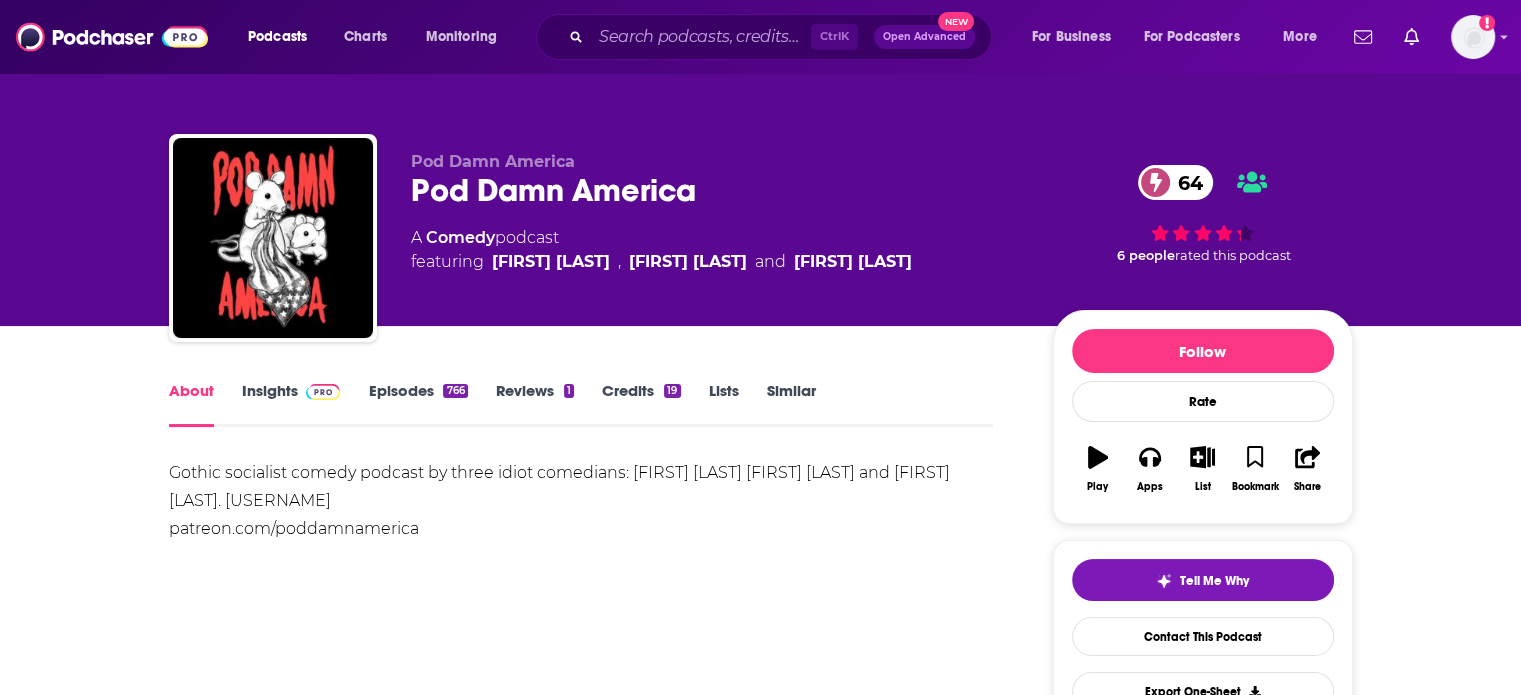 click at bounding box center [323, 392] 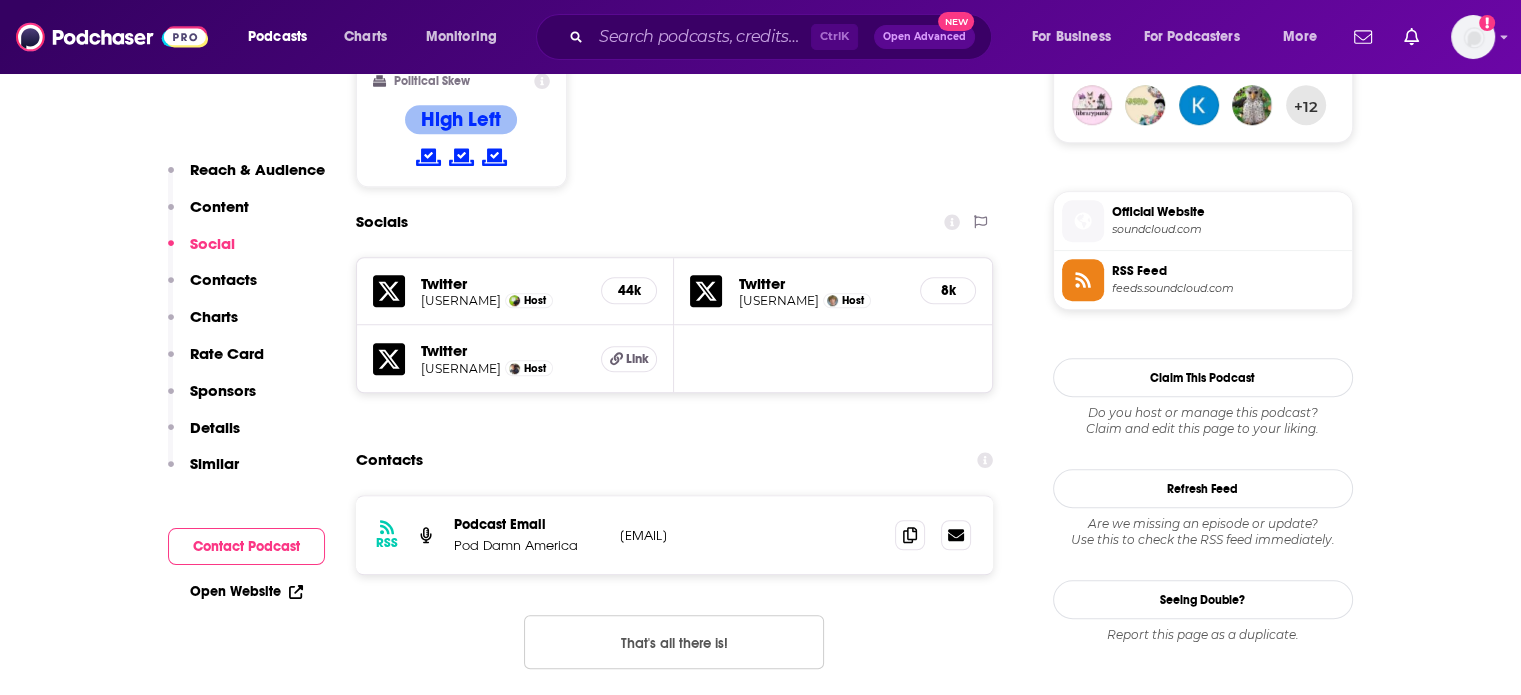 scroll, scrollTop: 1600, scrollLeft: 0, axis: vertical 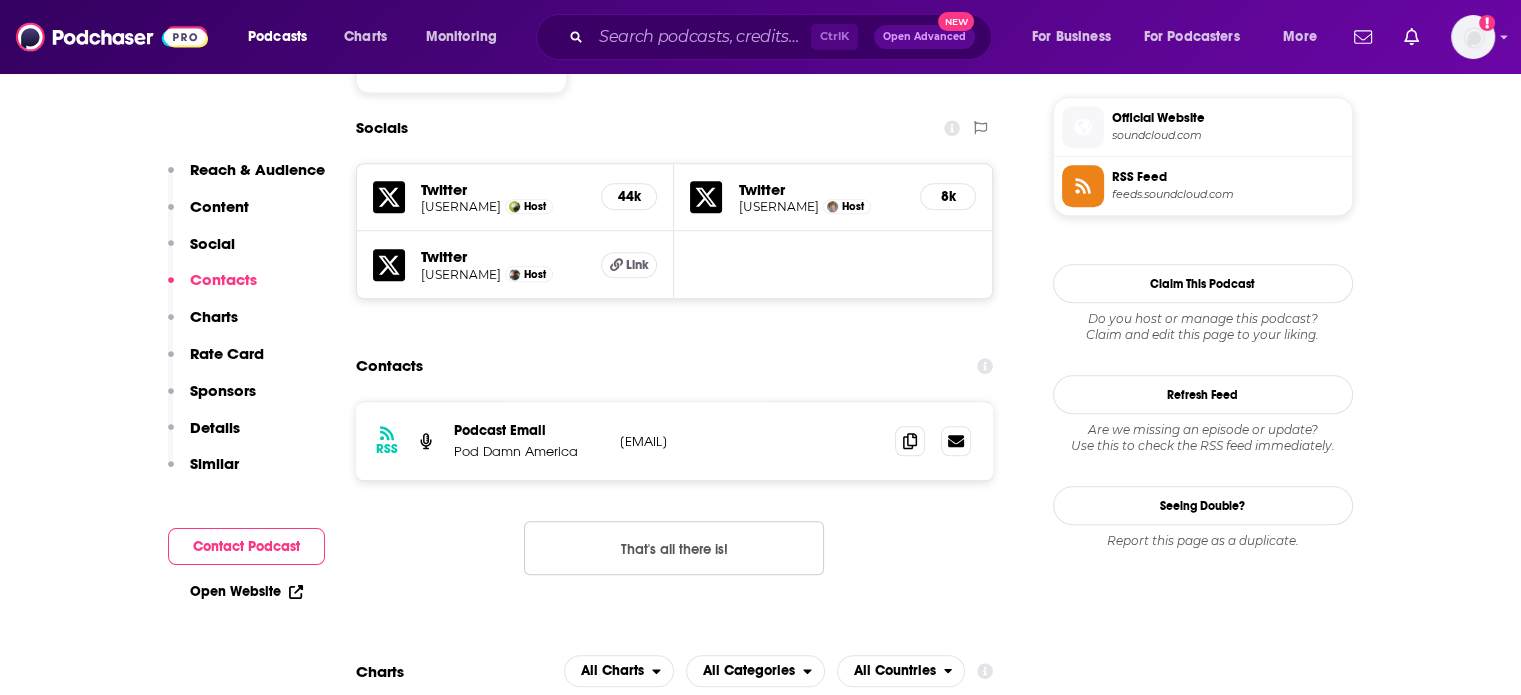 click on "poddamnamerica@gmail.com" at bounding box center (750, 441) 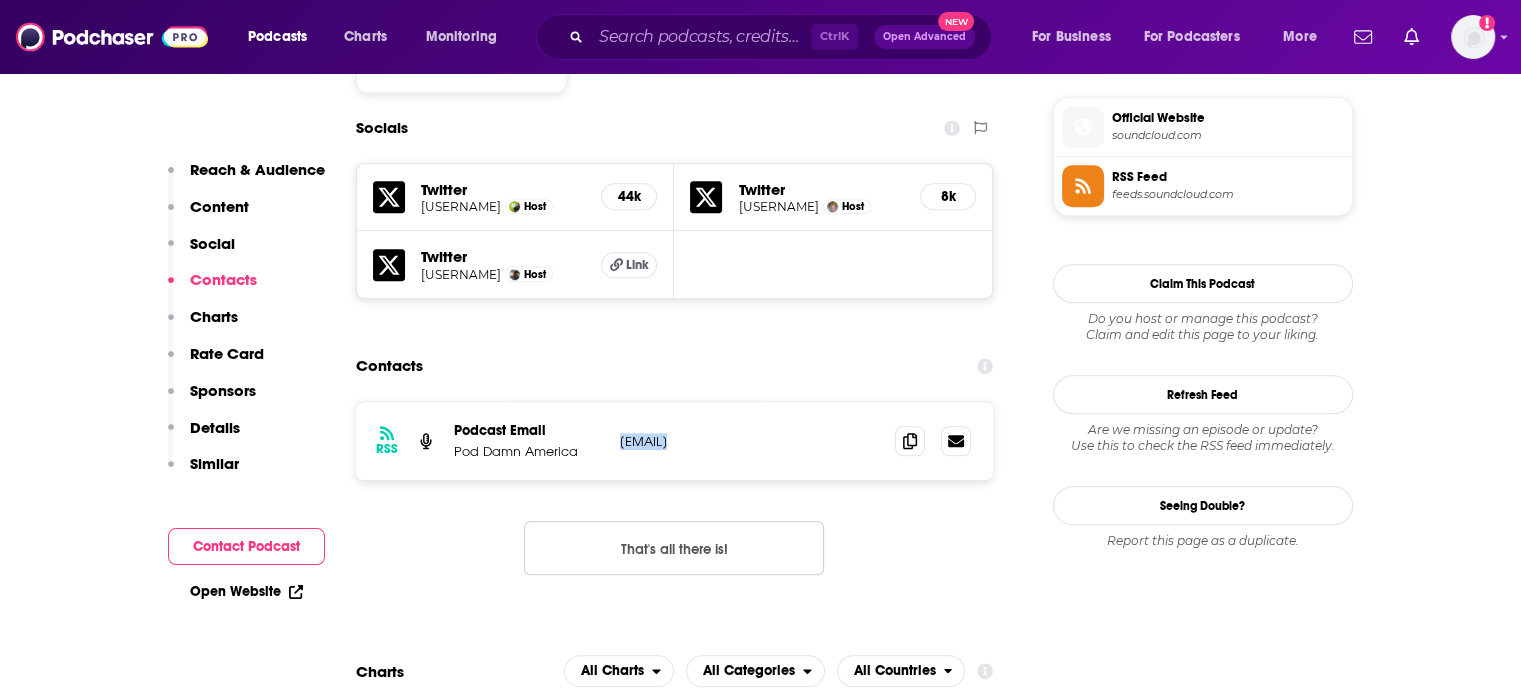click on "poddamnamerica@gmail.com" at bounding box center [750, 441] 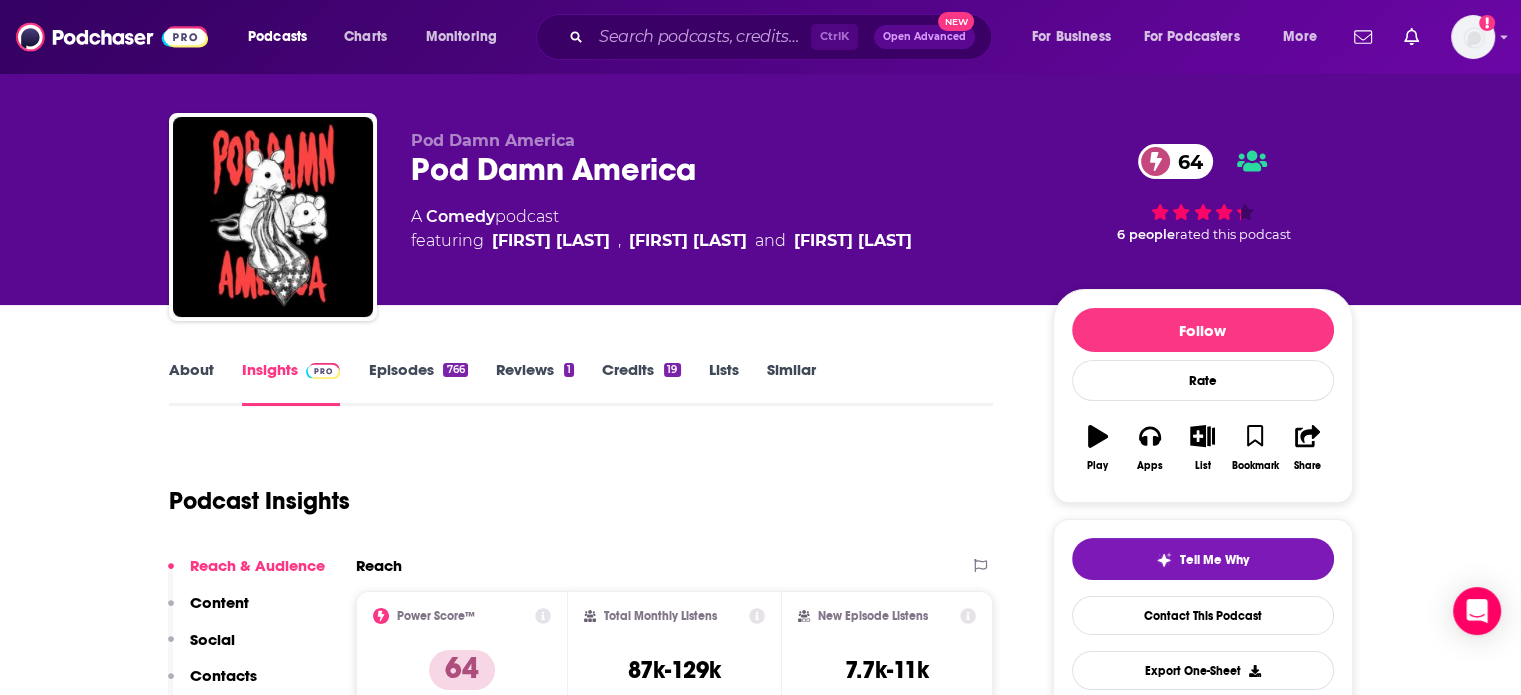 scroll, scrollTop: 0, scrollLeft: 0, axis: both 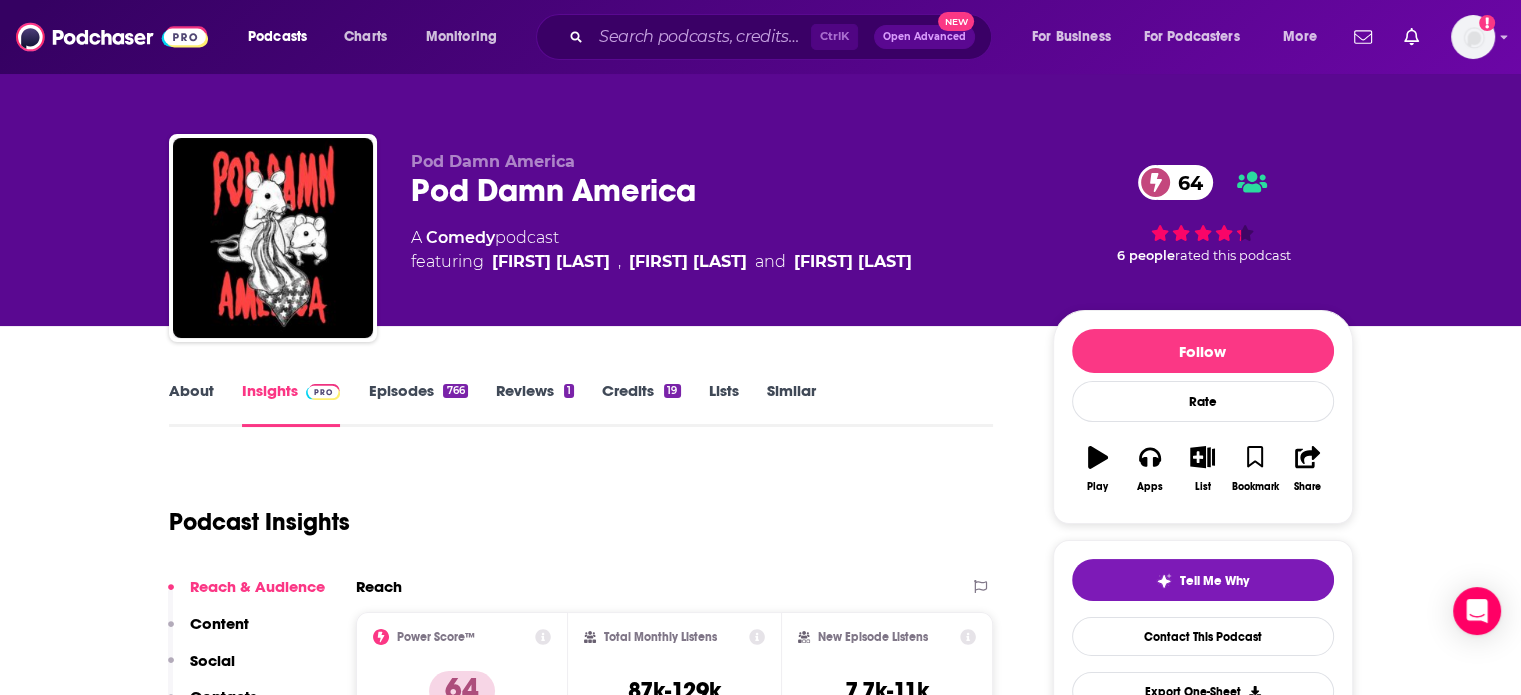 click on "featuring  Jake Flores ,  Anders Lee  and  Alex Ptak" 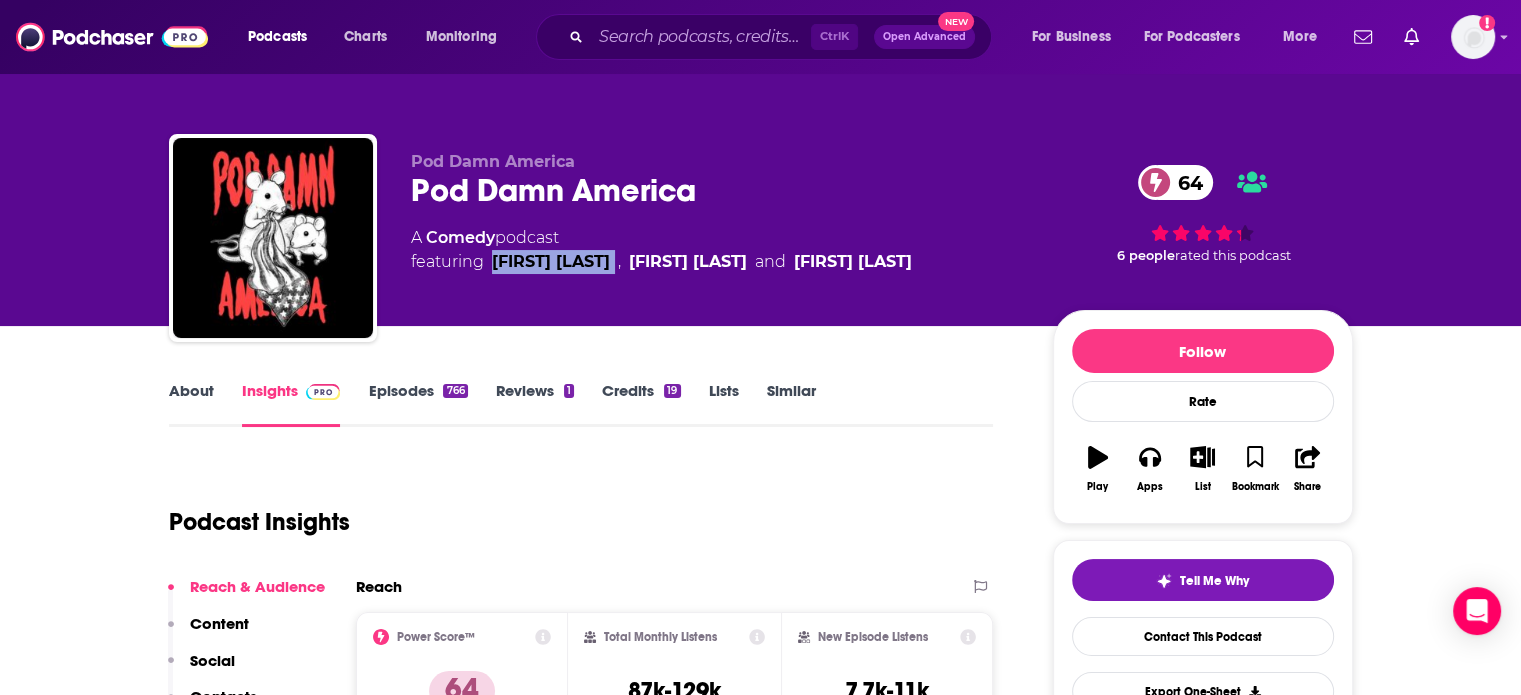 drag, startPoint x: 487, startPoint y: 273, endPoint x: 586, endPoint y: 279, distance: 99.18165 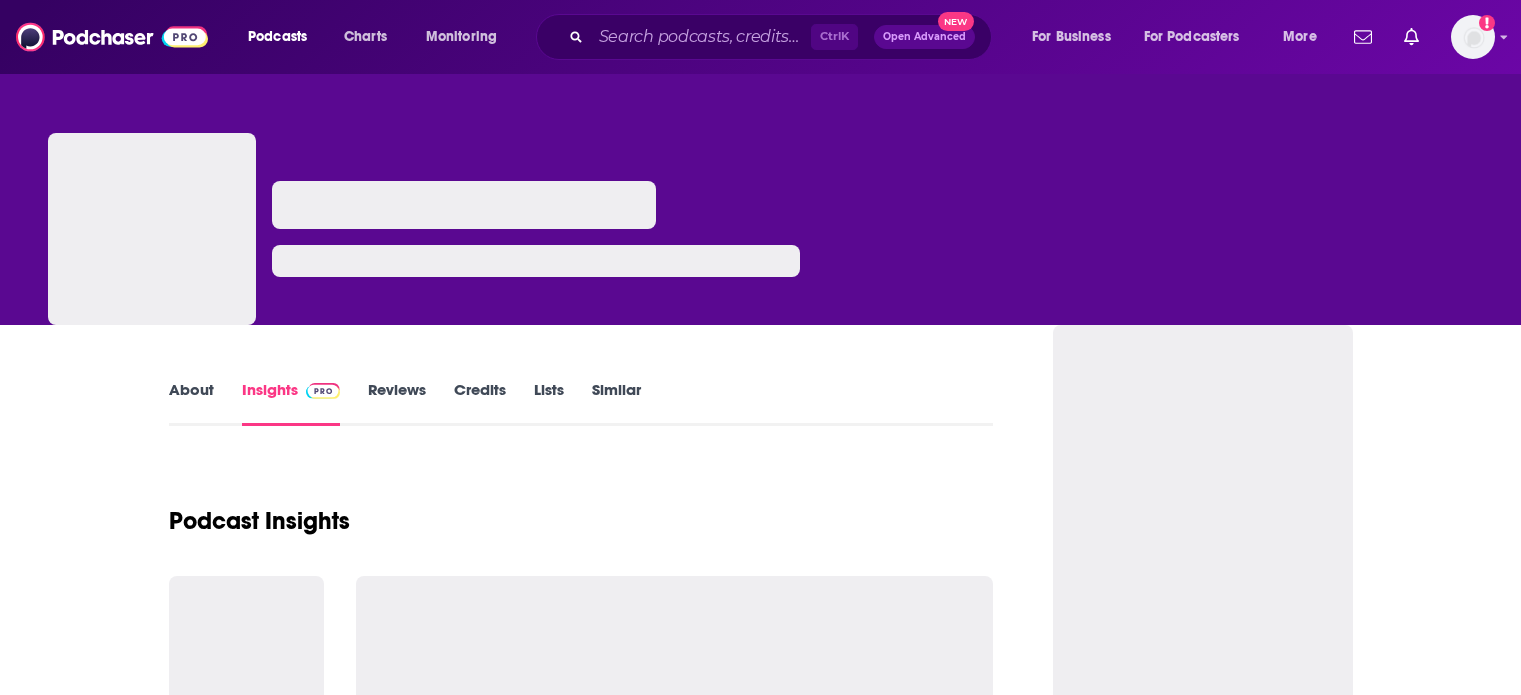 scroll, scrollTop: 0, scrollLeft: 0, axis: both 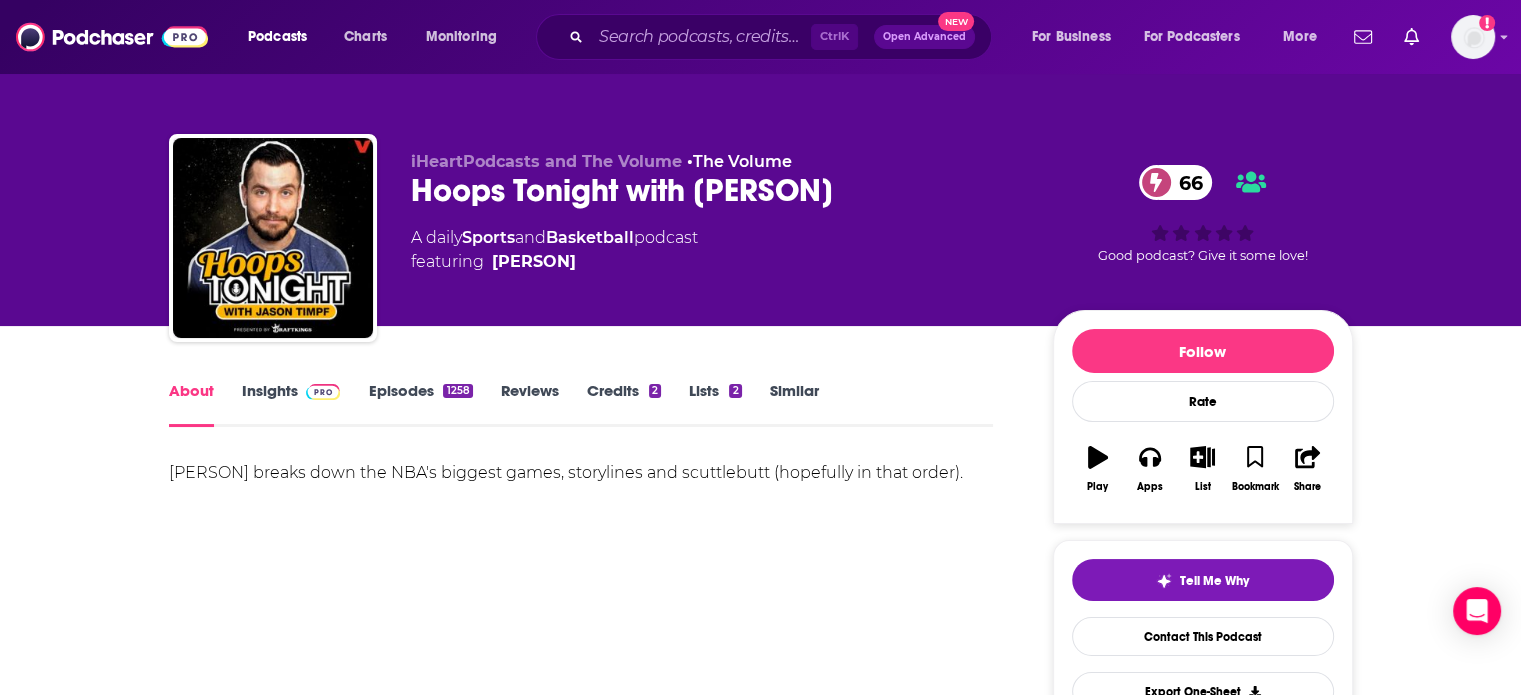 click at bounding box center [323, 392] 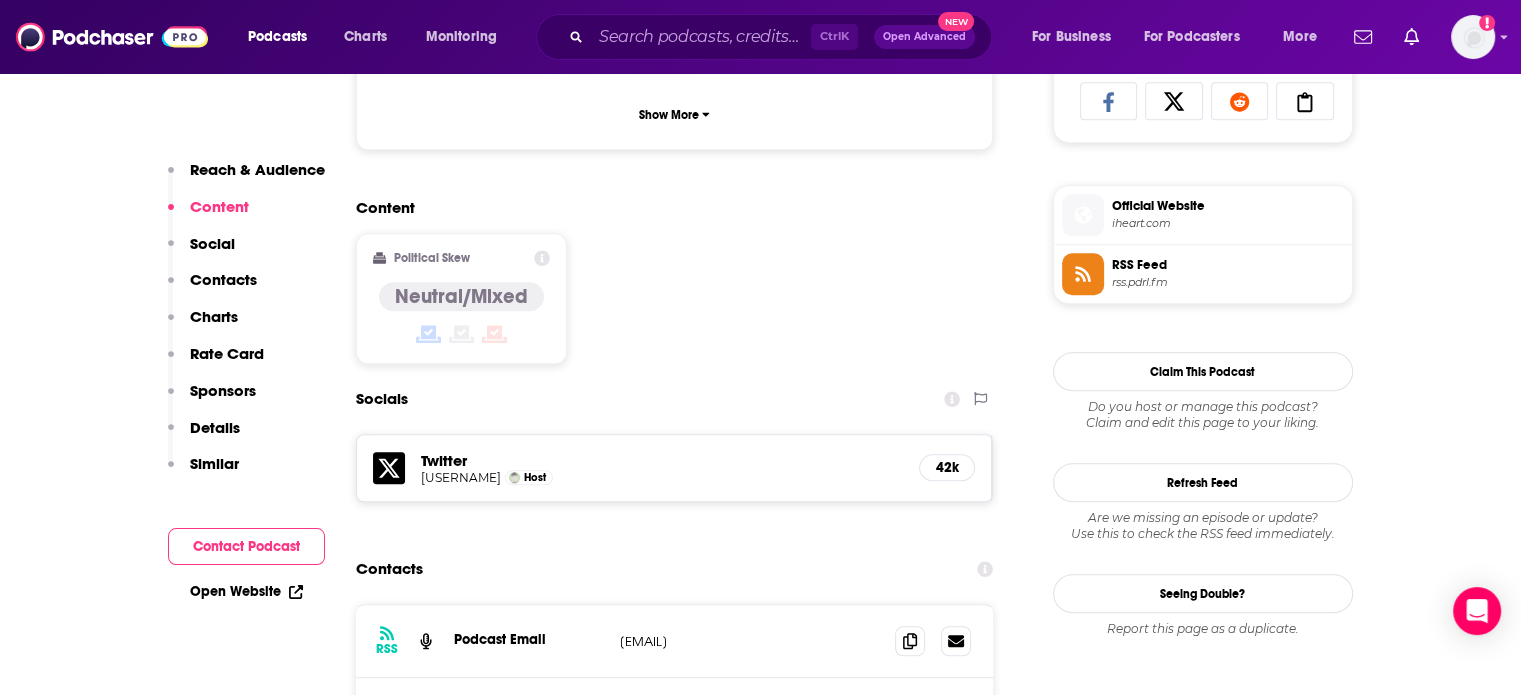 scroll, scrollTop: 1500, scrollLeft: 0, axis: vertical 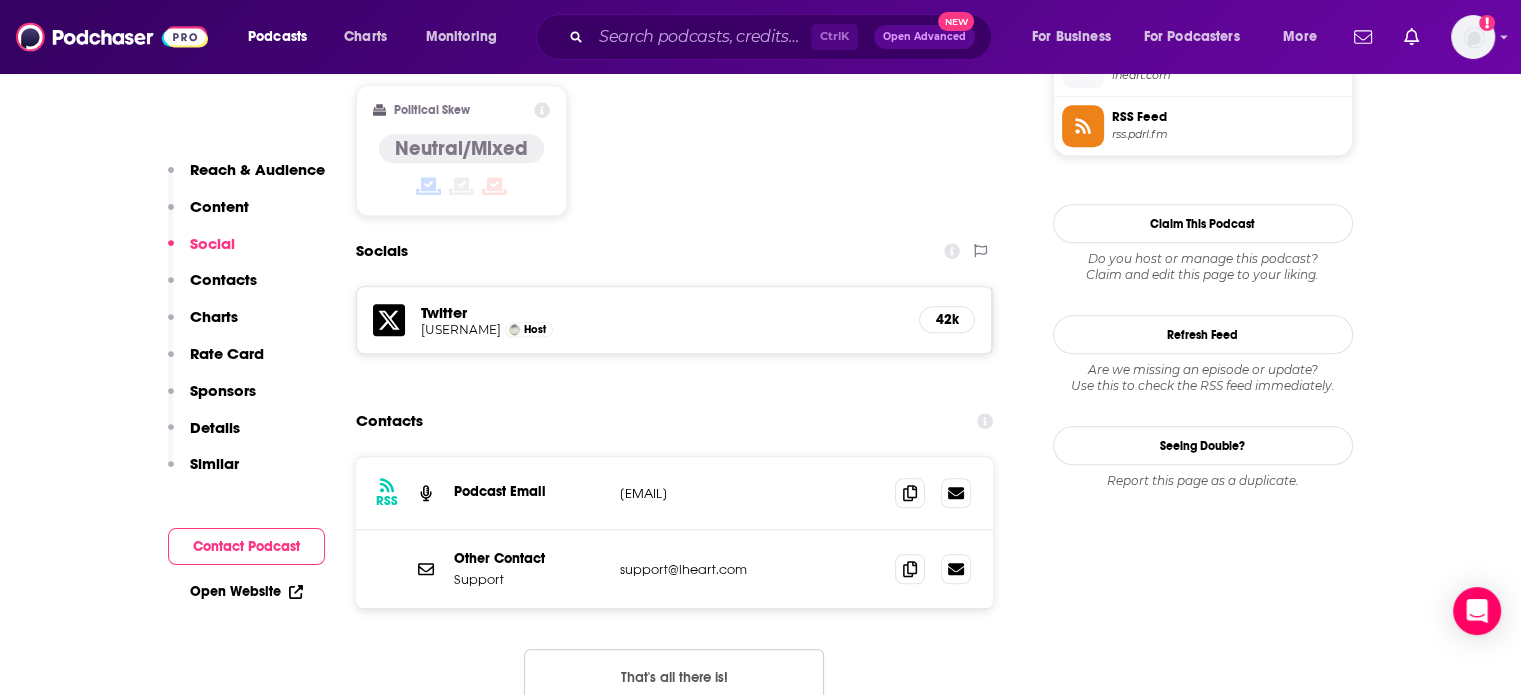 click on "jtimpf15@gmail.com" at bounding box center (750, 493) 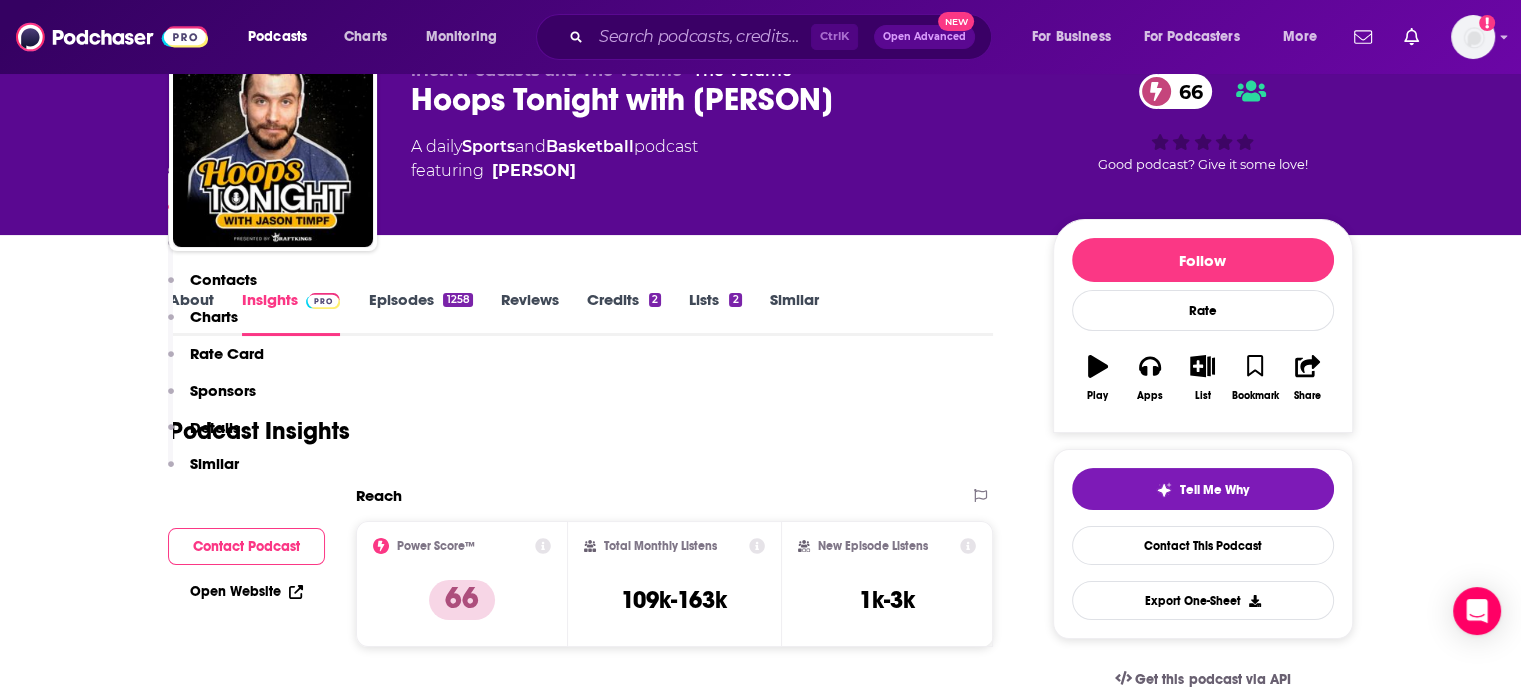 scroll, scrollTop: 0, scrollLeft: 0, axis: both 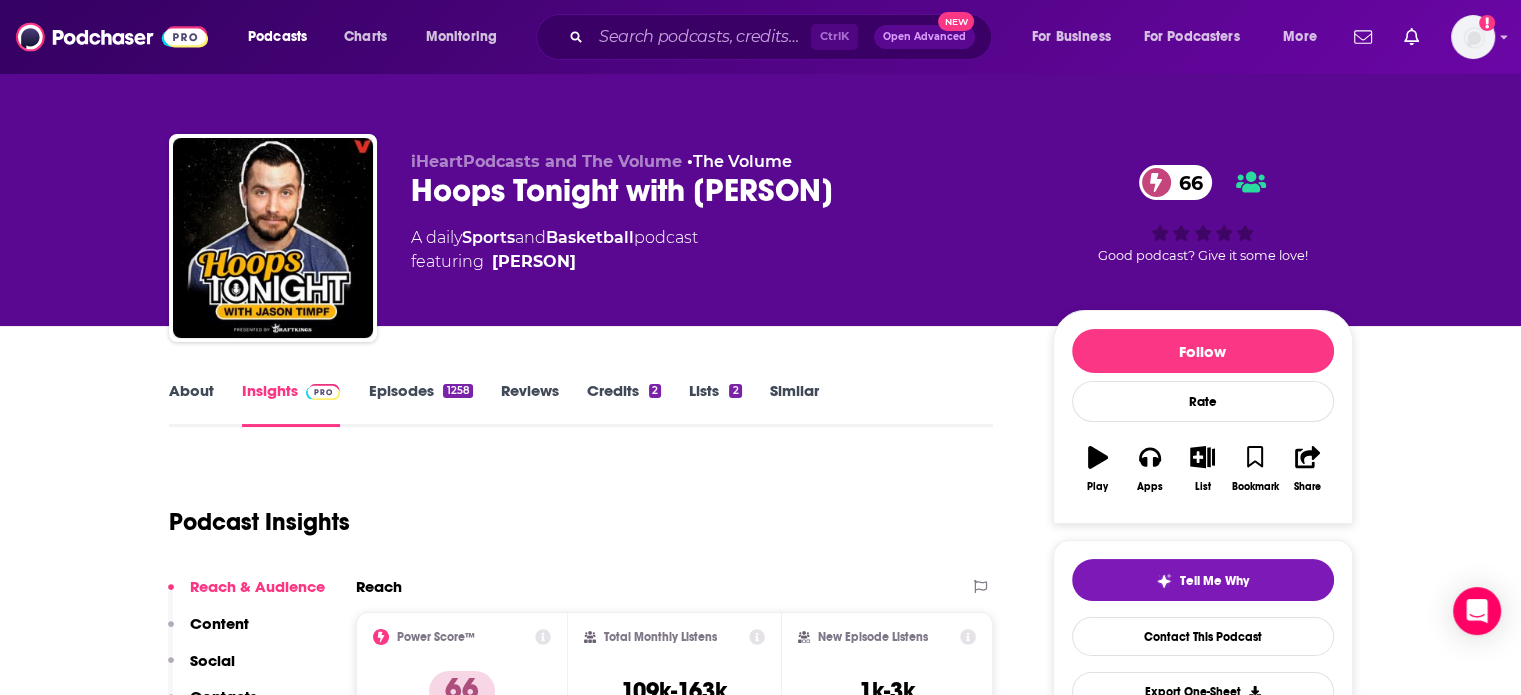 click on "Hoops Tonight with Jason Timpf 66" at bounding box center [716, 190] 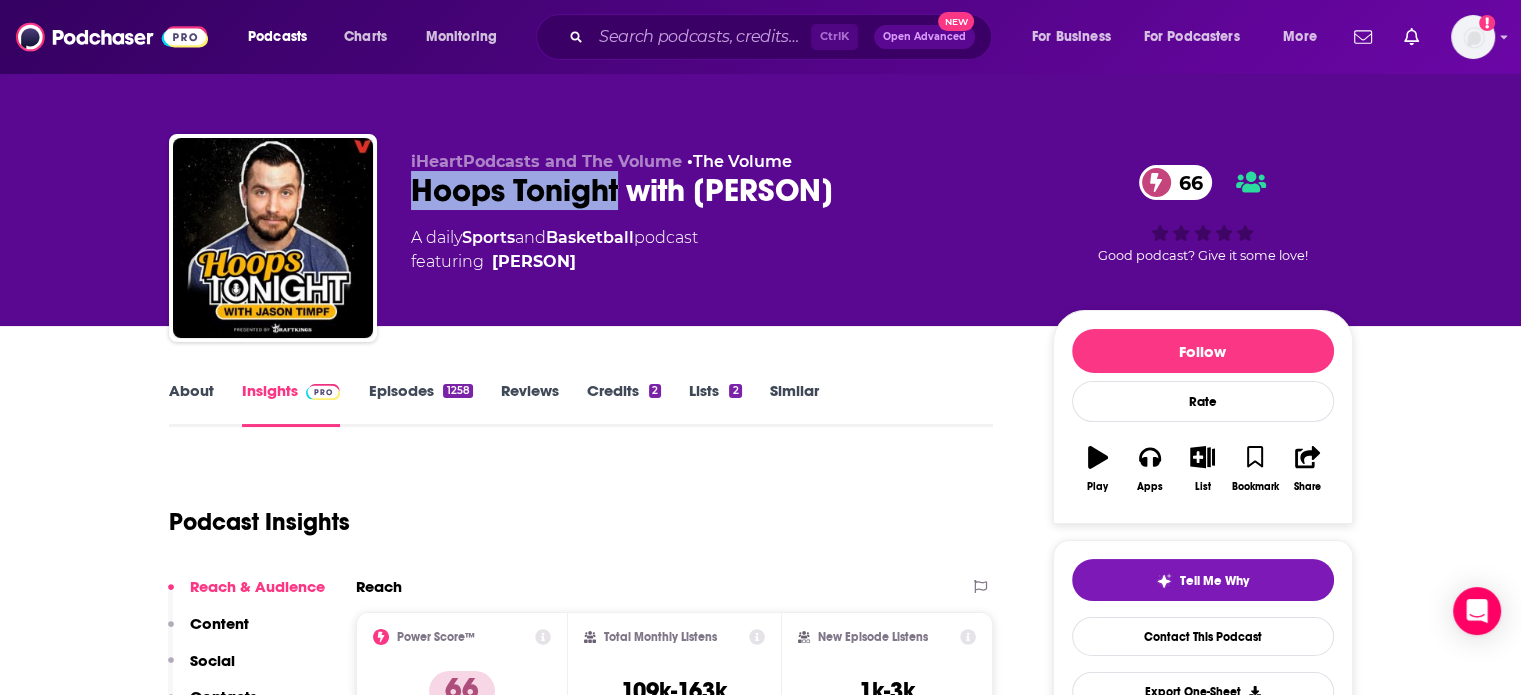 drag, startPoint x: 466, startPoint y: 189, endPoint x: 579, endPoint y: 195, distance: 113.15918 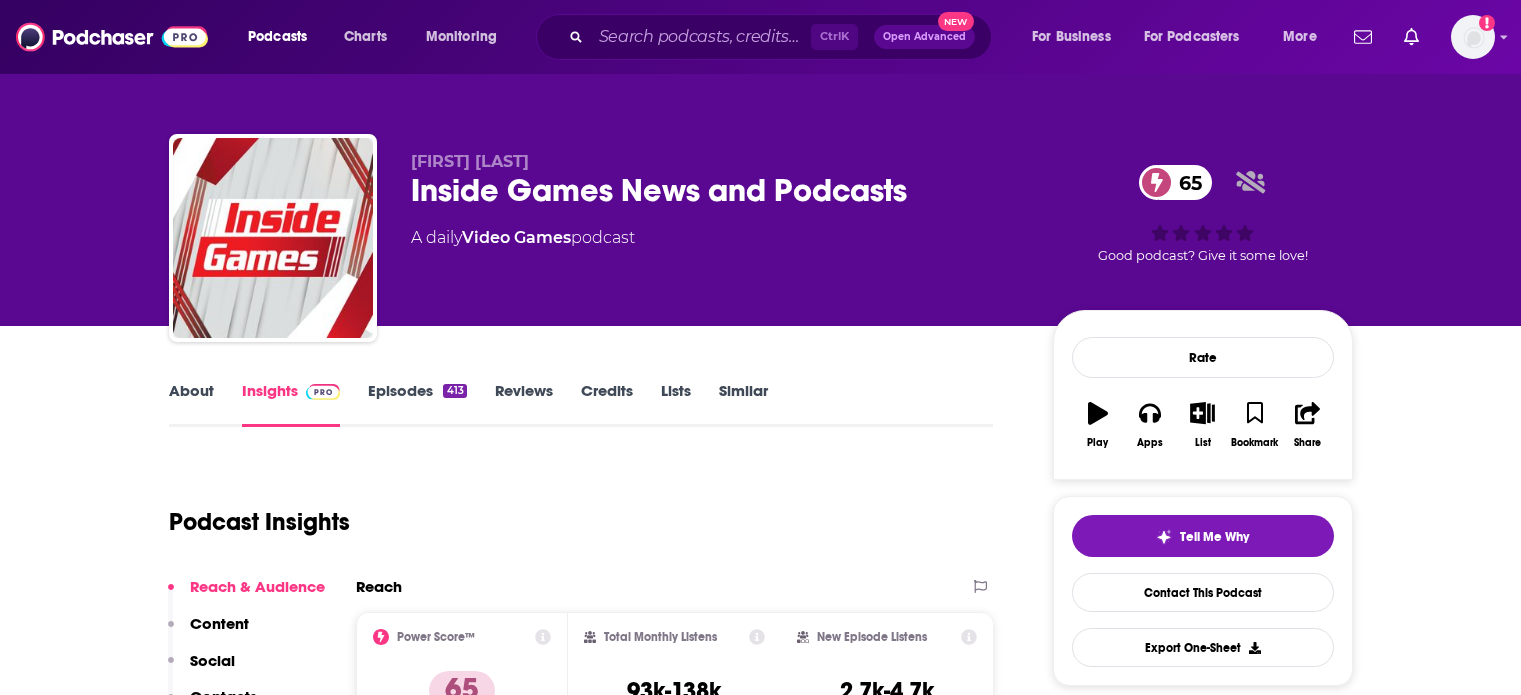 scroll, scrollTop: 0, scrollLeft: 0, axis: both 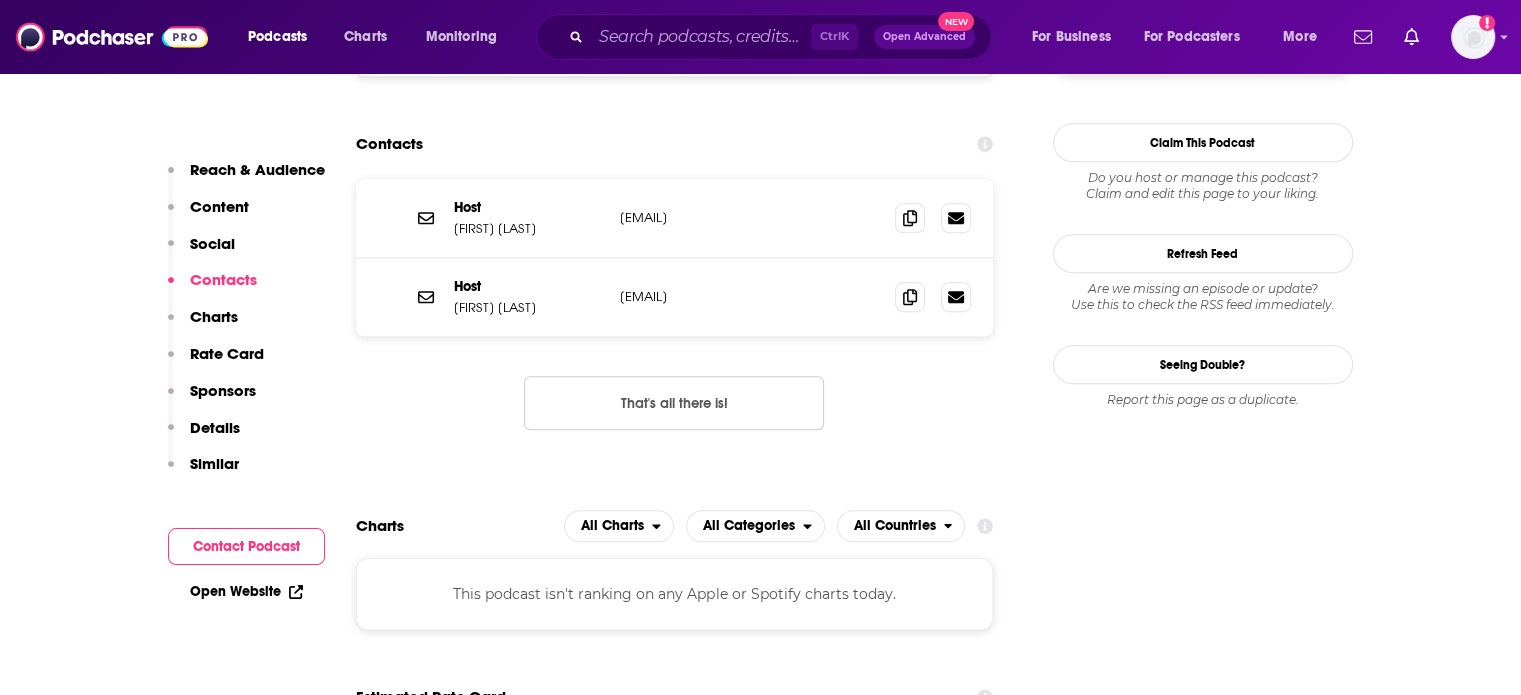 click on "lookit1@gmail.com" at bounding box center [750, 217] 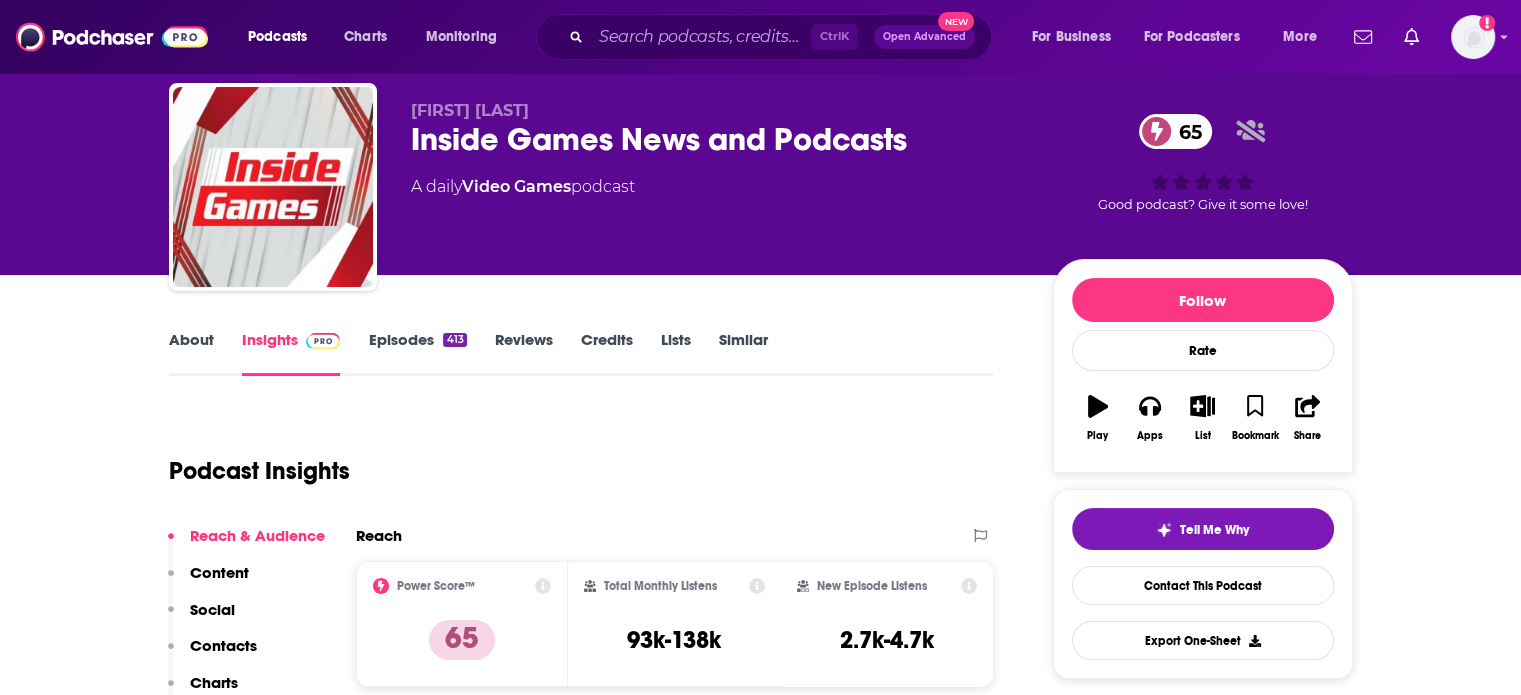 scroll, scrollTop: 0, scrollLeft: 0, axis: both 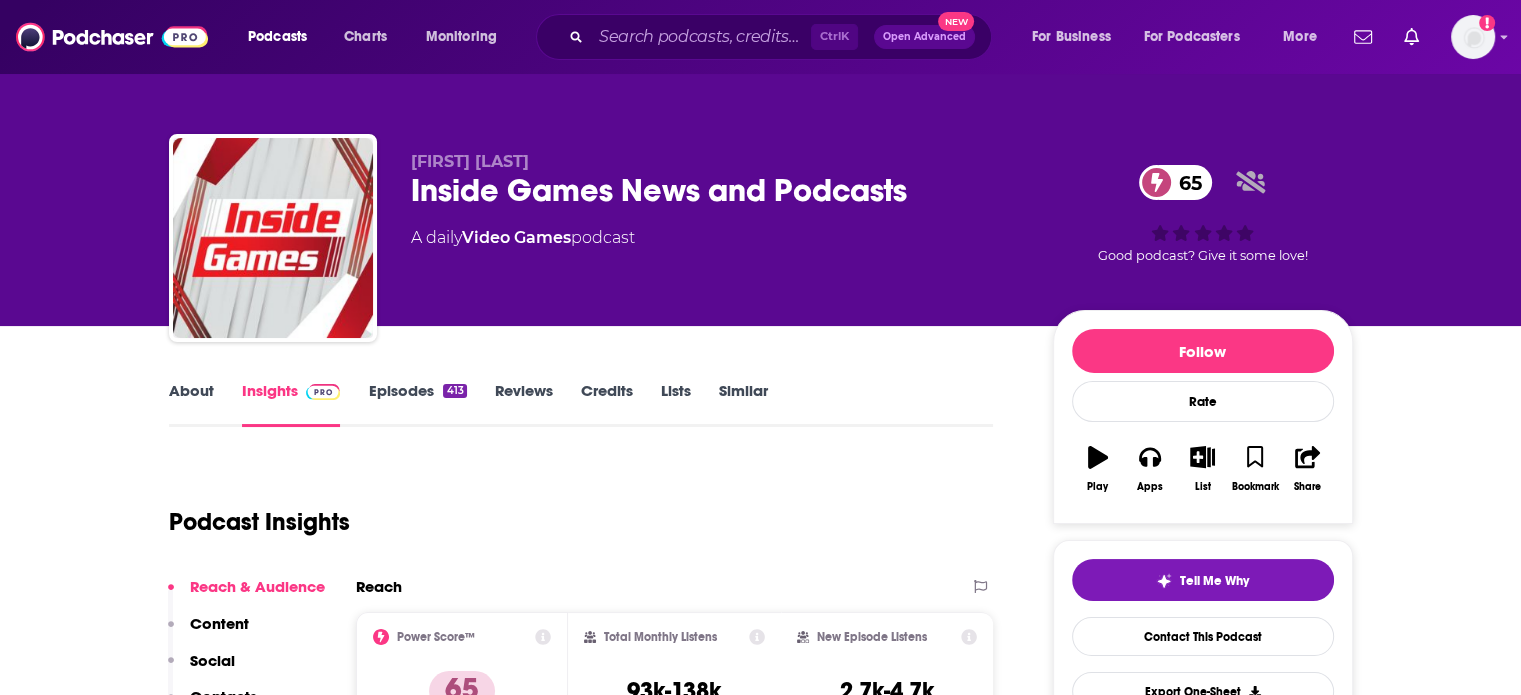 click on "About" at bounding box center (191, 404) 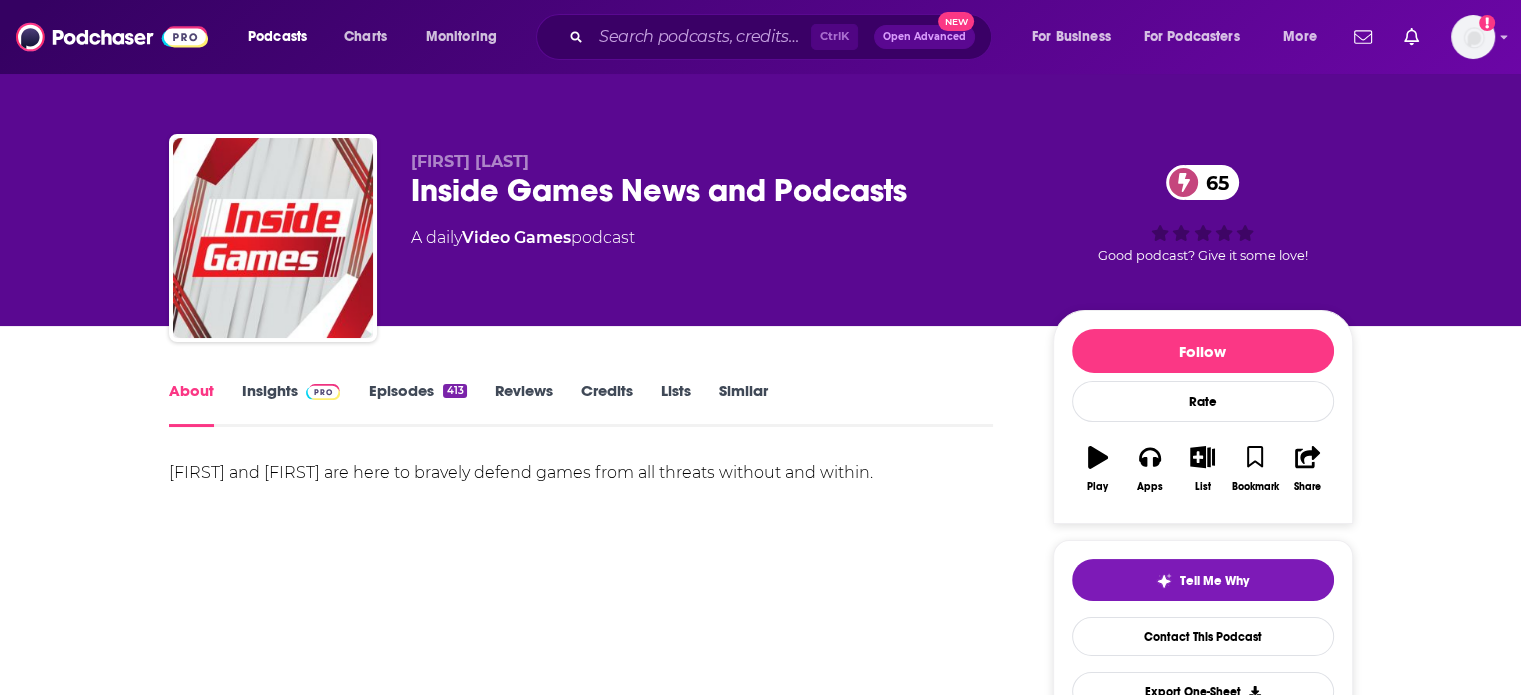 click on "Insights" at bounding box center (291, 404) 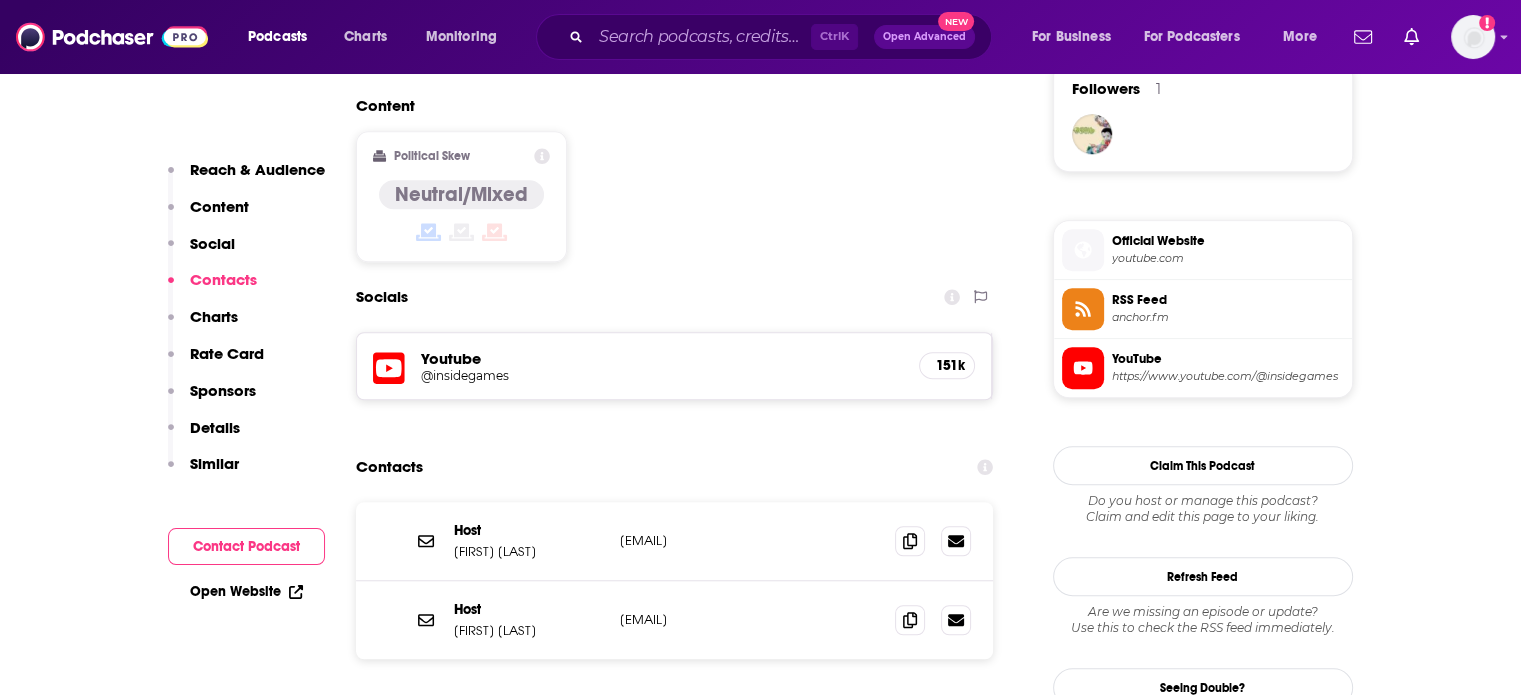 scroll, scrollTop: 1600, scrollLeft: 0, axis: vertical 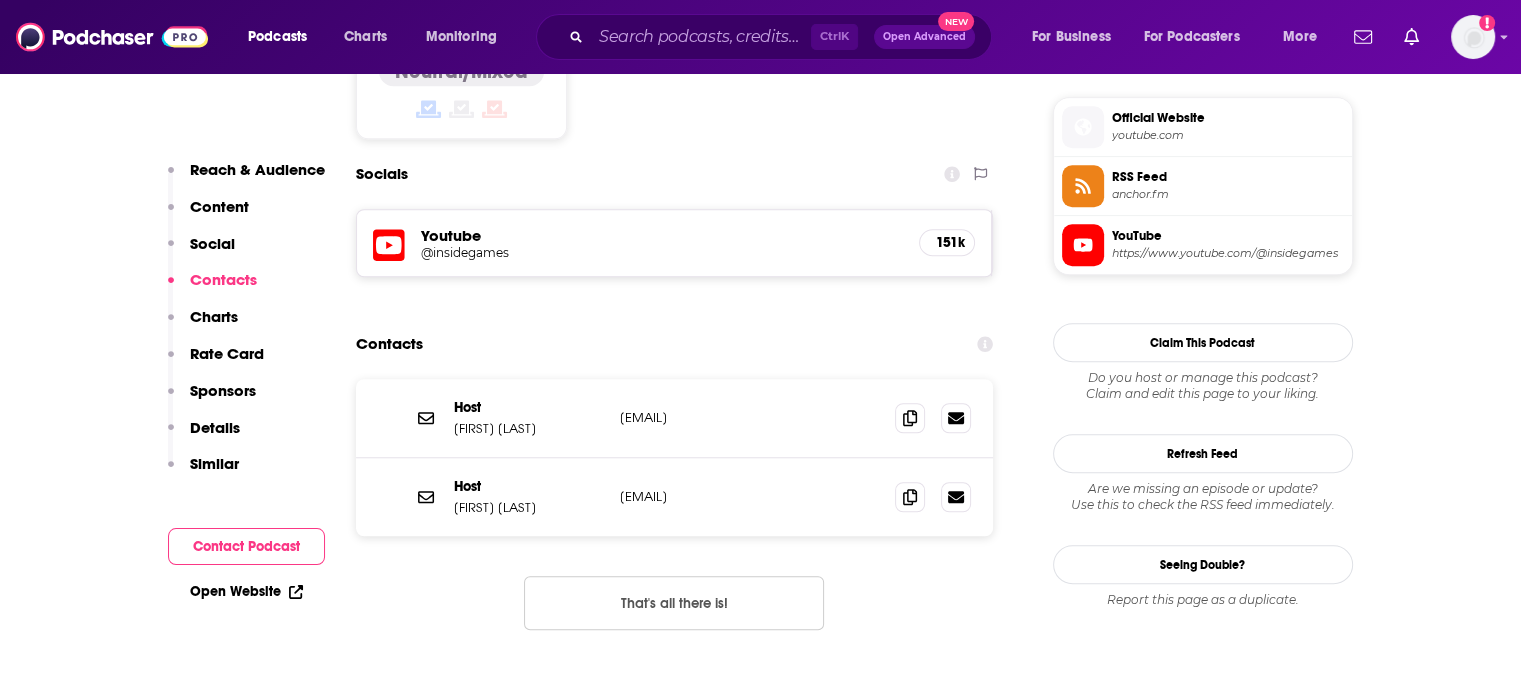 click on "Host Lawrence Sonntag lawrence.sonntag@gmail.com lawrence.sonntag@gmail.com" at bounding box center (675, 497) 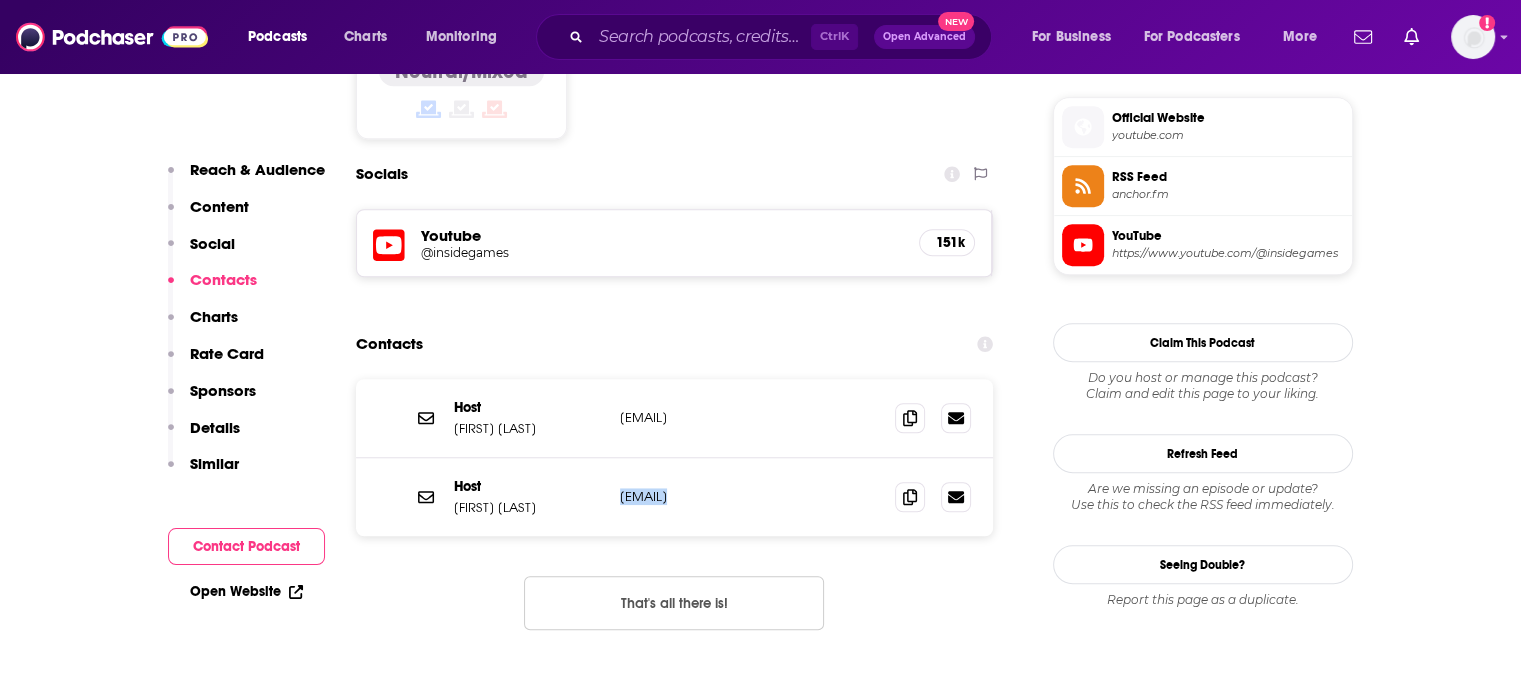 click on "Host Lawrence Sonntag lawrence.sonntag@gmail.com lawrence.sonntag@gmail.com" at bounding box center (675, 497) 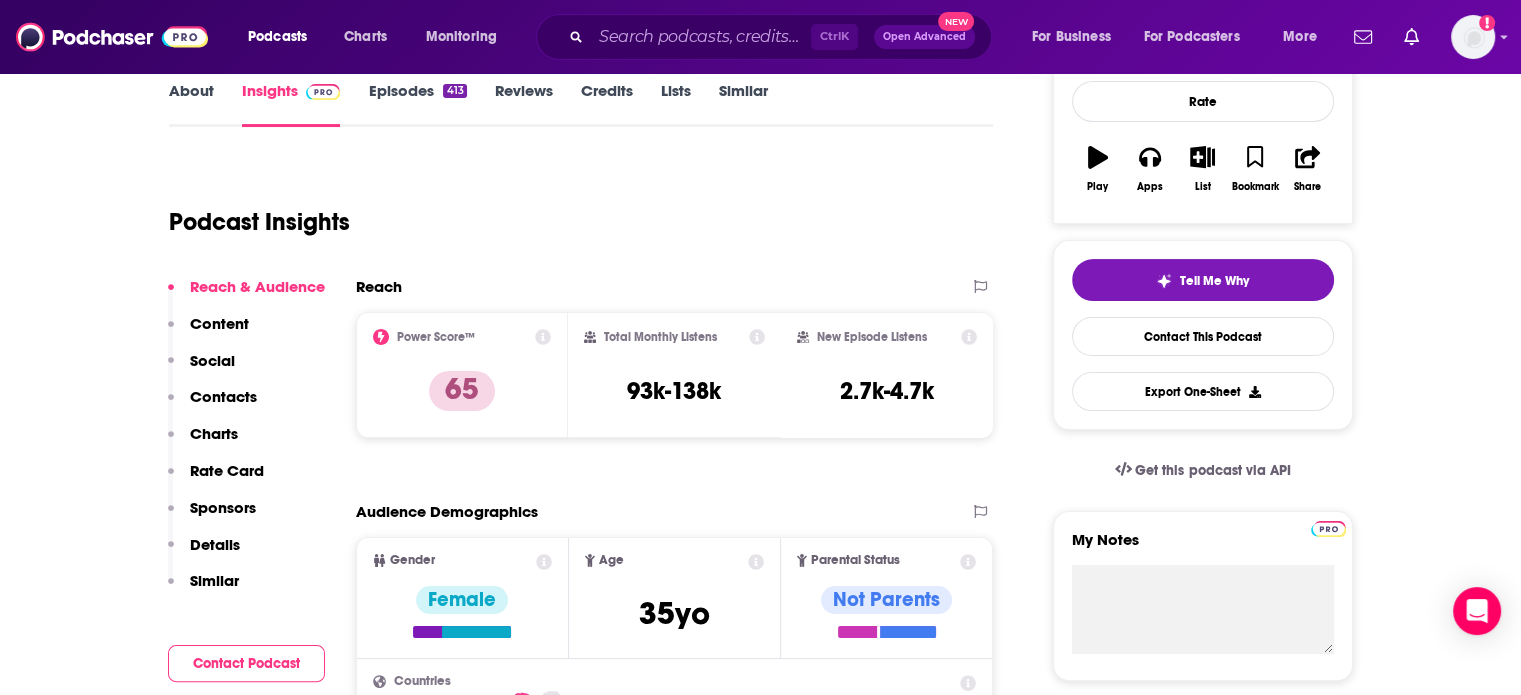 scroll, scrollTop: 0, scrollLeft: 0, axis: both 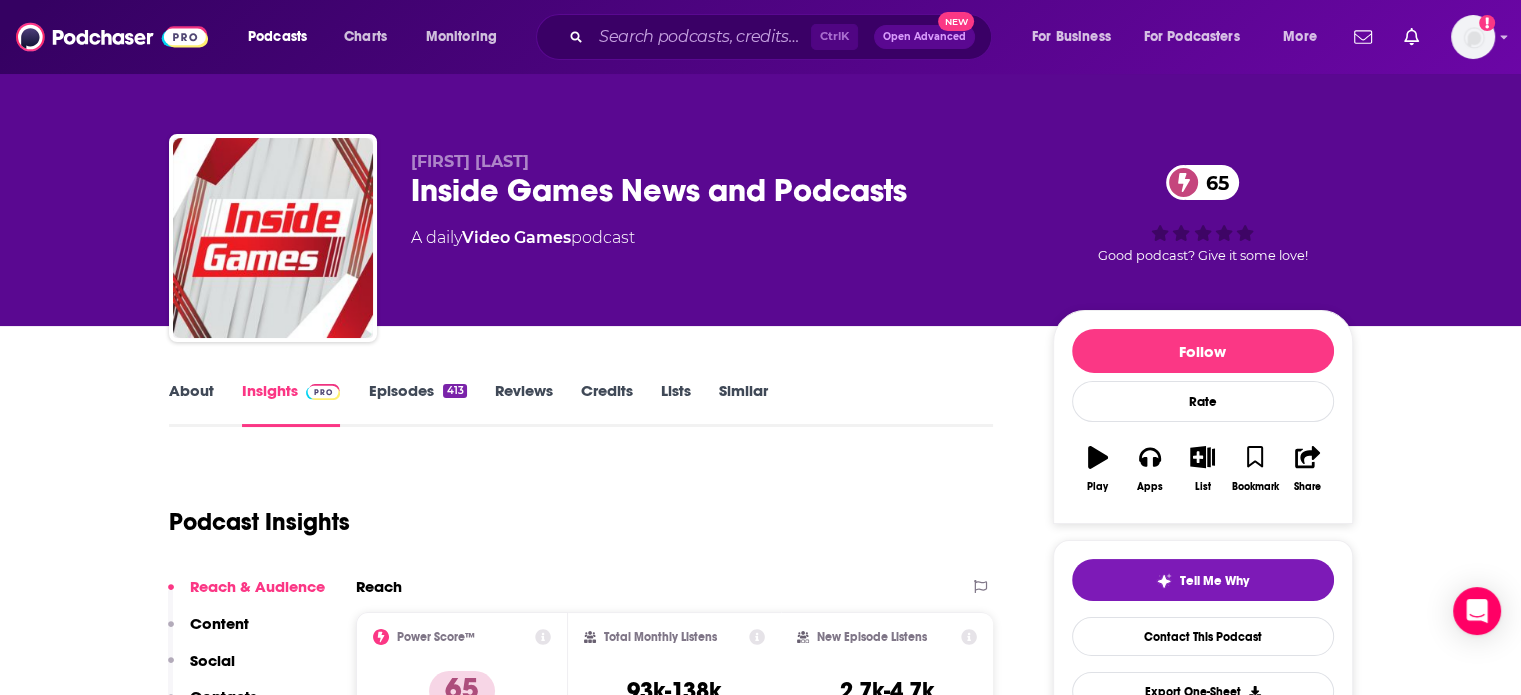 click on "About" at bounding box center [191, 404] 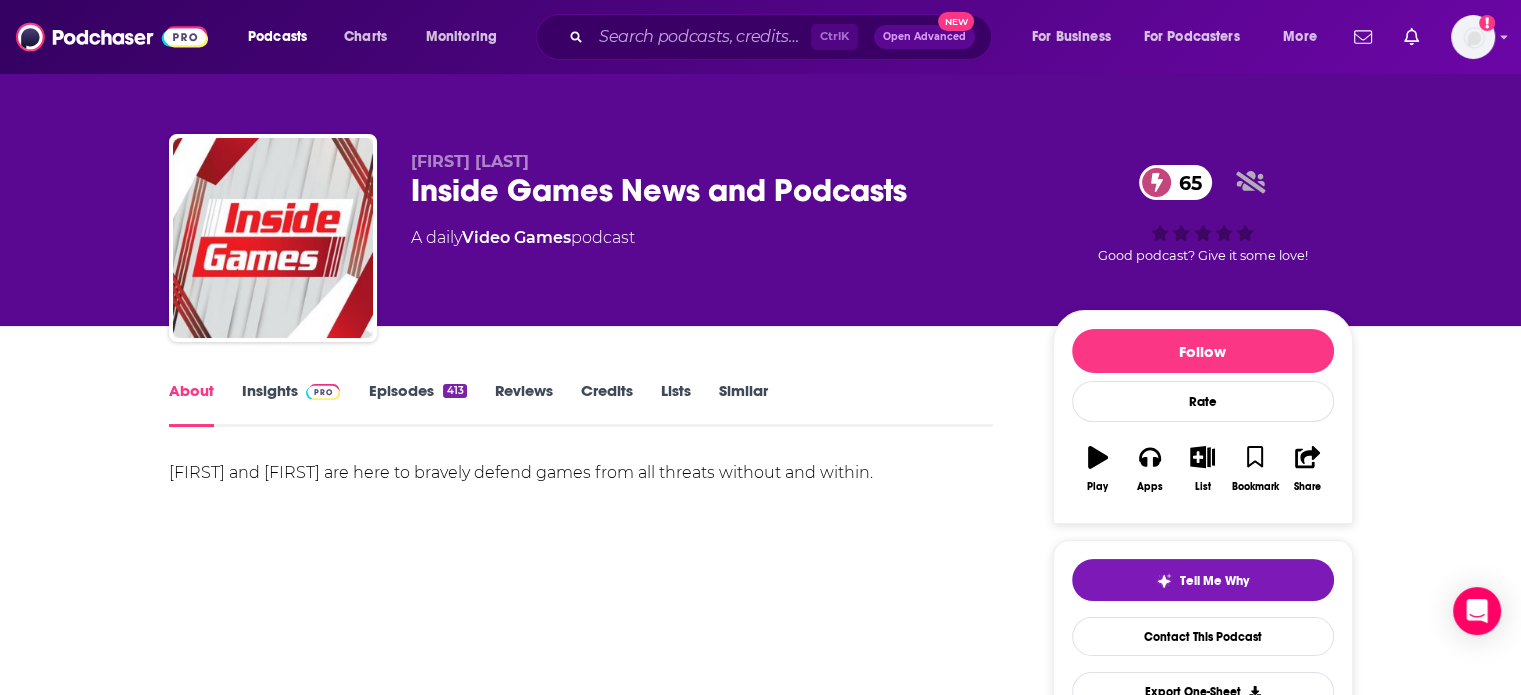 click at bounding box center [319, 390] 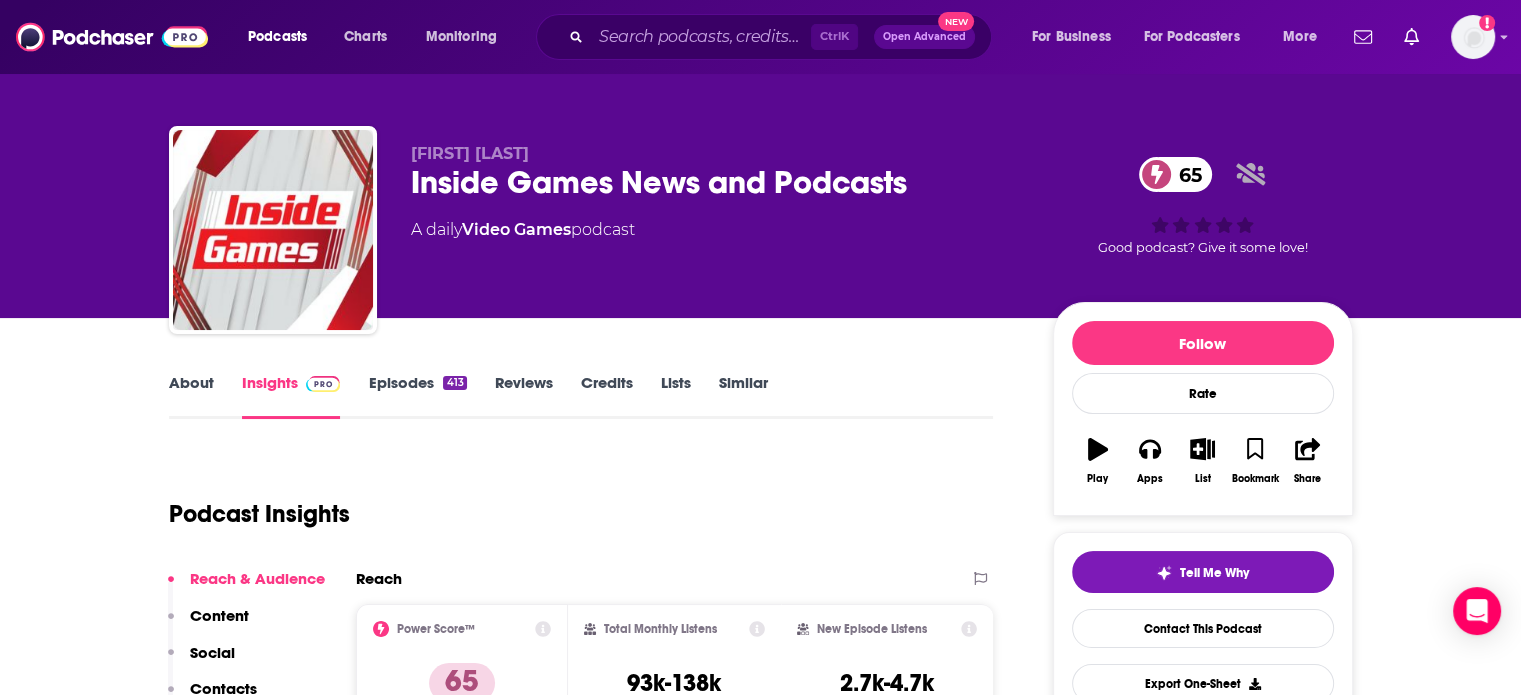 scroll, scrollTop: 0, scrollLeft: 0, axis: both 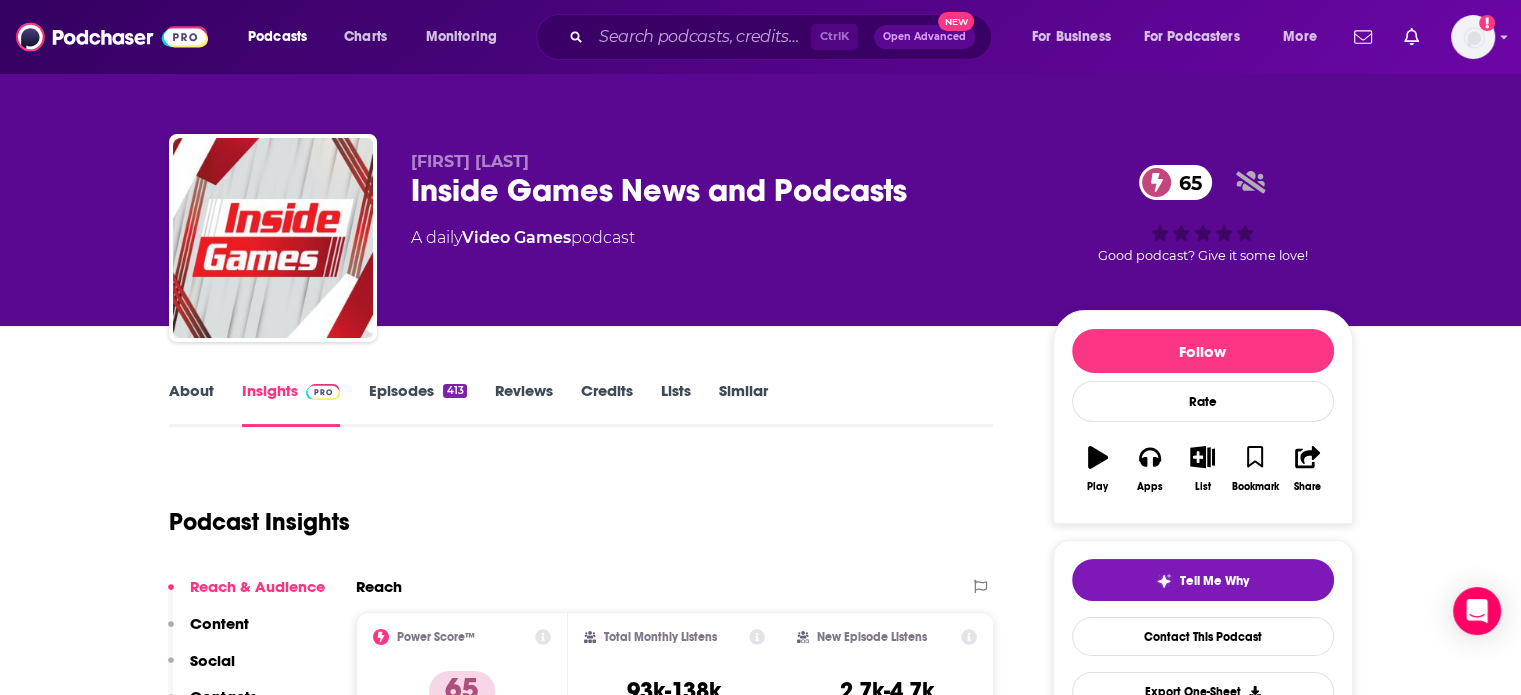 click on "Inside Games News and Podcasts 65" at bounding box center [716, 190] 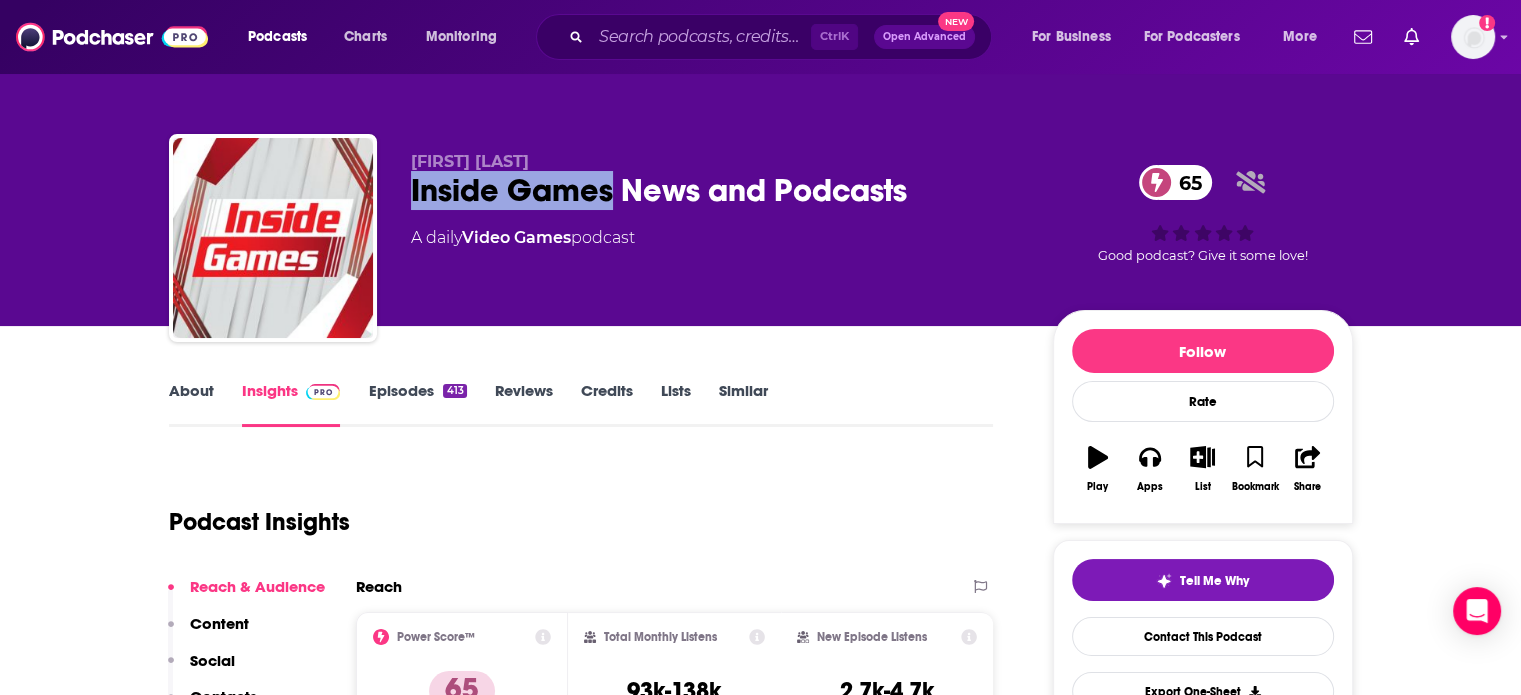 drag, startPoint x: 536, startPoint y: 194, endPoint x: 460, endPoint y: 190, distance: 76.105194 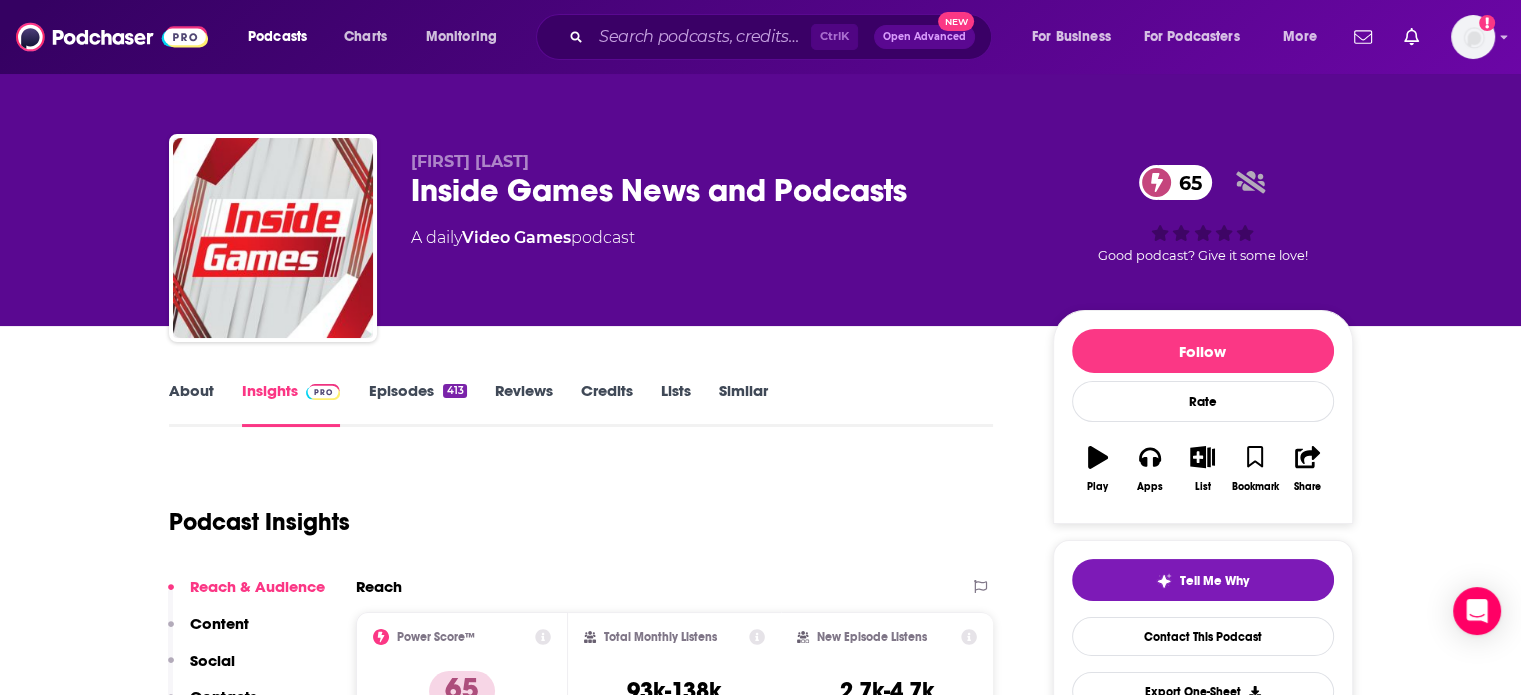 click on "Lawrence Sonntag" at bounding box center [470, 161] 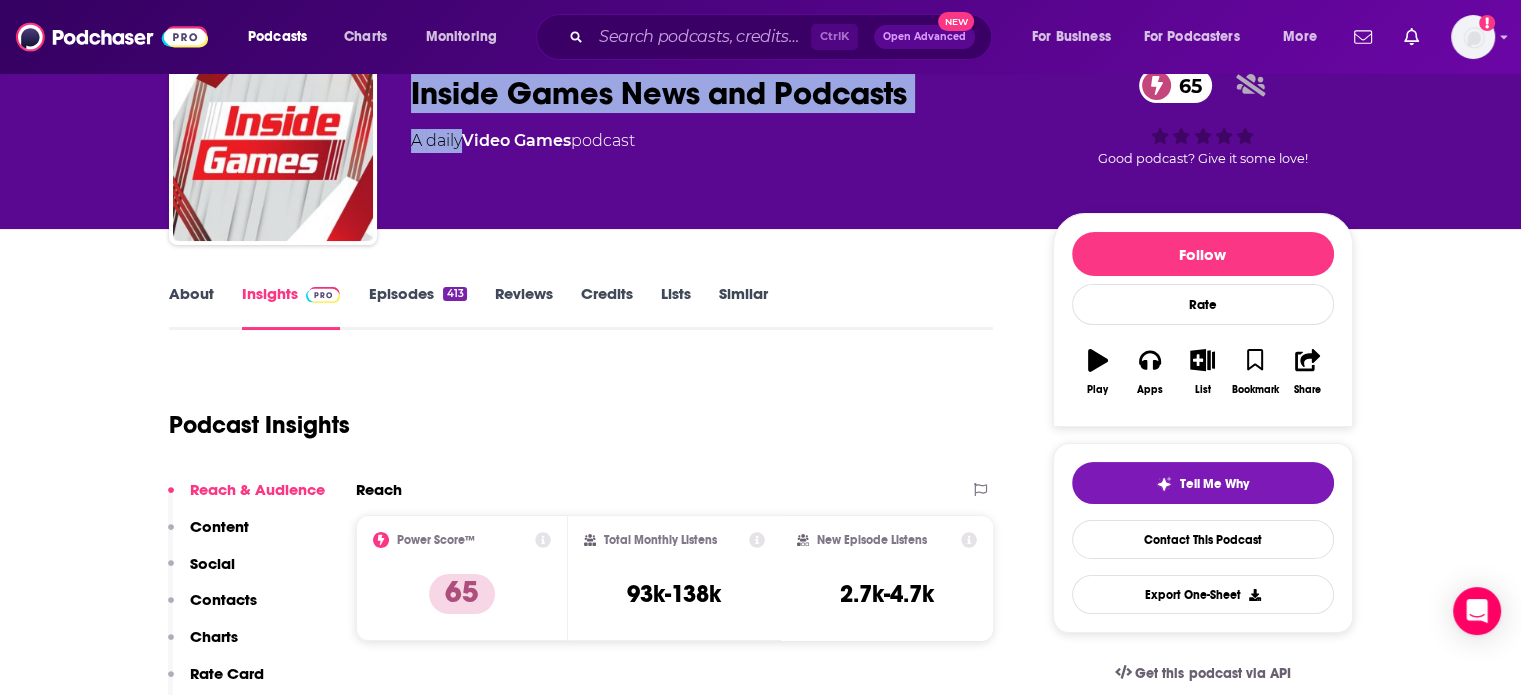 drag, startPoint x: 504, startPoint y: 154, endPoint x: 441, endPoint y: 153, distance: 63.007935 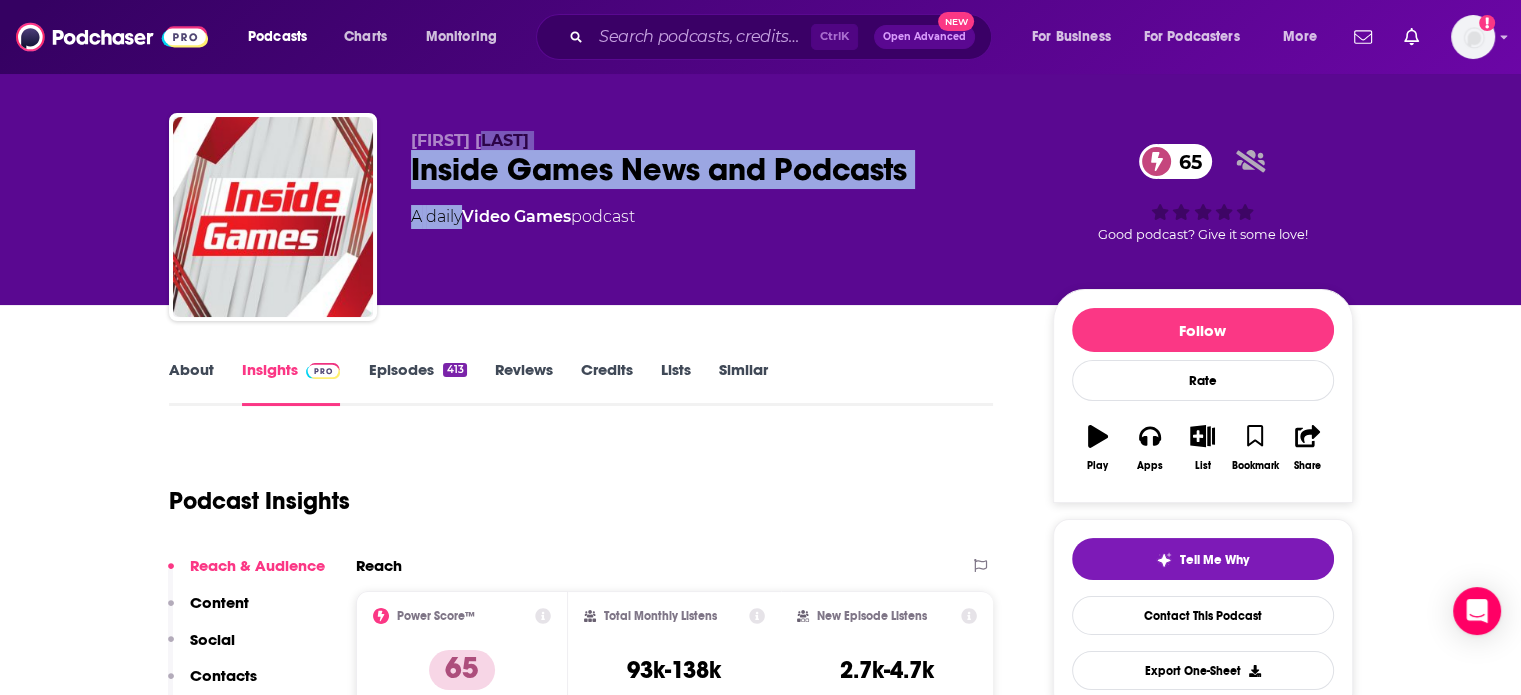 scroll, scrollTop: 0, scrollLeft: 0, axis: both 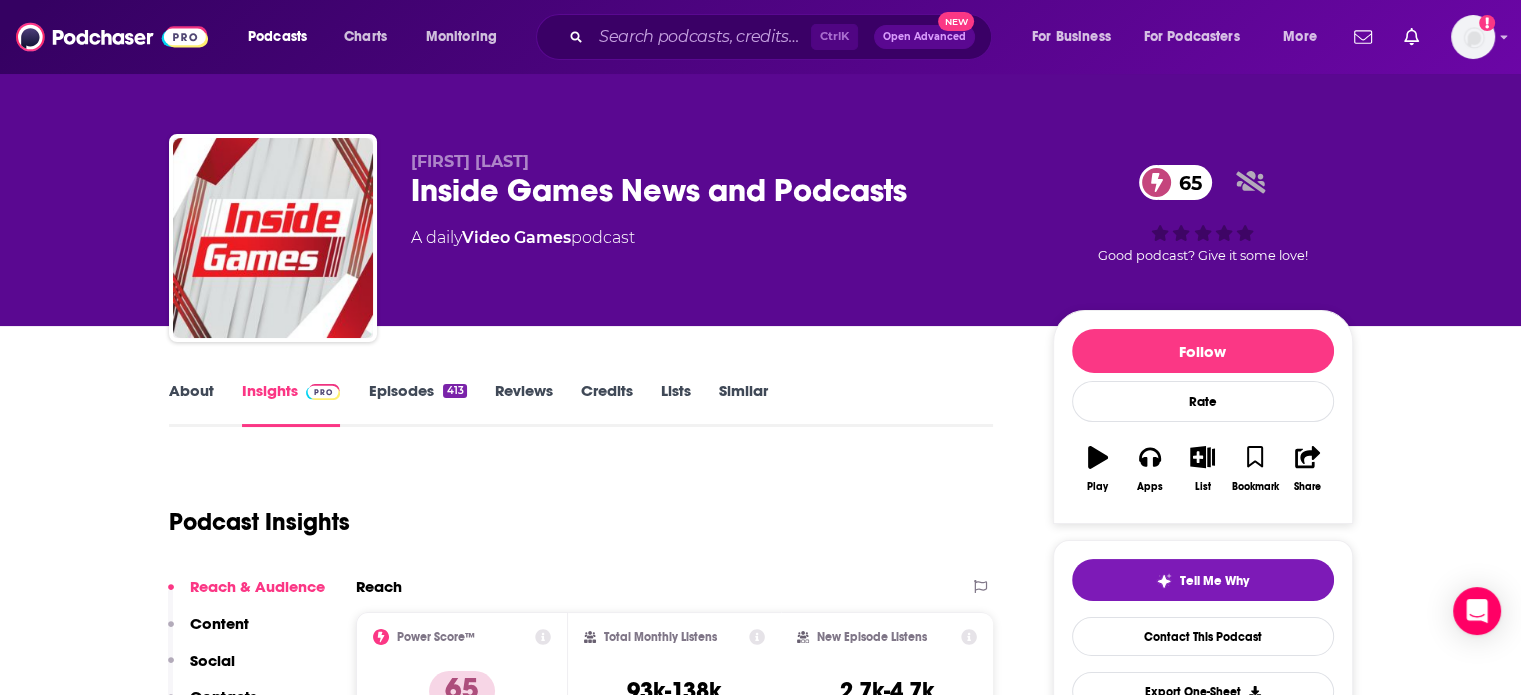click on "Lawrence Sonntag   Inside Games News and Podcasts 65 A   daily  Video Games  podcast 65 Good podcast? Give it some love!" at bounding box center (761, 242) 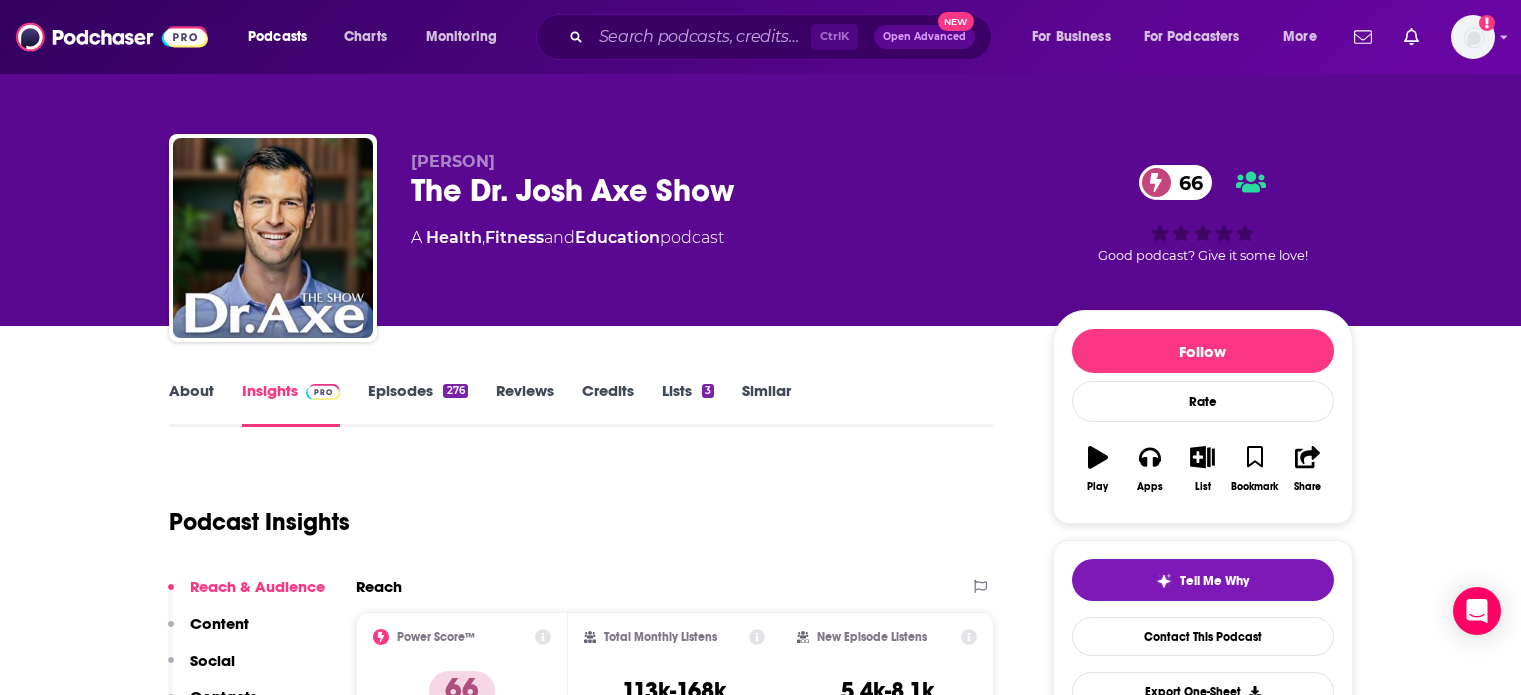 scroll, scrollTop: 0, scrollLeft: 0, axis: both 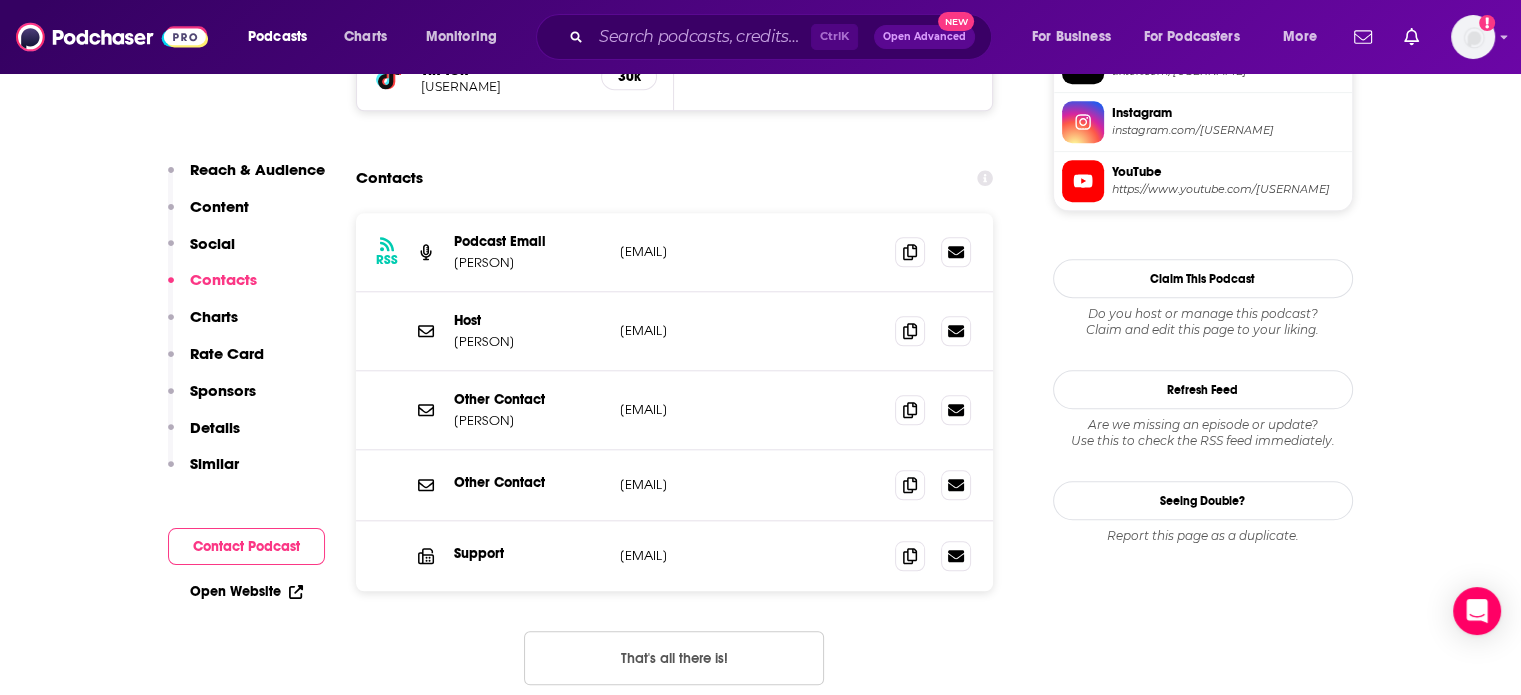 click on "drjoshaxe@gmail.com" at bounding box center (750, 330) 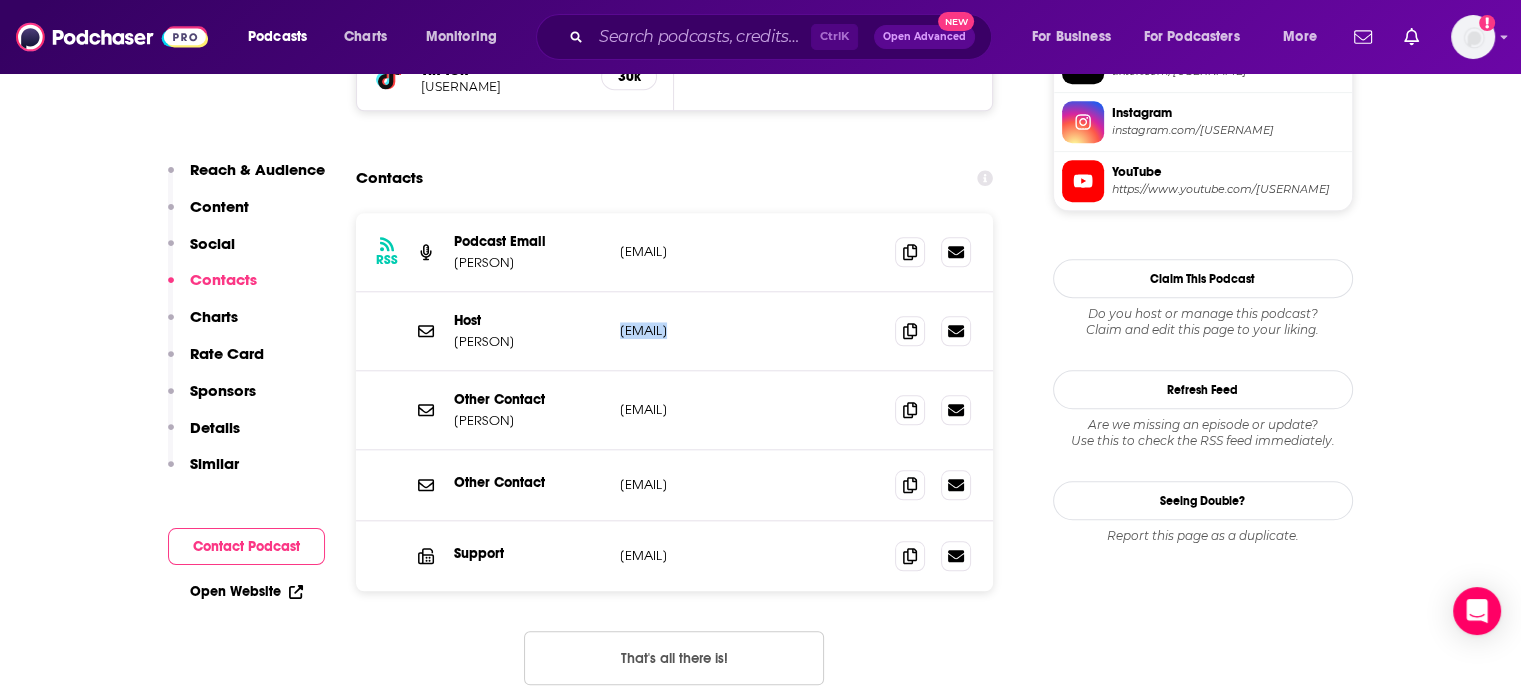 click on "drjoshaxe@gmail.com" at bounding box center [750, 330] 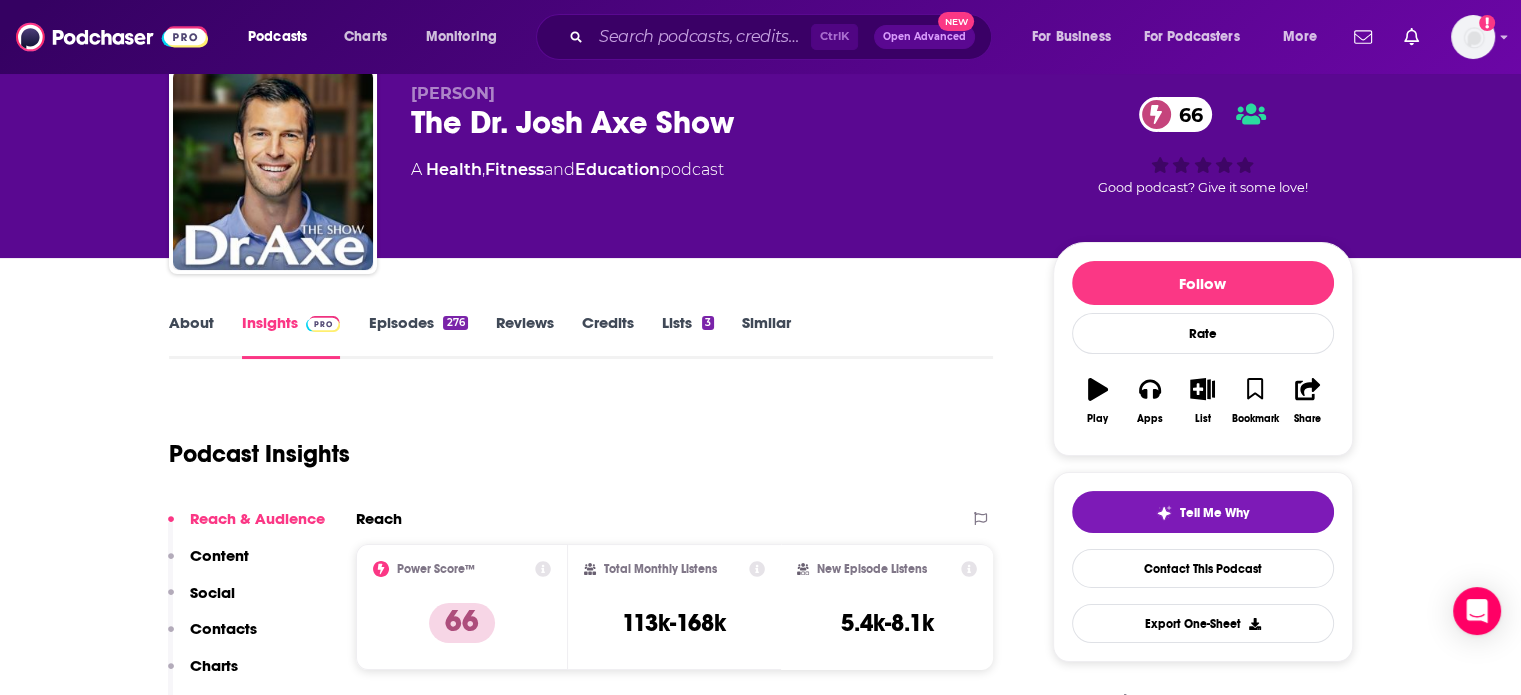 scroll, scrollTop: 0, scrollLeft: 0, axis: both 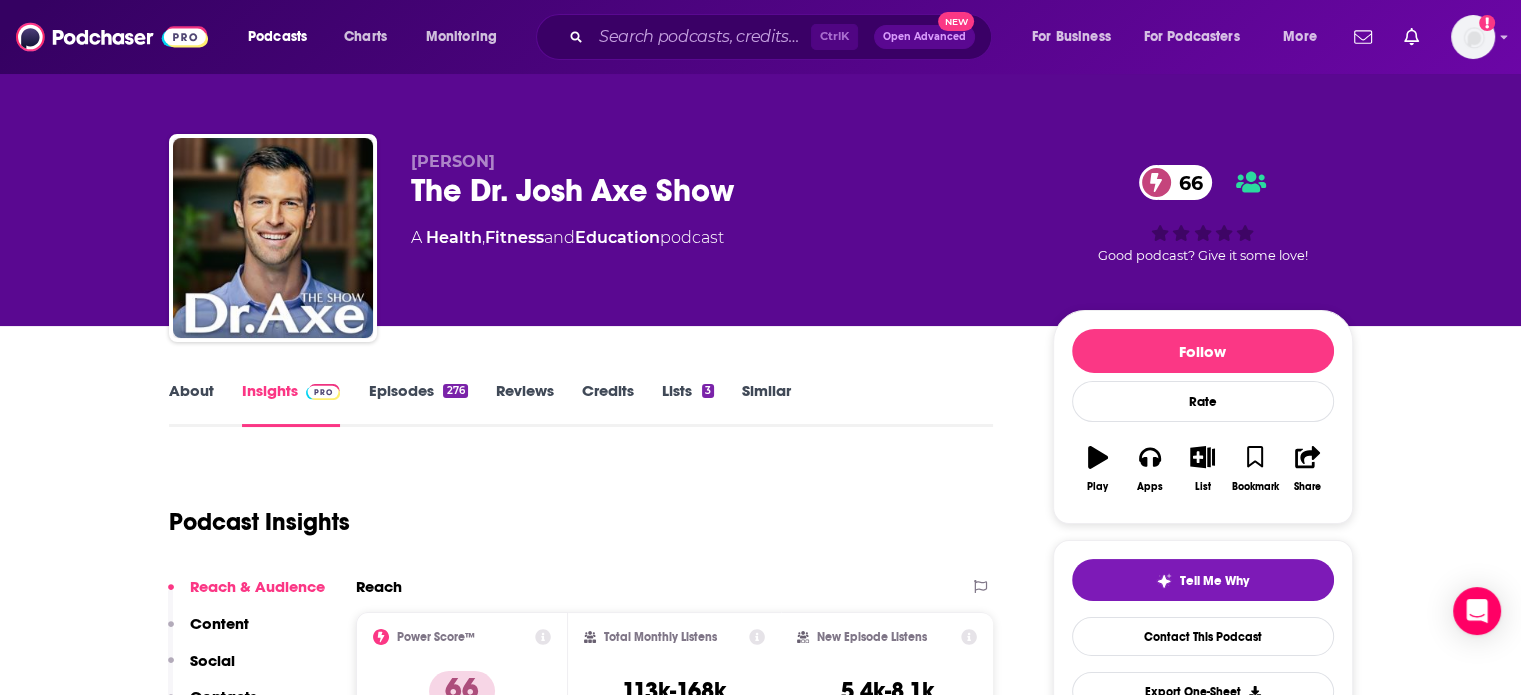 click on "The Dr. Josh Axe Show 66" at bounding box center (716, 190) 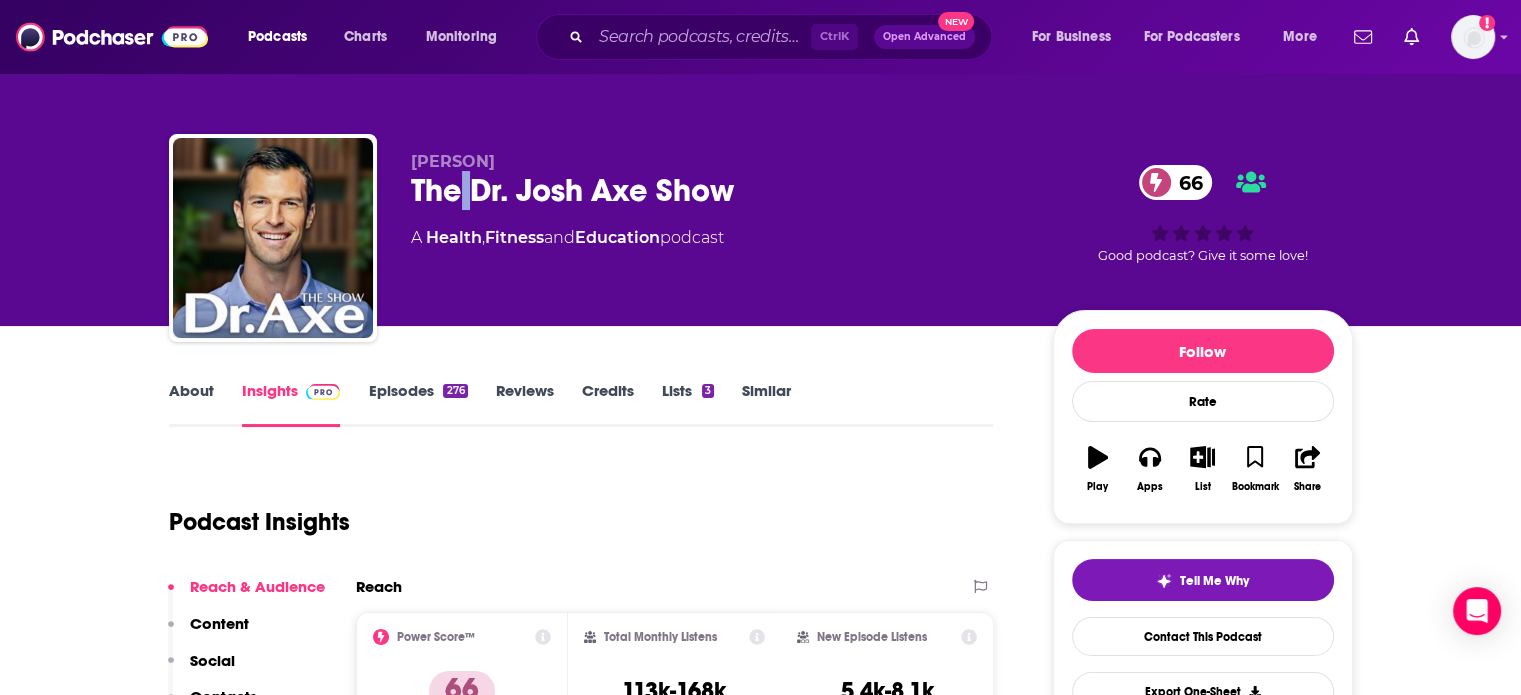 click on "The Dr. Josh Axe Show 66" at bounding box center (716, 190) 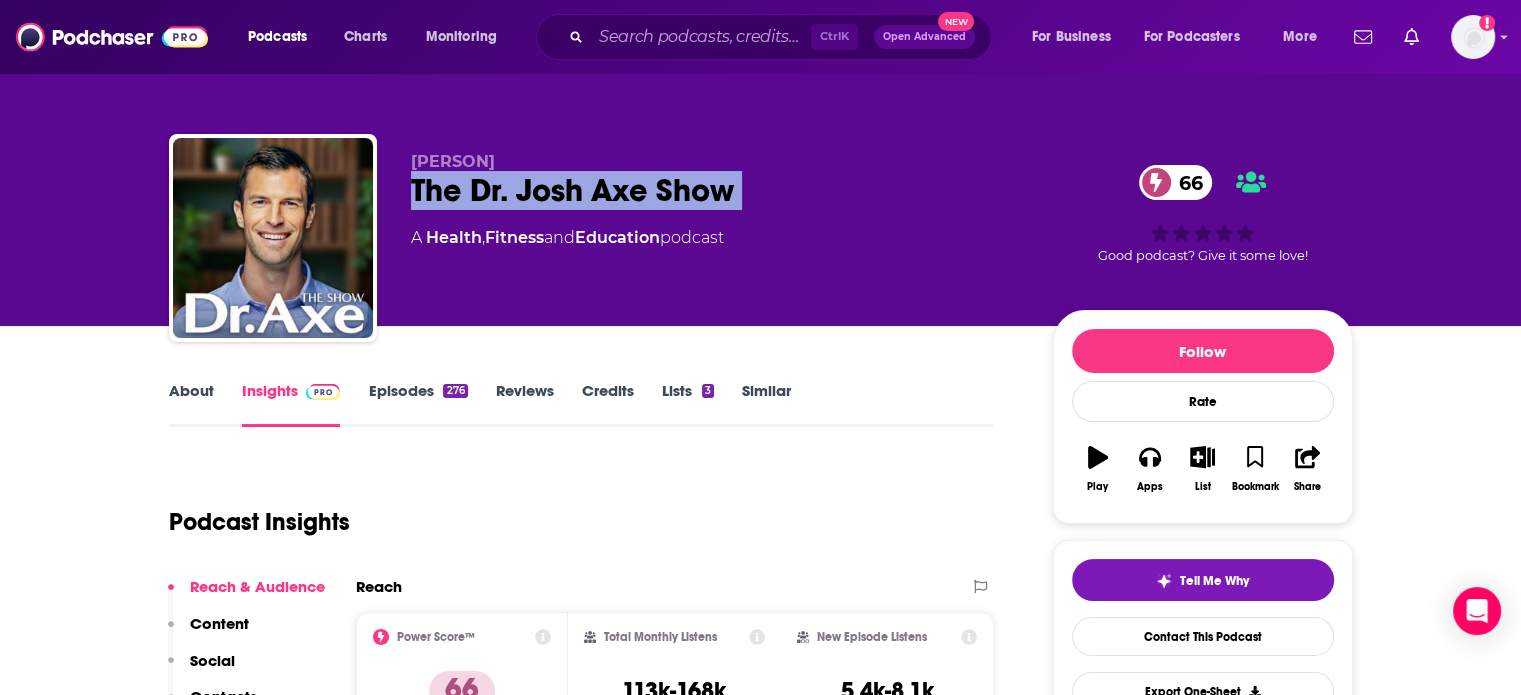 click on "The Dr. Josh Axe Show 66" at bounding box center (716, 190) 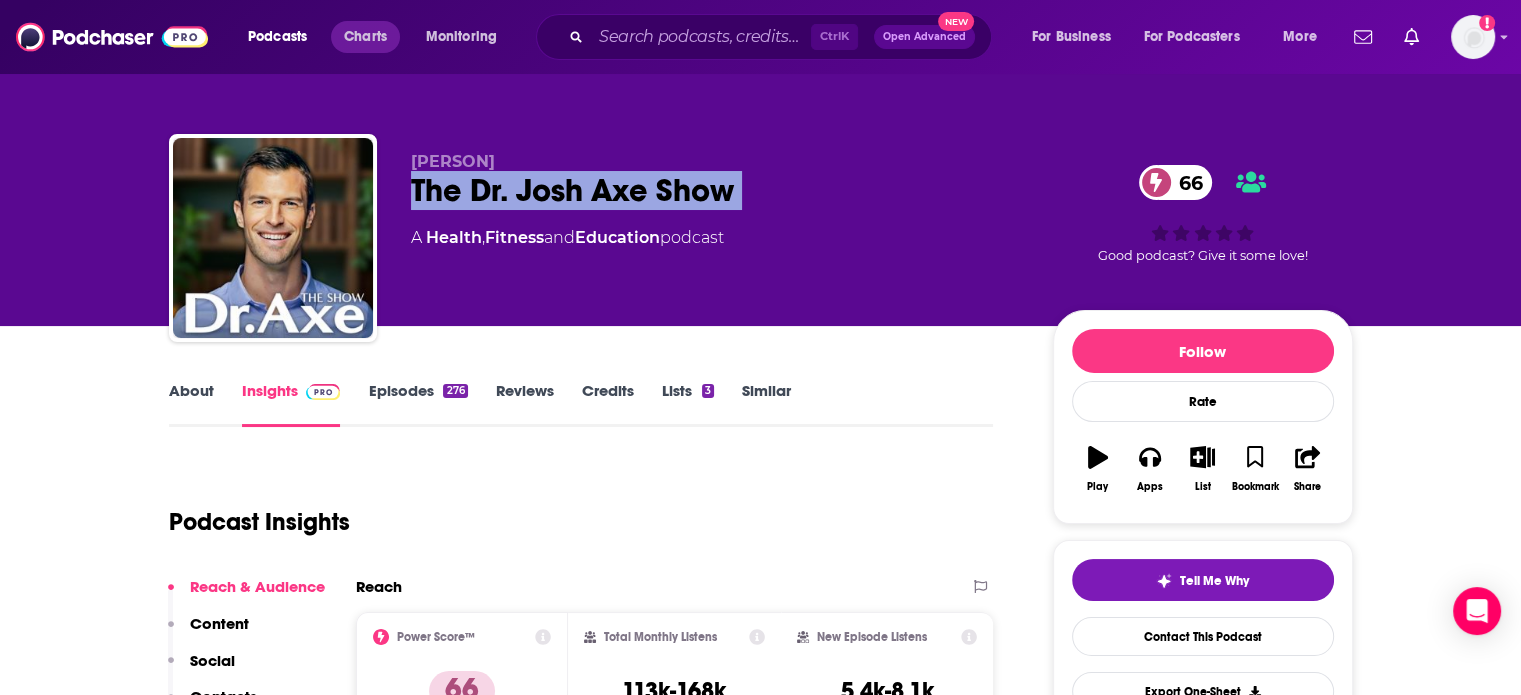 copy on "The Dr. Josh Axe Show 66" 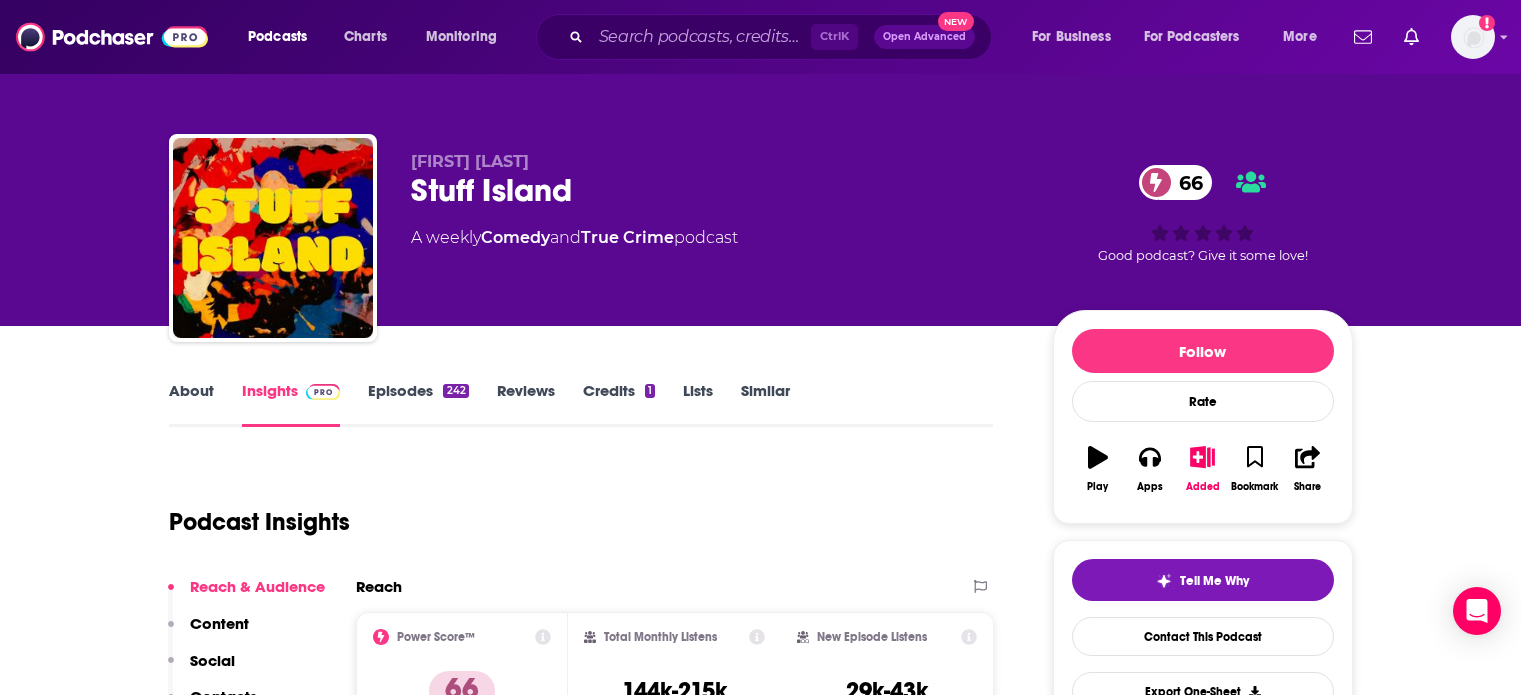 scroll, scrollTop: 0, scrollLeft: 0, axis: both 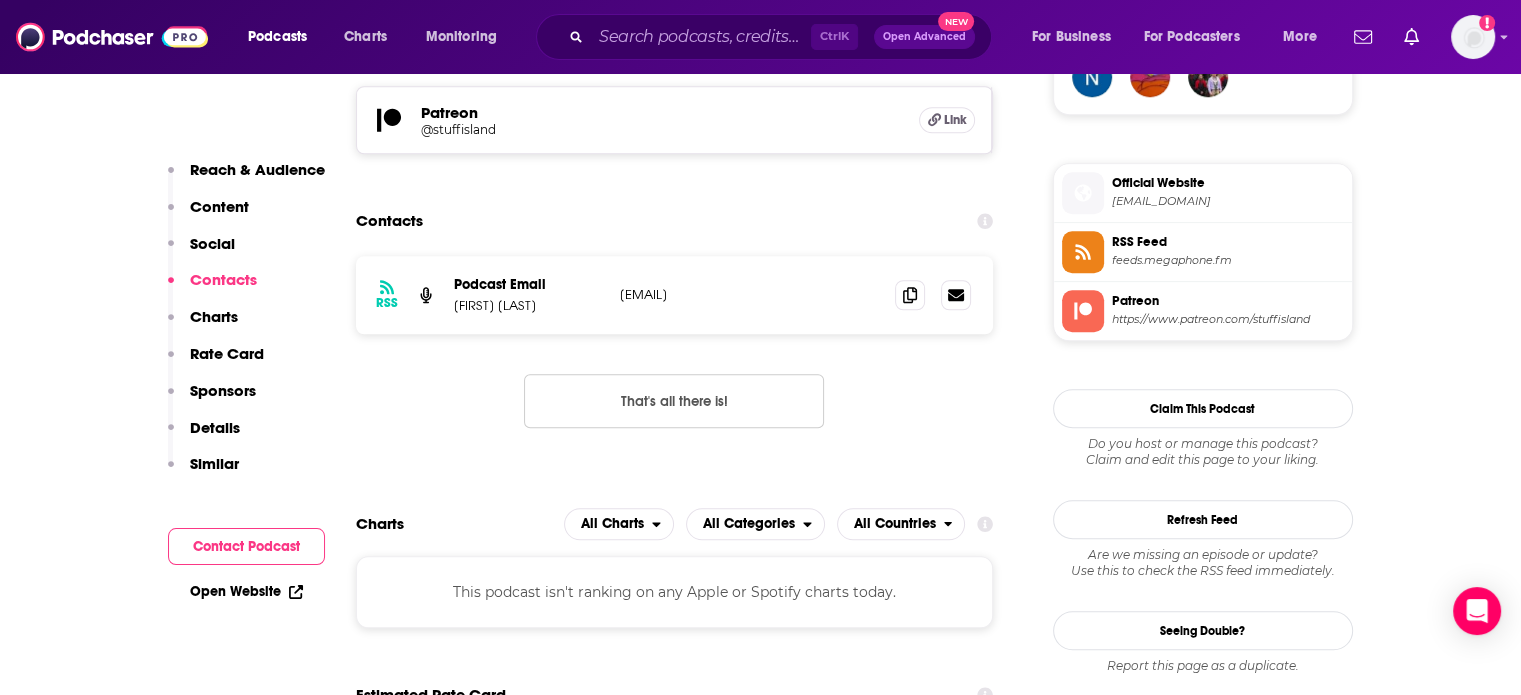 click on "[EMAIL]" at bounding box center (750, 294) 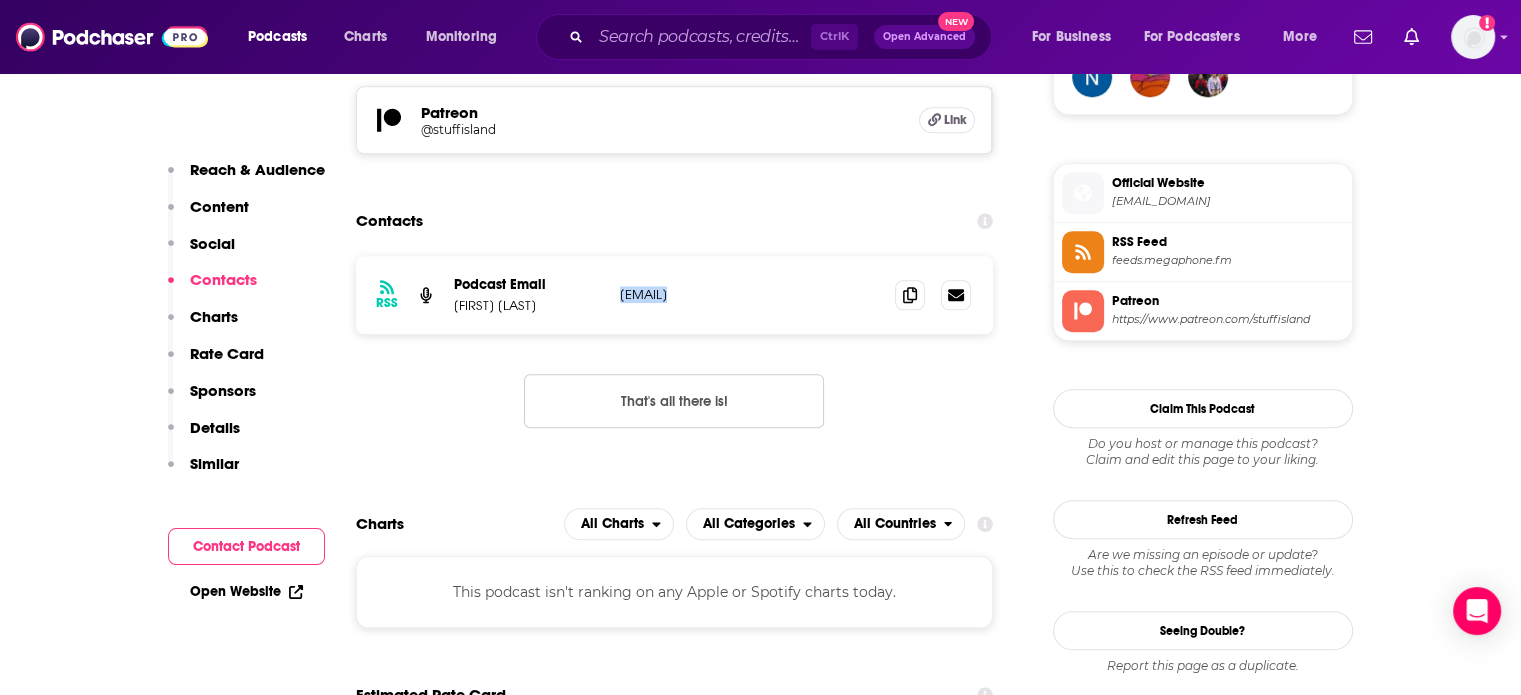 click on "[EMAIL]" at bounding box center (750, 294) 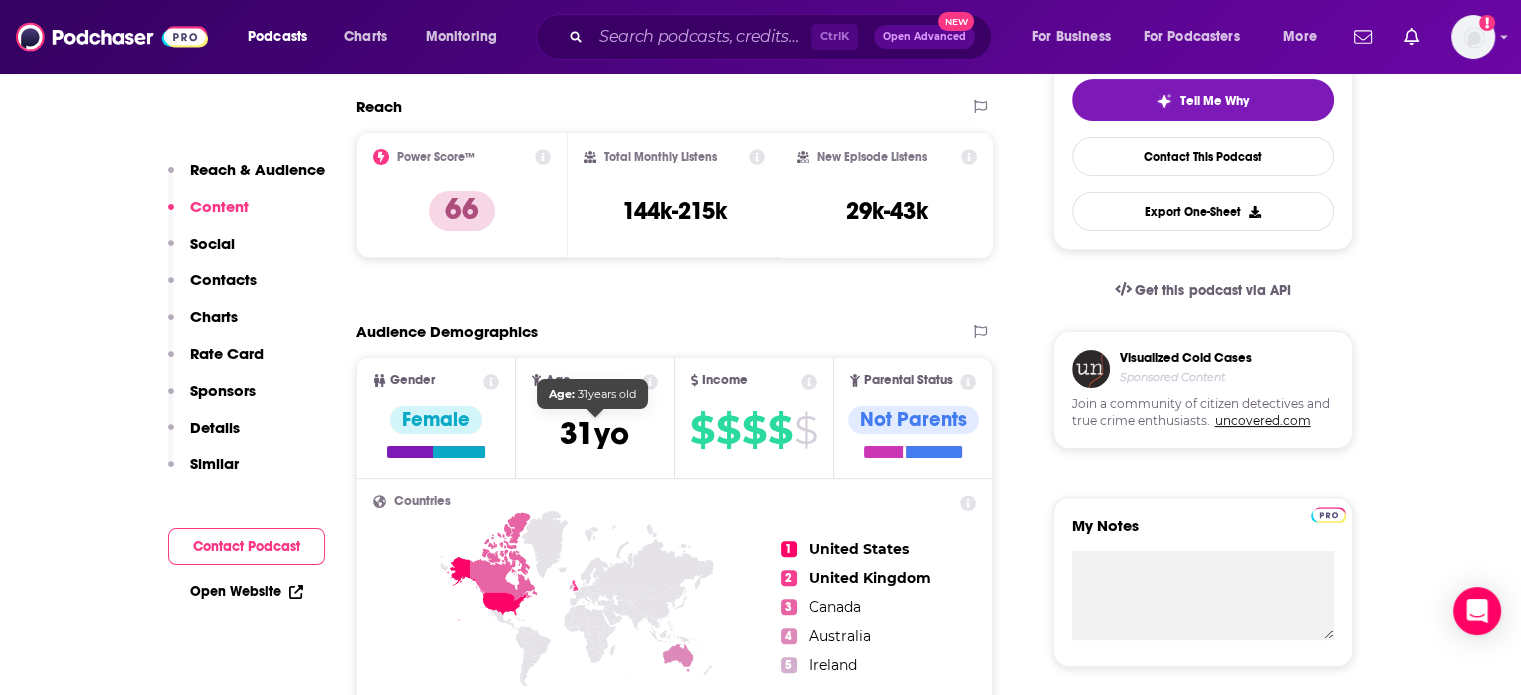 scroll, scrollTop: 0, scrollLeft: 0, axis: both 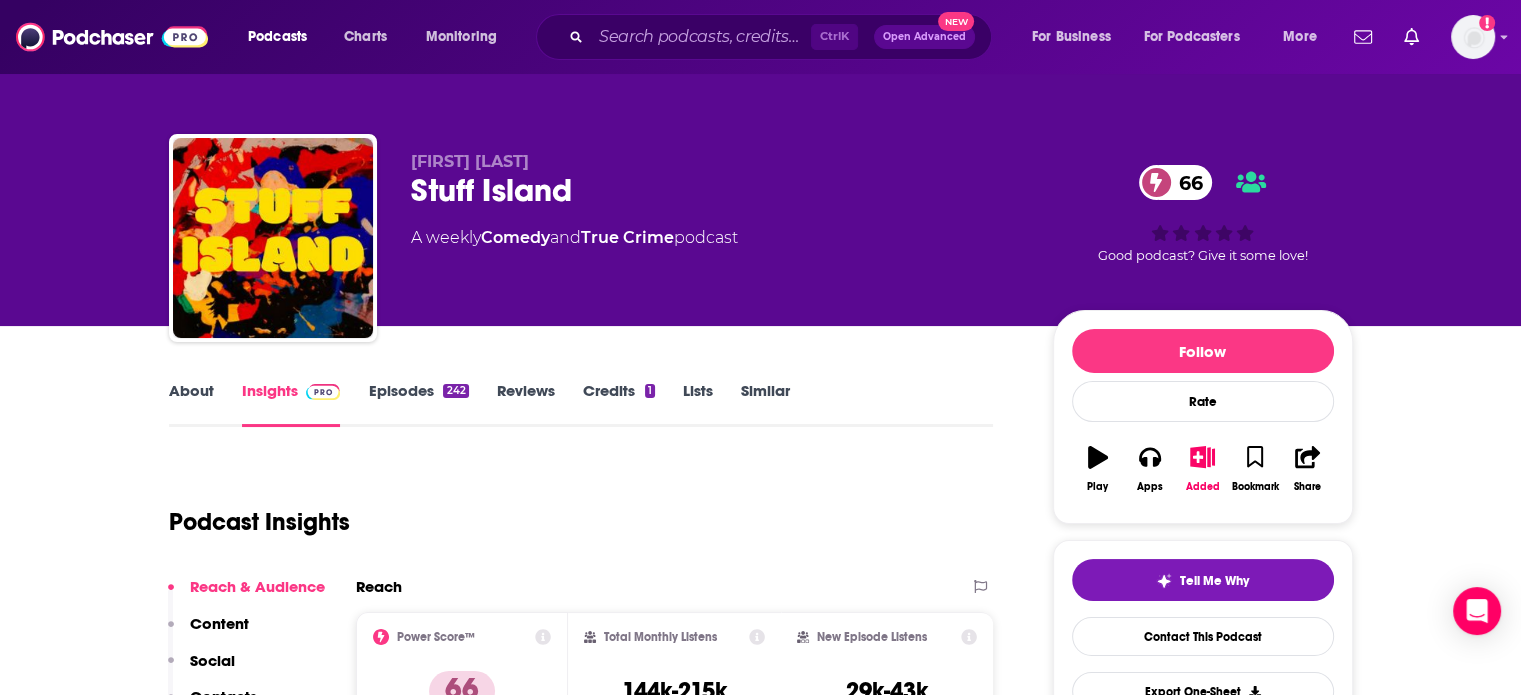 click on "Stuff Island 66" at bounding box center [716, 190] 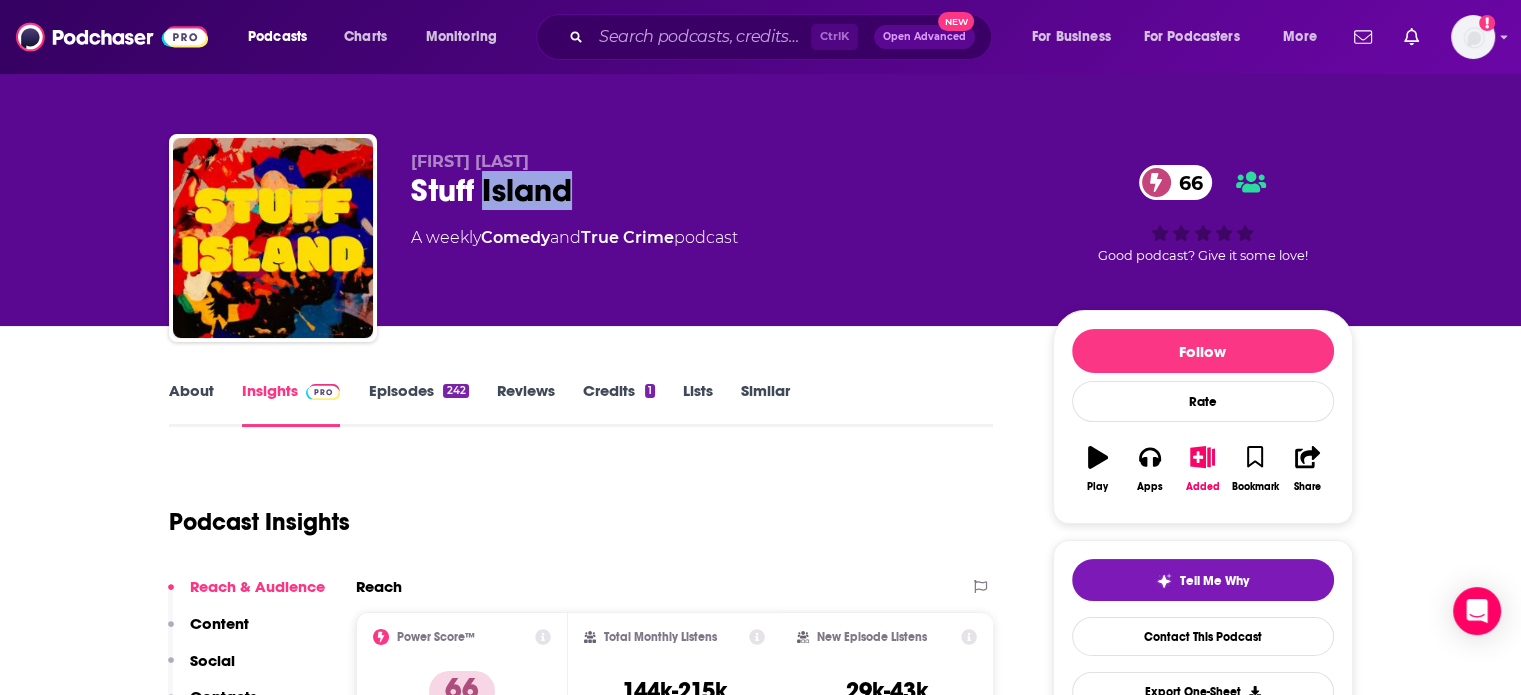 click on "Stuff Island 66" at bounding box center [716, 190] 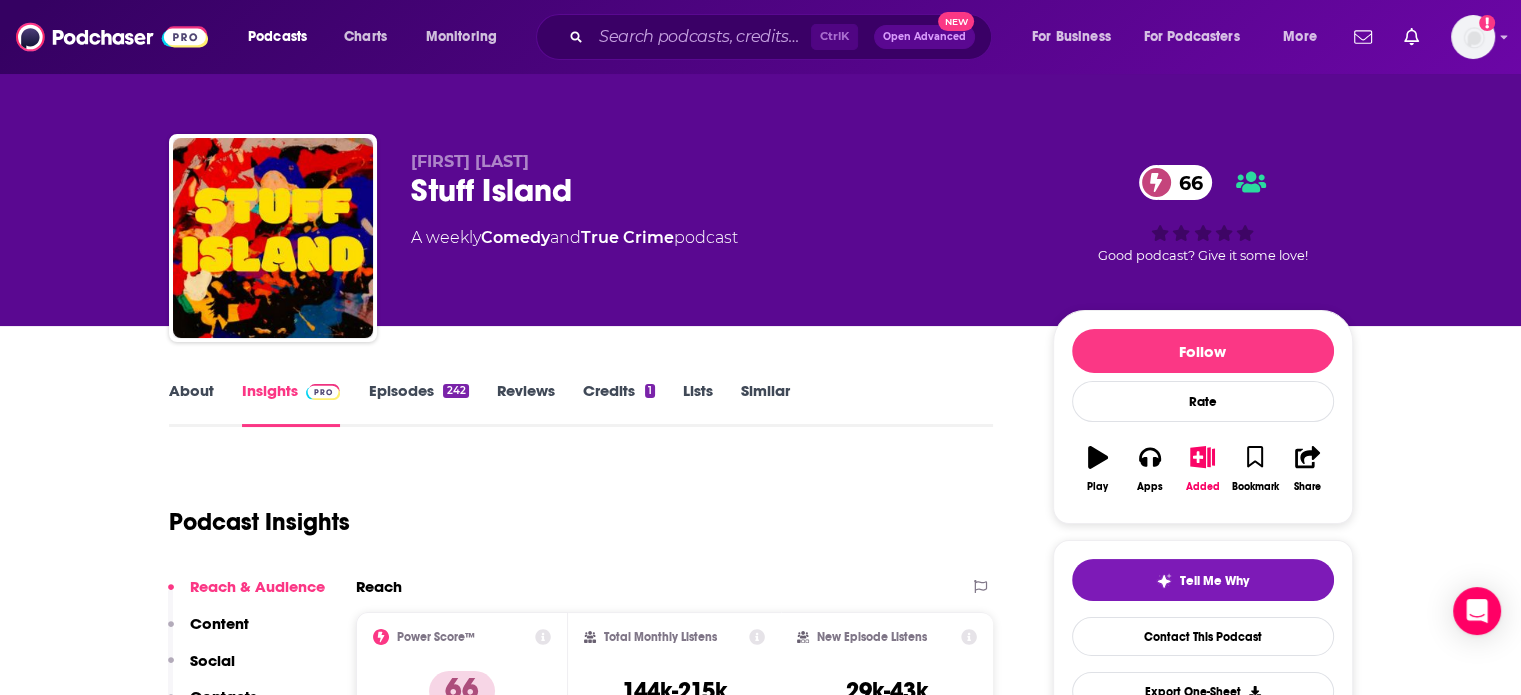 click on "Stuff Island 66" at bounding box center [716, 190] 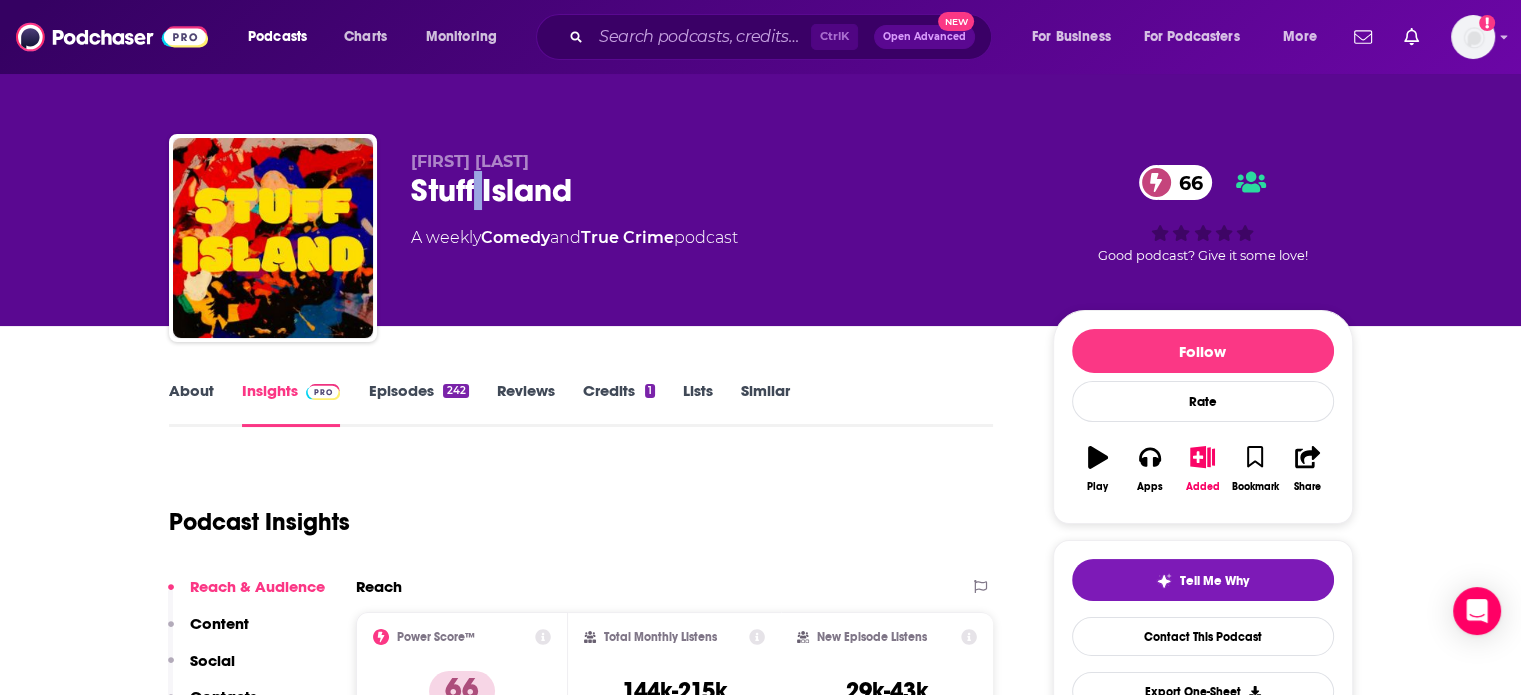 click on "Stuff Island 66" at bounding box center [716, 190] 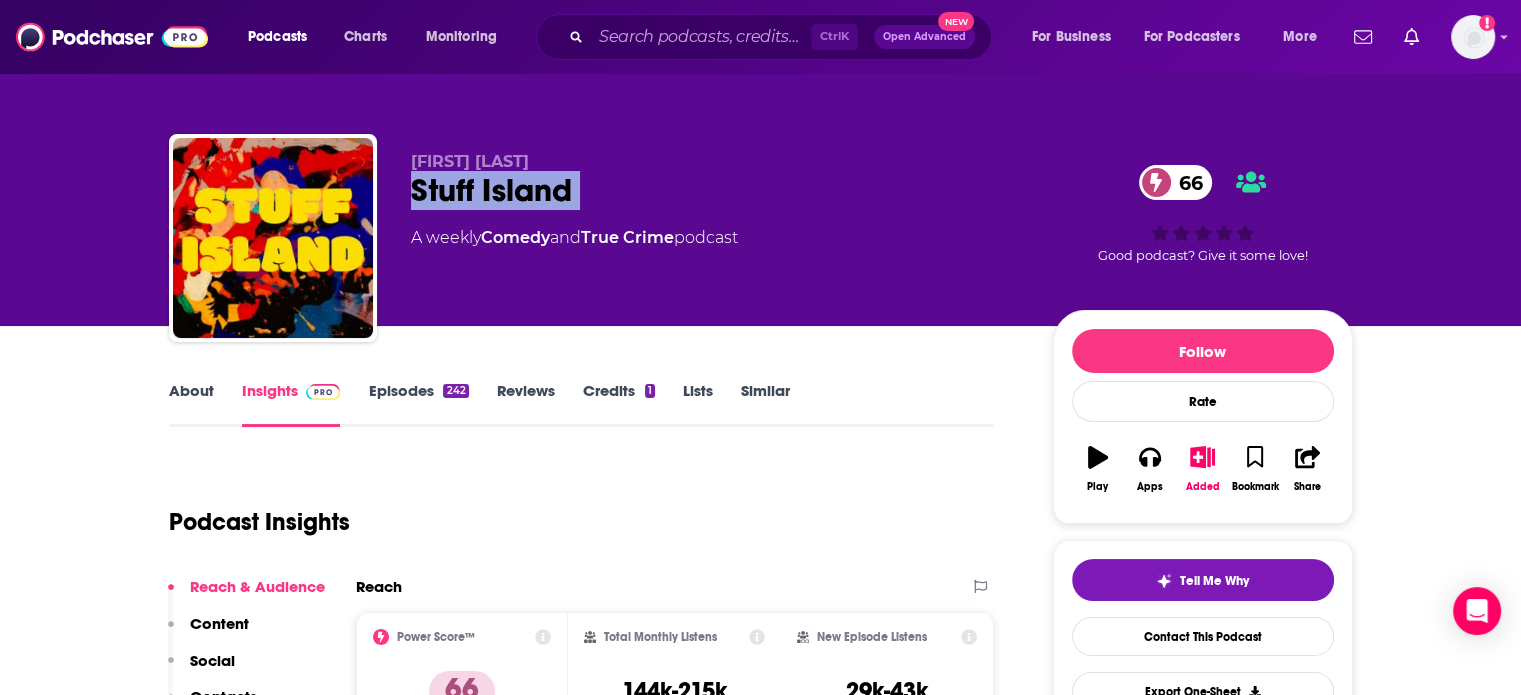 click on "Stuff Island 66" at bounding box center [716, 190] 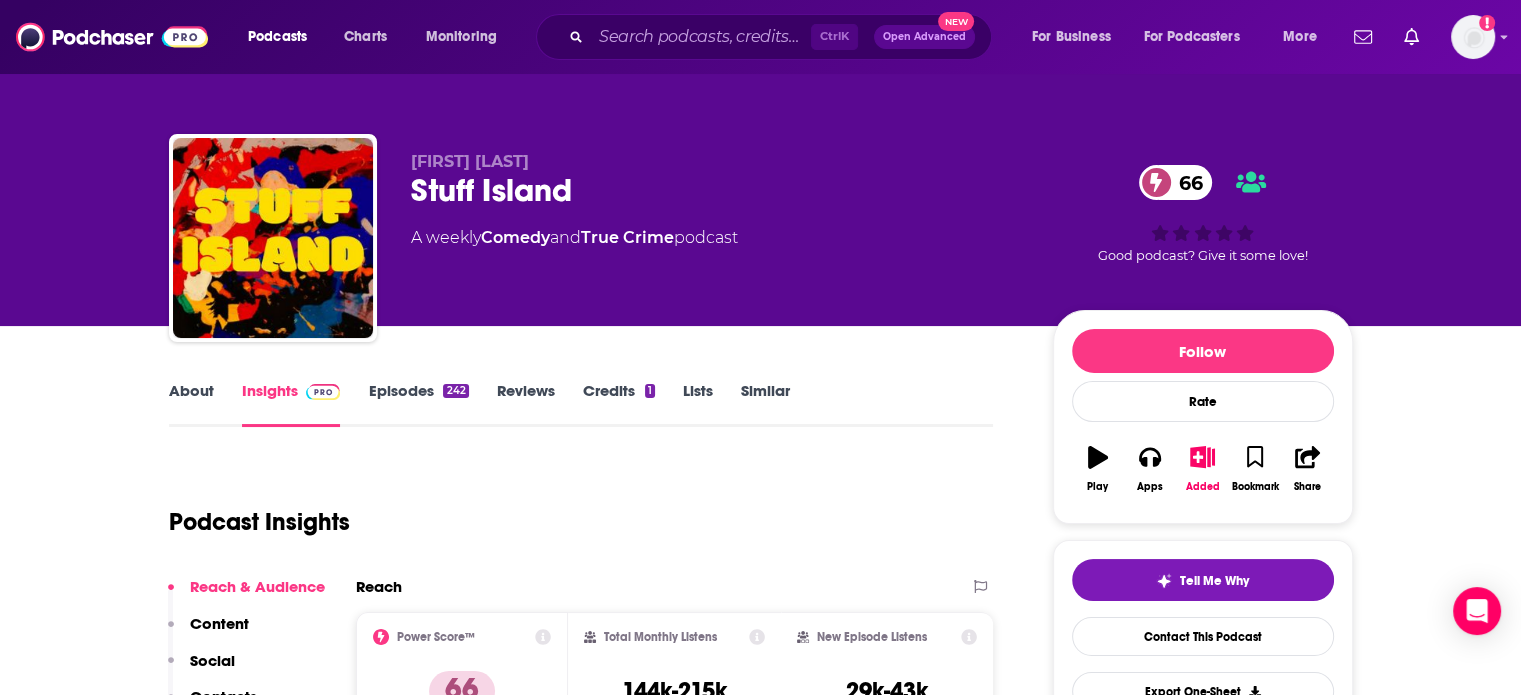 click on "[FIRST] [LAST]   Stuff Island 66 A   weekly  Comedy  and  True Crime  podcast 66 Good podcast? Give it some love!" at bounding box center [761, 242] 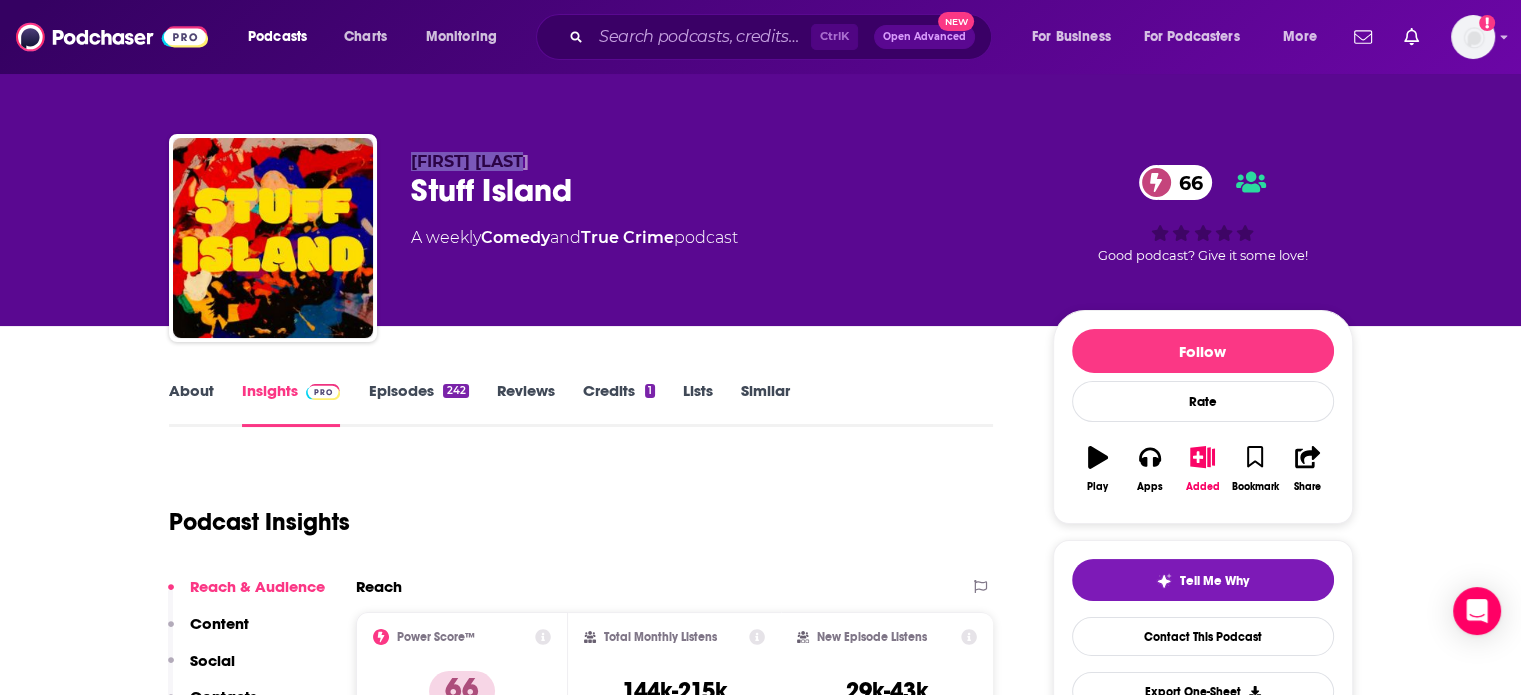 drag, startPoint x: 429, startPoint y: 149, endPoint x: 472, endPoint y: 153, distance: 43.185646 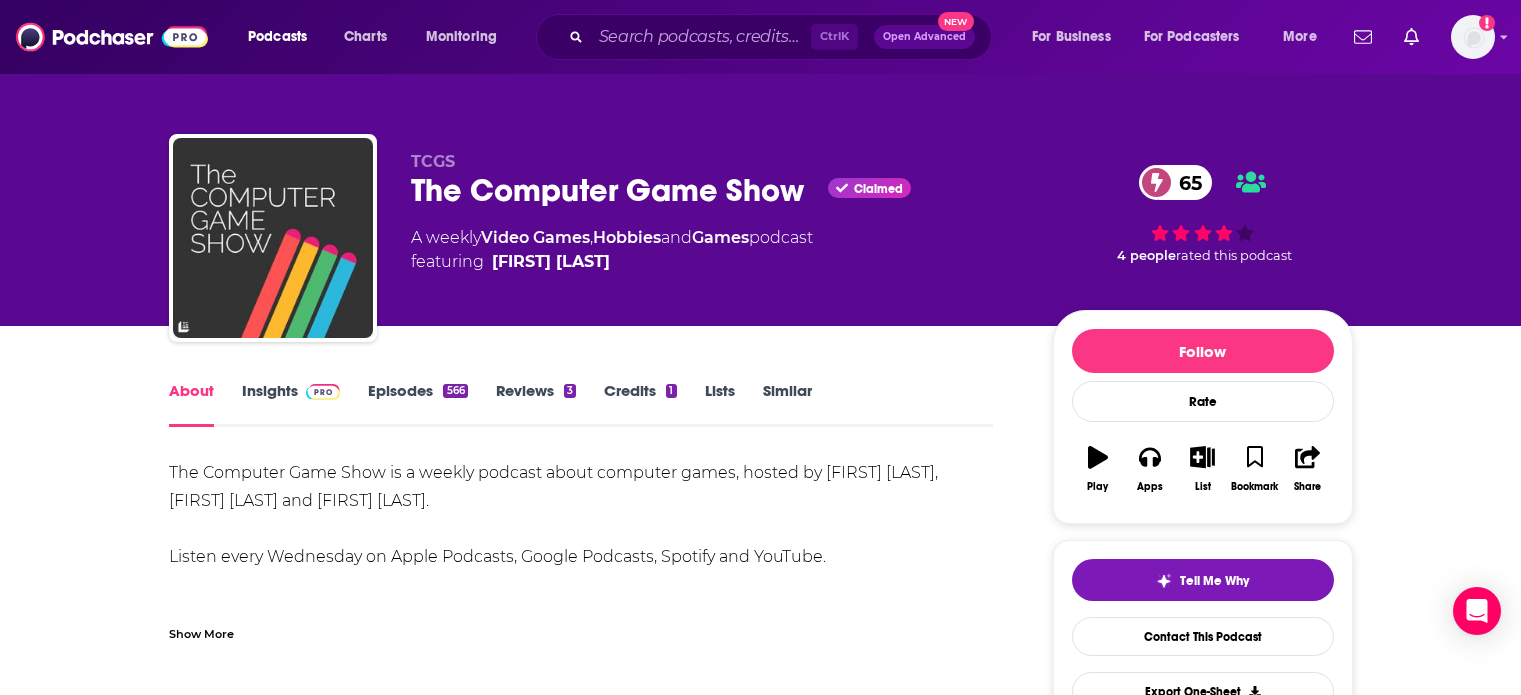 scroll, scrollTop: 0, scrollLeft: 0, axis: both 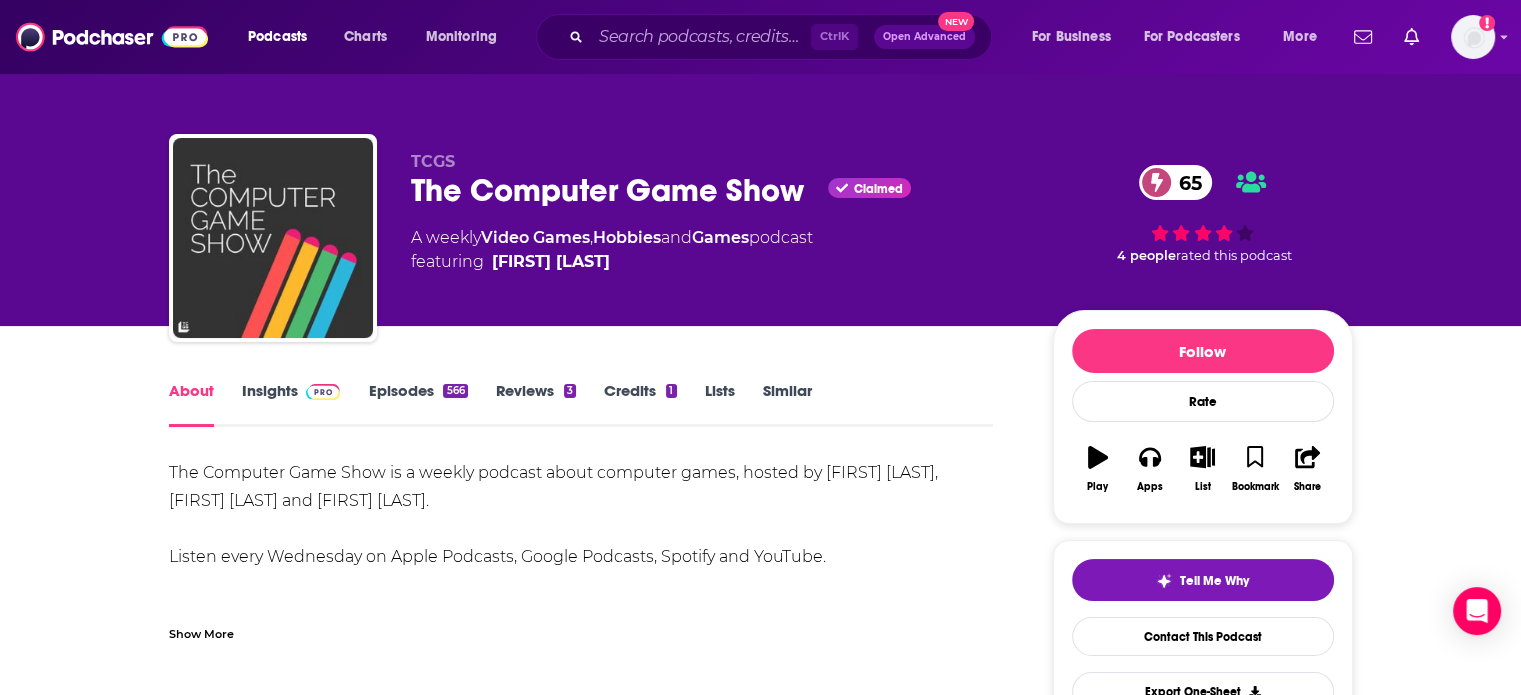 click on "The Computer Game Show Claimed 65" at bounding box center [716, 190] 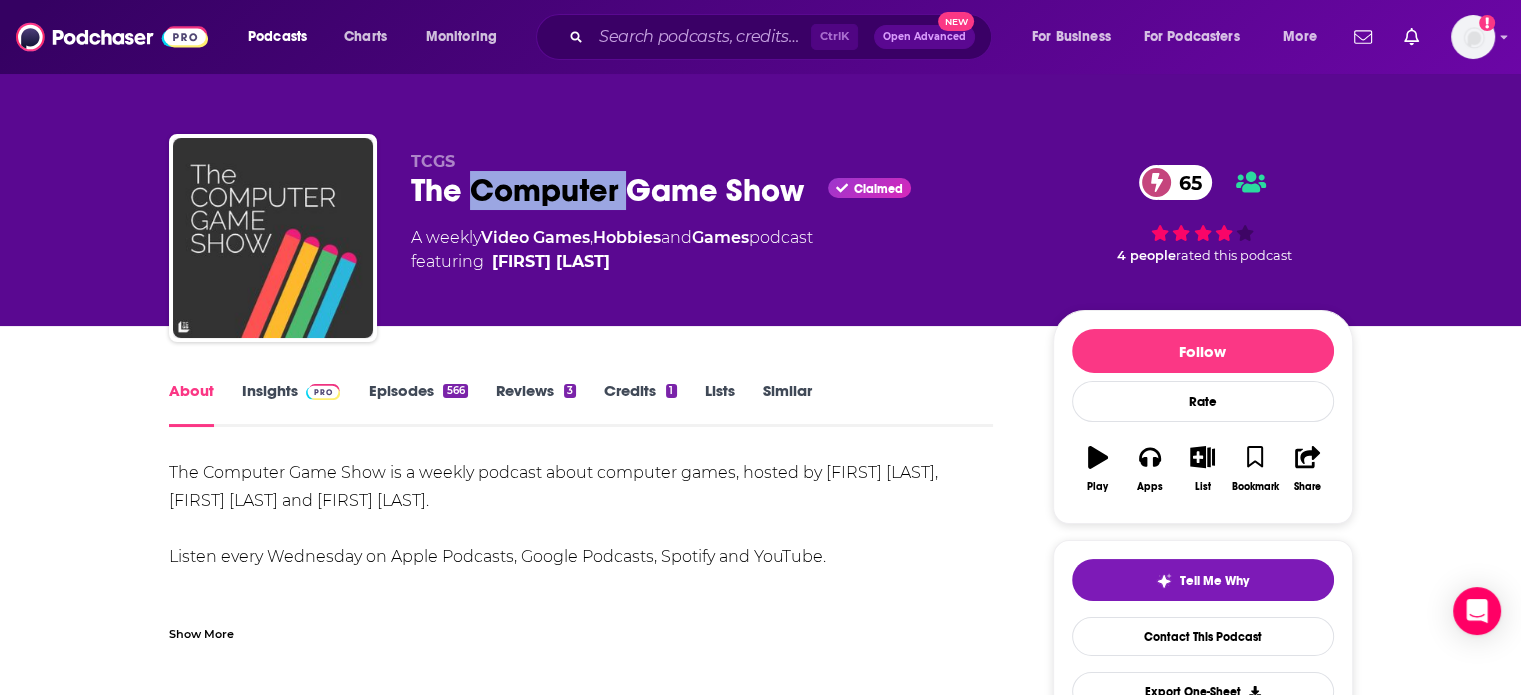 click on "The Computer Game Show Claimed 65" at bounding box center [716, 190] 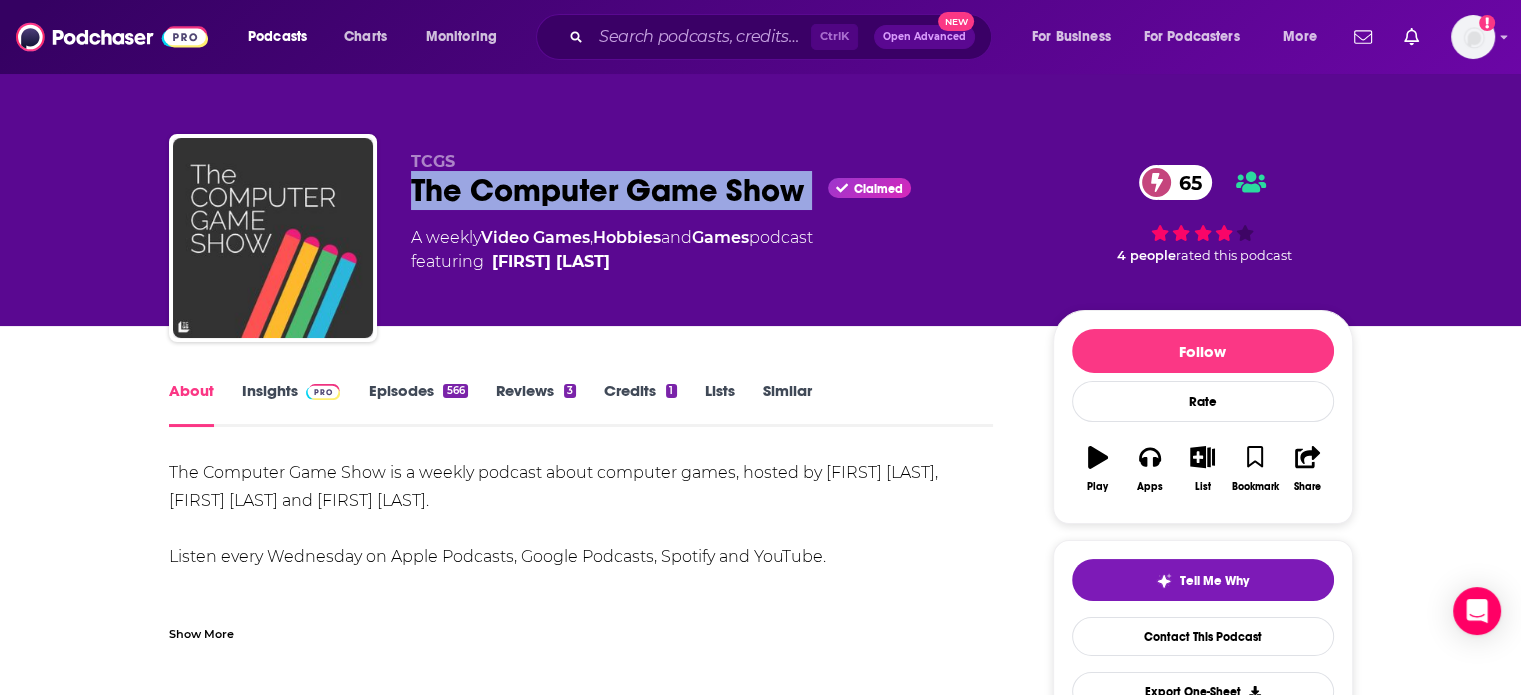 click on "The Computer Game Show Claimed 65" at bounding box center [716, 190] 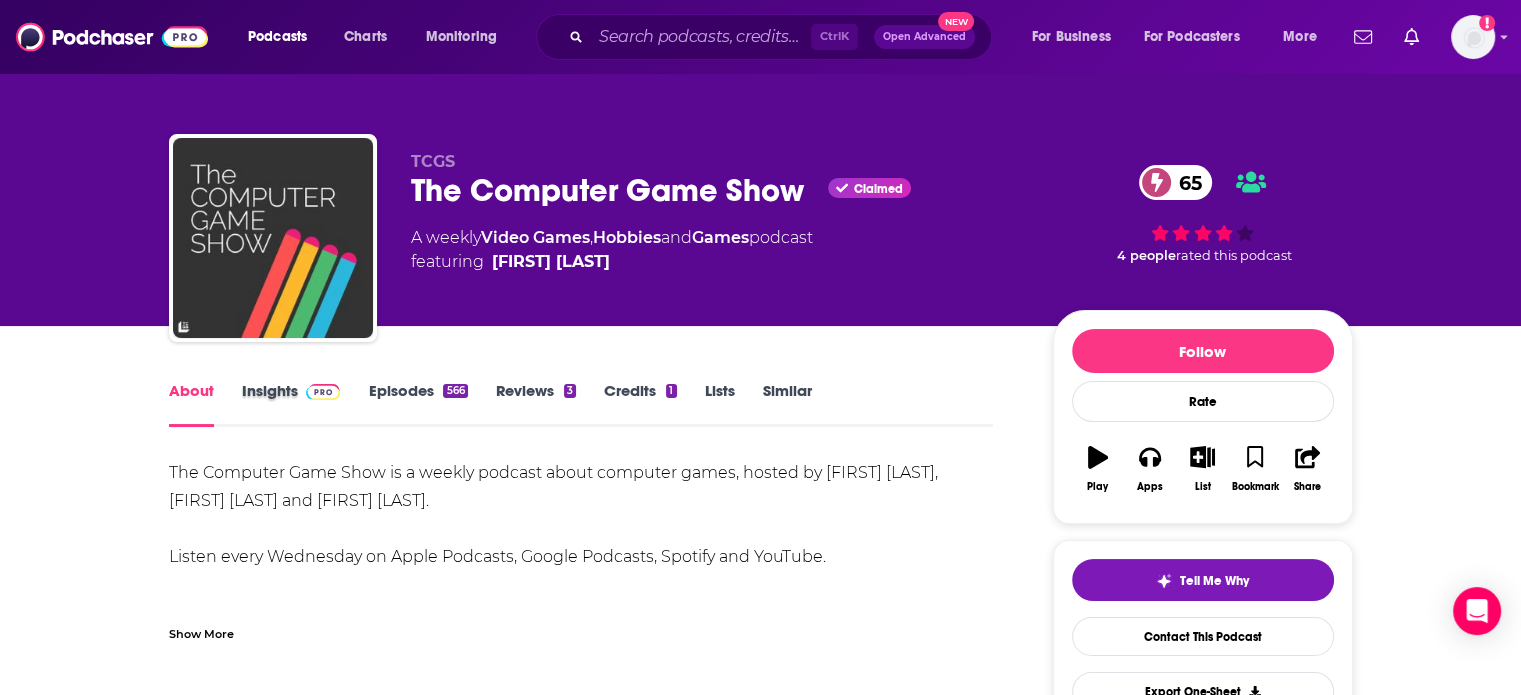 drag, startPoint x: 360, startPoint y: 388, endPoint x: 330, endPoint y: 388, distance: 30 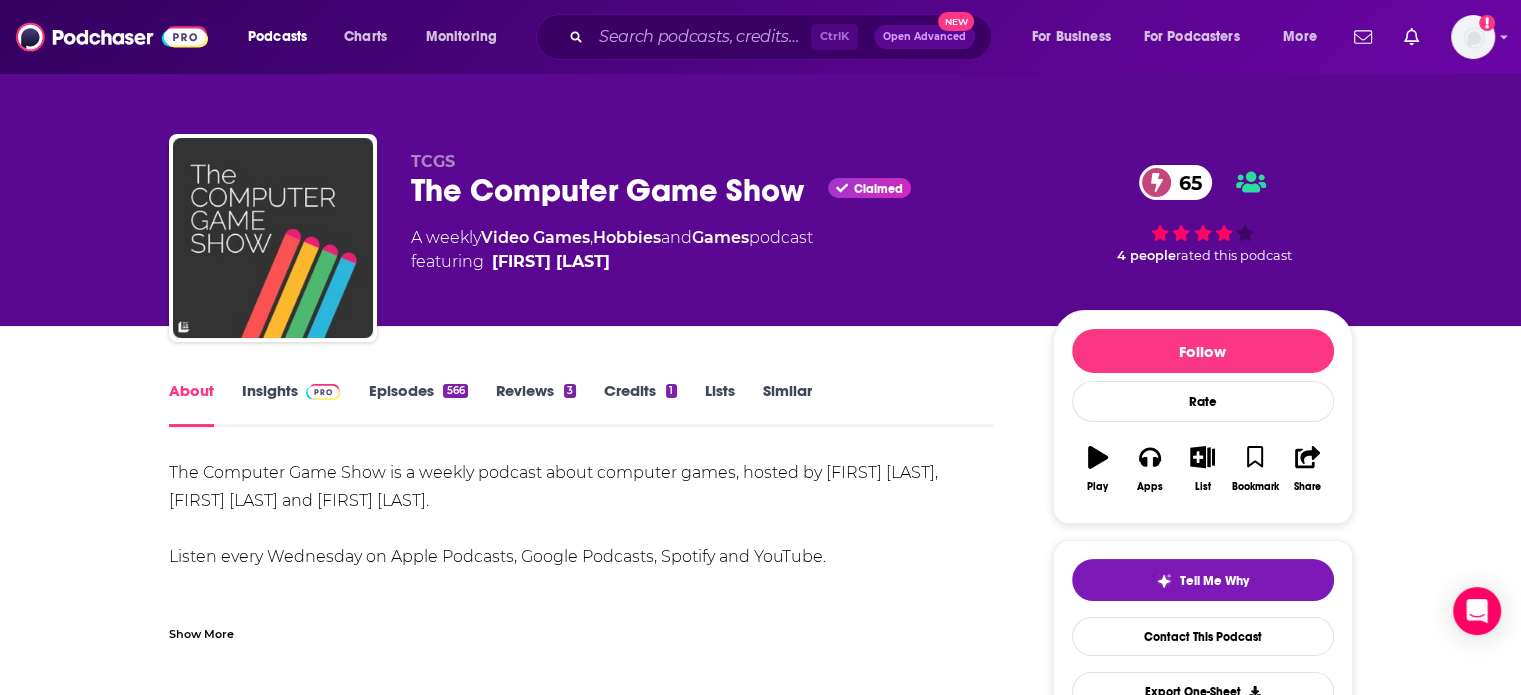 click at bounding box center [323, 392] 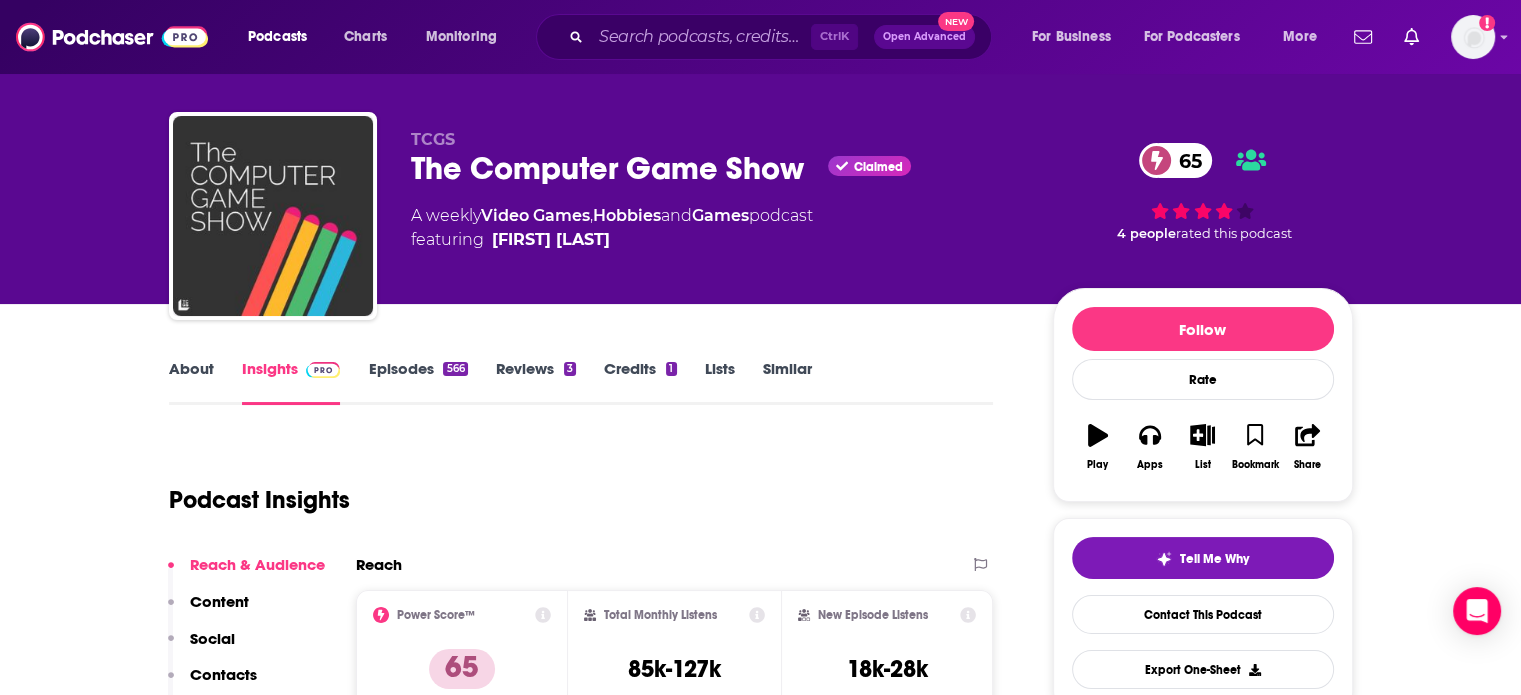 scroll, scrollTop: 0, scrollLeft: 0, axis: both 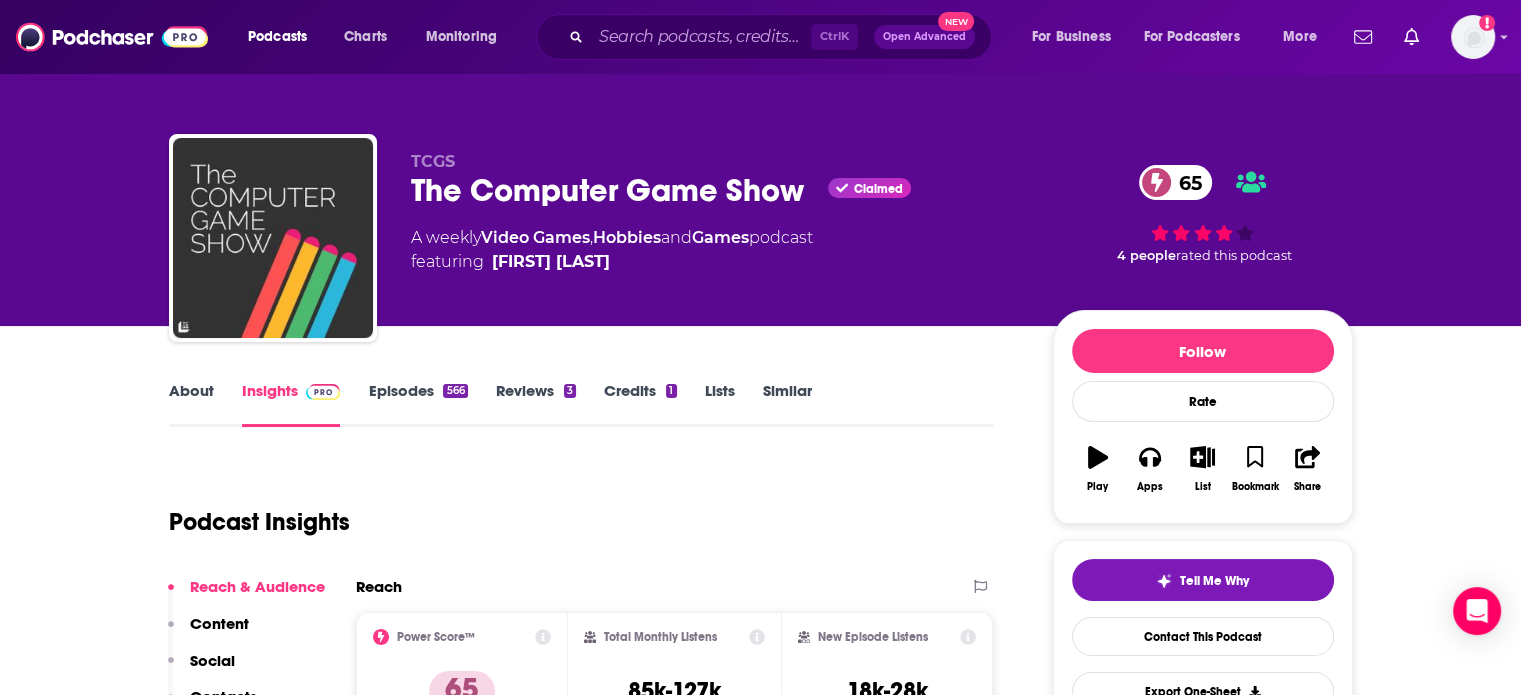 click on "The Computer Game Show Claimed 65" at bounding box center [716, 190] 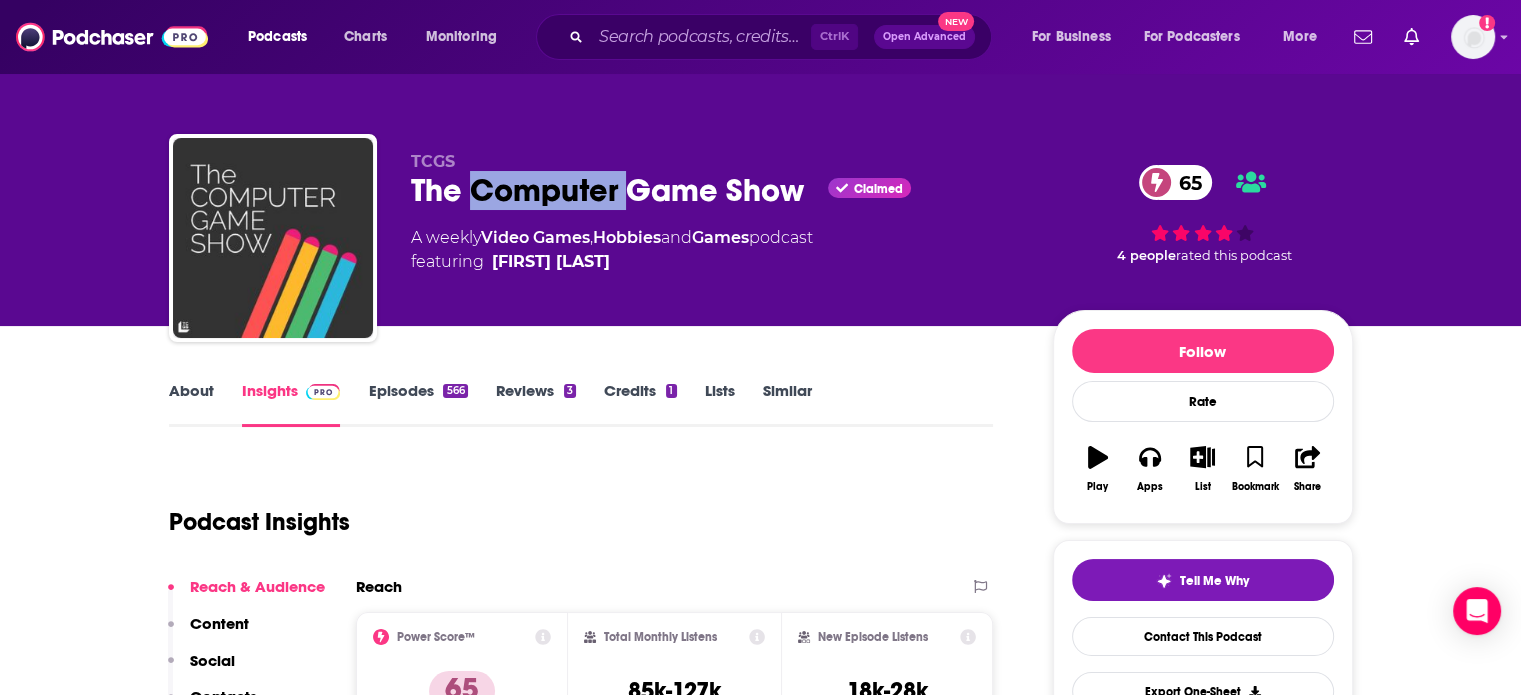 click on "The Computer Game Show Claimed 65" at bounding box center [716, 190] 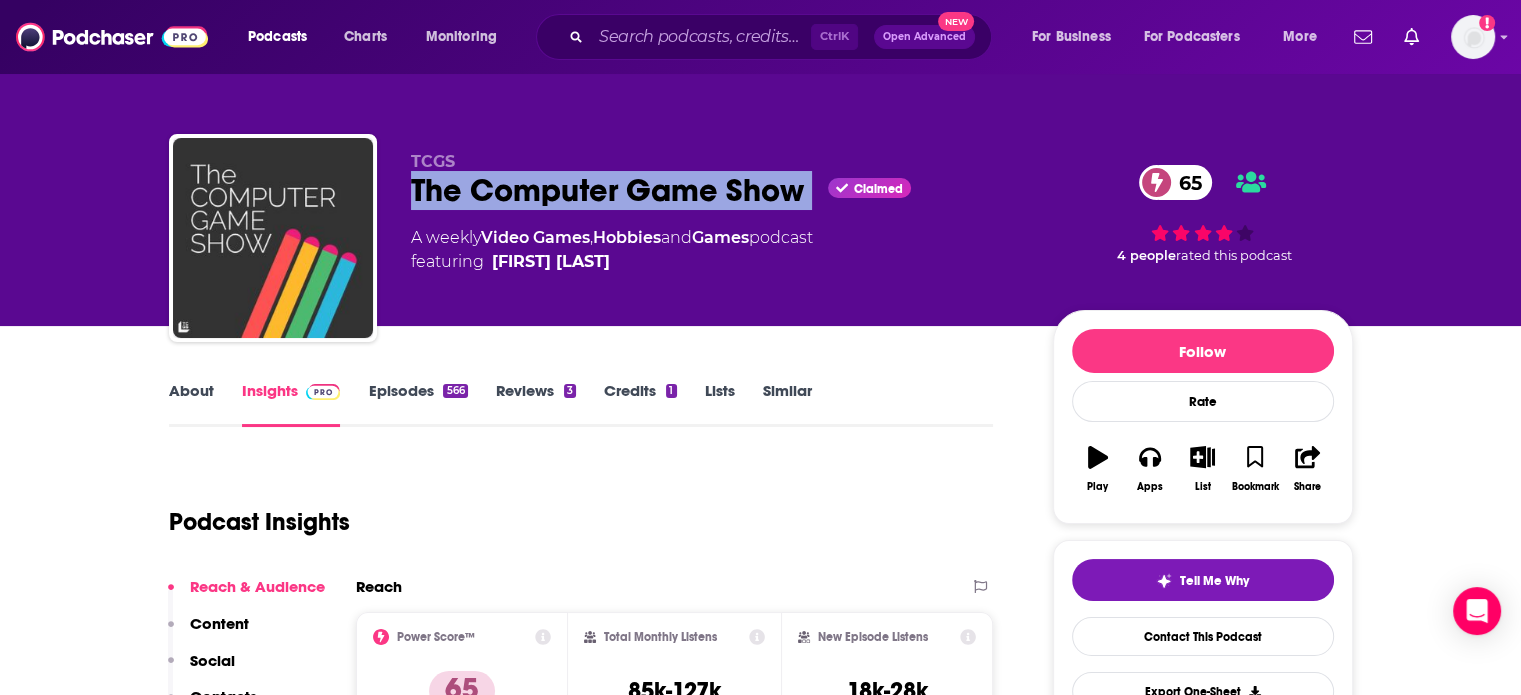 click on "The Computer Game Show Claimed 65" at bounding box center [716, 190] 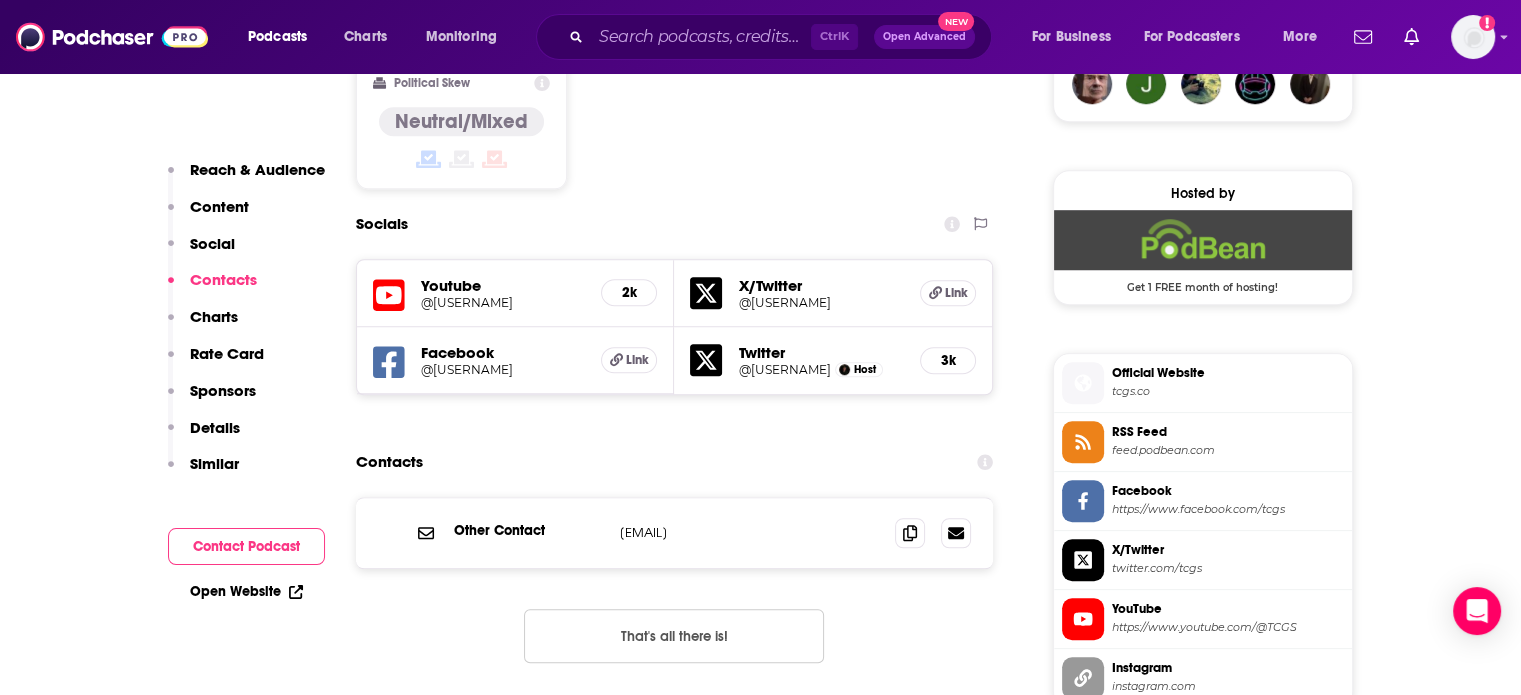 scroll, scrollTop: 1600, scrollLeft: 0, axis: vertical 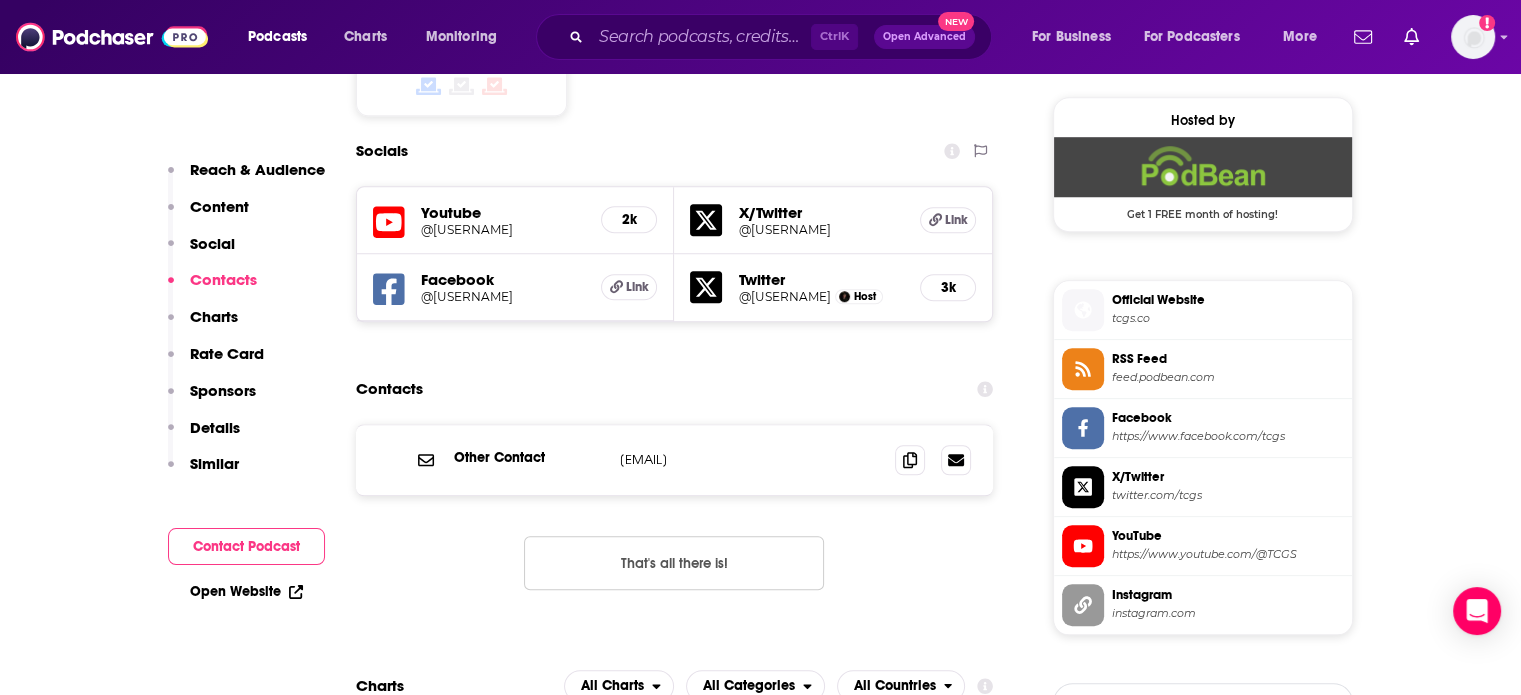 click on "business@tcgs.co" at bounding box center [750, 459] 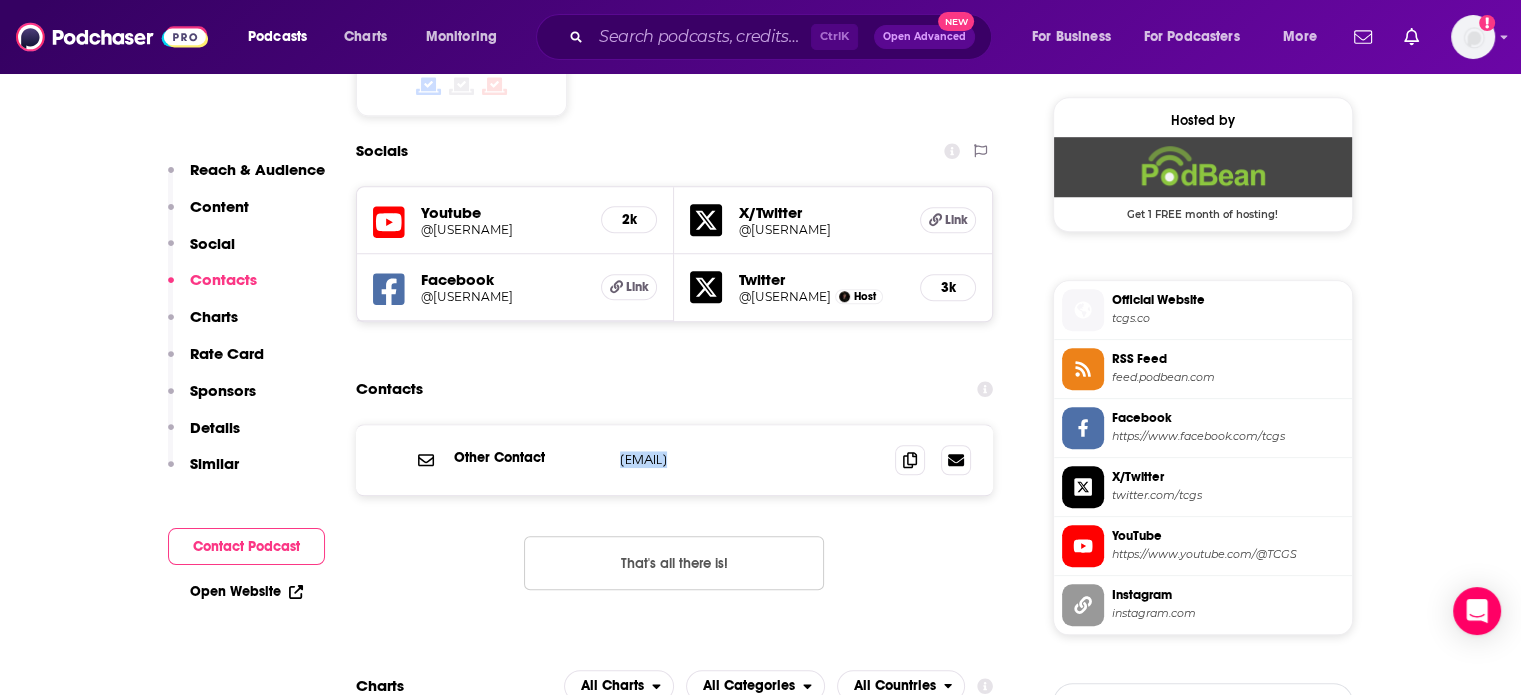 click on "business@tcgs.co" at bounding box center [750, 459] 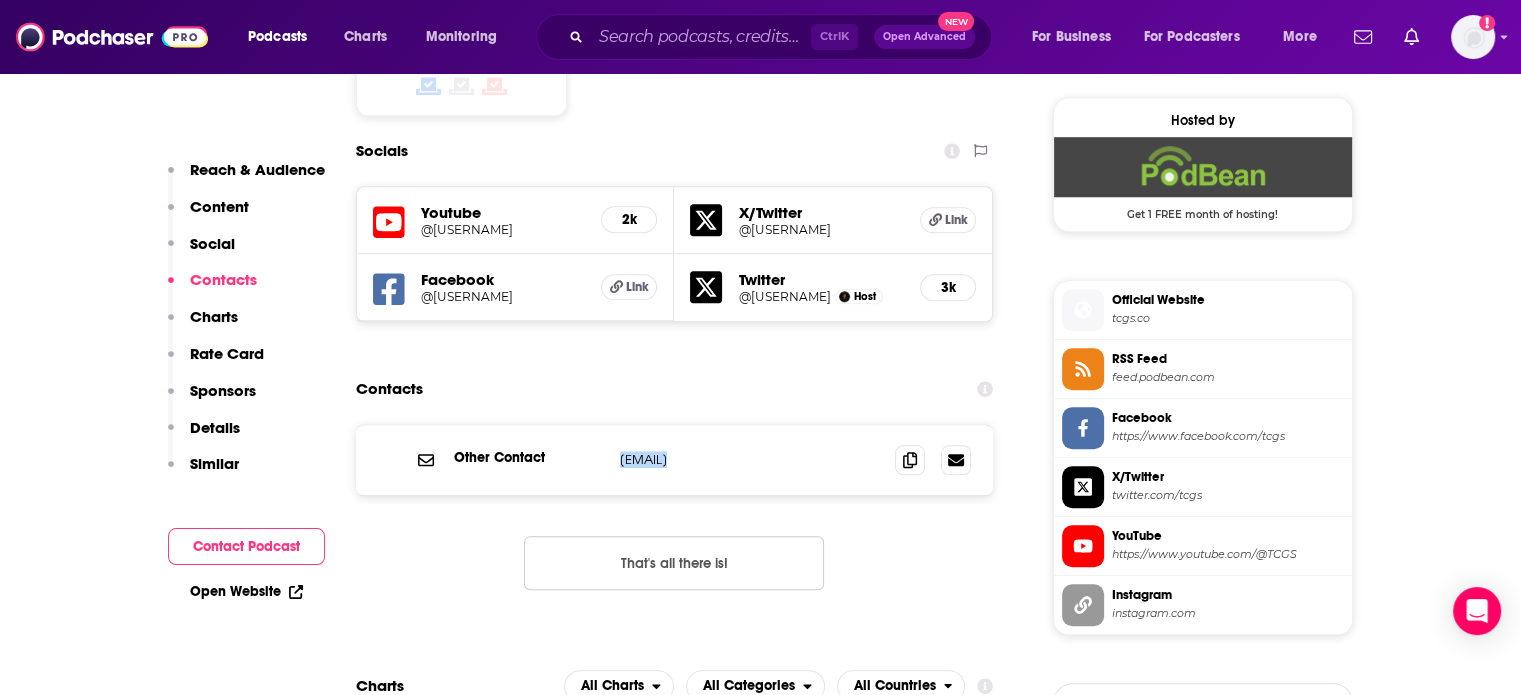 copy on "business@tcgs.co business@tcgs.co" 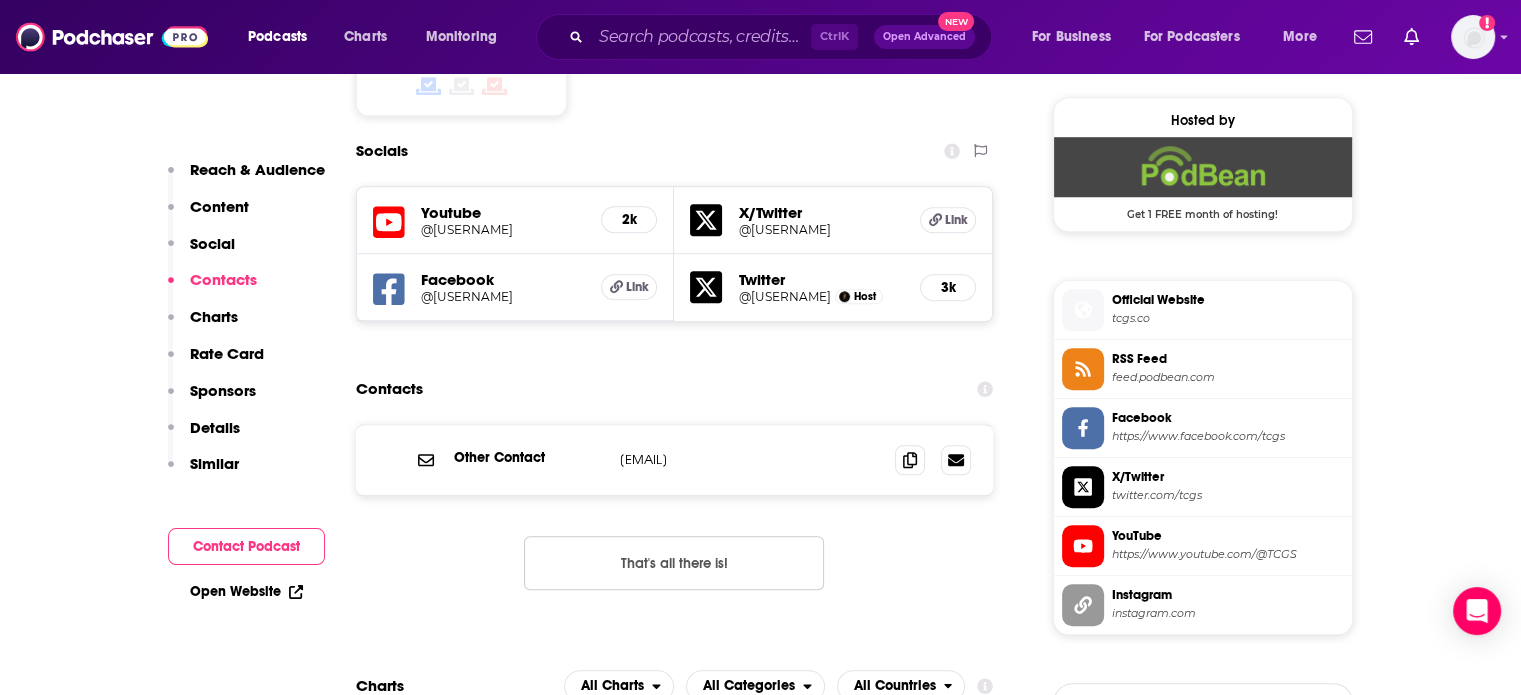 click on "Reach Power Score™ 65 Total Monthly Listens 85k-127k New Episode Listens 18k-28k Export One-Sheet Audience Demographics Gender Male Age 29 yo Income $ $ $ $ $ Parental Status Not Parents Countries 1 United States 2 United Kingdom 3 Canada 4 Australia 5 Brazil Top Cities London , Reykjavik , Brighton, UK , New York, NY , Dublin , Los Angeles, CA Interests Gaming , Television & Film , Hobbies and Interests - Games , Movies and Tv , Electronics & Computers , Movies and Tv - Movies Jobs Directors , Software Engineers , Musicians , Hosts/Hostesses , Artists , Teachers Ethnicities White / Caucasian Show More Content Political Skew Neutral/Mixed Socials Youtube @TCGS 2k X/Twitter @tcgco Link Facebook @tcgs Link Twitter @CaptainToss Host 3k Contacts     Other Contact business@tcgs.co business@tcgs.co That's all there is! Charts All Charts All Categories All Countries This podcast isn't ranking on any Apple or Spotify charts today. Estimated Rate Card Placement Cost Pre -roll Ads played  before an episode . $ 300 $" at bounding box center [675, 4004] 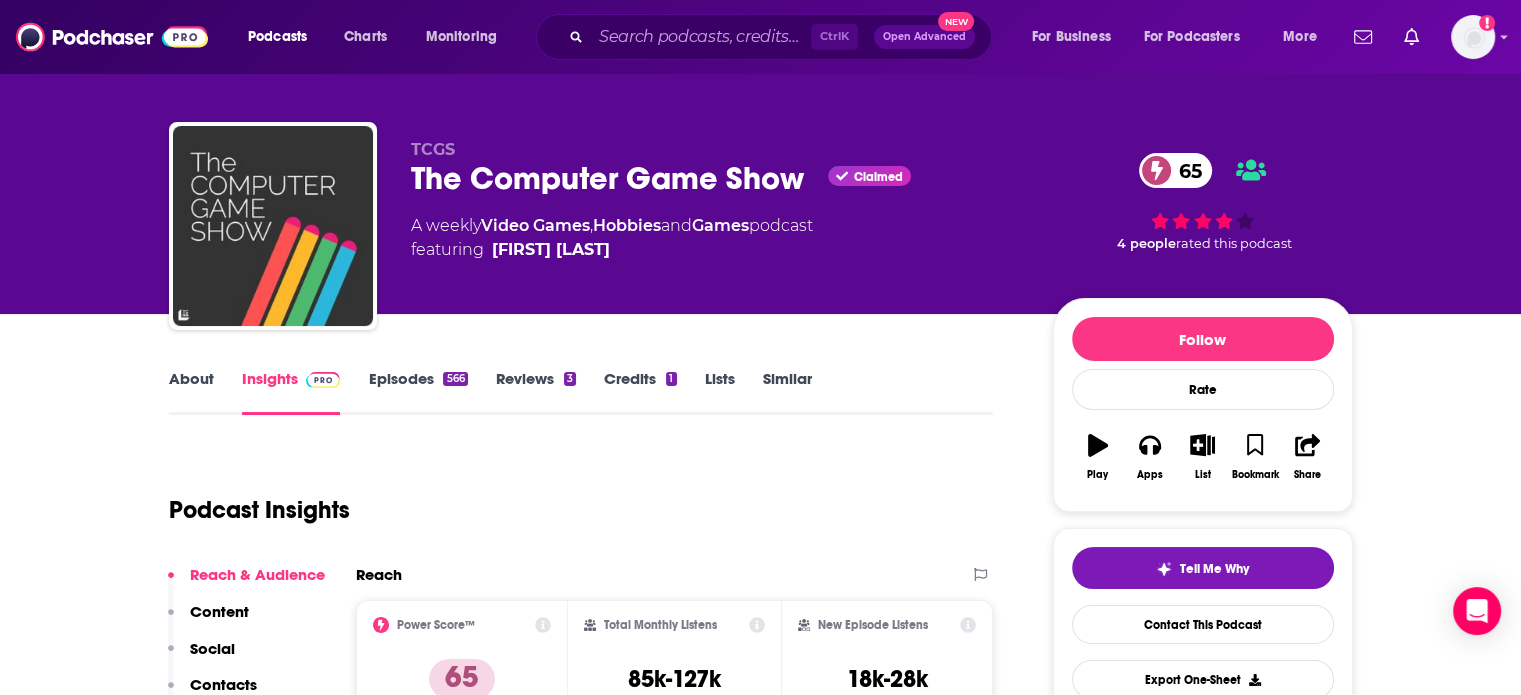 scroll, scrollTop: 0, scrollLeft: 0, axis: both 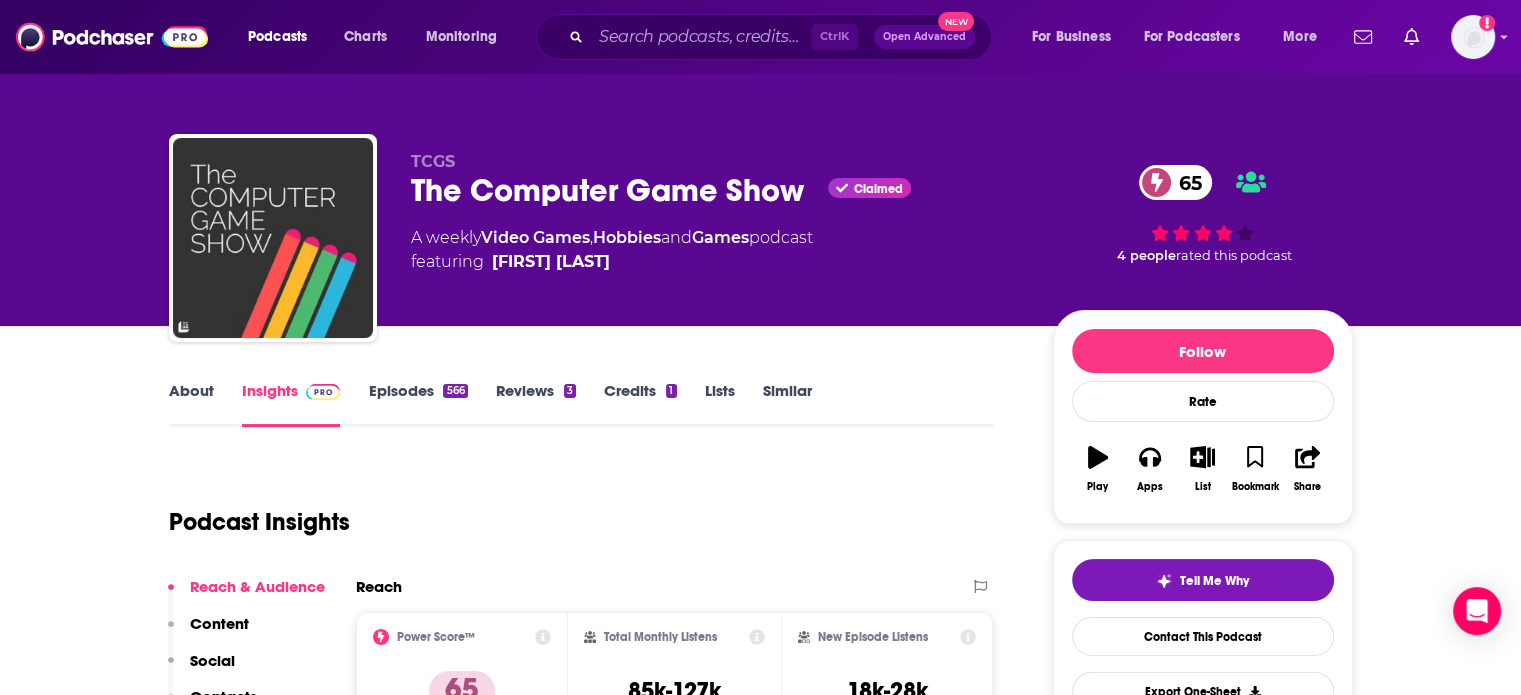 click on "About" at bounding box center [191, 404] 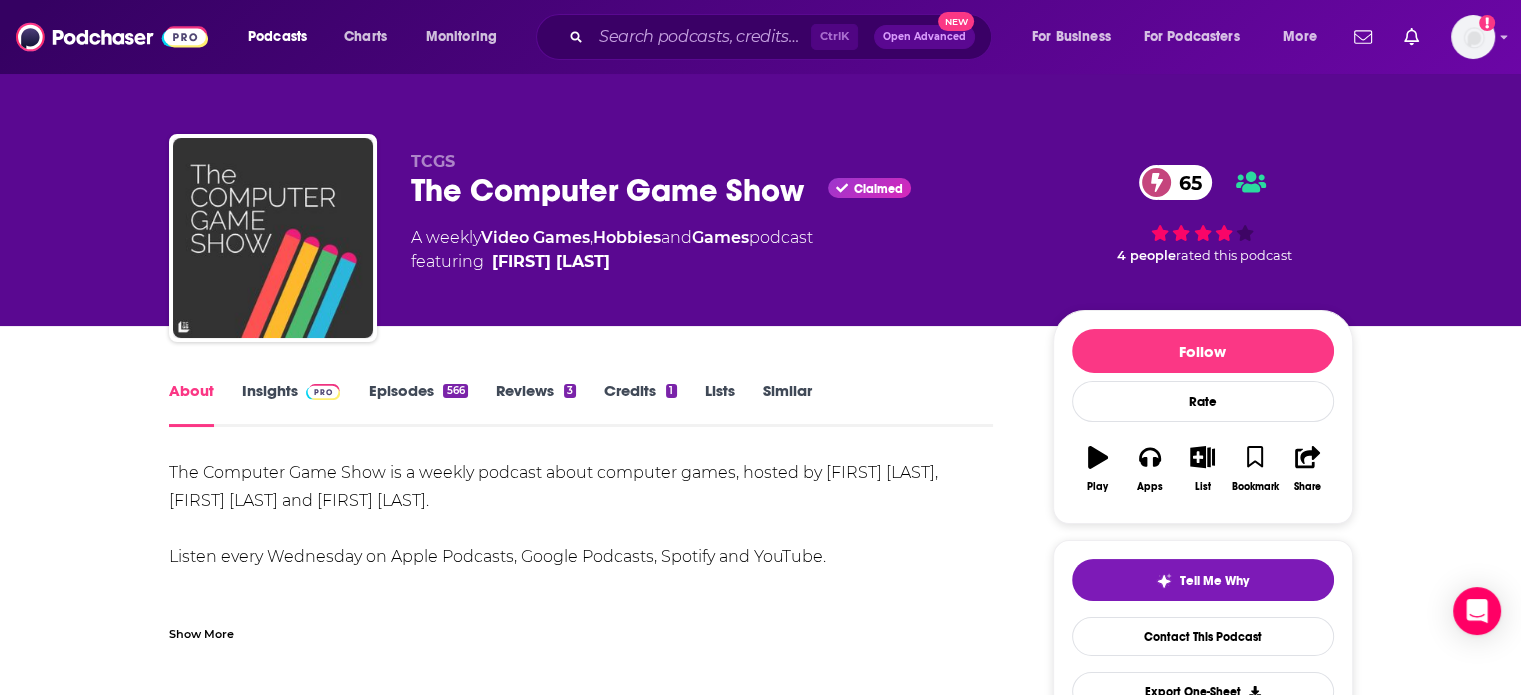 click on "The Computer Game Show is a weekly podcast about computer games, hosted by David Turner, Sean Bell, Mat Murray and James Farley.
Listen every Wednesday on Apple Podcasts, Google Podcasts, Spotify and YouTube.
Email podcast@tcgs.co or visit  tcgs.co  to stream every episode and contact the show.
Get exclusive content and more by supporting TCGS on Patreon at  patreon.com/tcgs" at bounding box center (581, 571) 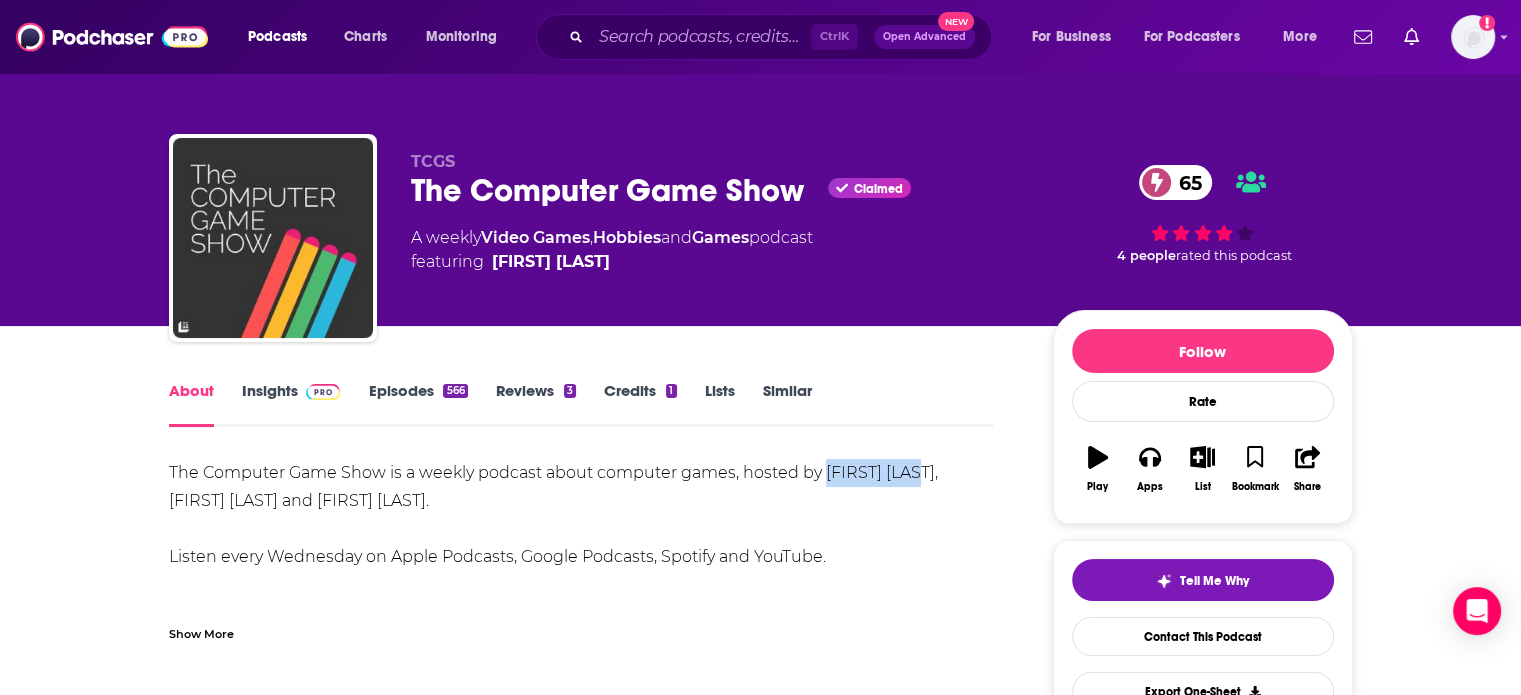 drag, startPoint x: 846, startPoint y: 467, endPoint x: 884, endPoint y: 469, distance: 38.052597 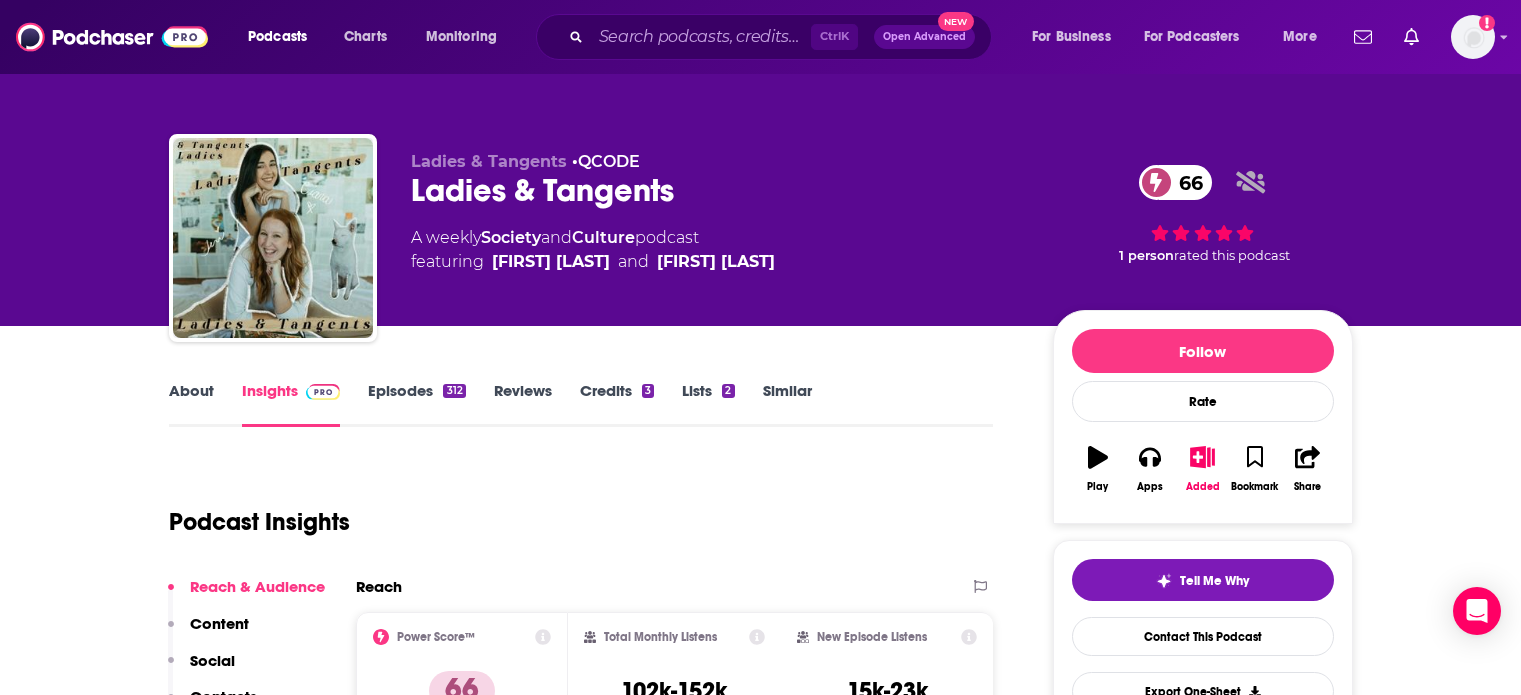 scroll, scrollTop: 0, scrollLeft: 0, axis: both 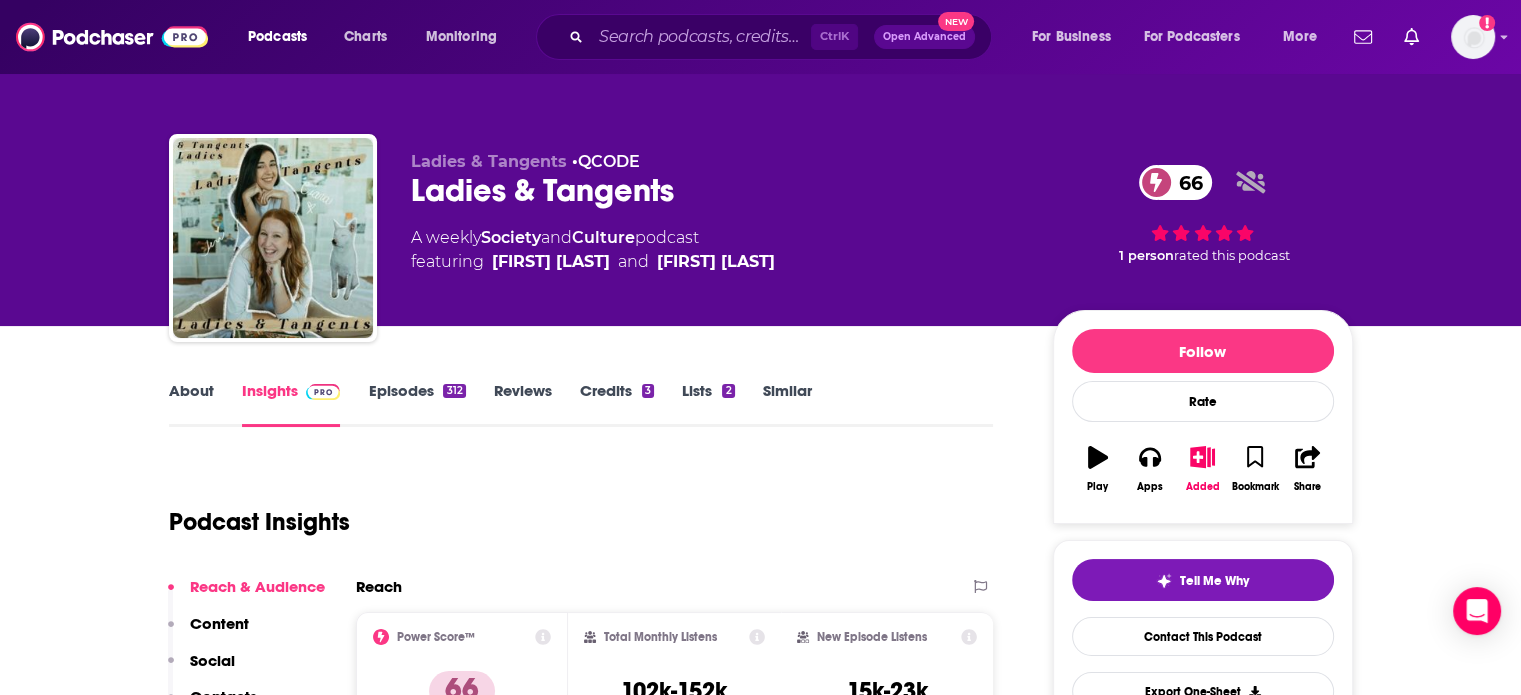 click on "Ladies & Tangents [NUMBER]" at bounding box center (716, 190) 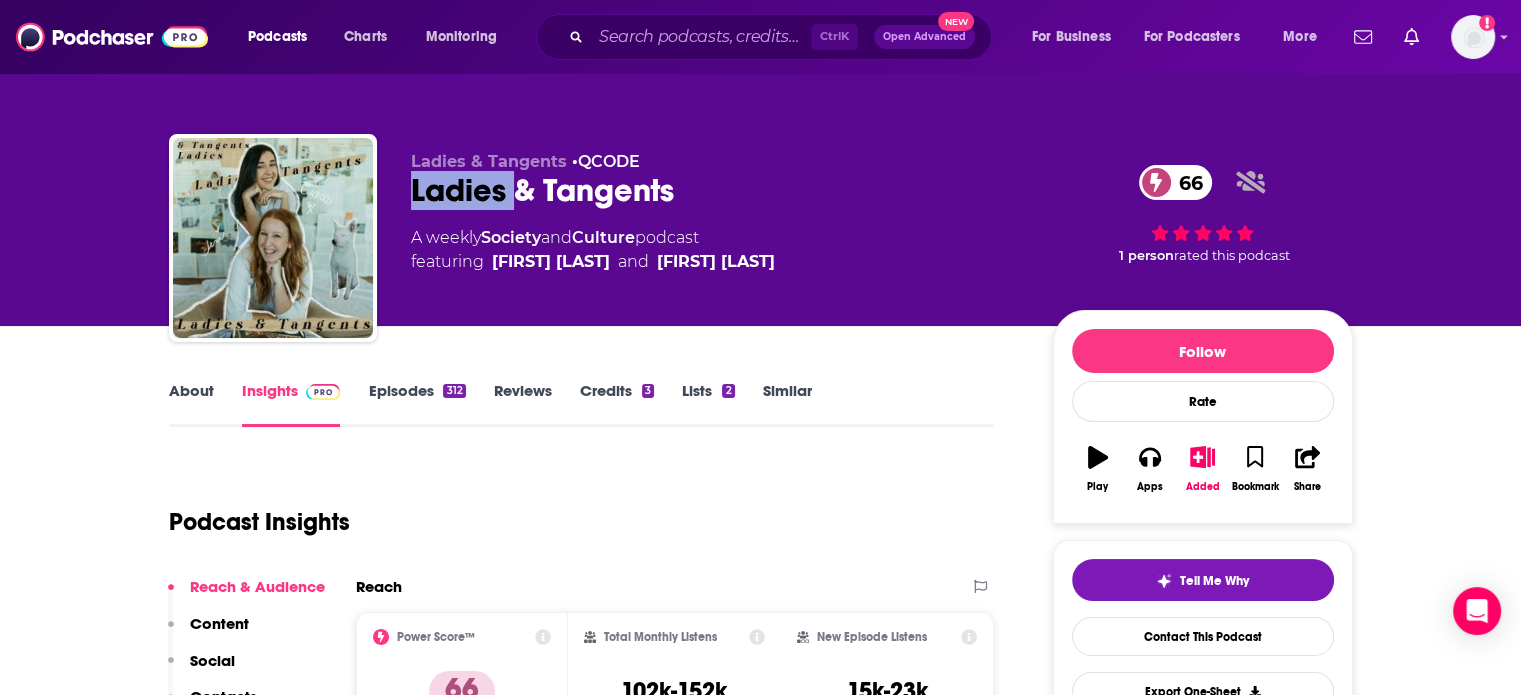 click on "Ladies & Tangents [NUMBER]" at bounding box center (716, 190) 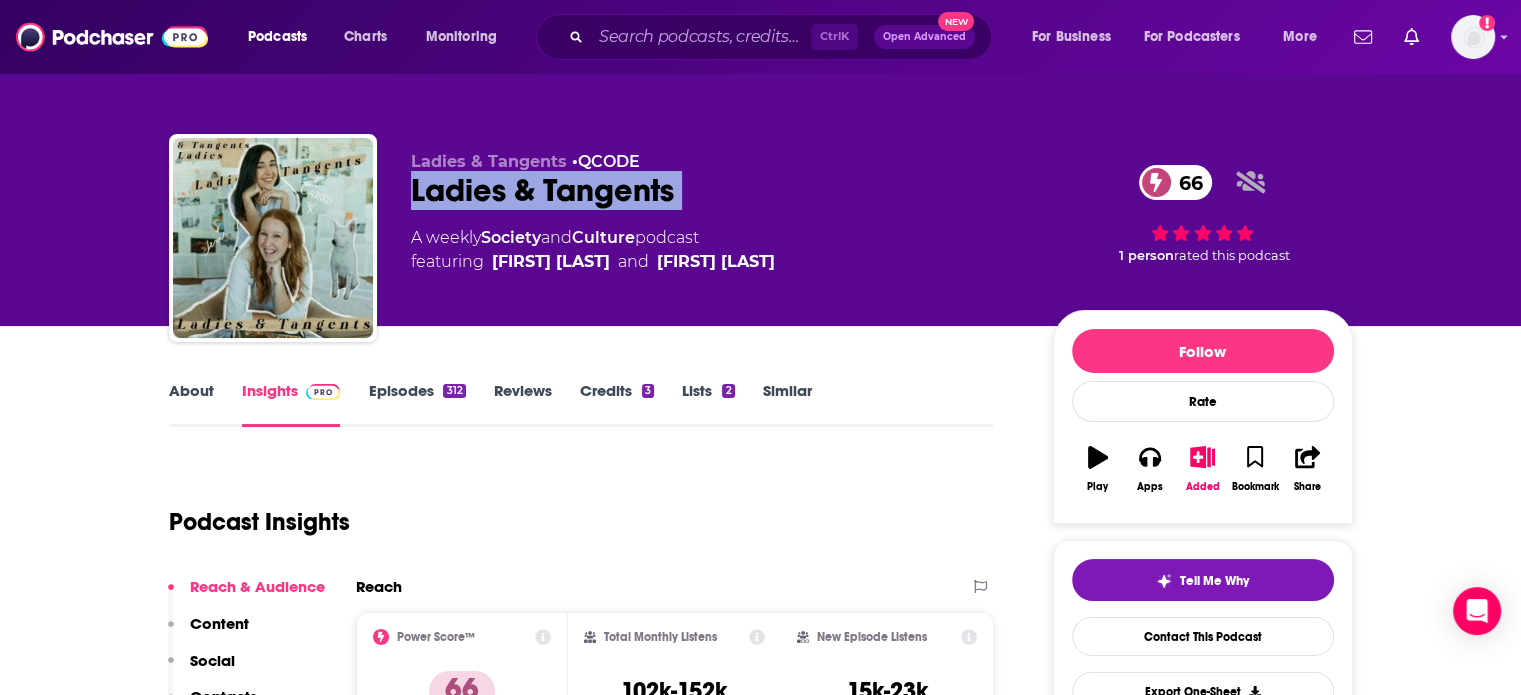 click on "Ladies & Tangents [NUMBER]" at bounding box center (716, 190) 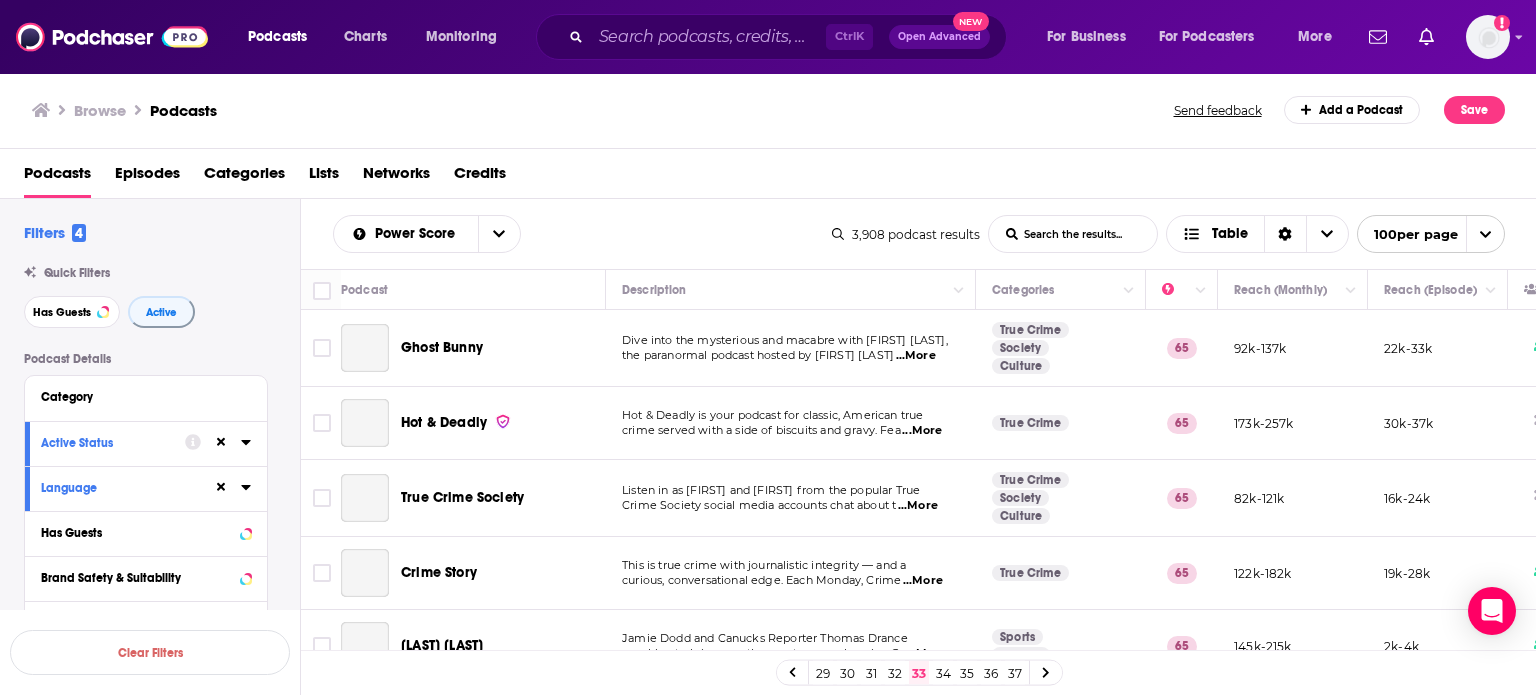 scroll, scrollTop: 0, scrollLeft: 0, axis: both 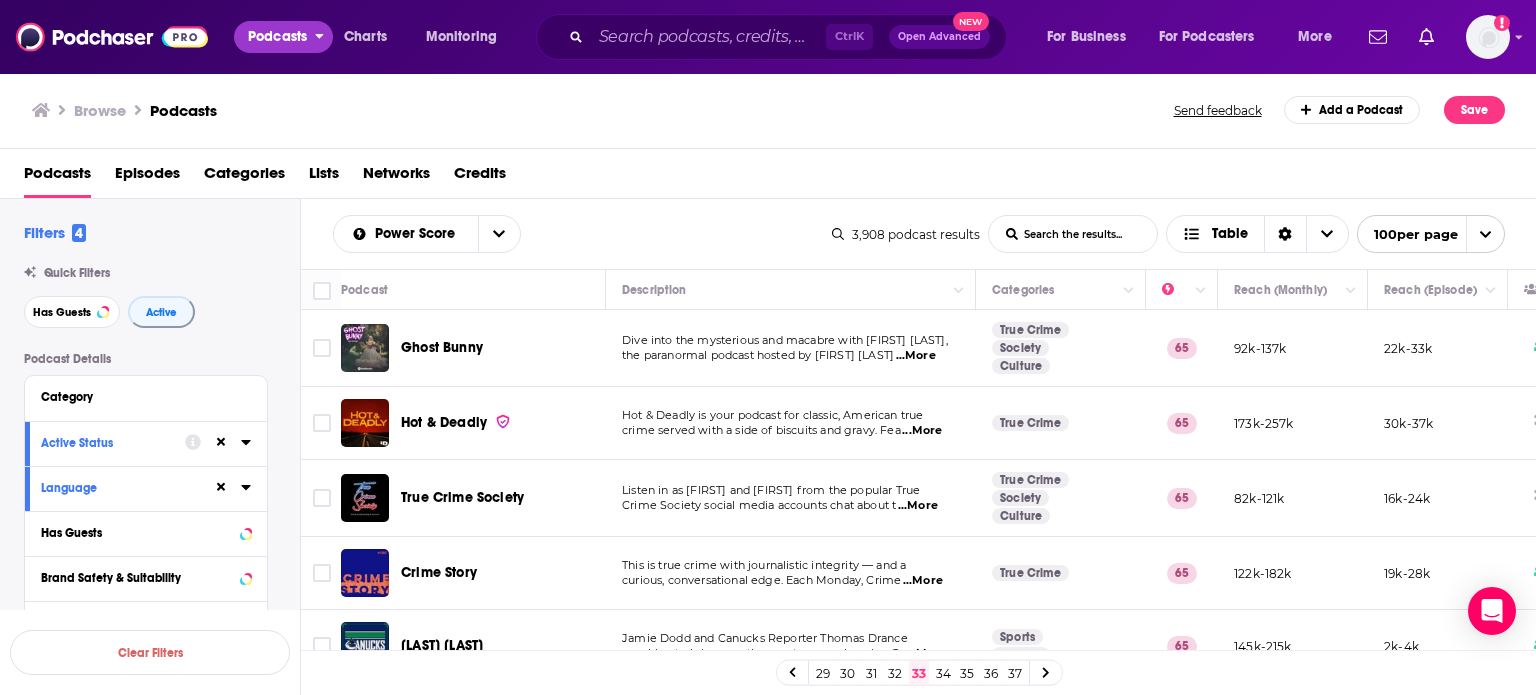 click on "Podcasts" at bounding box center (277, 37) 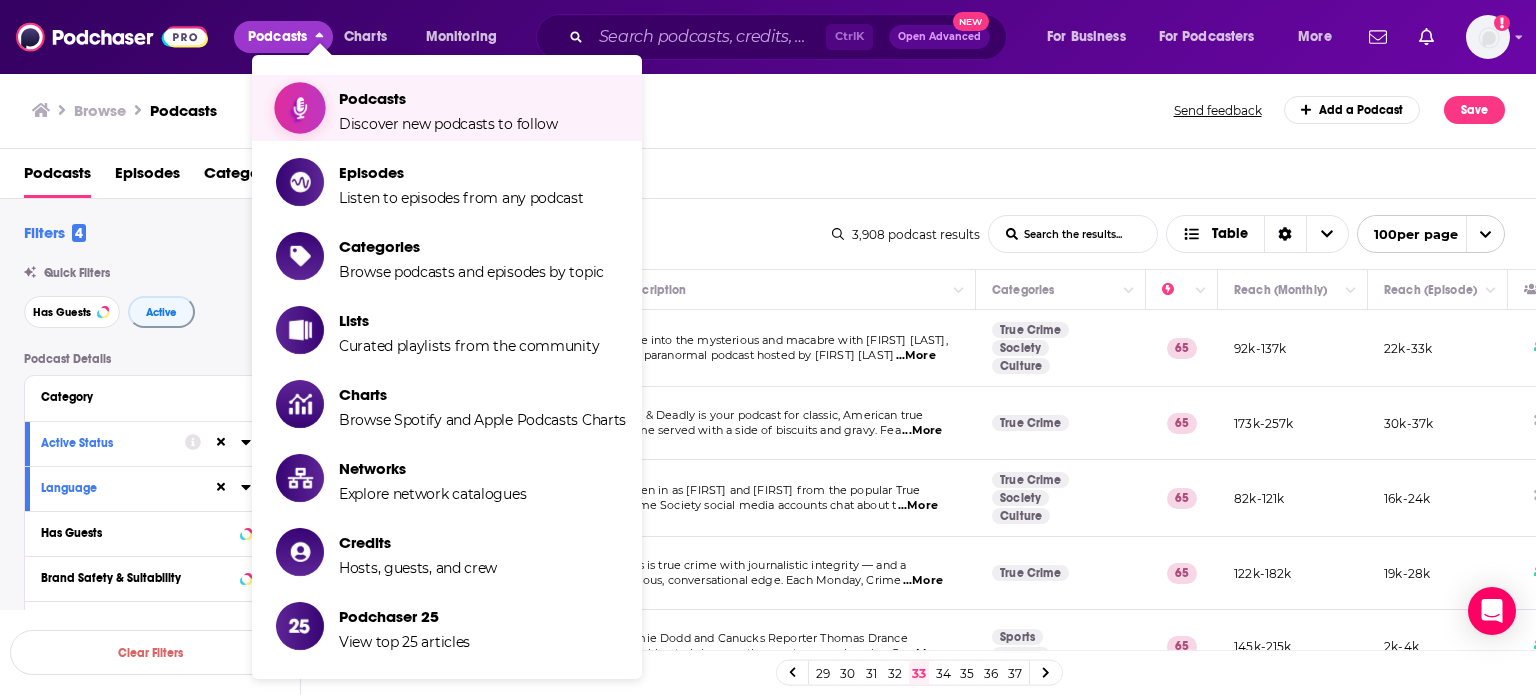 click 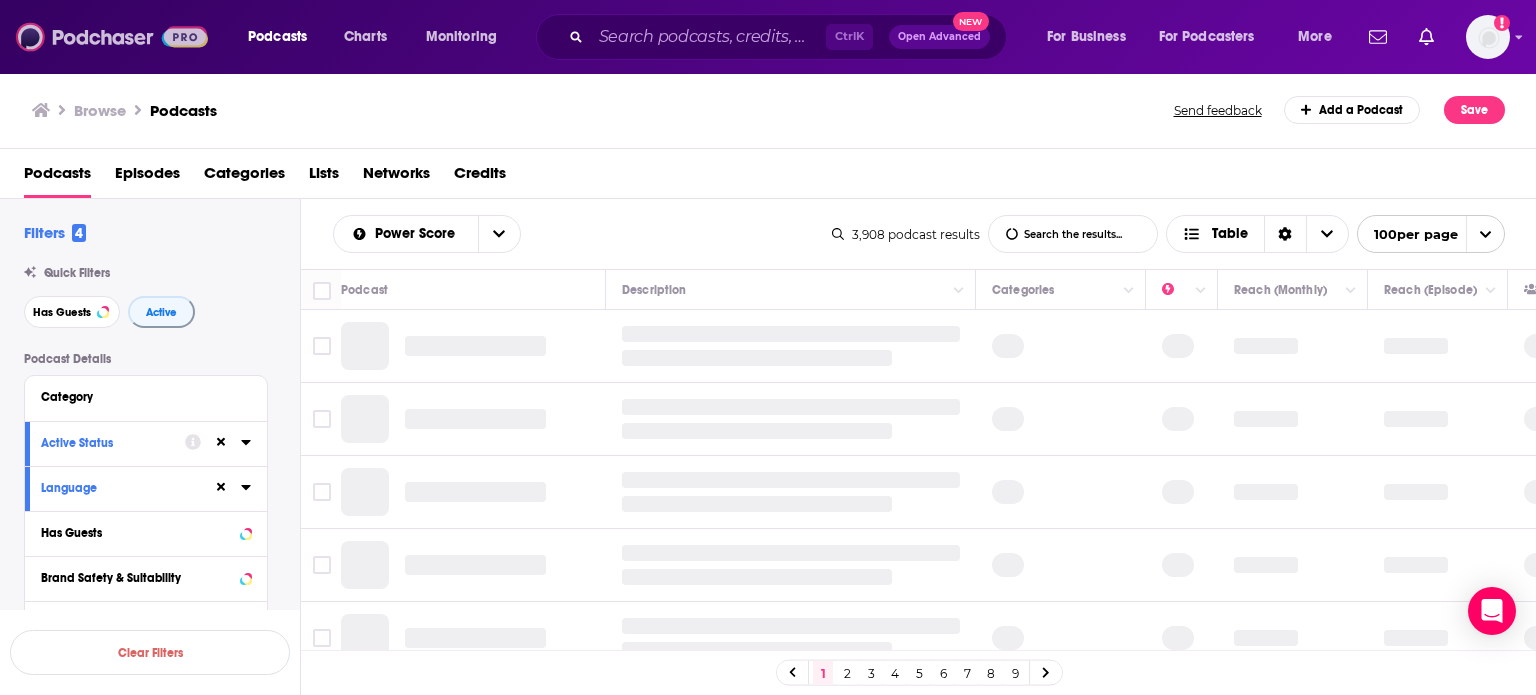 click at bounding box center [112, 37] 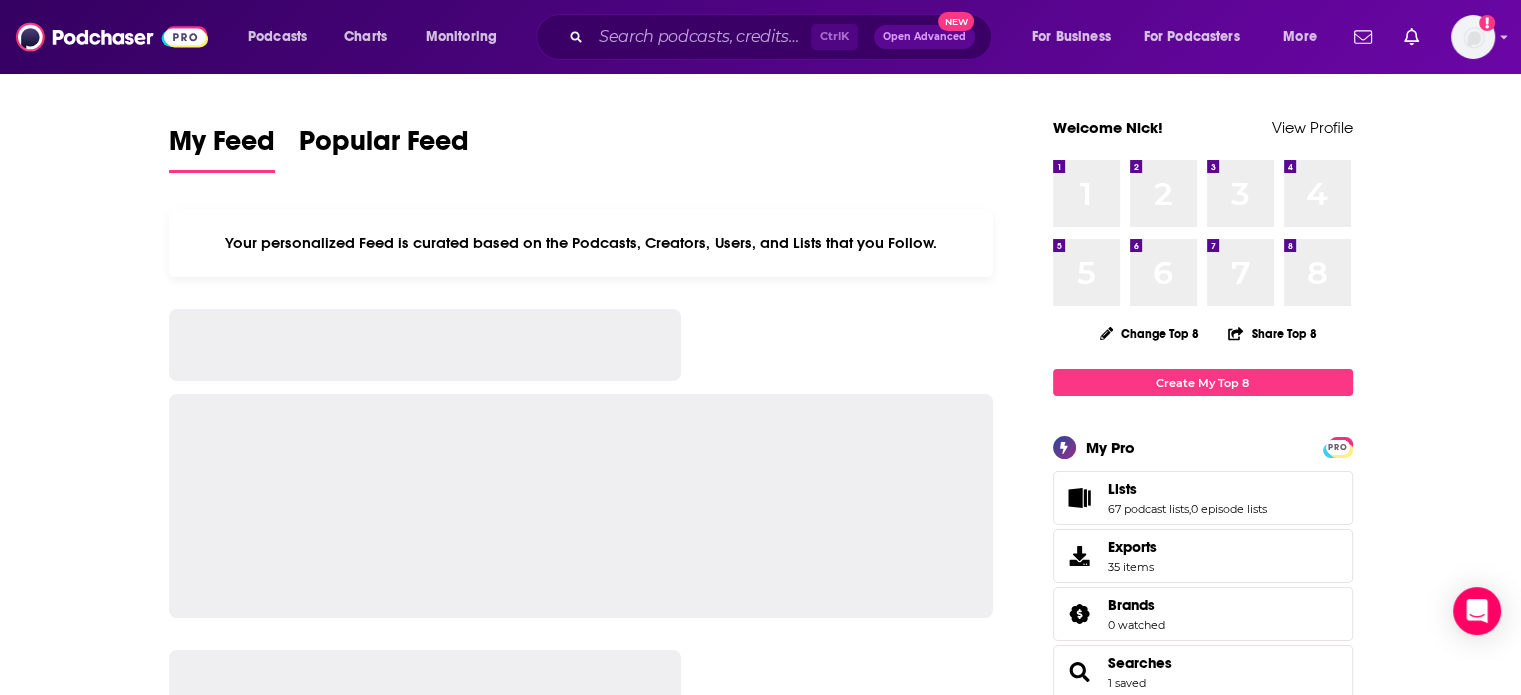 click on "Podcasts Charts Monitoring Ctrl  K Open Advanced New For Business For Podcasters More" at bounding box center [785, 37] 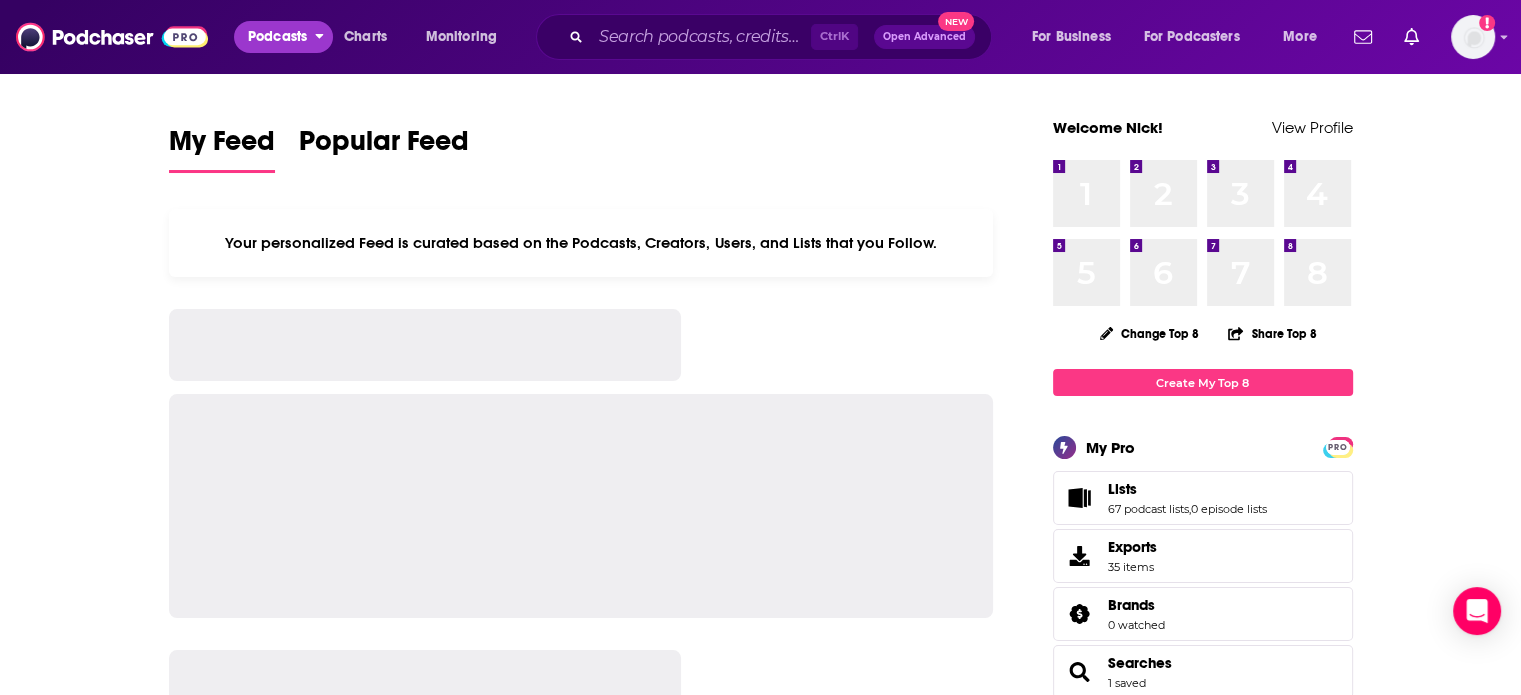 click on "Podcasts" at bounding box center [277, 37] 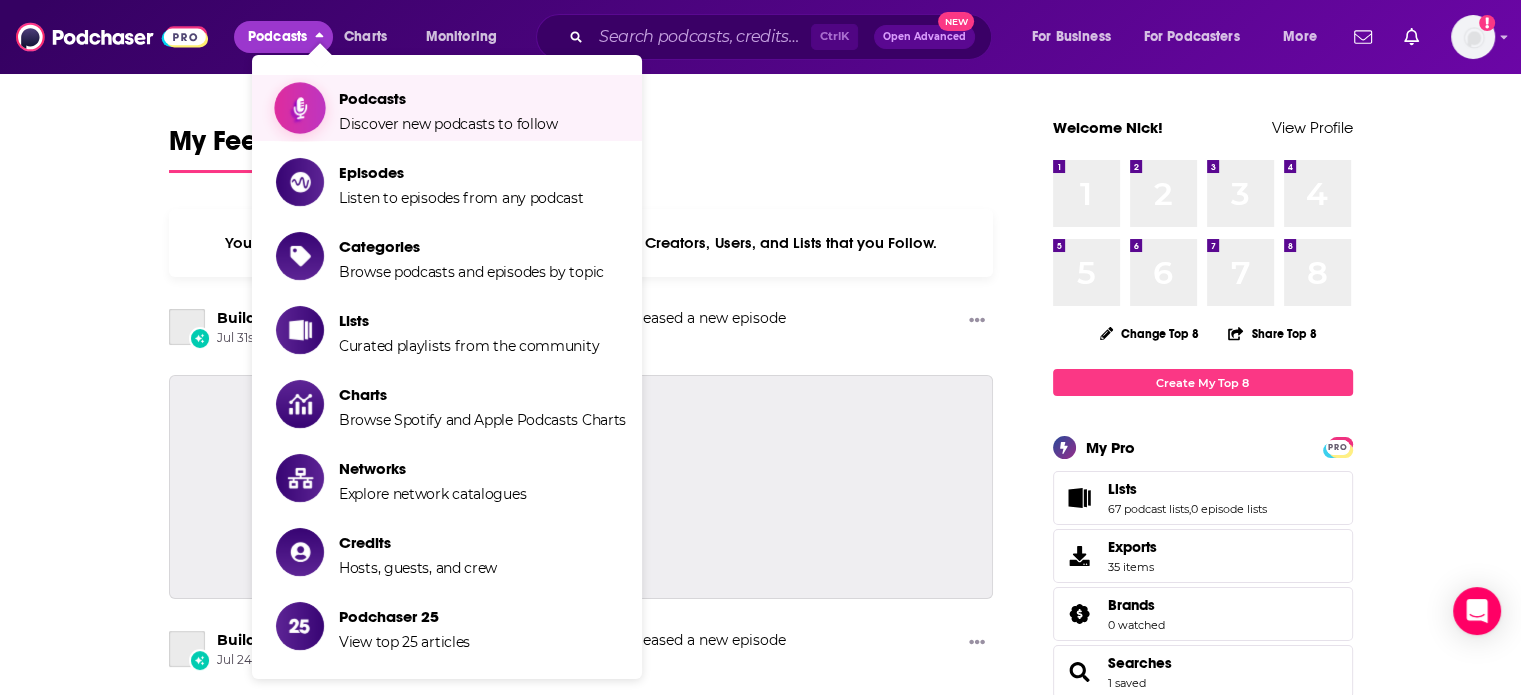 click 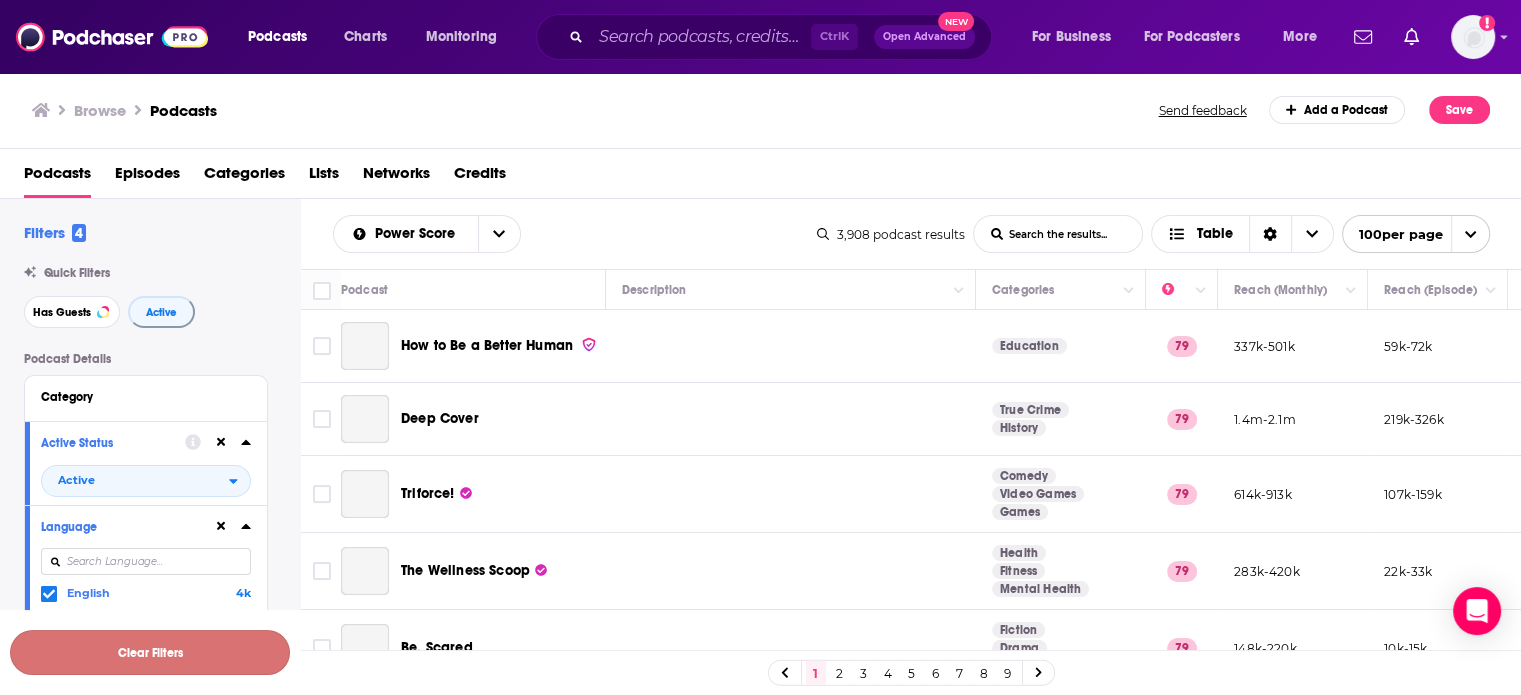 click on "Clear Filters" at bounding box center [150, 652] 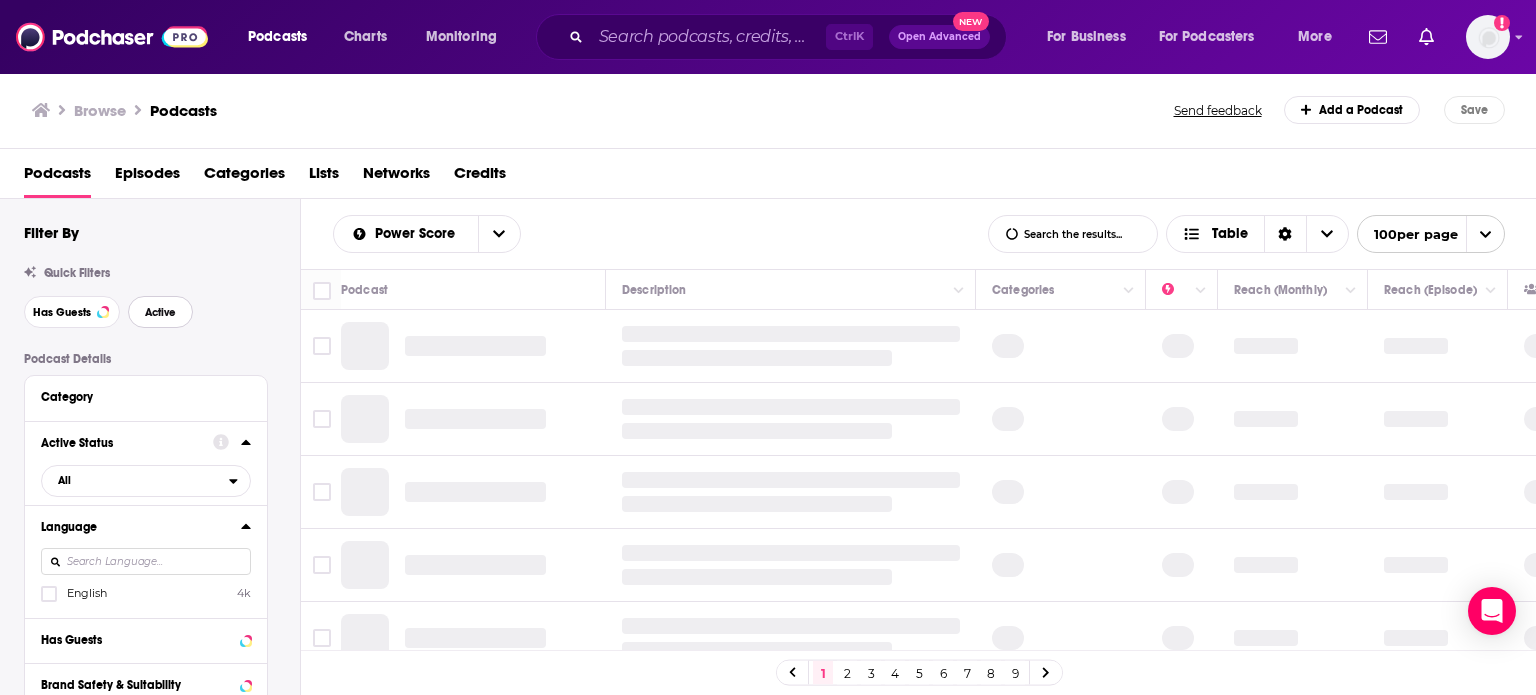 click on "Active" at bounding box center (160, 312) 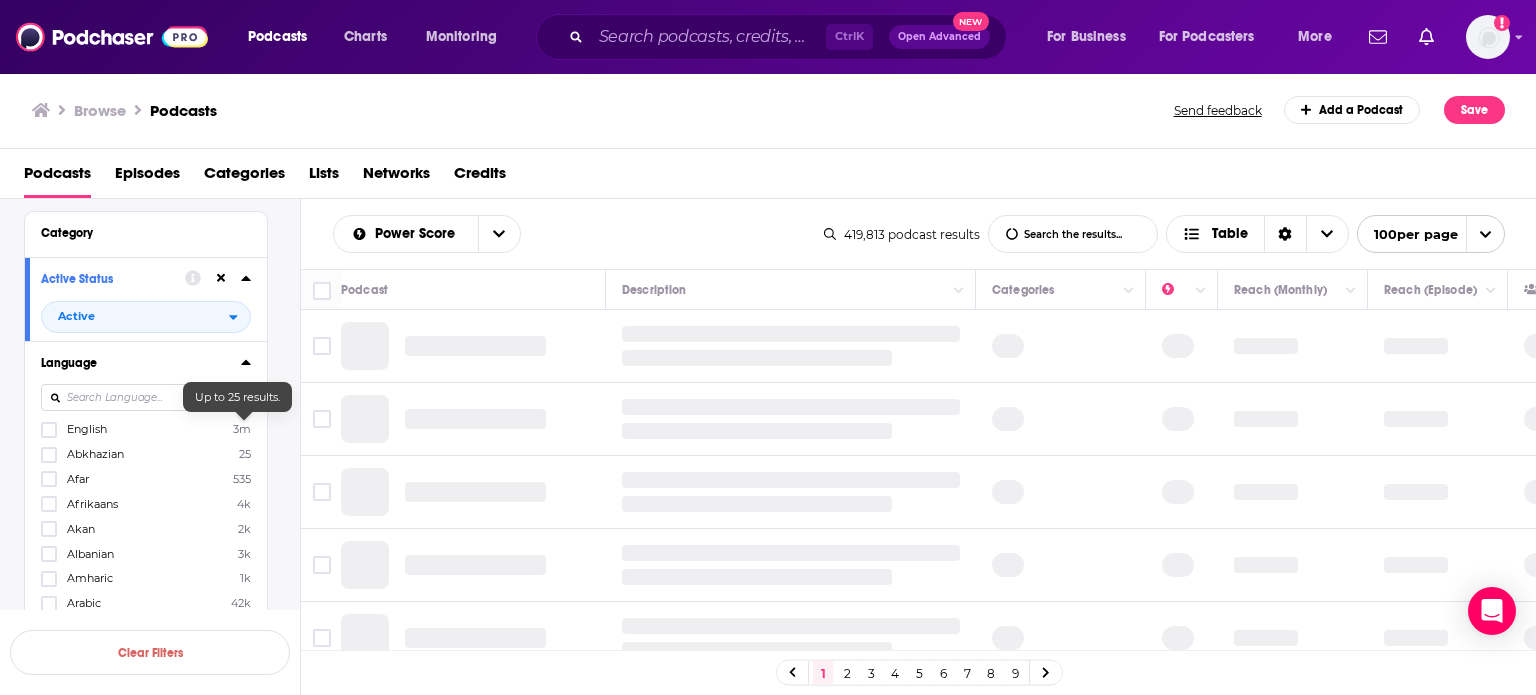 scroll, scrollTop: 200, scrollLeft: 0, axis: vertical 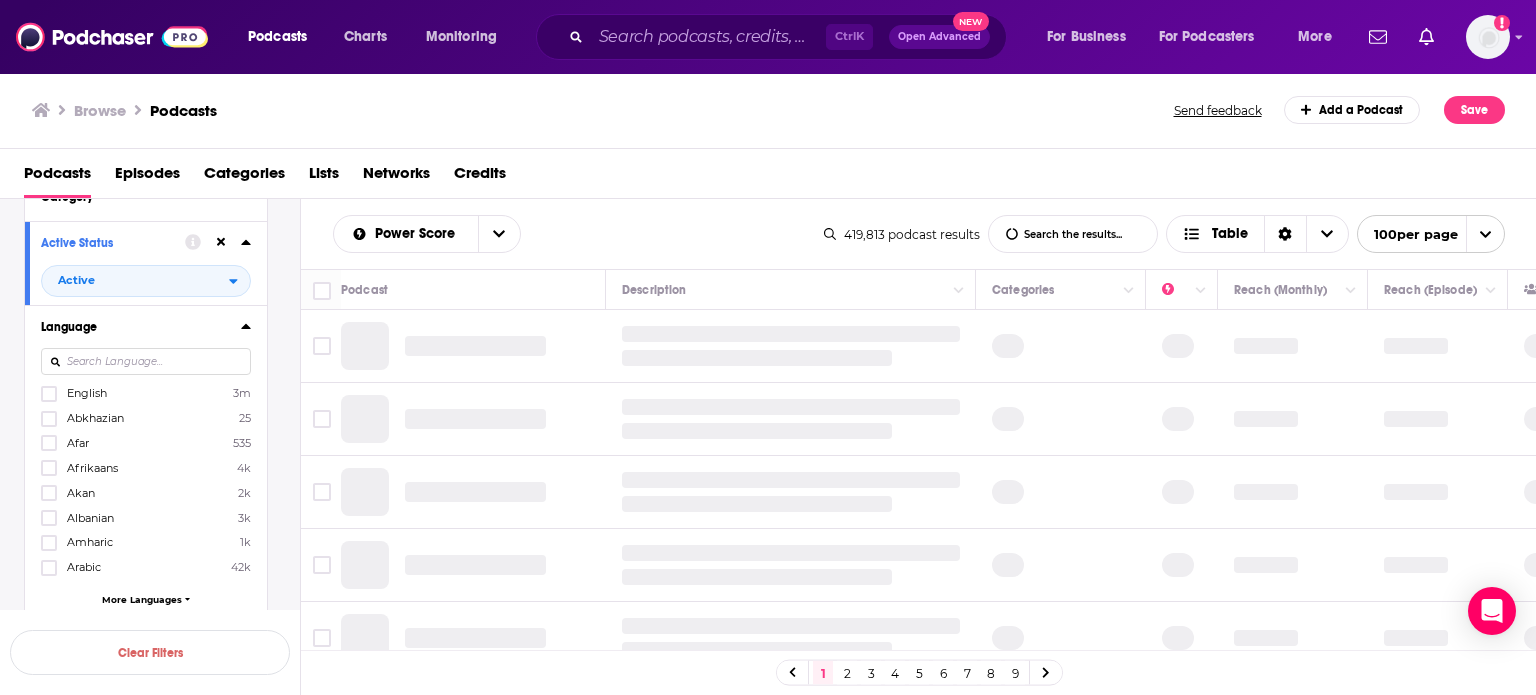click on "English" at bounding box center [87, 393] 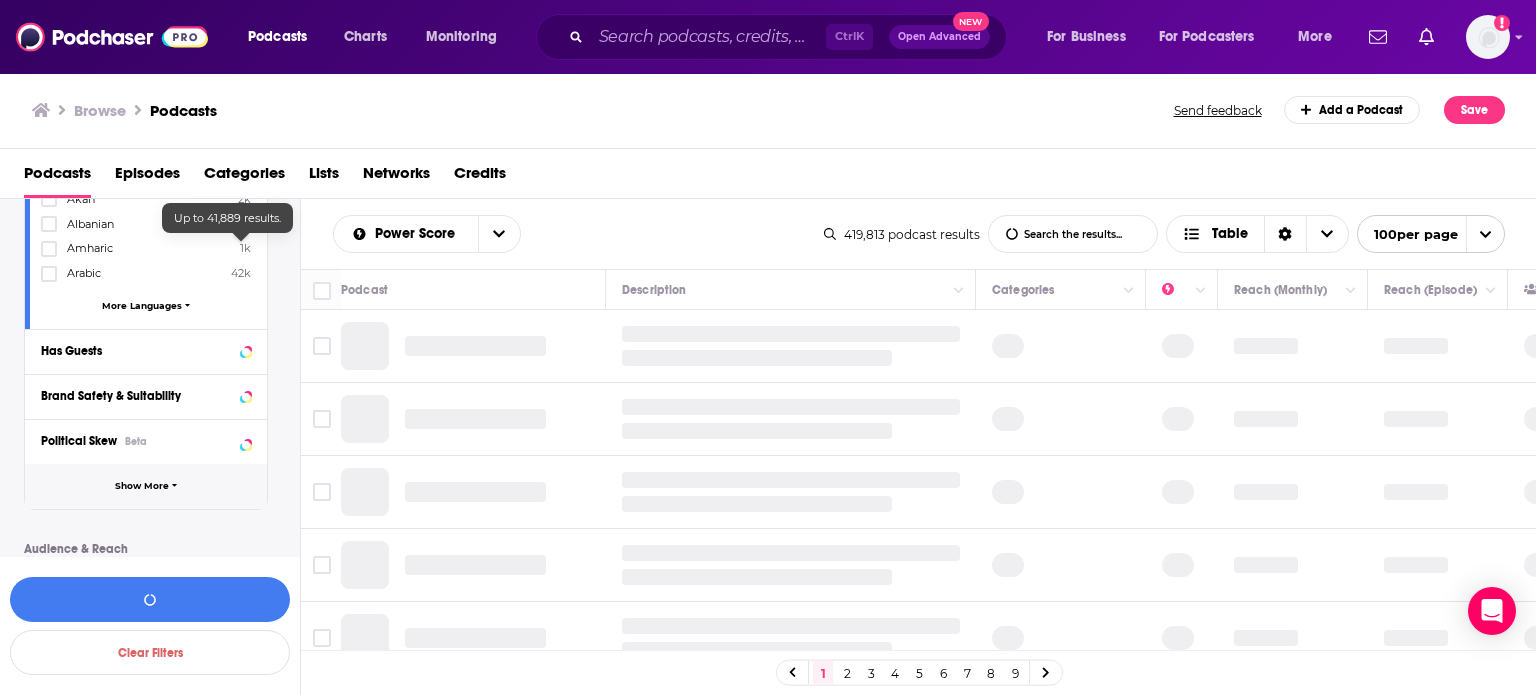 scroll, scrollTop: 600, scrollLeft: 0, axis: vertical 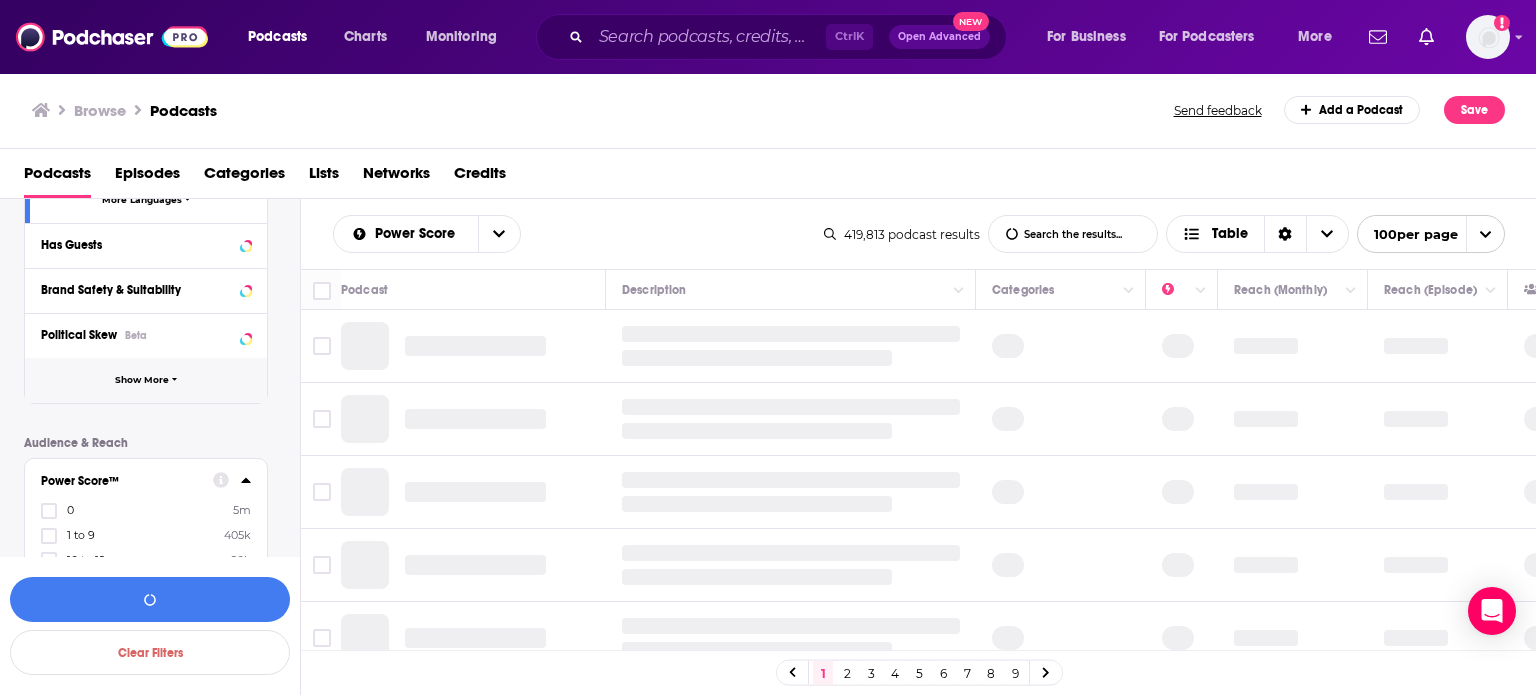 click on "Show More" at bounding box center (146, 380) 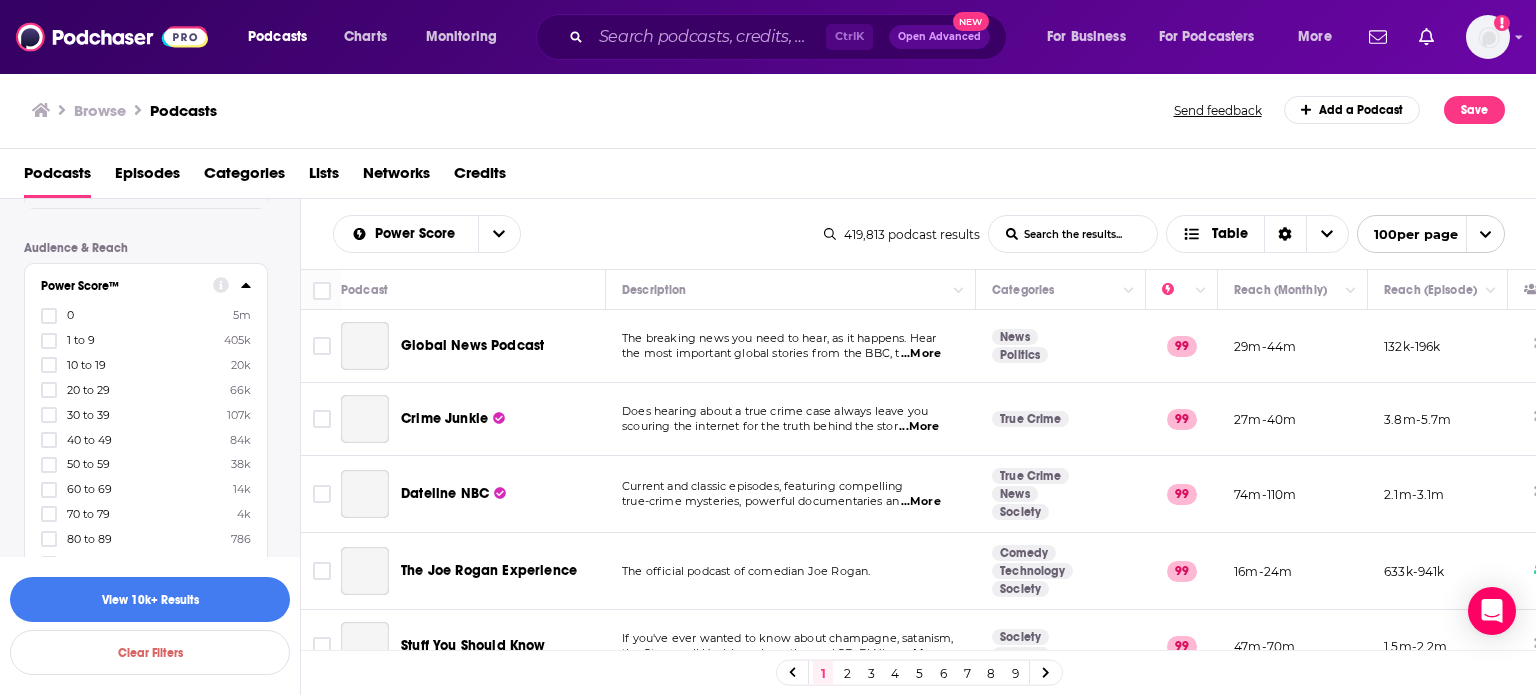 scroll, scrollTop: 1300, scrollLeft: 0, axis: vertical 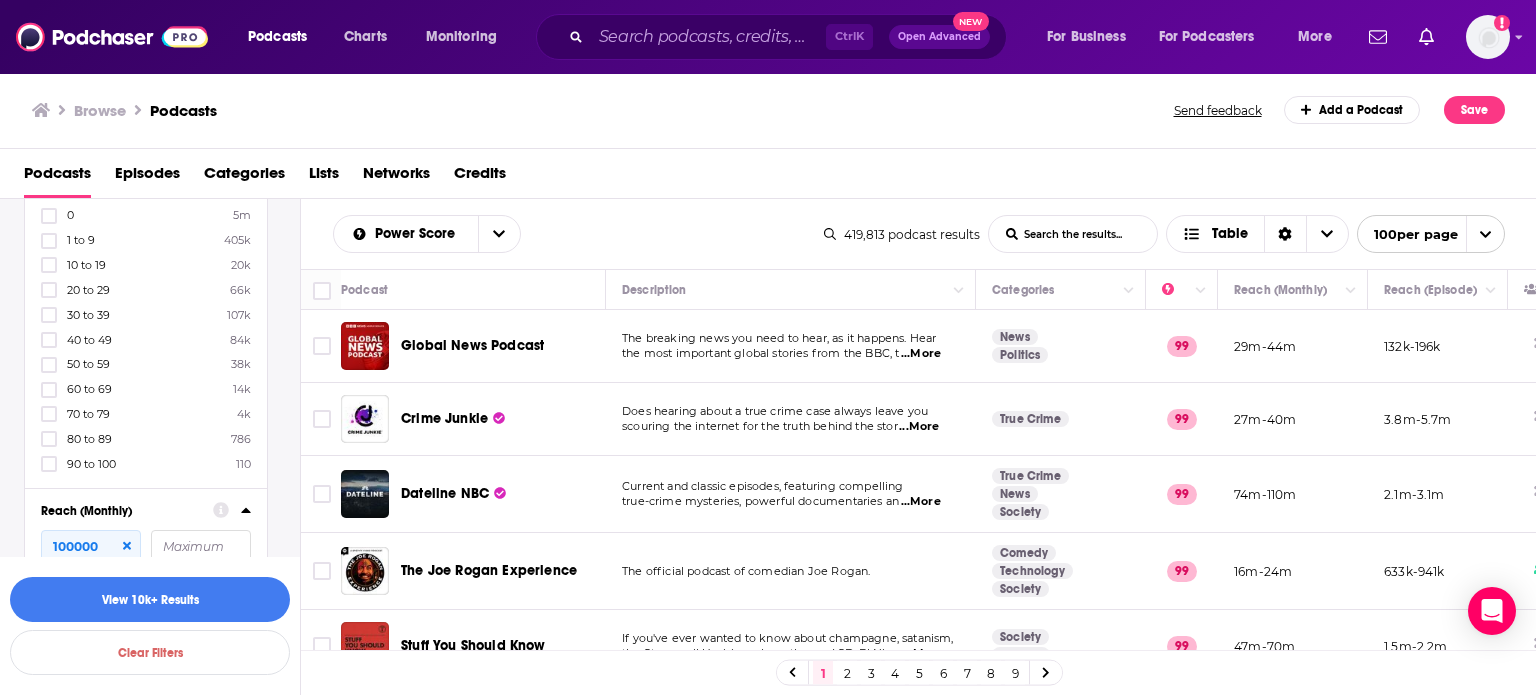click 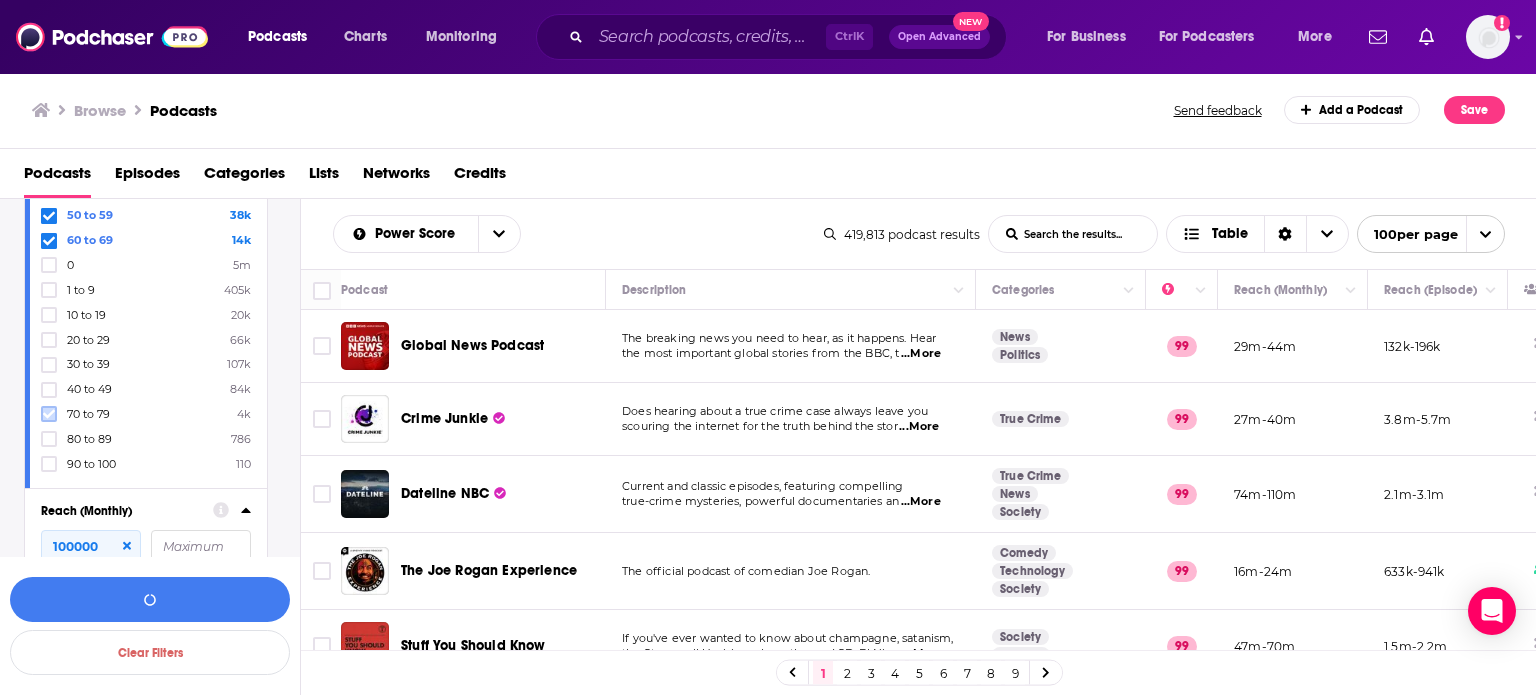 click 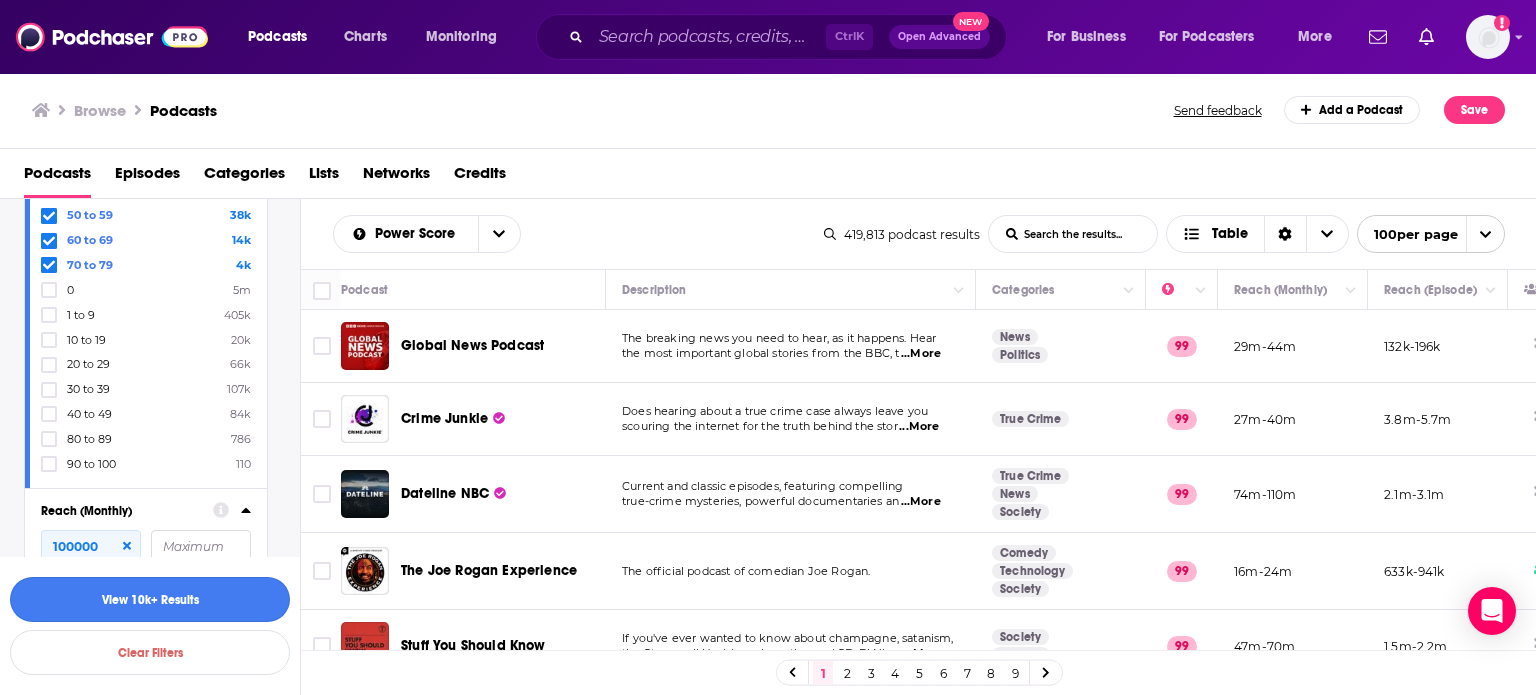 scroll, scrollTop: 1400, scrollLeft: 0, axis: vertical 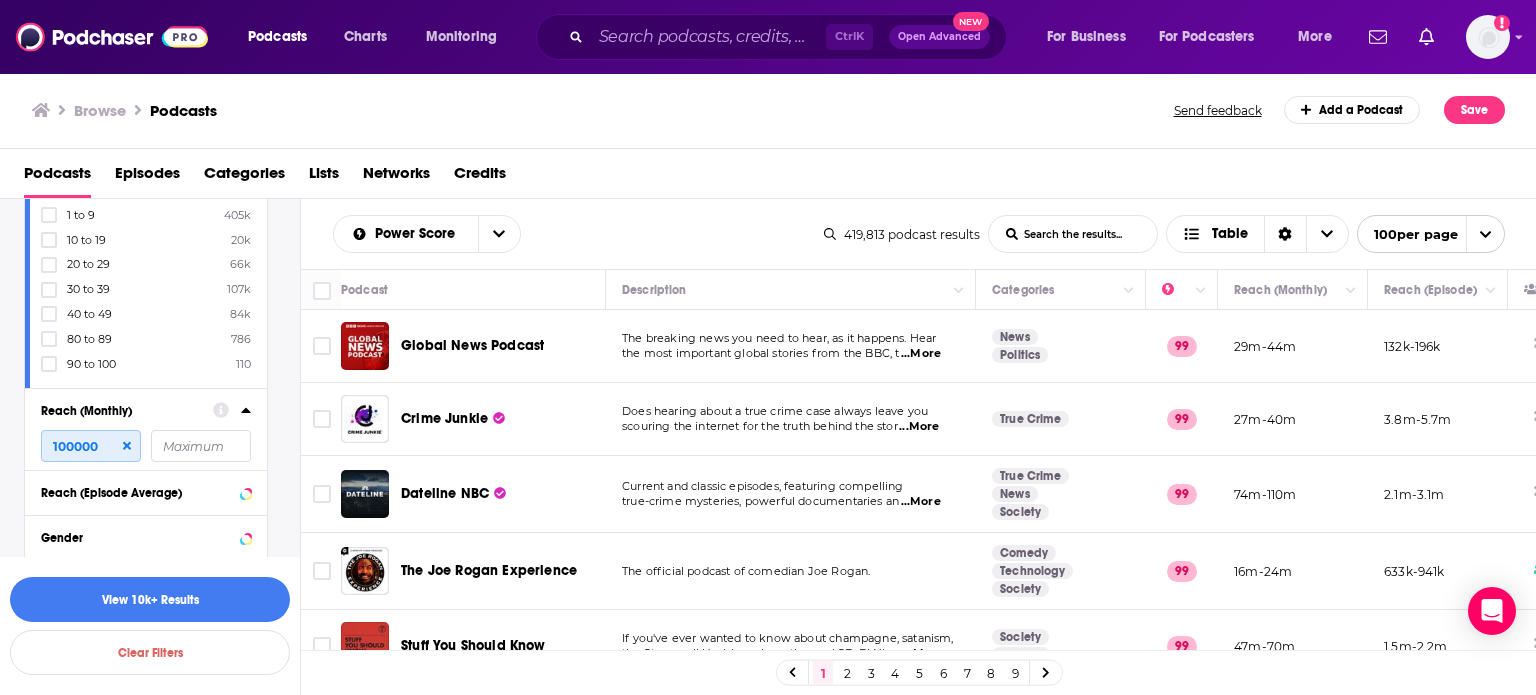 click on "100000" at bounding box center [91, 446] 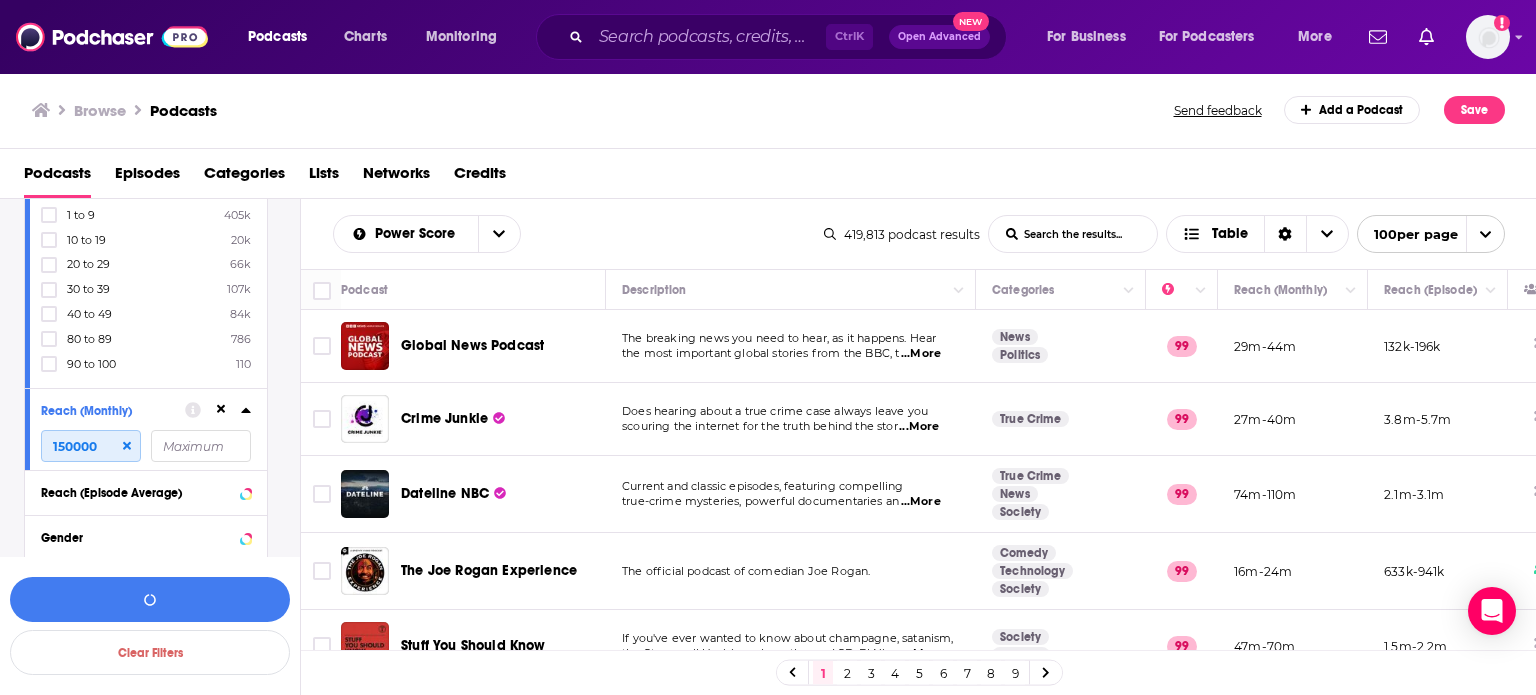 drag, startPoint x: 65, startPoint y: 448, endPoint x: 52, endPoint y: 447, distance: 13.038404 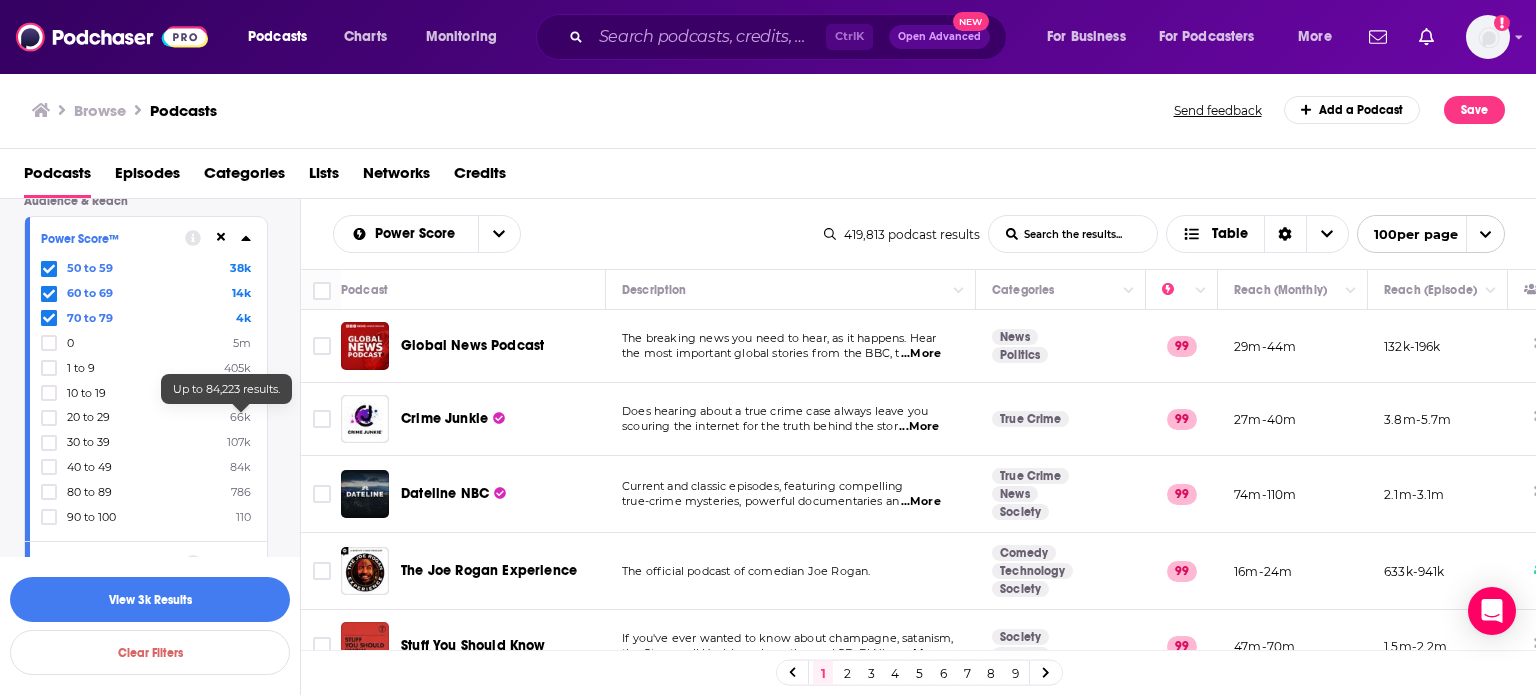 scroll, scrollTop: 1300, scrollLeft: 0, axis: vertical 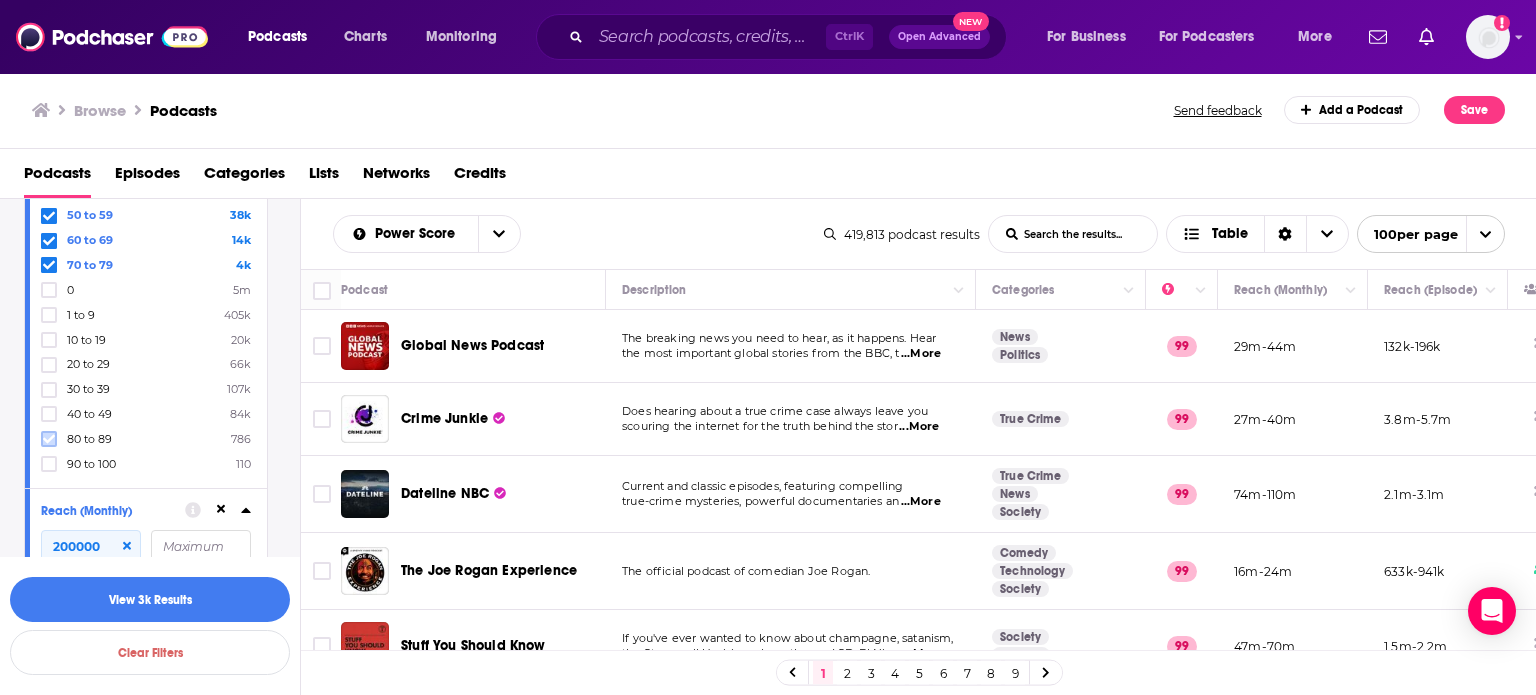 click 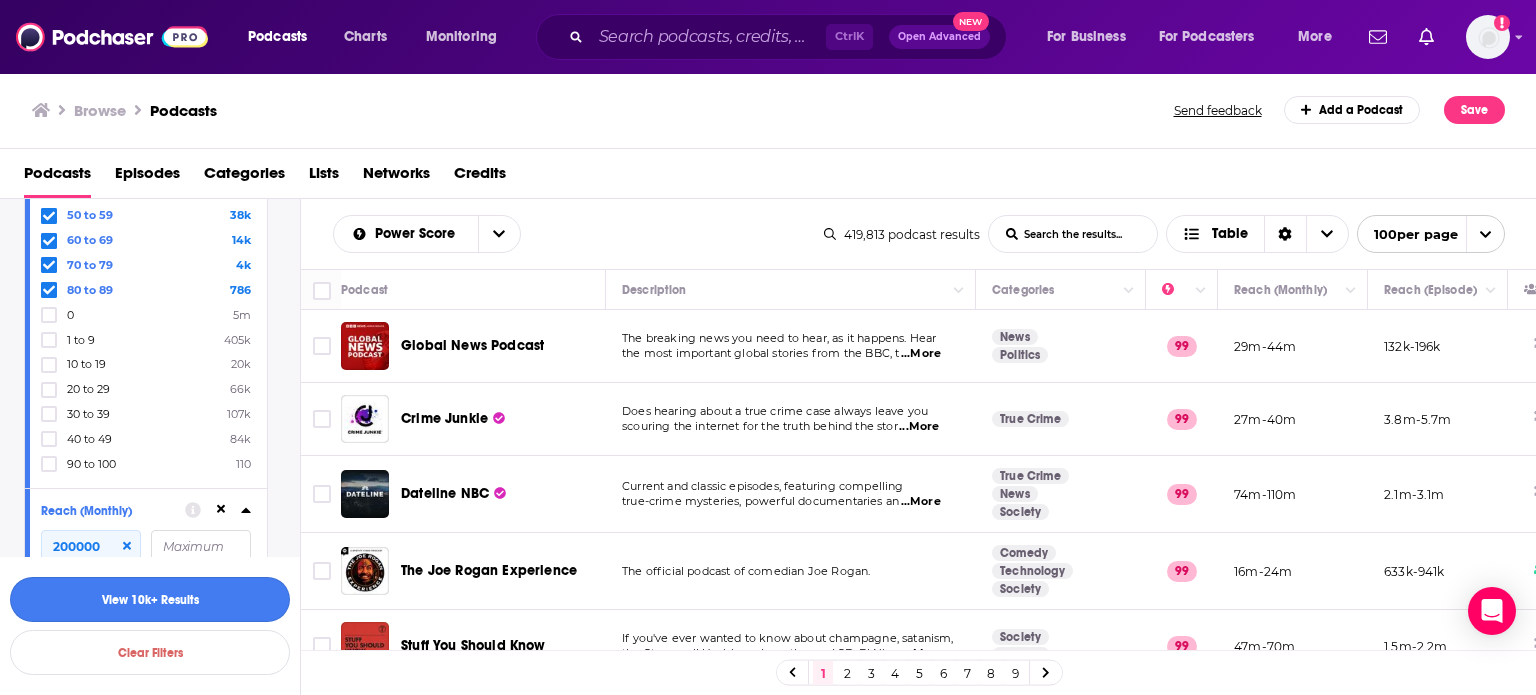click on "View 10k+ Results" at bounding box center (150, 599) 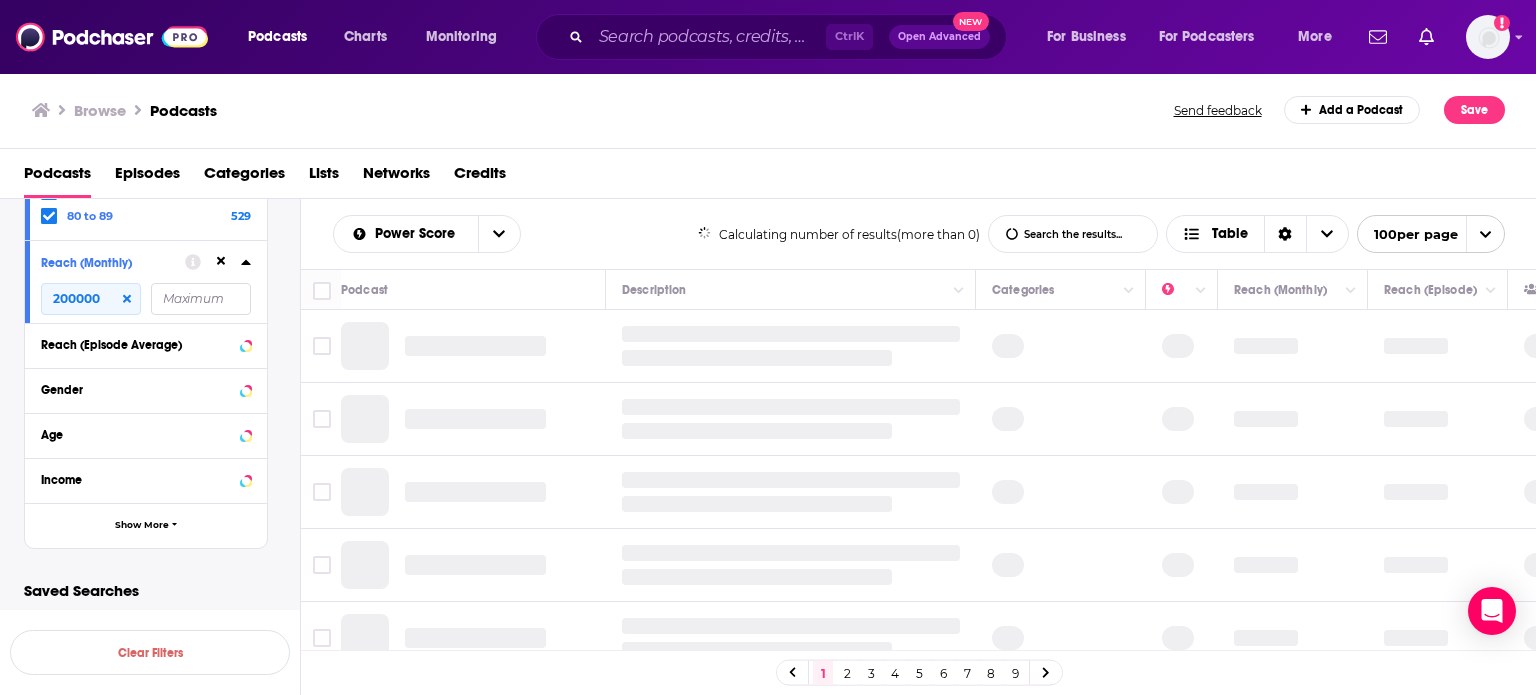 scroll, scrollTop: 1094, scrollLeft: 0, axis: vertical 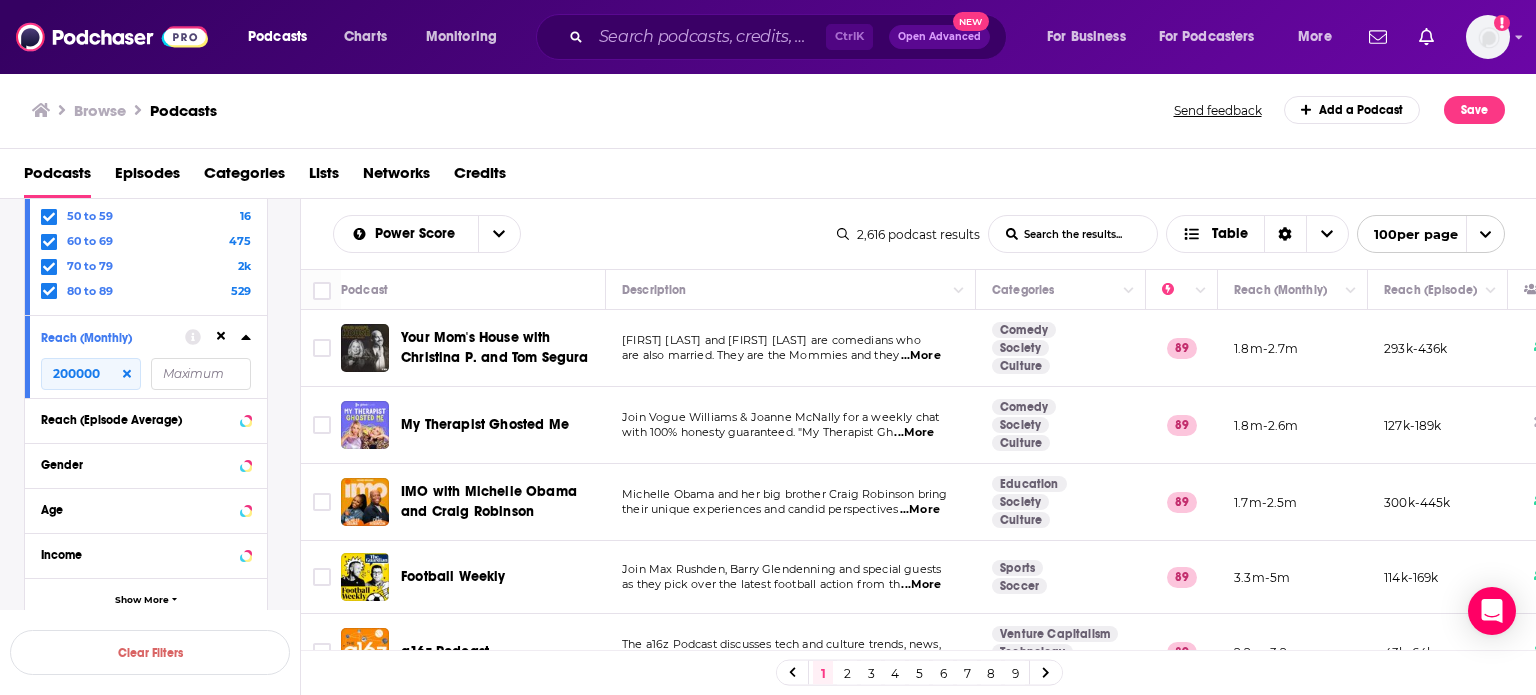 click on "9" at bounding box center (1015, 673) 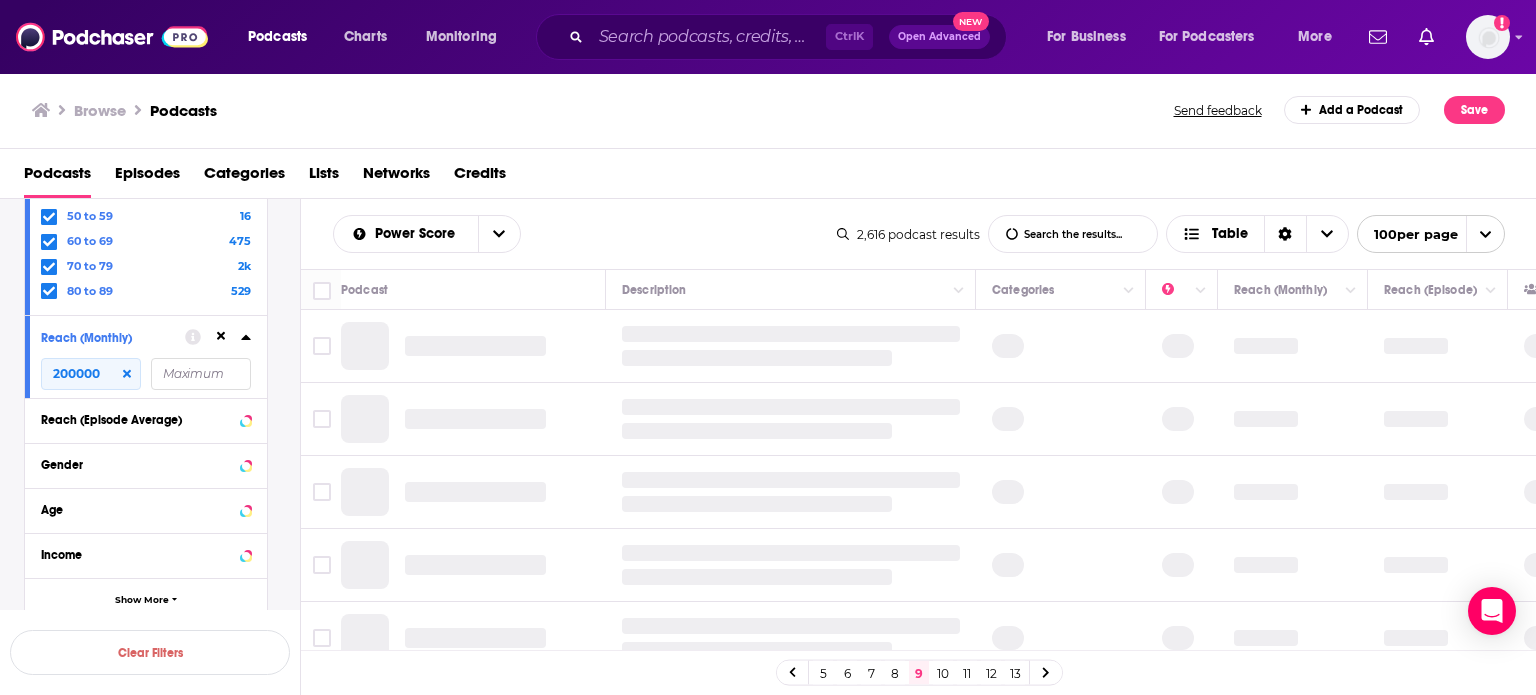 click on "13" at bounding box center (1015, 673) 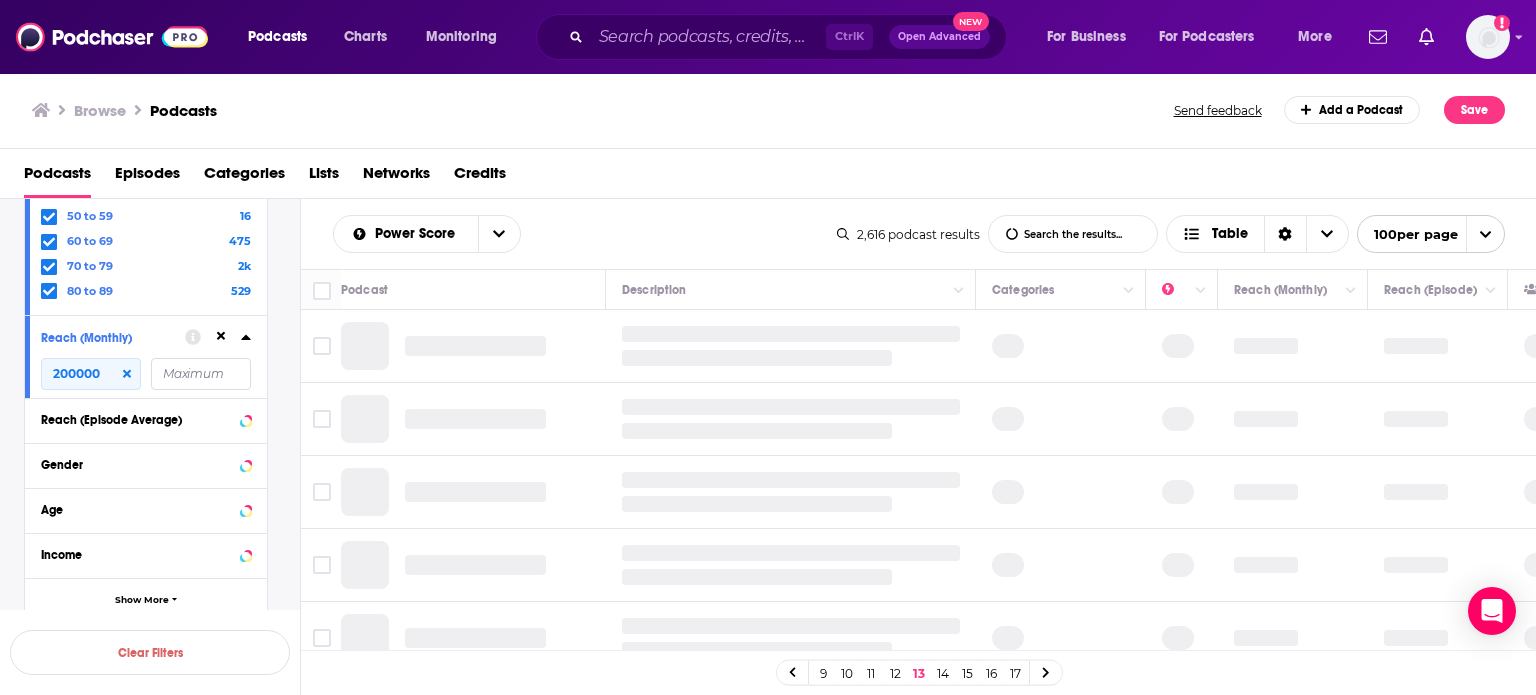 click on "17" at bounding box center [1015, 673] 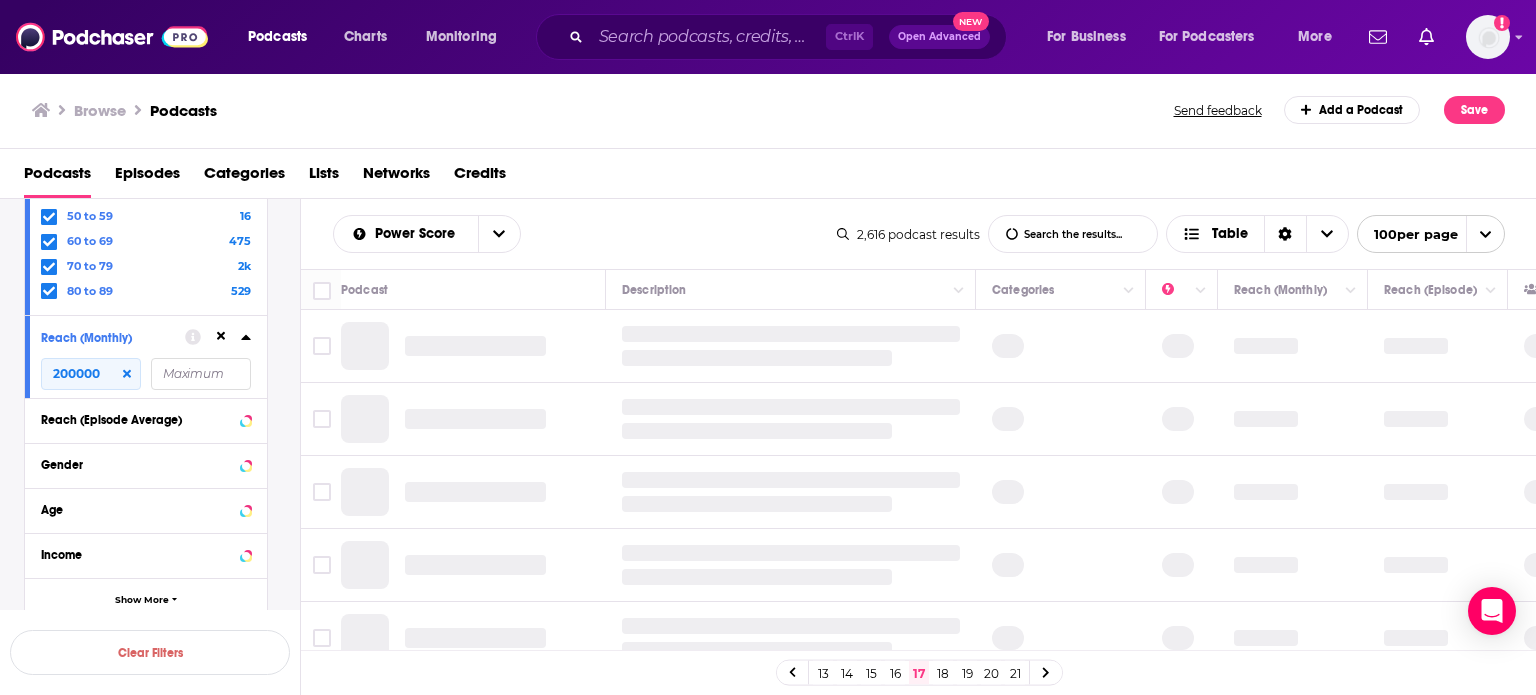 click on "21" at bounding box center (1015, 673) 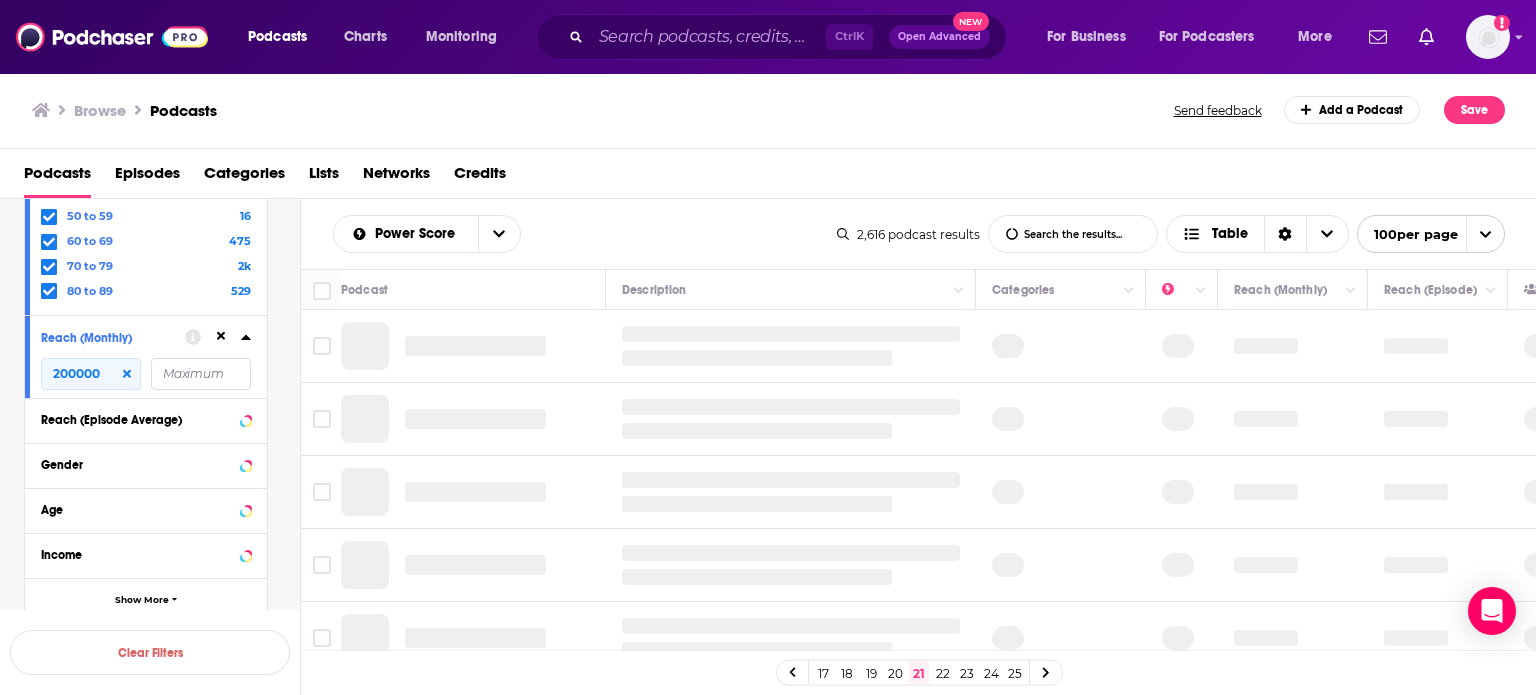 click on "25" at bounding box center [1015, 673] 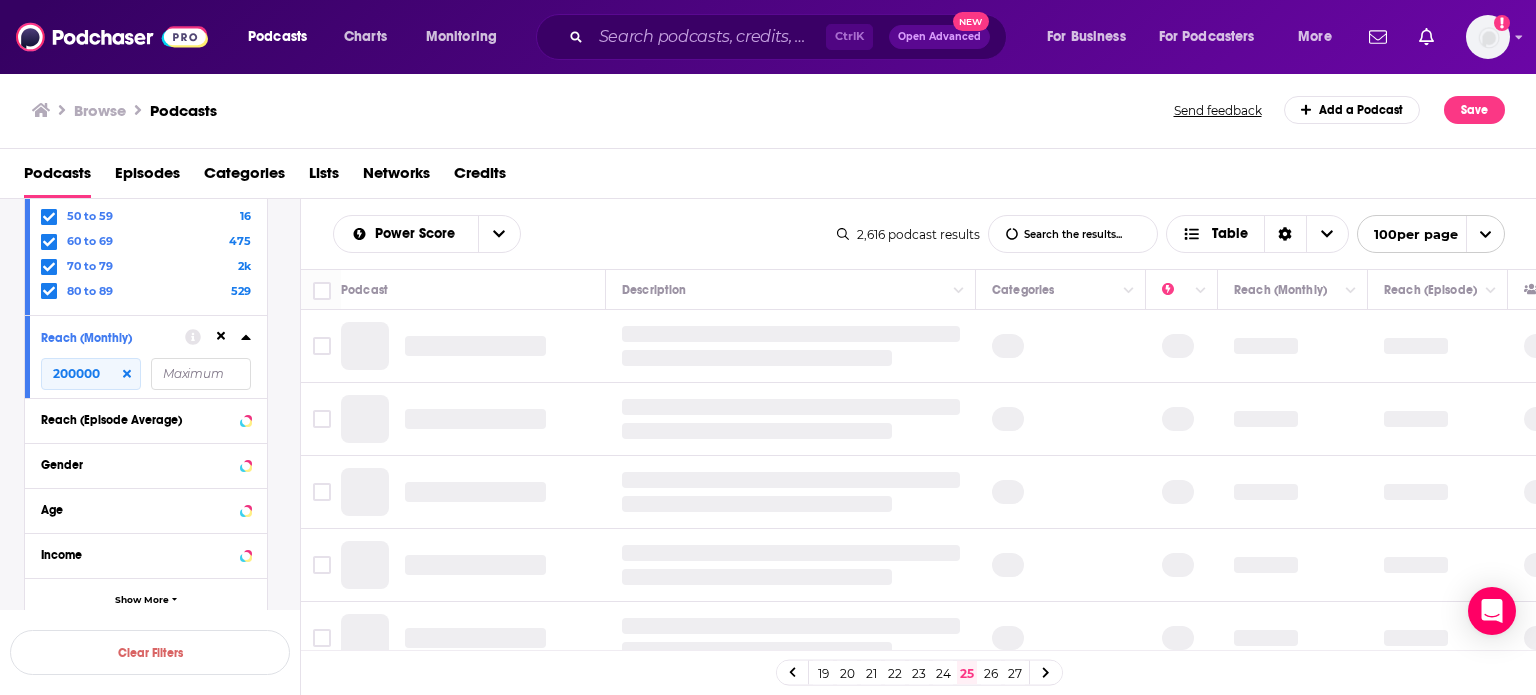 click on "27" at bounding box center (1015, 673) 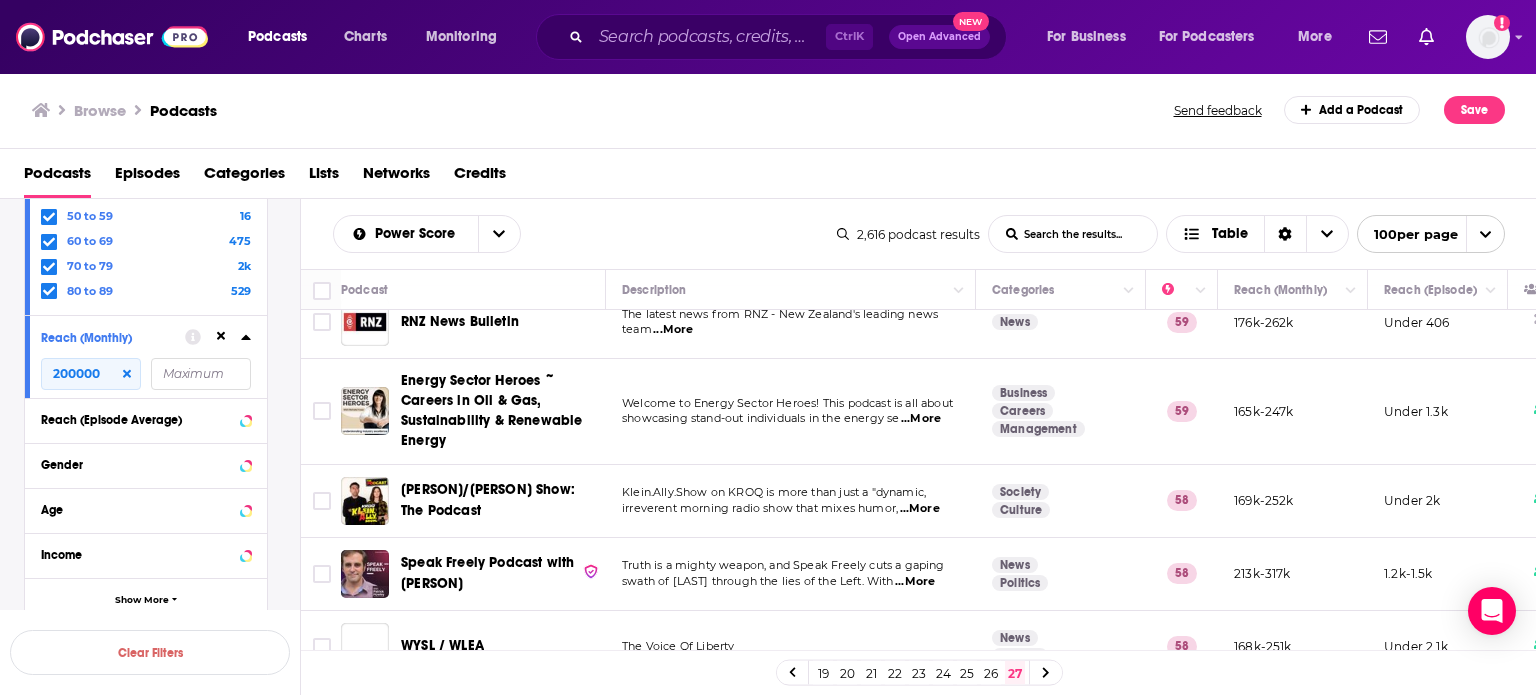 scroll, scrollTop: 600, scrollLeft: 0, axis: vertical 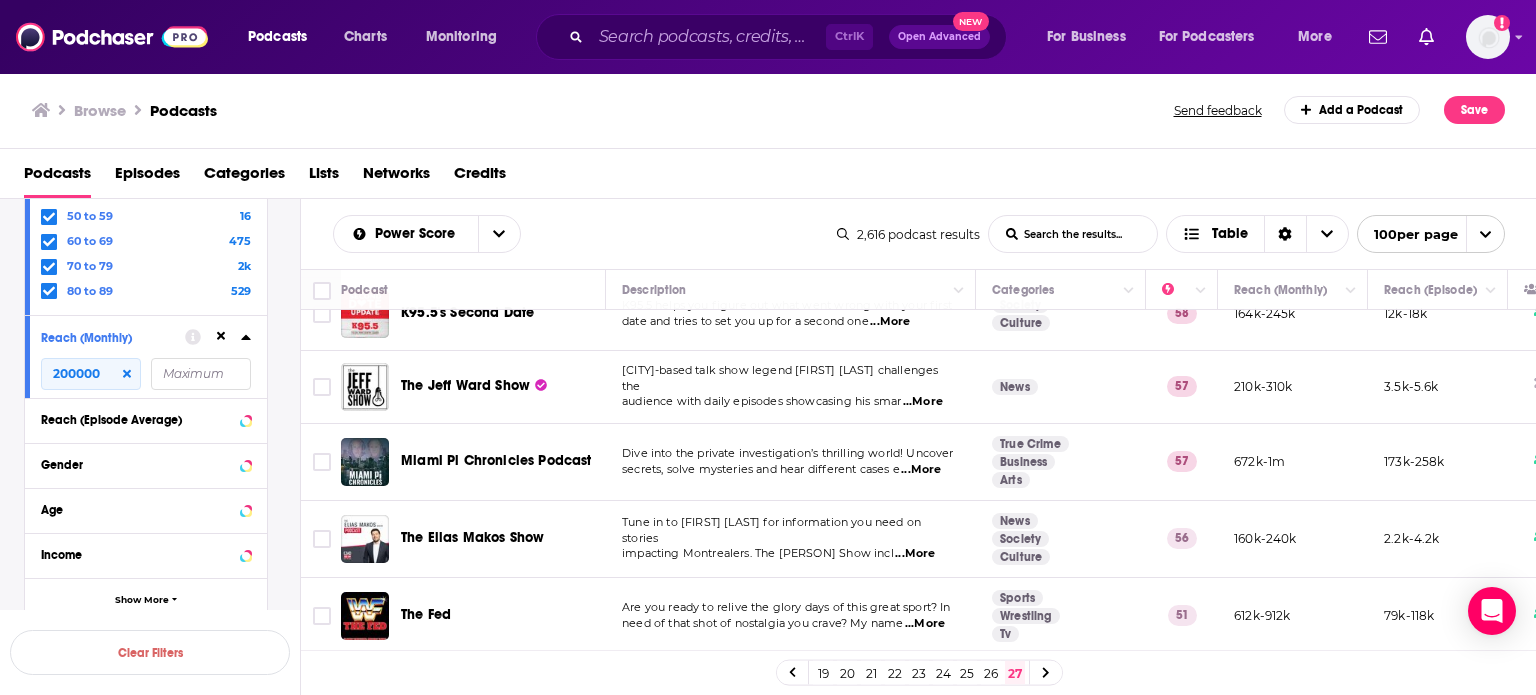 click on "26" at bounding box center (991, 673) 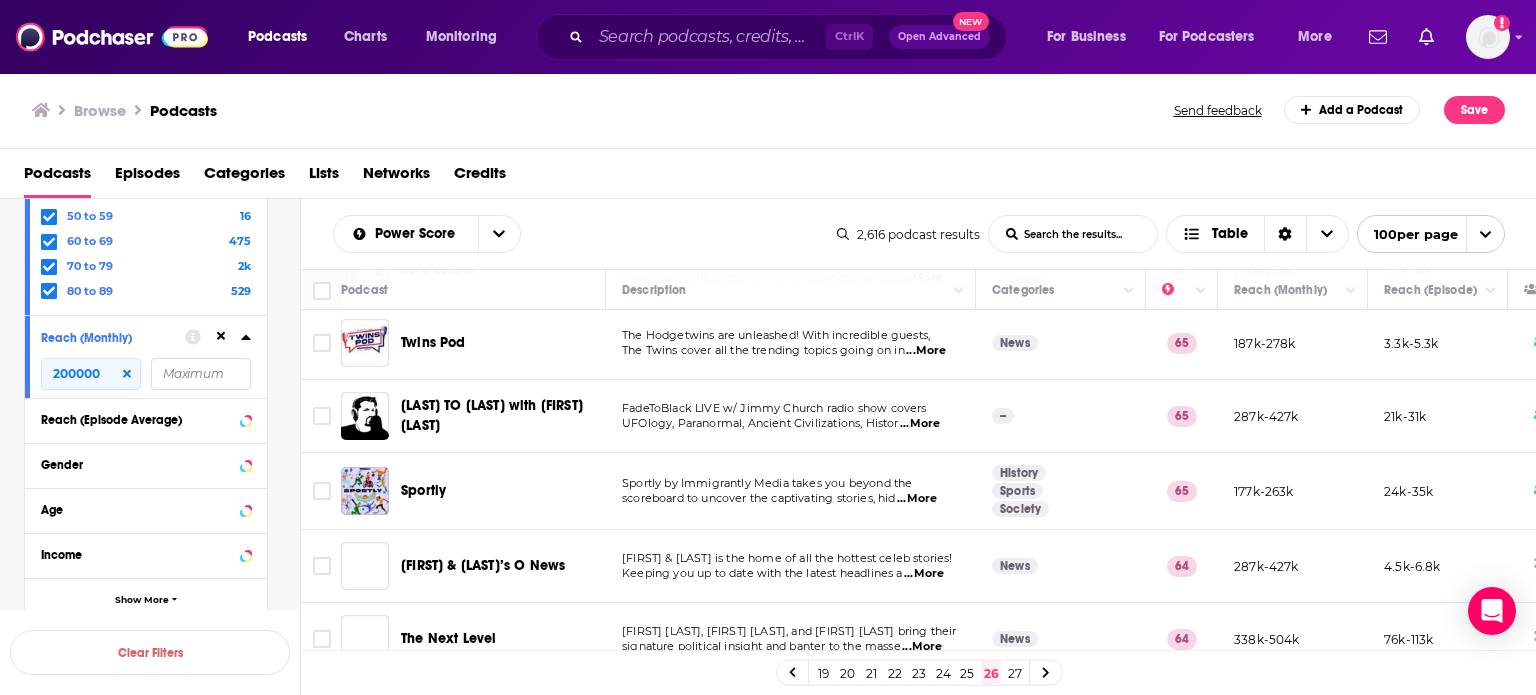scroll, scrollTop: 1000, scrollLeft: 0, axis: vertical 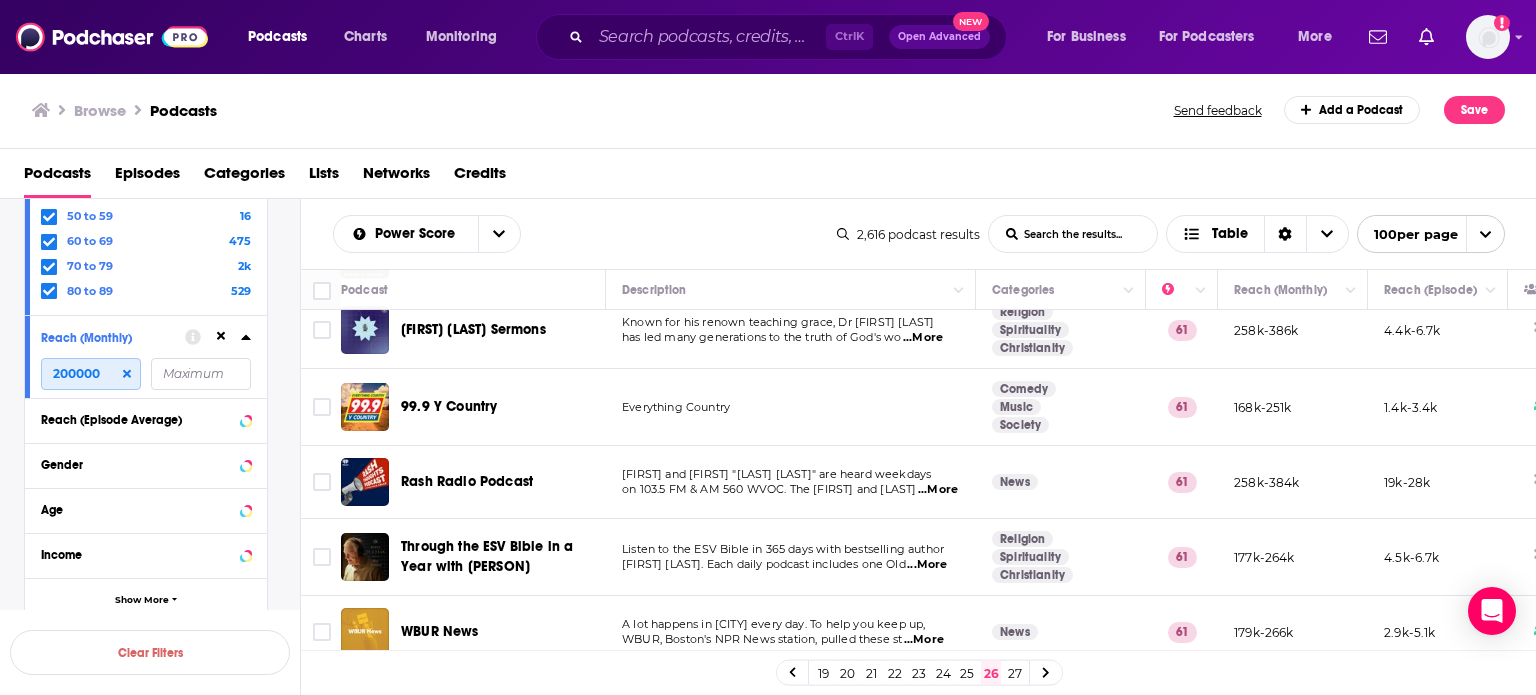 click on "200000" at bounding box center (91, 374) 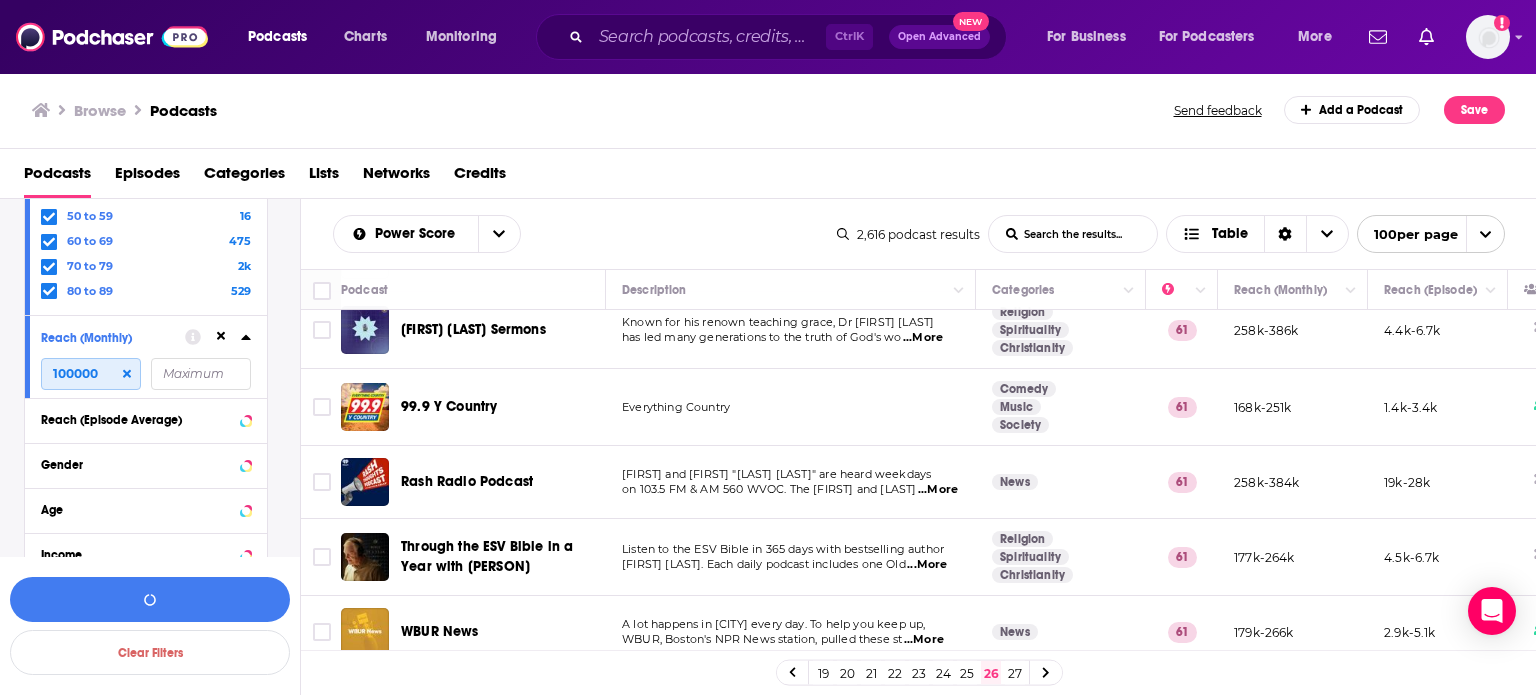 drag, startPoint x: 60, startPoint y: 374, endPoint x: 50, endPoint y: 373, distance: 10.049875 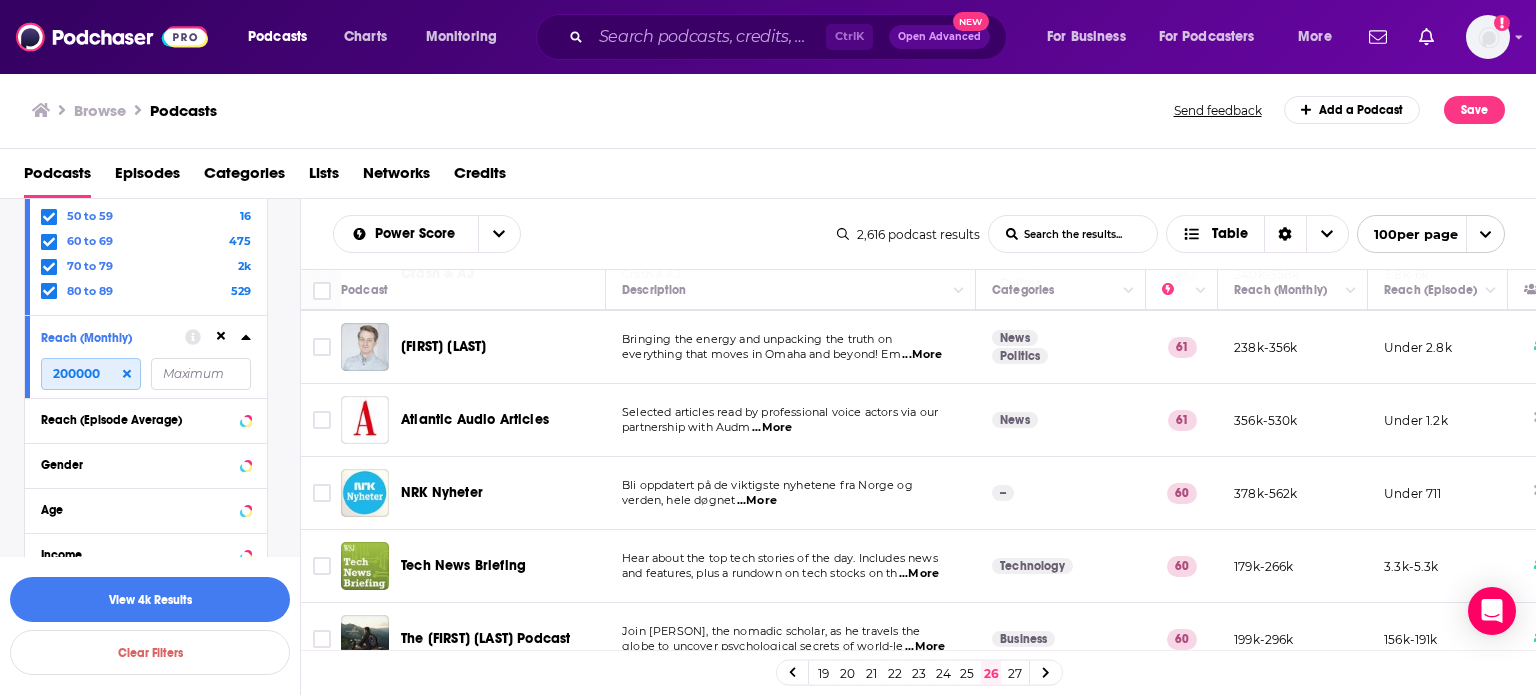 scroll, scrollTop: 7086, scrollLeft: 0, axis: vertical 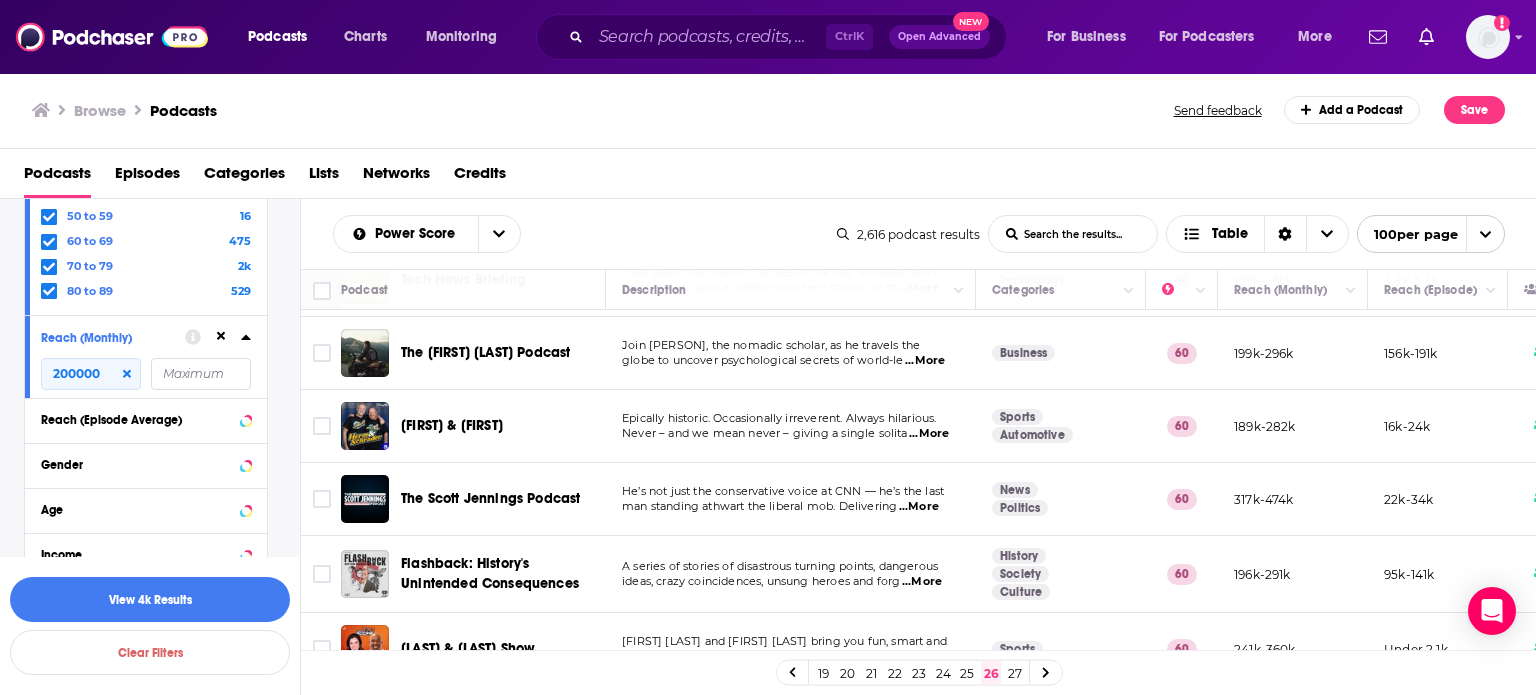 click on "25" at bounding box center (967, 673) 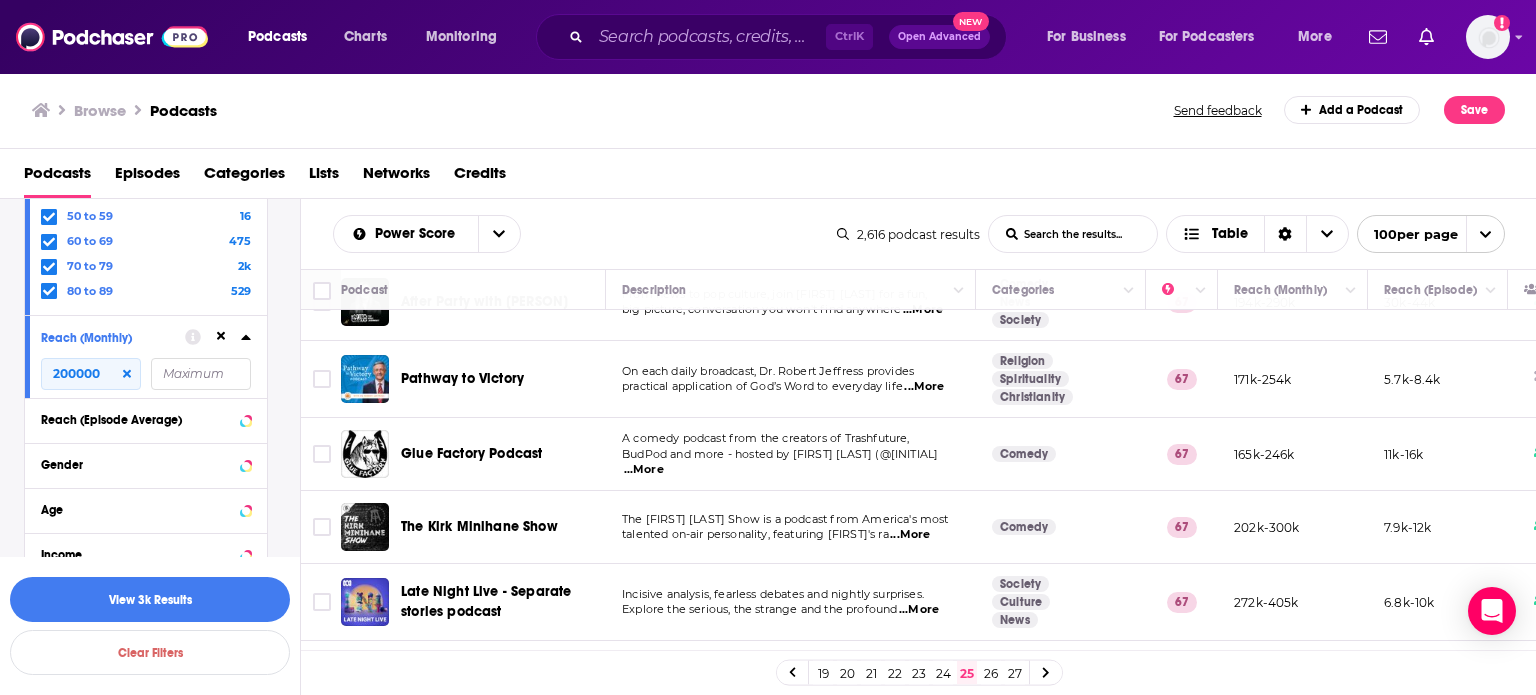 scroll, scrollTop: 100, scrollLeft: 0, axis: vertical 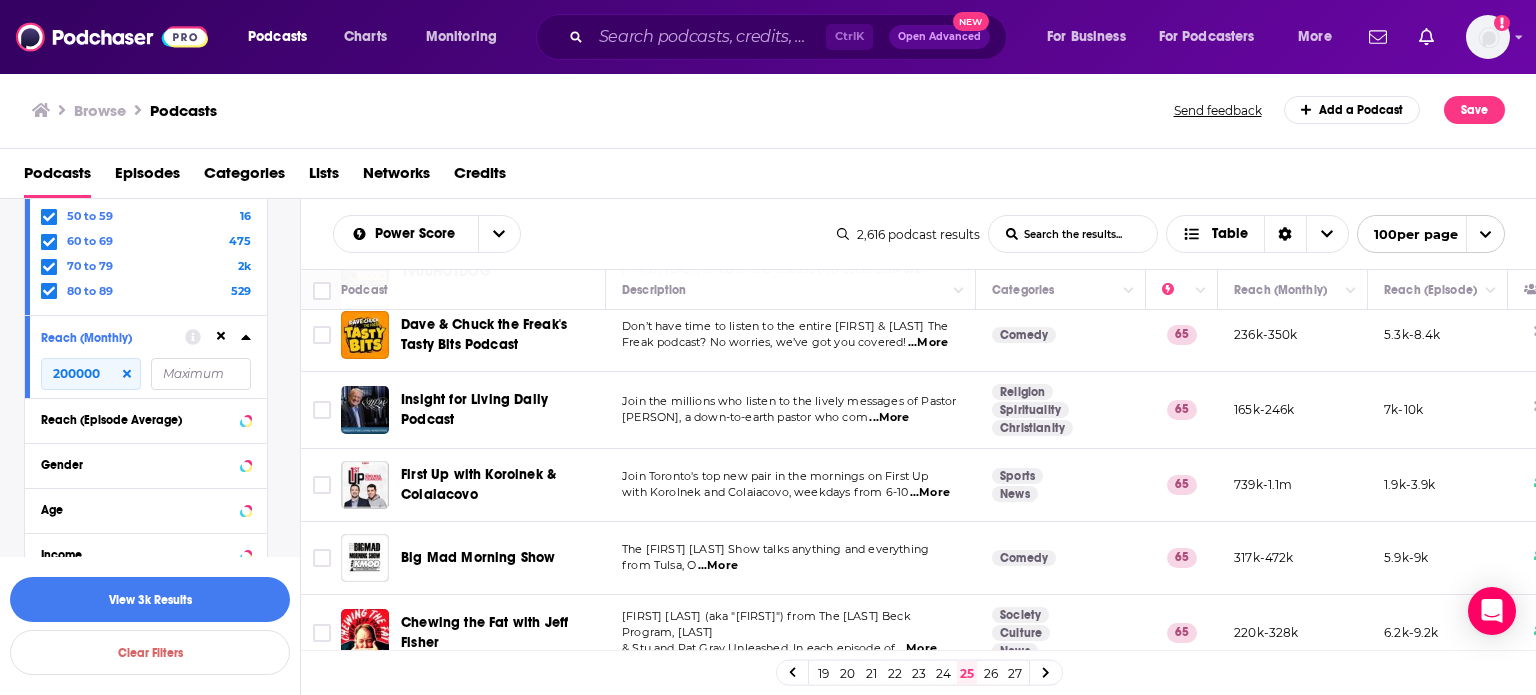 click on "24" at bounding box center [943, 673] 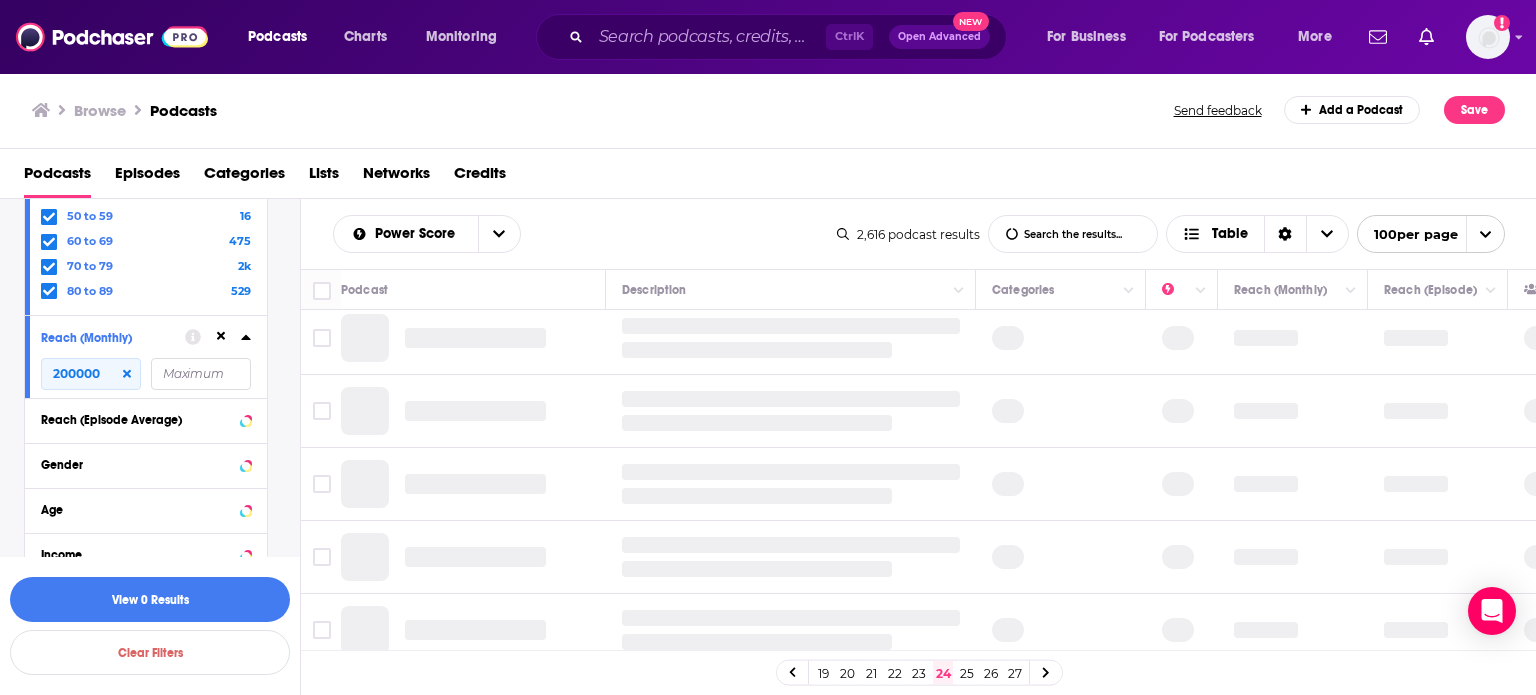 scroll, scrollTop: 0, scrollLeft: 0, axis: both 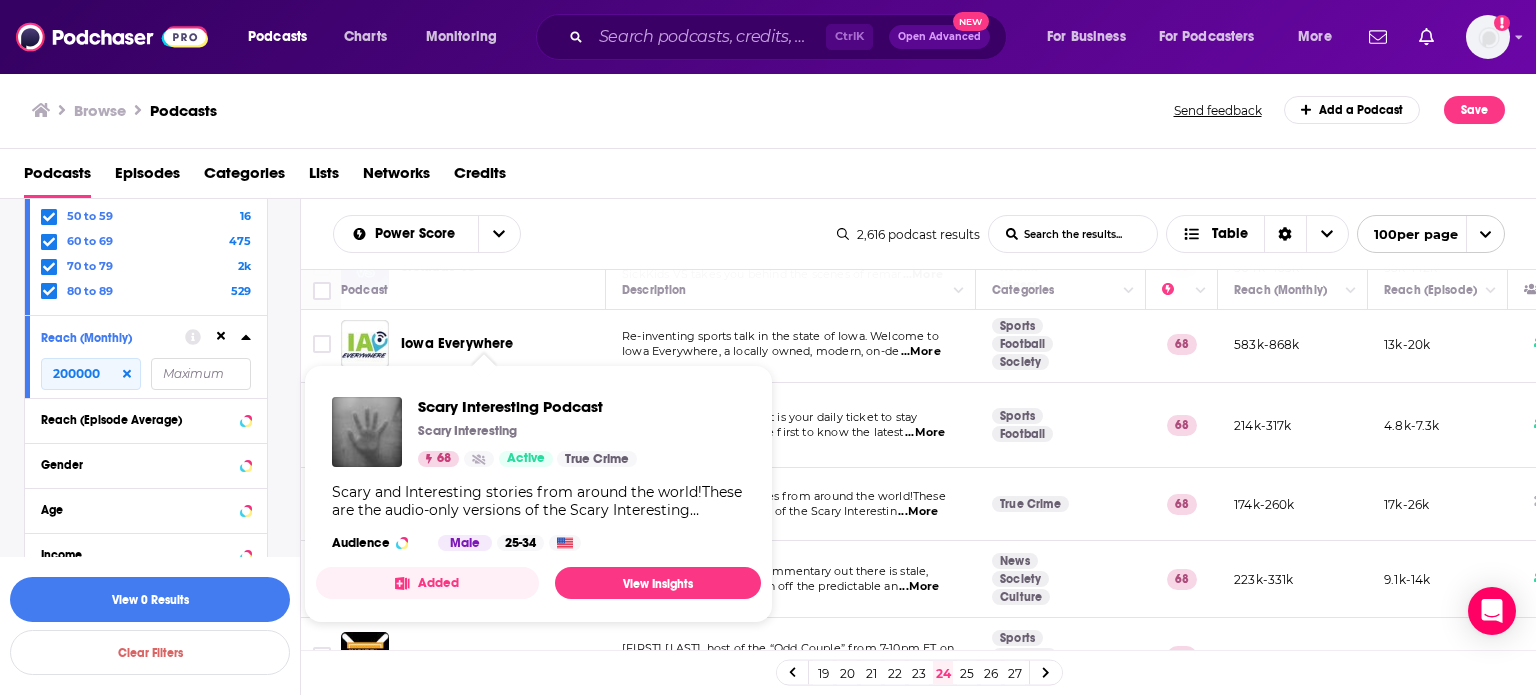 drag, startPoint x: 505, startPoint y: 394, endPoint x: 507, endPoint y: 409, distance: 15.132746 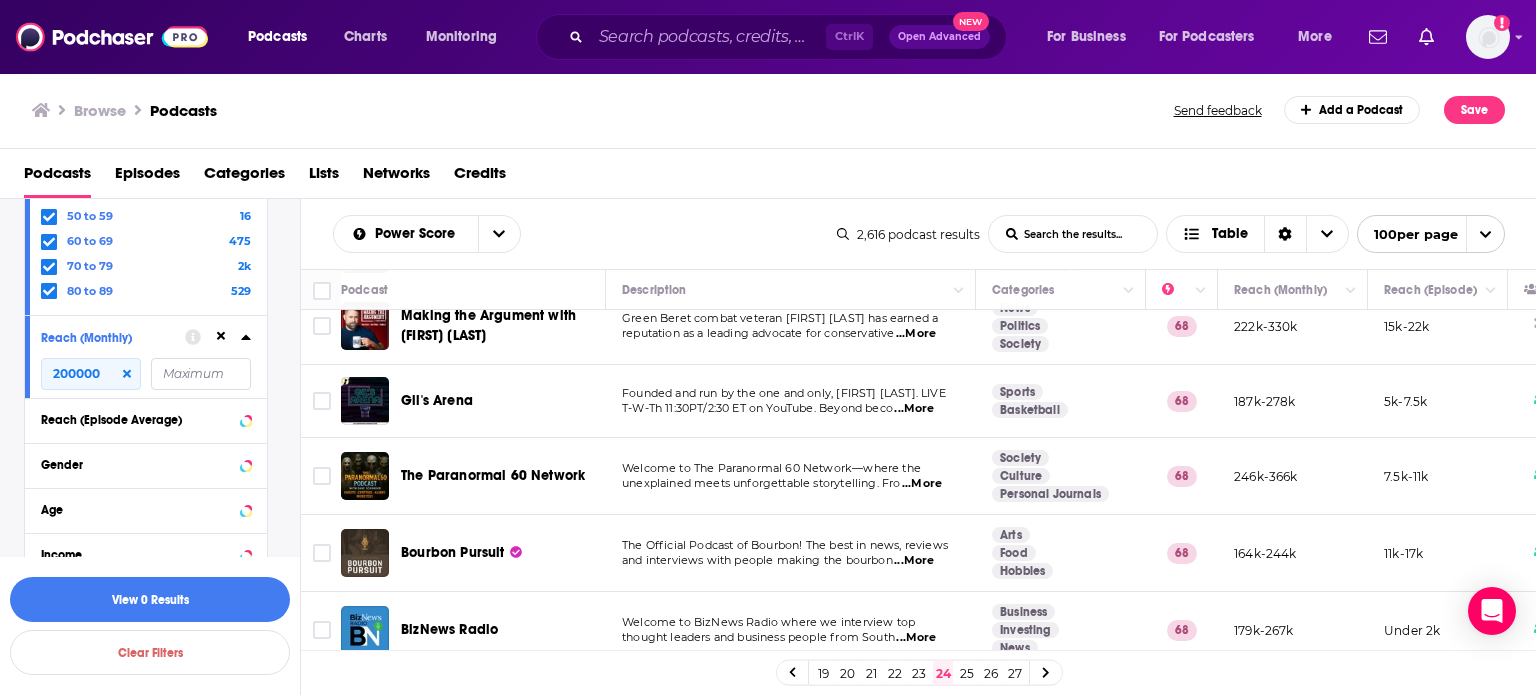 scroll, scrollTop: 1655, scrollLeft: 0, axis: vertical 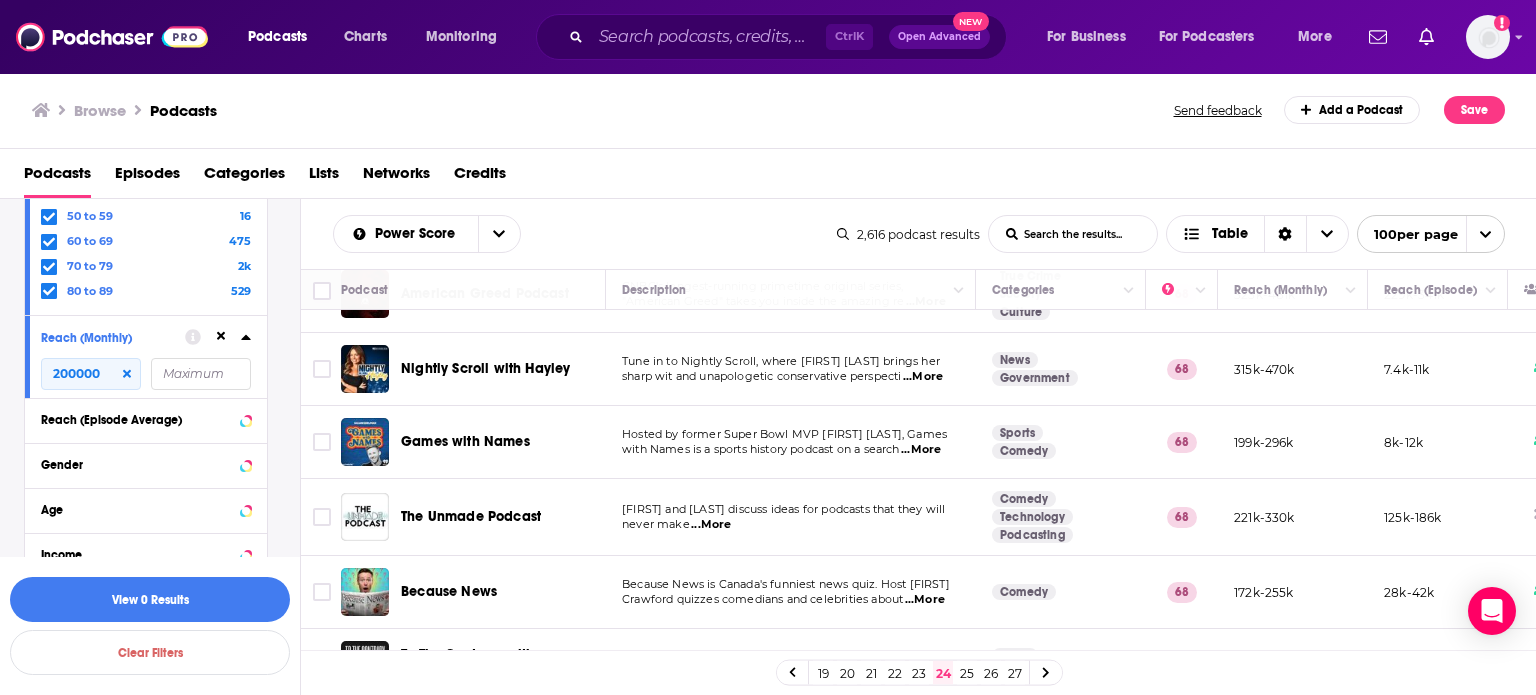 click on "23" at bounding box center [919, 673] 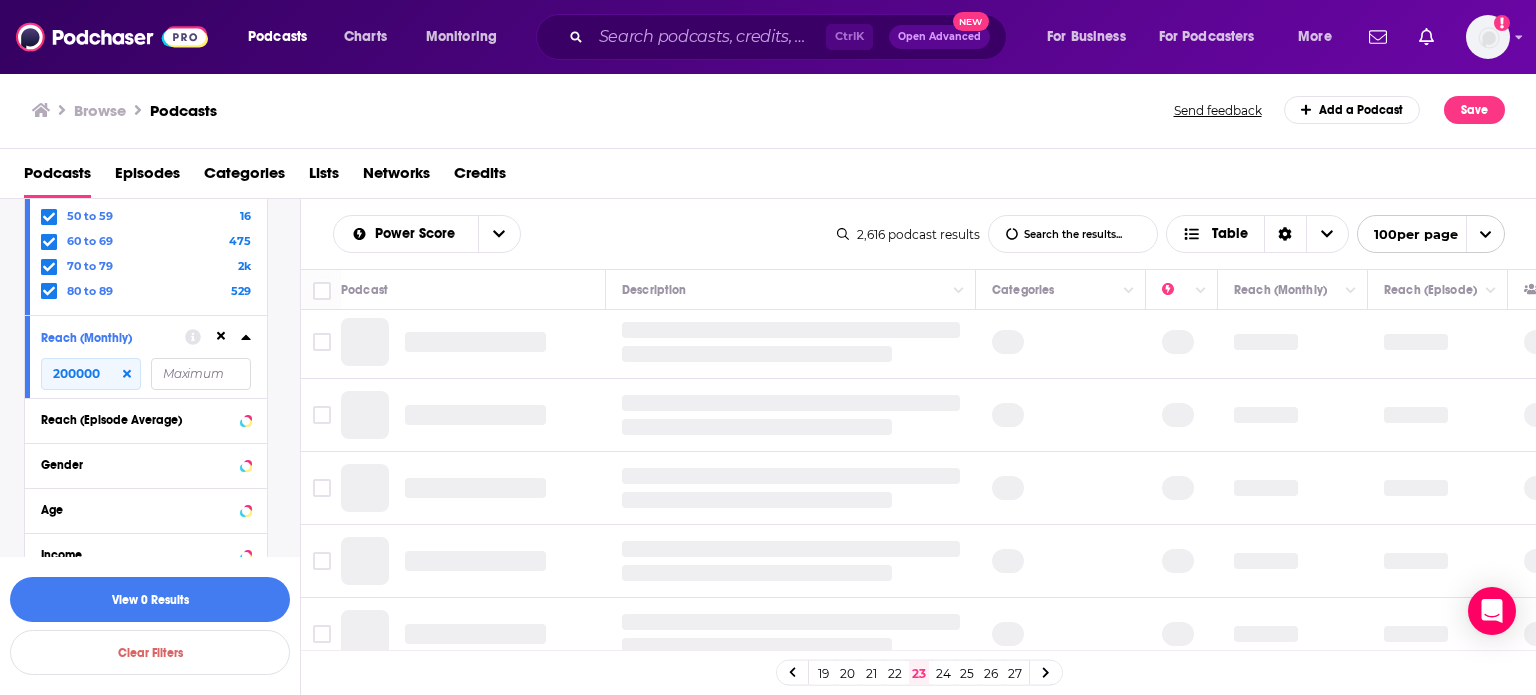 scroll, scrollTop: 100, scrollLeft: 0, axis: vertical 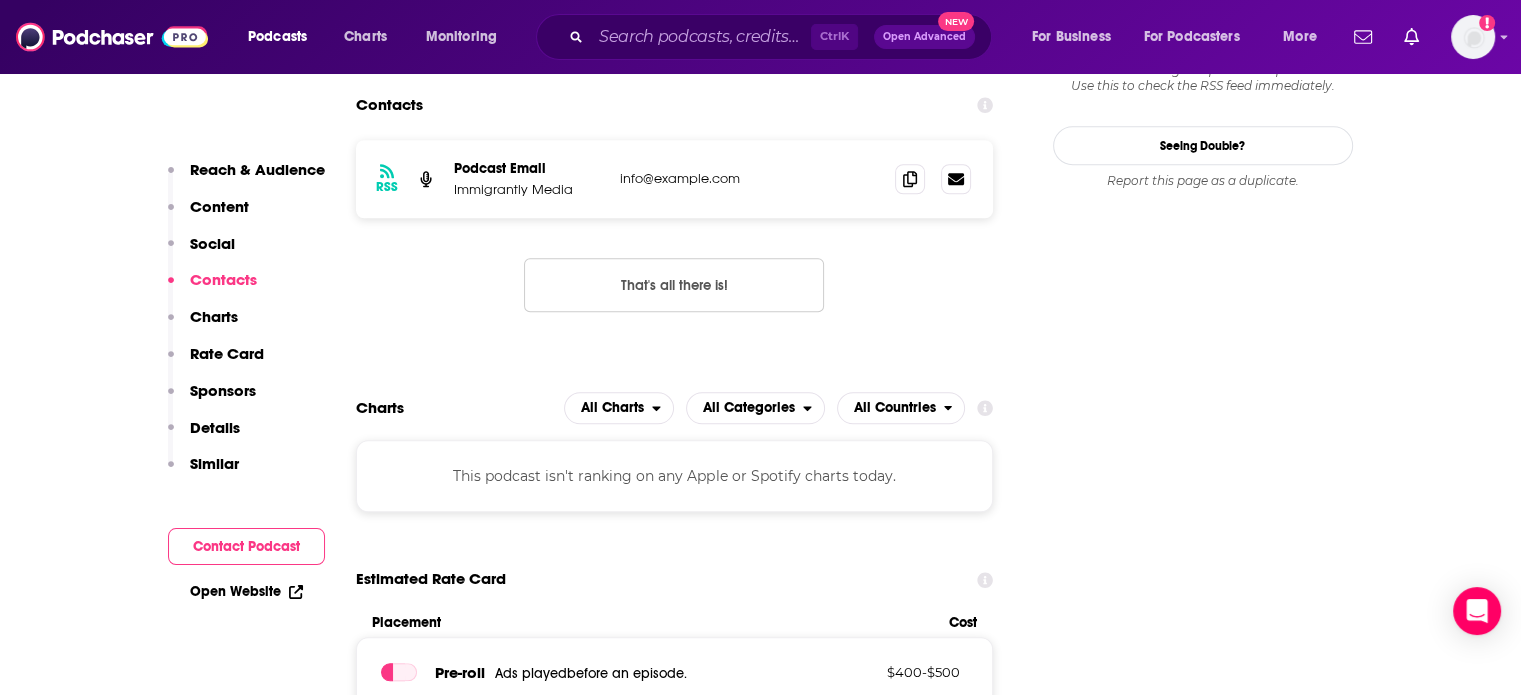 click on "RSS Podcast Email Immigrantly Media info@example.com info@example.com" at bounding box center [675, 179] 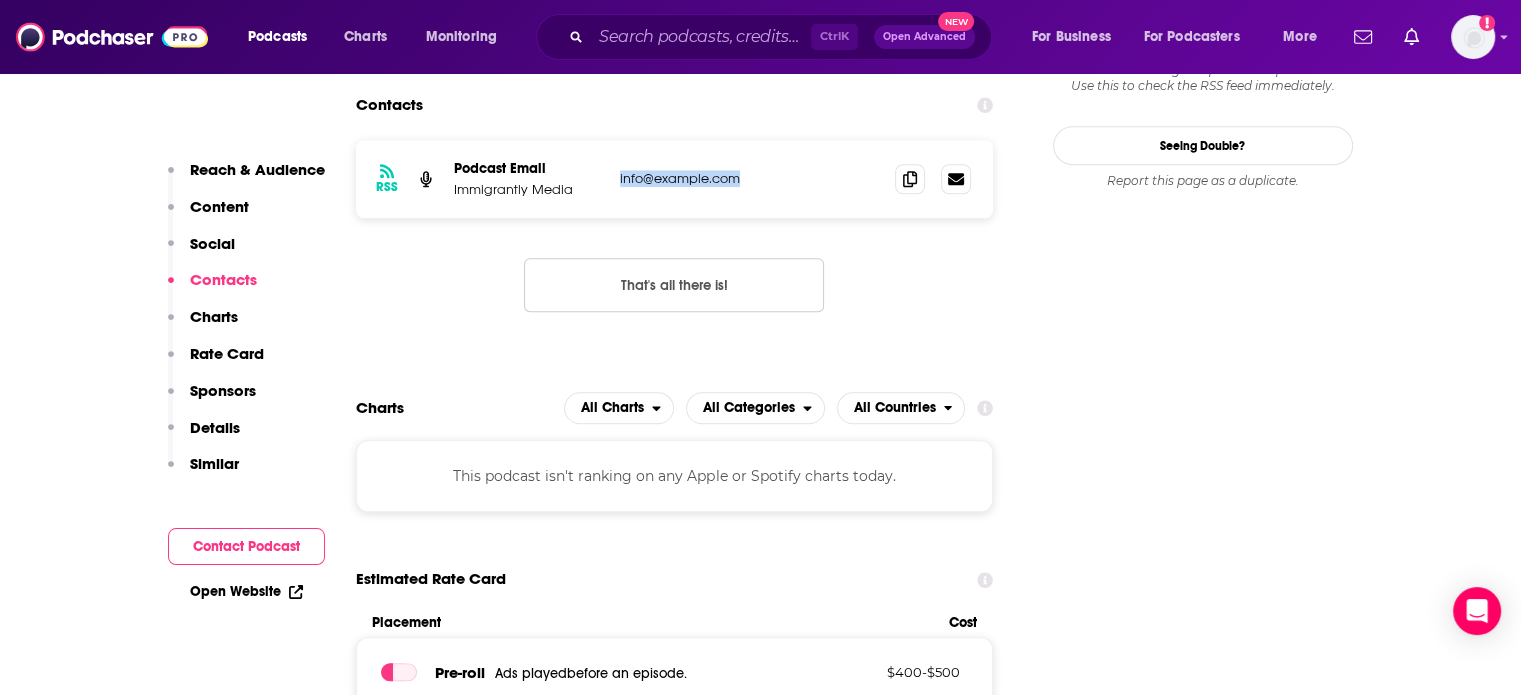click on "RSS Podcast Email Immigrantly Media info@example.com info@example.com" at bounding box center [675, 179] 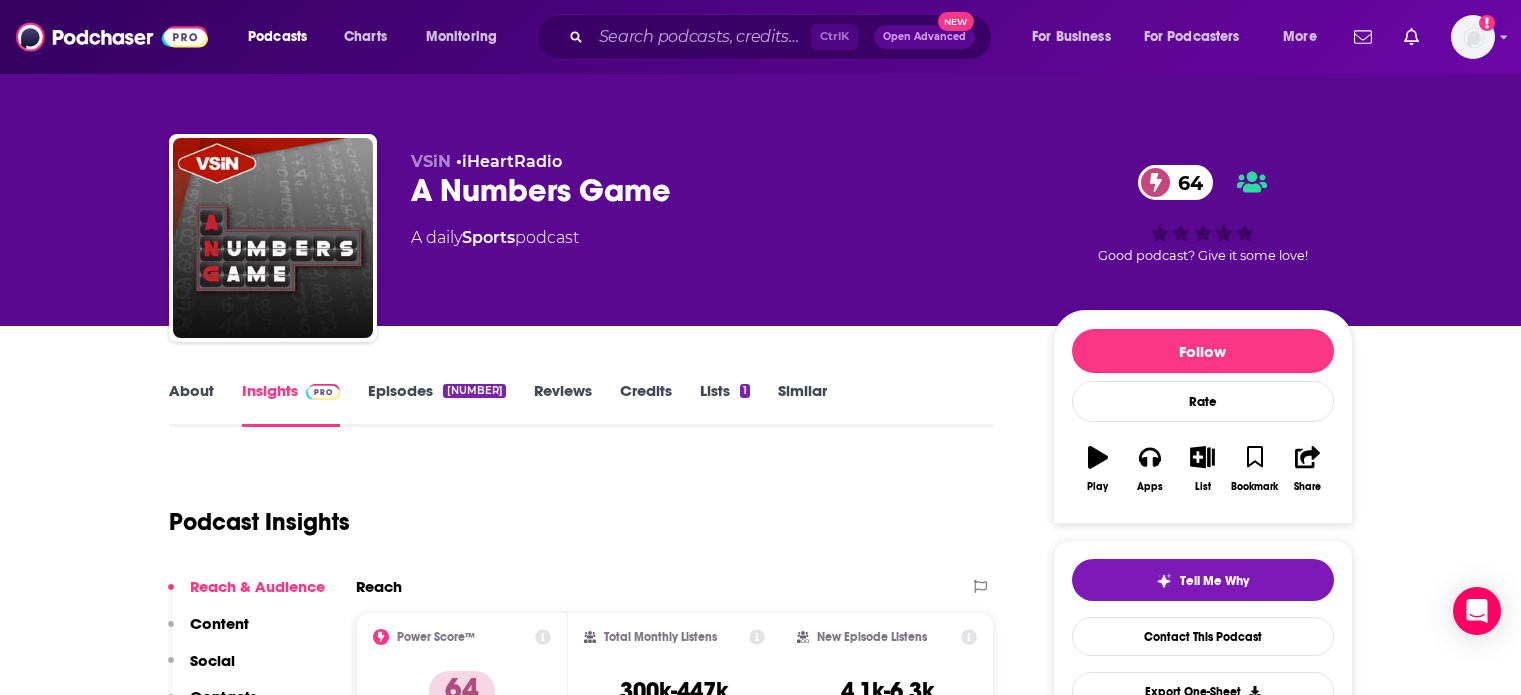 scroll, scrollTop: 0, scrollLeft: 0, axis: both 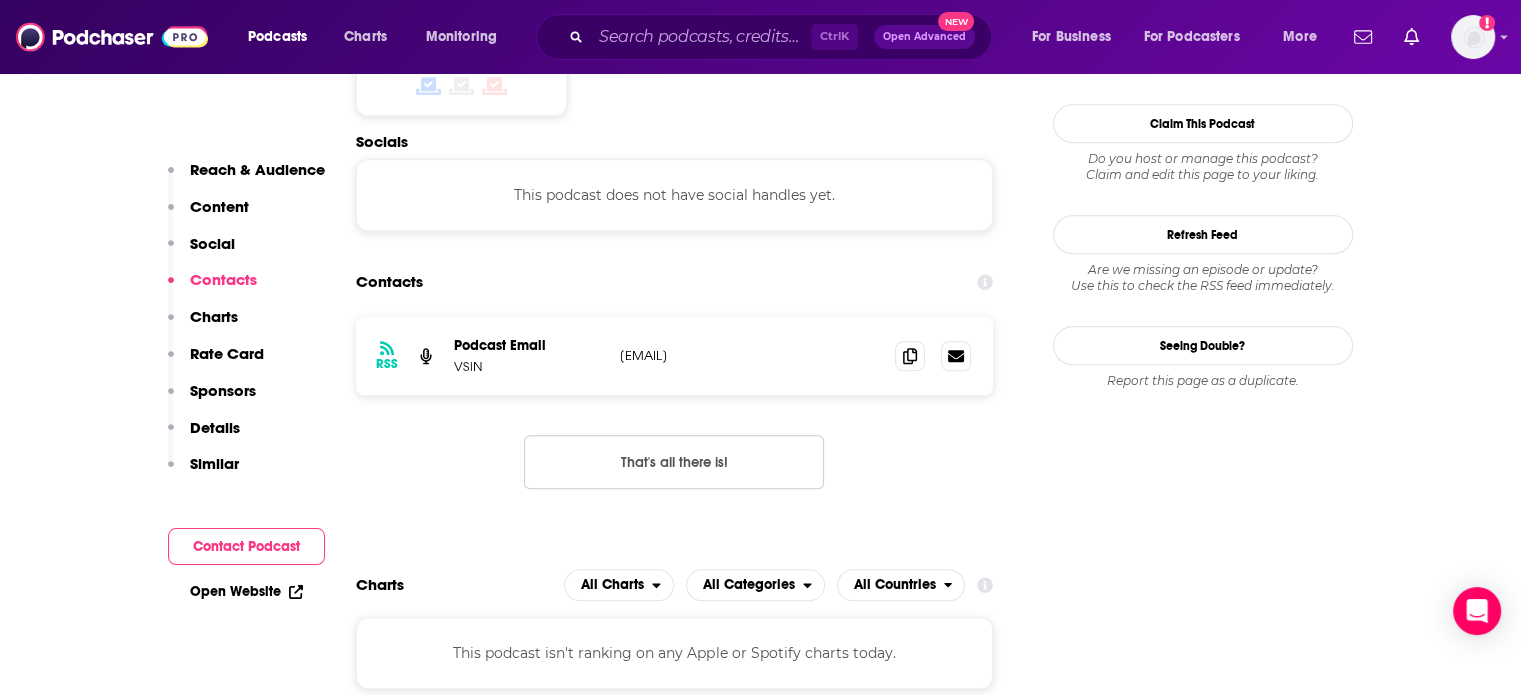 click on "podcasts@vsin.com" at bounding box center [750, 355] 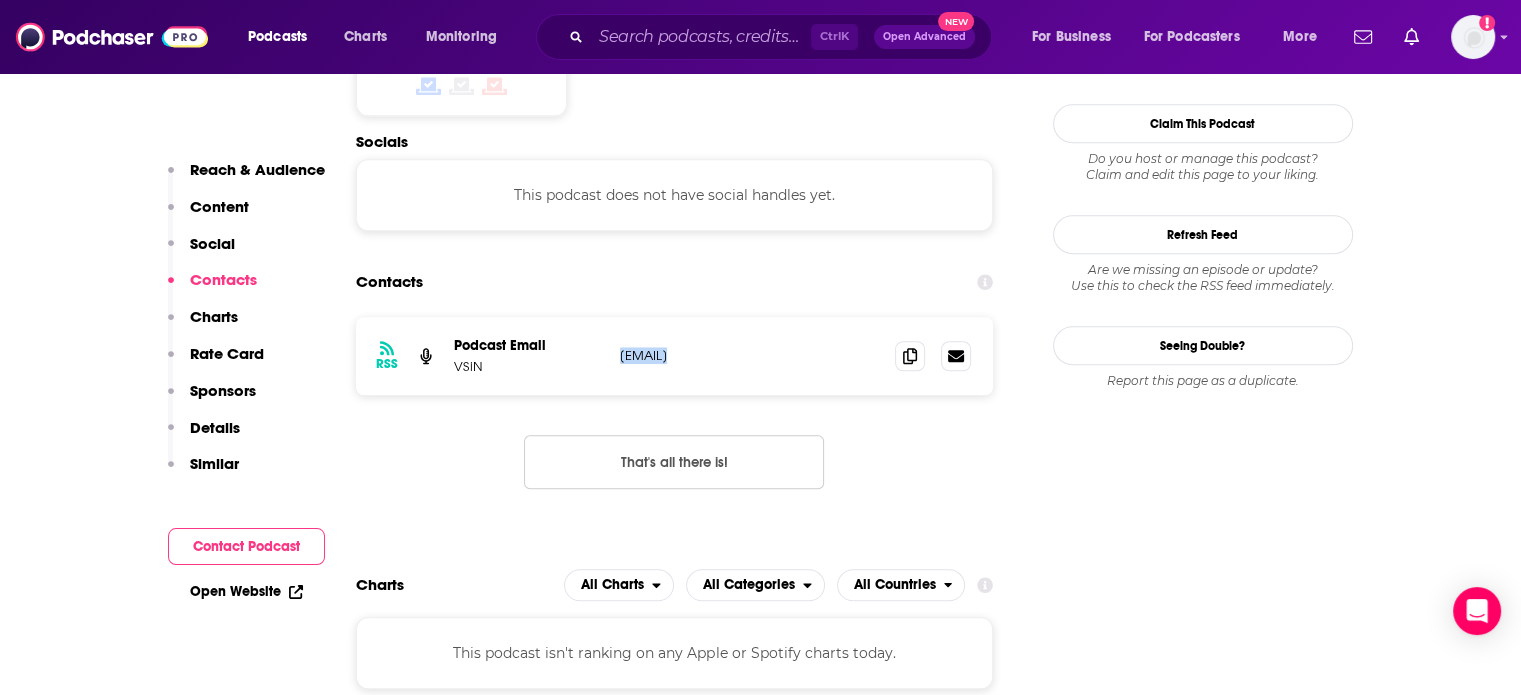 click on "podcasts@vsin.com" at bounding box center (750, 355) 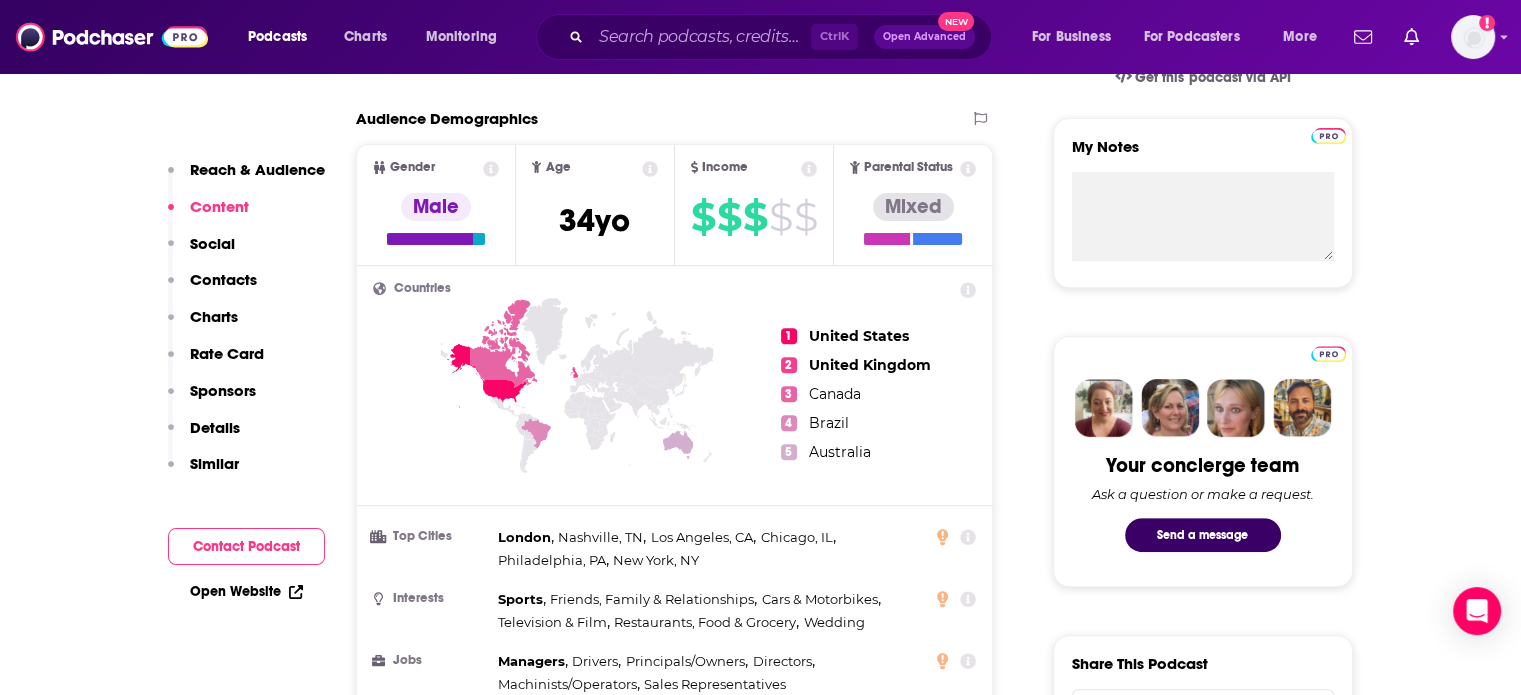 scroll, scrollTop: 0, scrollLeft: 0, axis: both 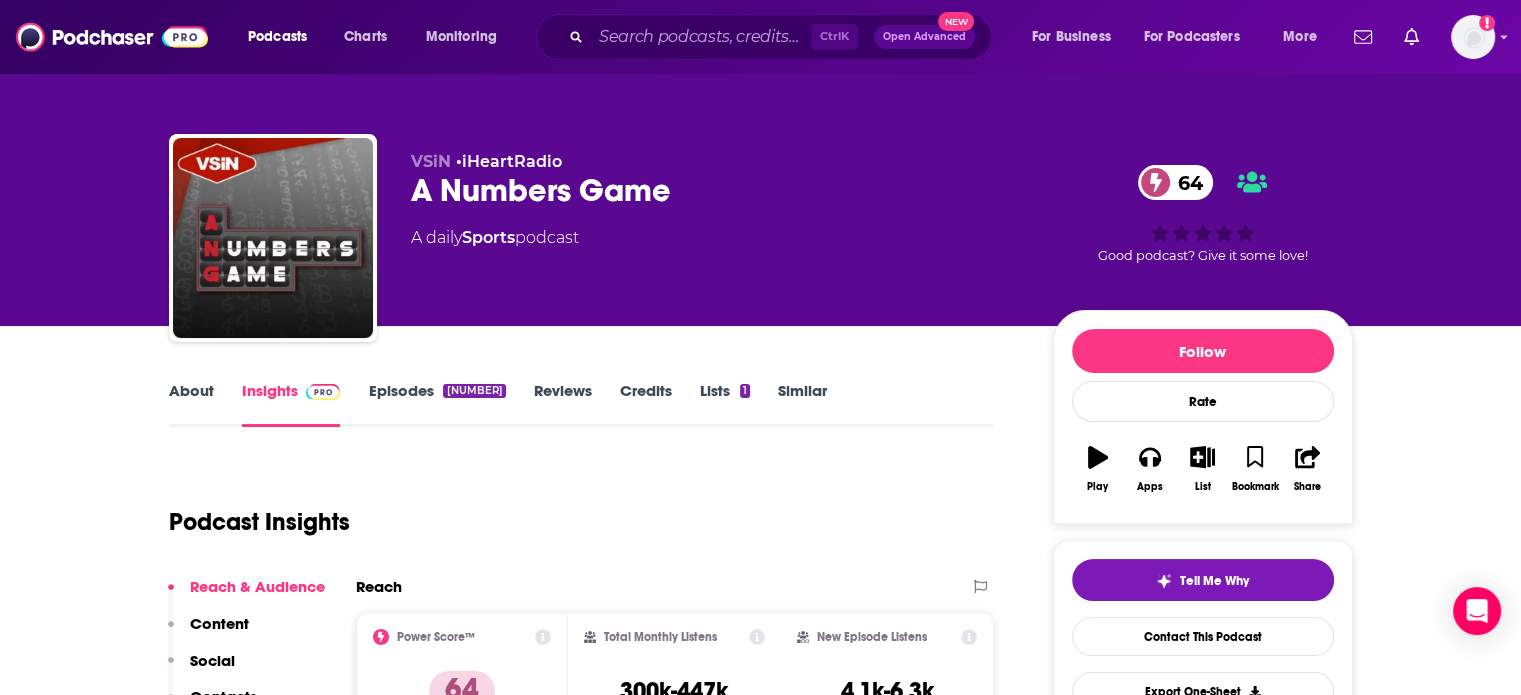 click on "A Numbers Game 64" at bounding box center (716, 190) 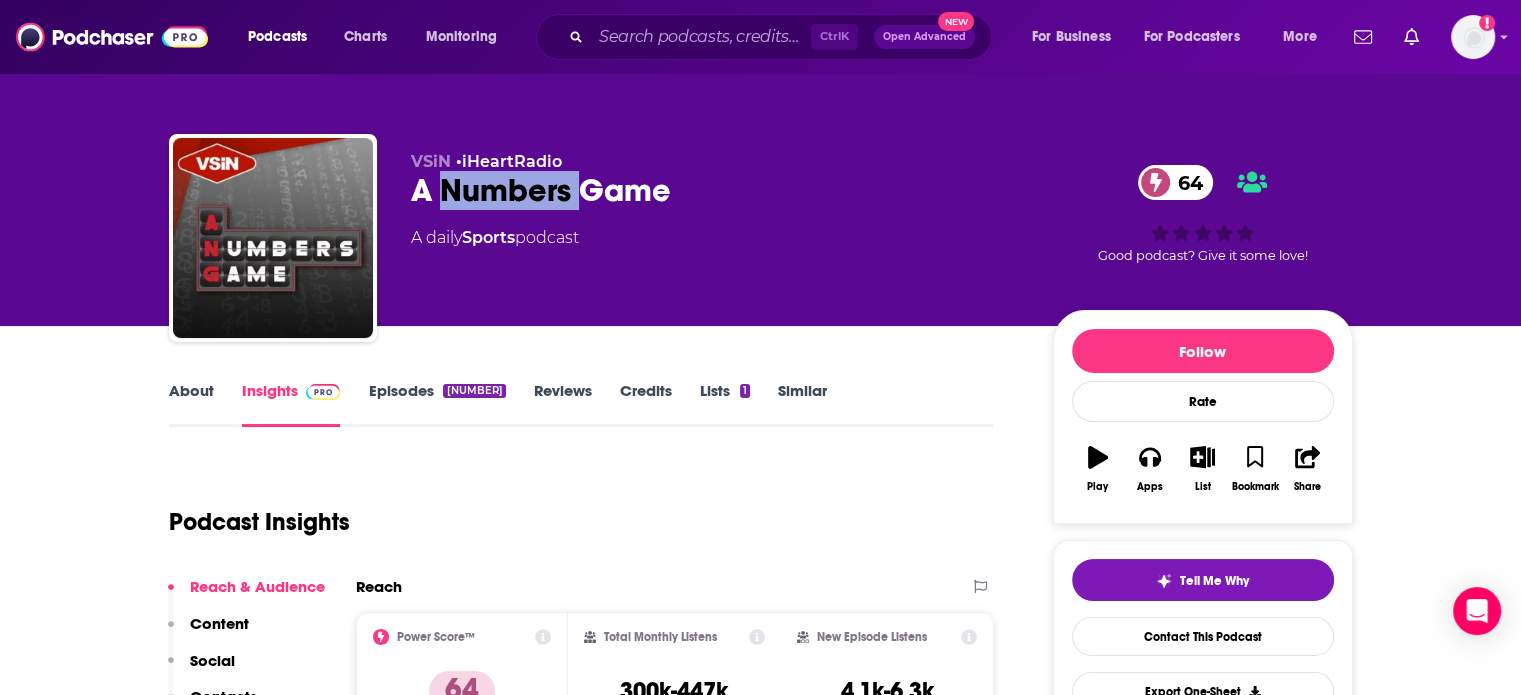 click on "A Numbers Game 64" at bounding box center (716, 190) 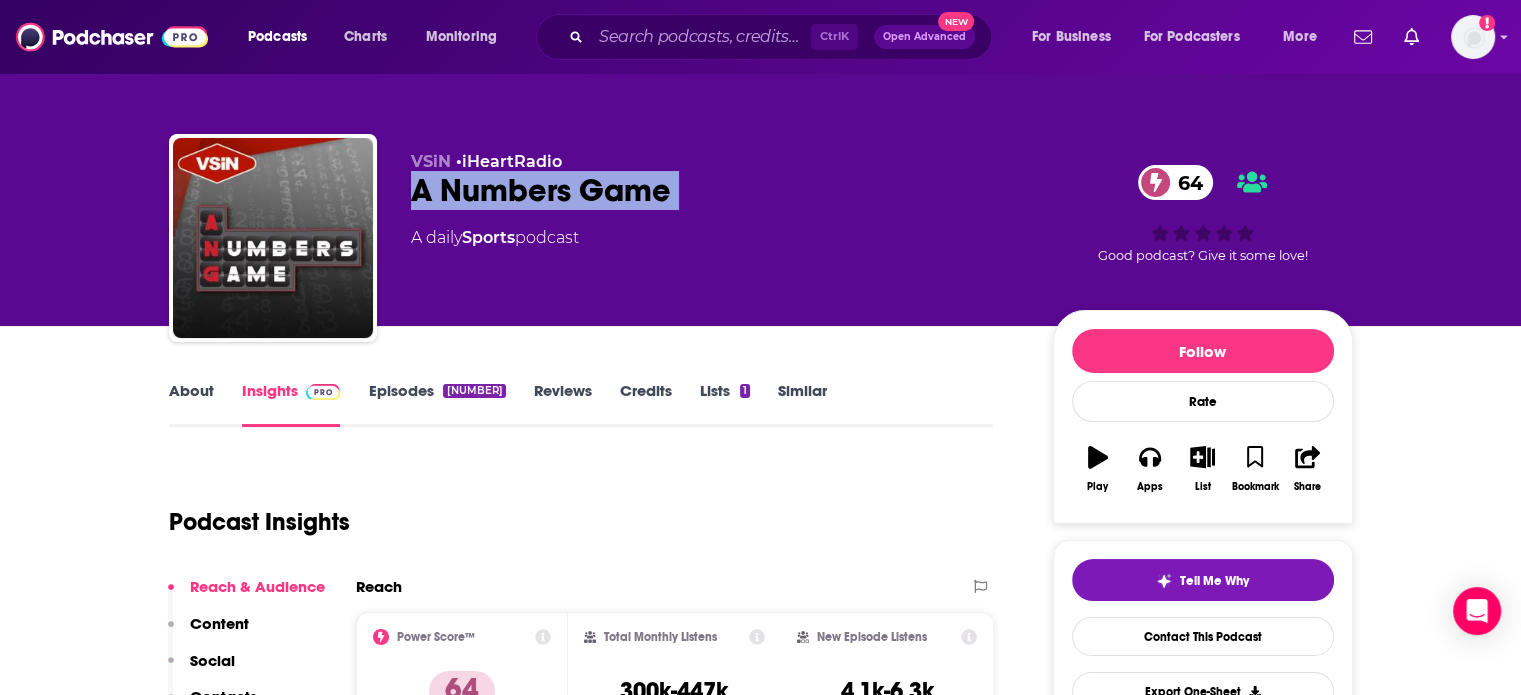 click on "A Numbers Game 64" at bounding box center (716, 190) 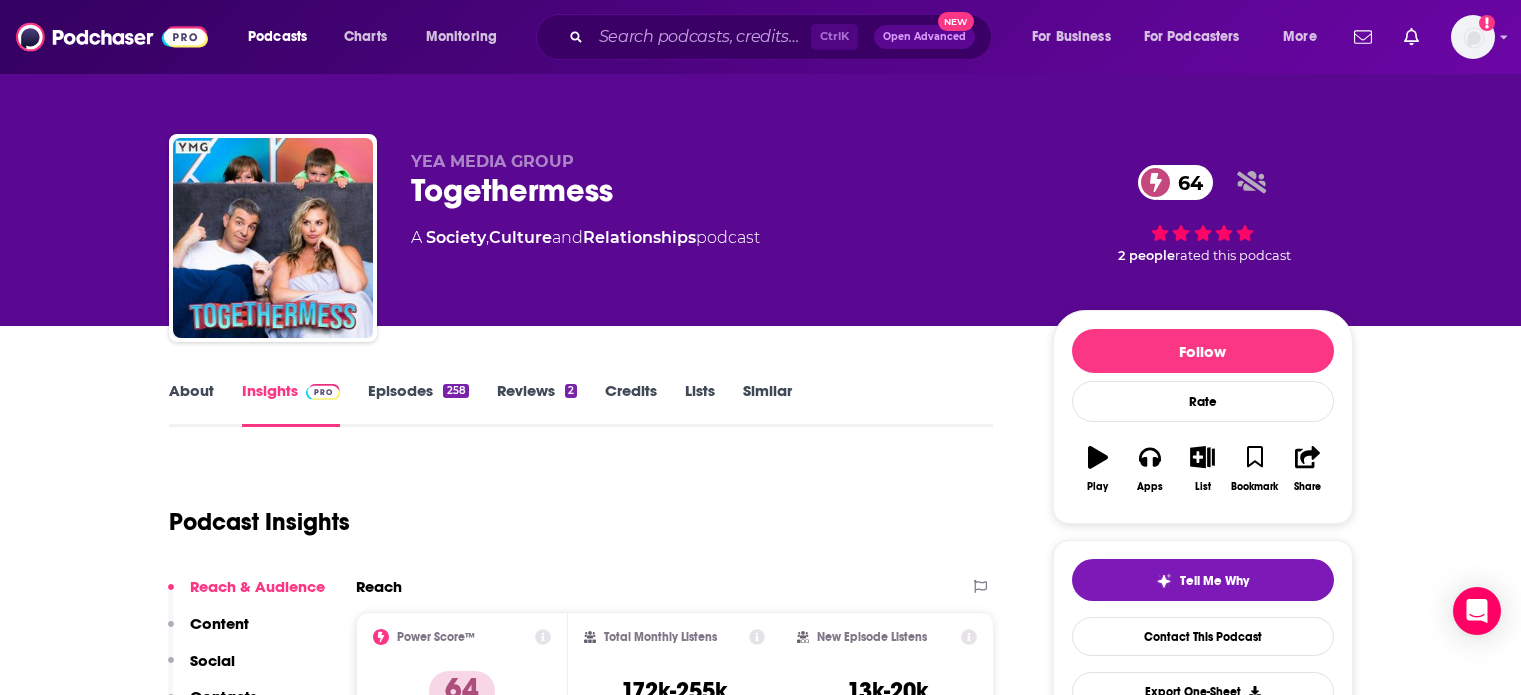 scroll, scrollTop: 0, scrollLeft: 0, axis: both 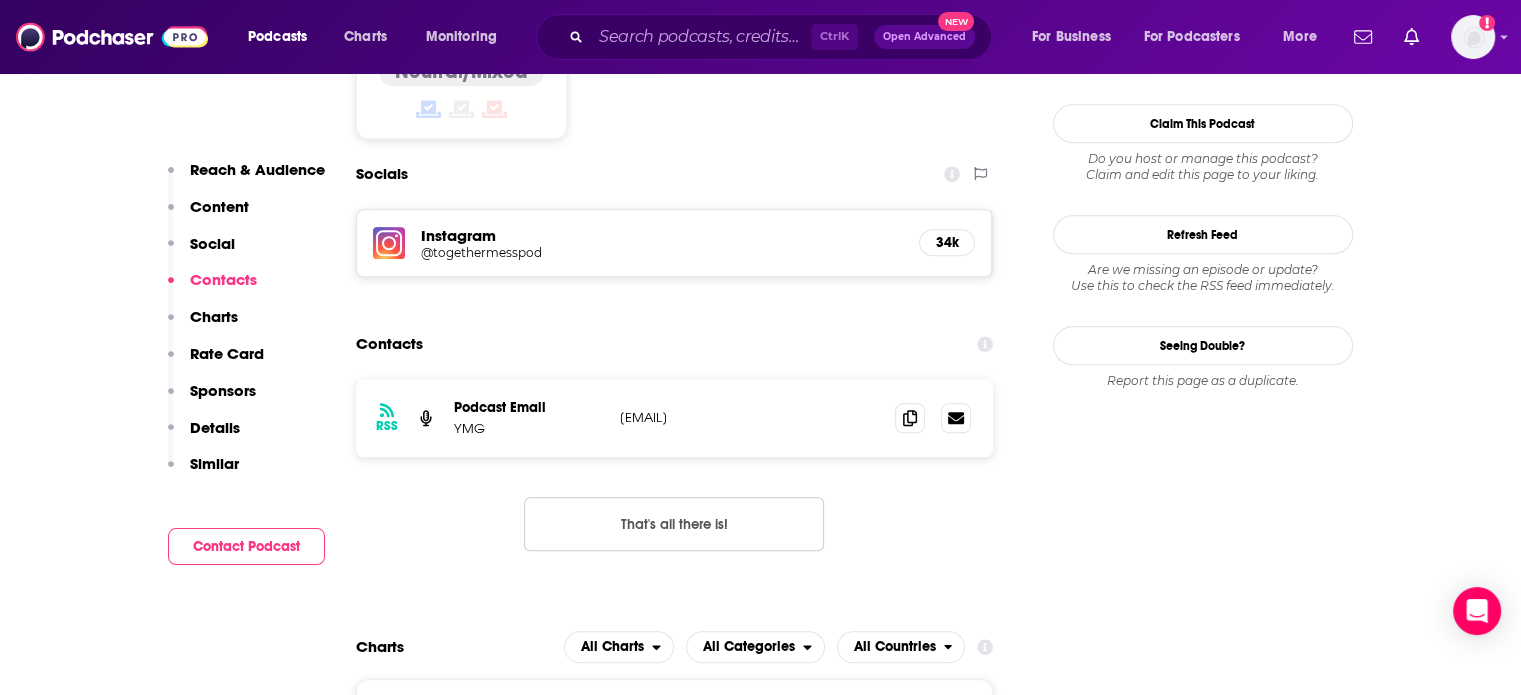 click on "[EMAIL]" at bounding box center [750, 417] 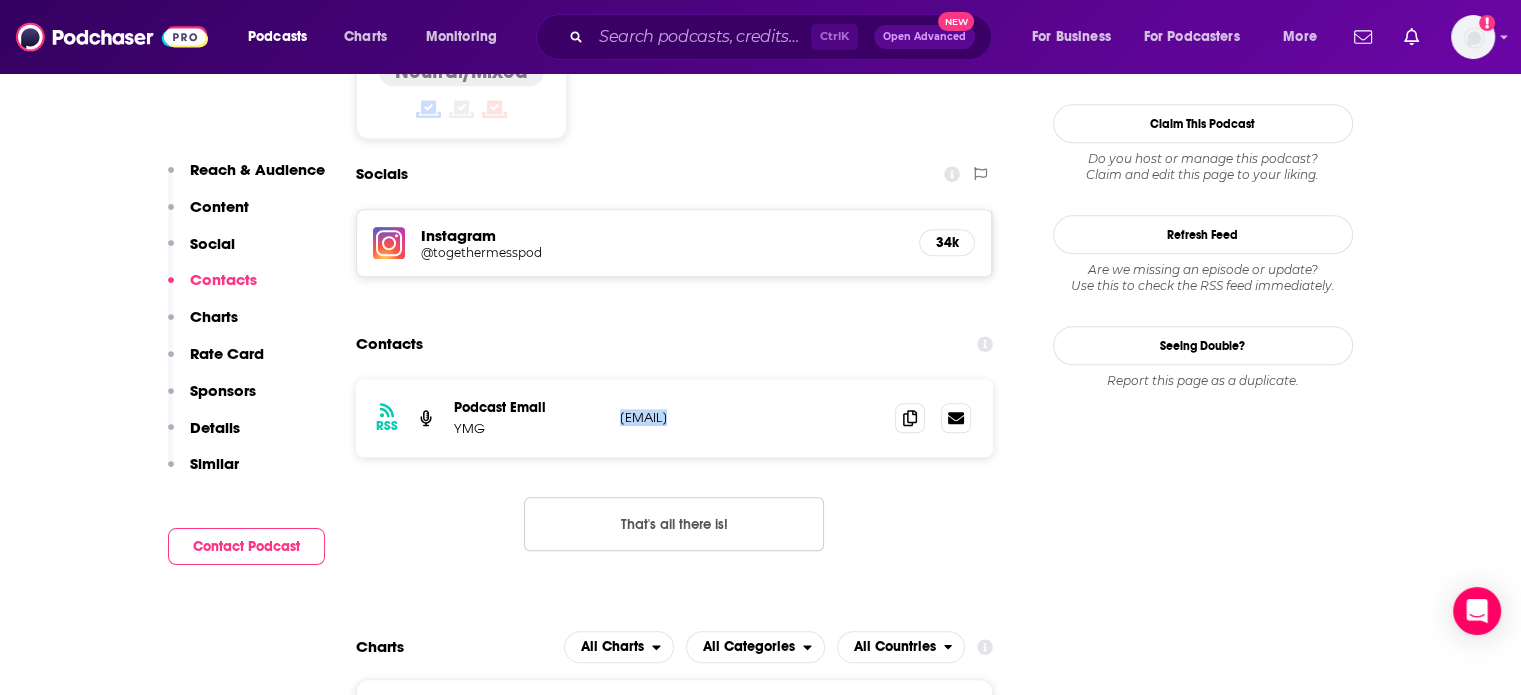 click on "[EMAIL]" at bounding box center (750, 417) 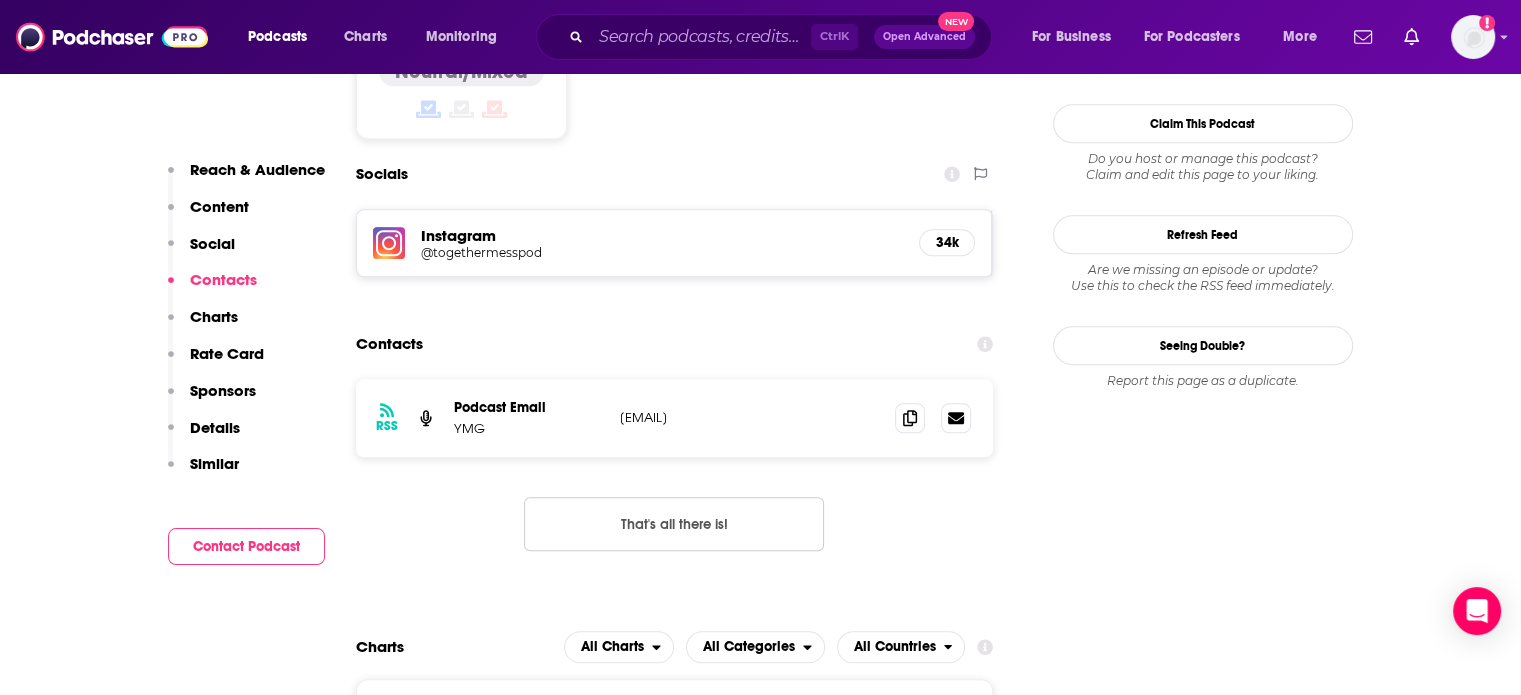 drag, startPoint x: 716, startPoint y: 419, endPoint x: 765, endPoint y: 421, distance: 49.0408 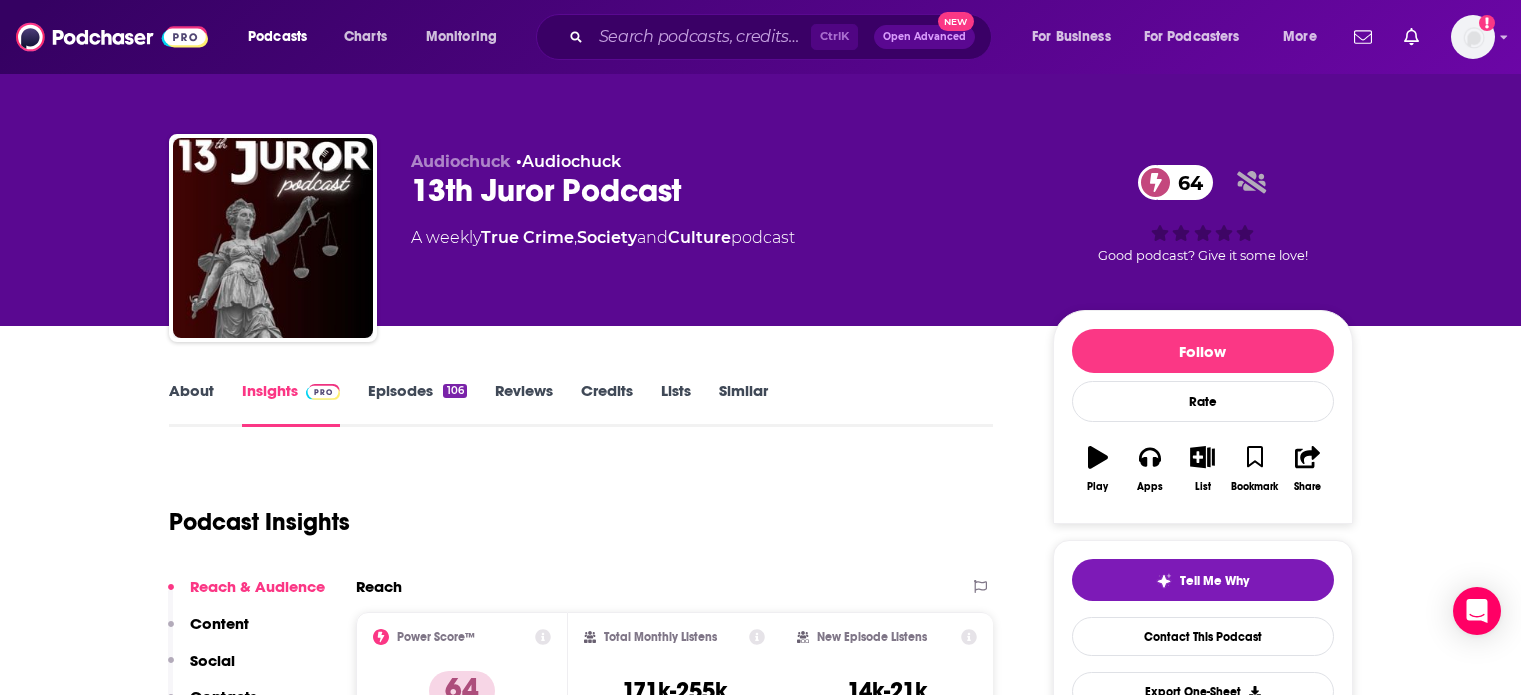 scroll, scrollTop: 0, scrollLeft: 0, axis: both 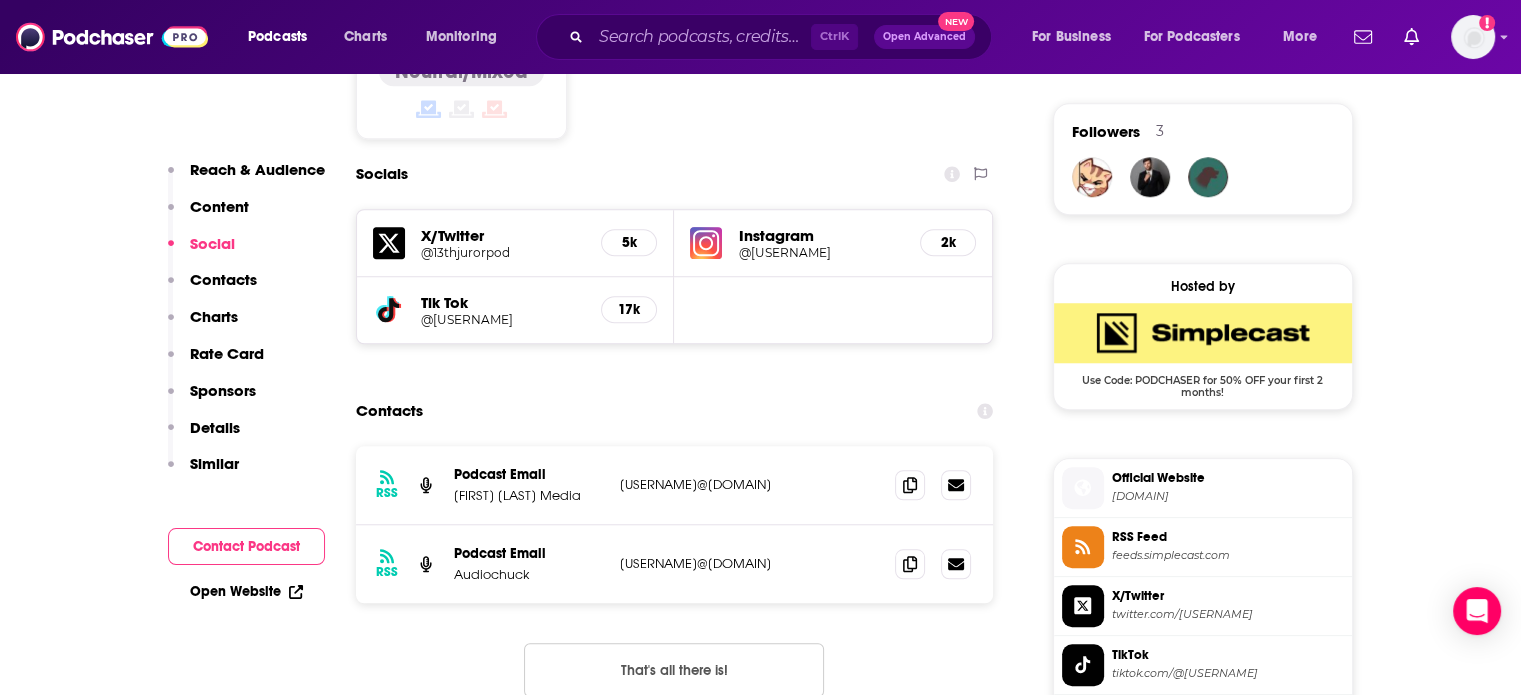 click on "RSS Podcast Email [FIRST] [LAST] Media [USERNAME]@[DOMAIN] [USERNAME]@[DOMAIN]" at bounding box center (675, 485) 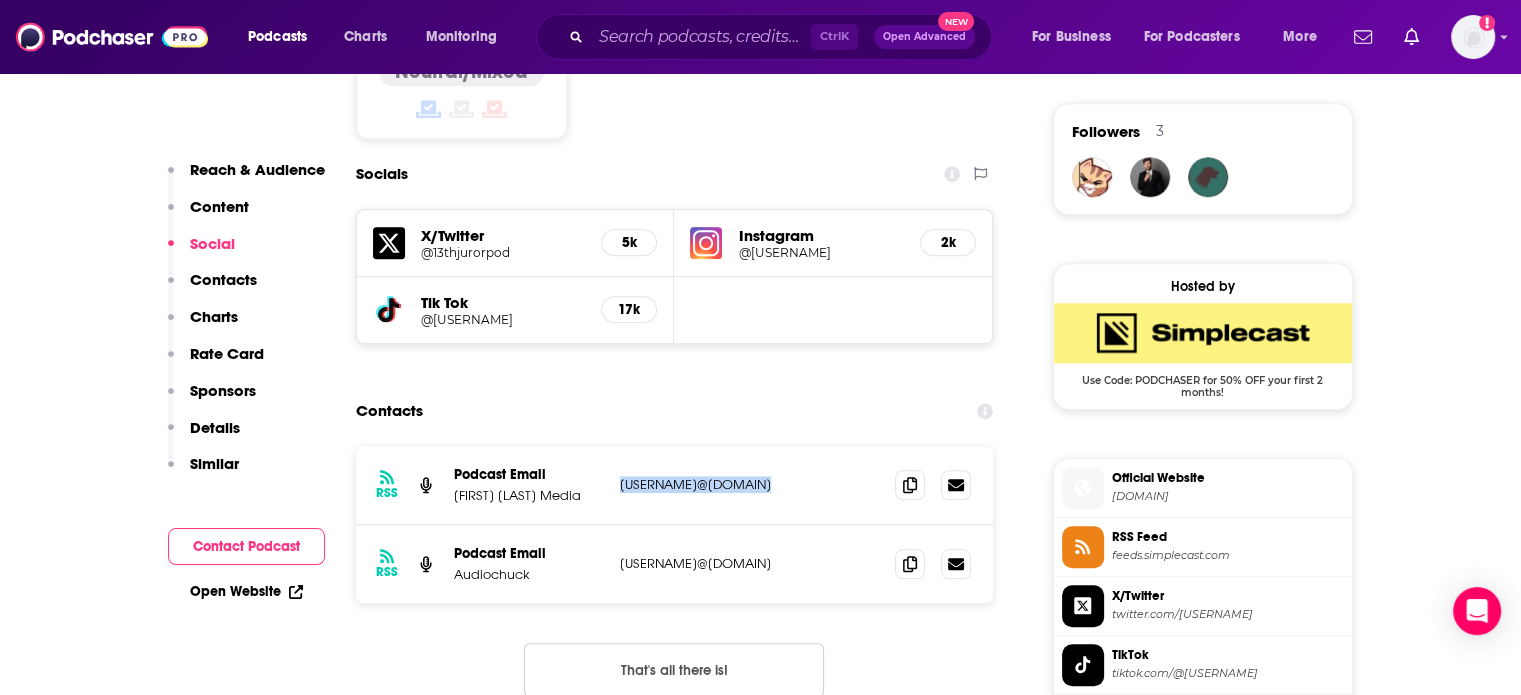 click on "RSS   Podcast Email Brandi Churchwell Media brandi@brandichurchwell.com brandi@brandichurchwell.com" at bounding box center [675, 485] 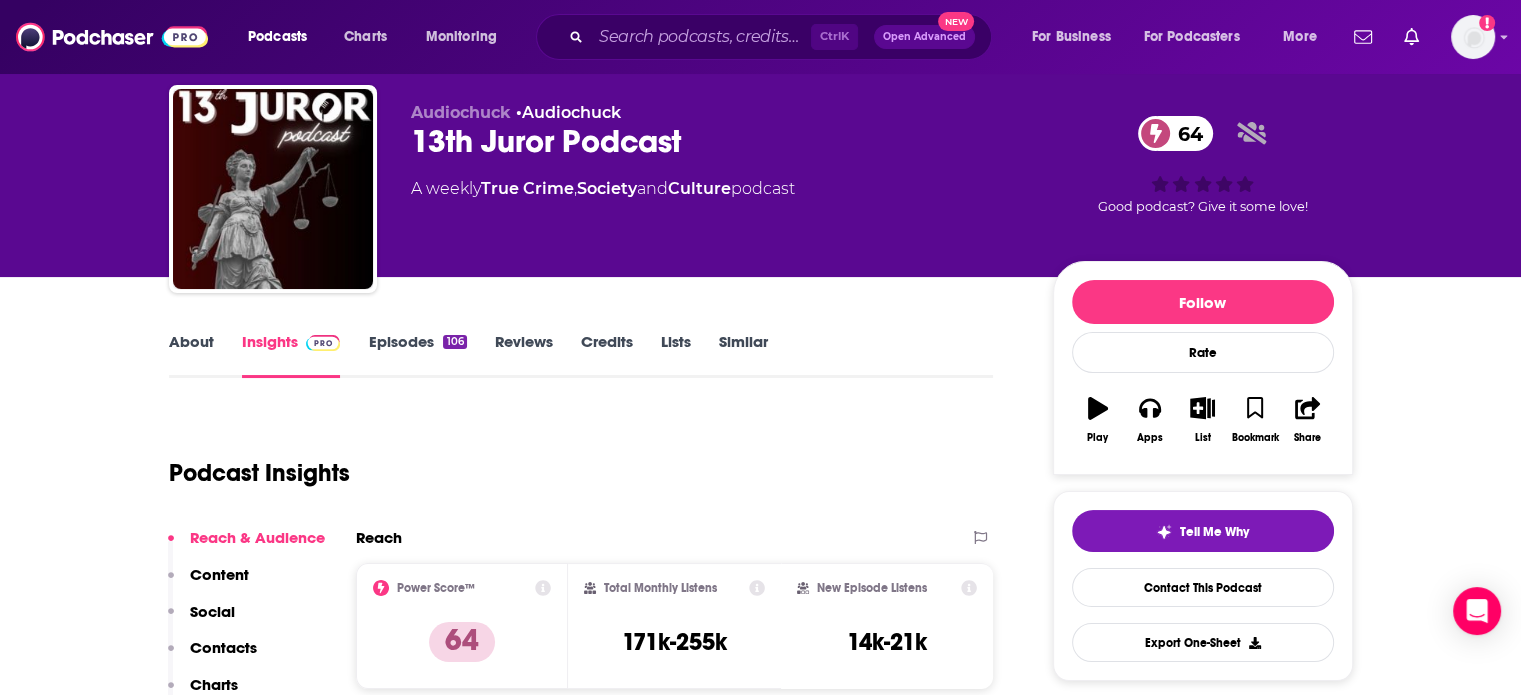 scroll, scrollTop: 0, scrollLeft: 0, axis: both 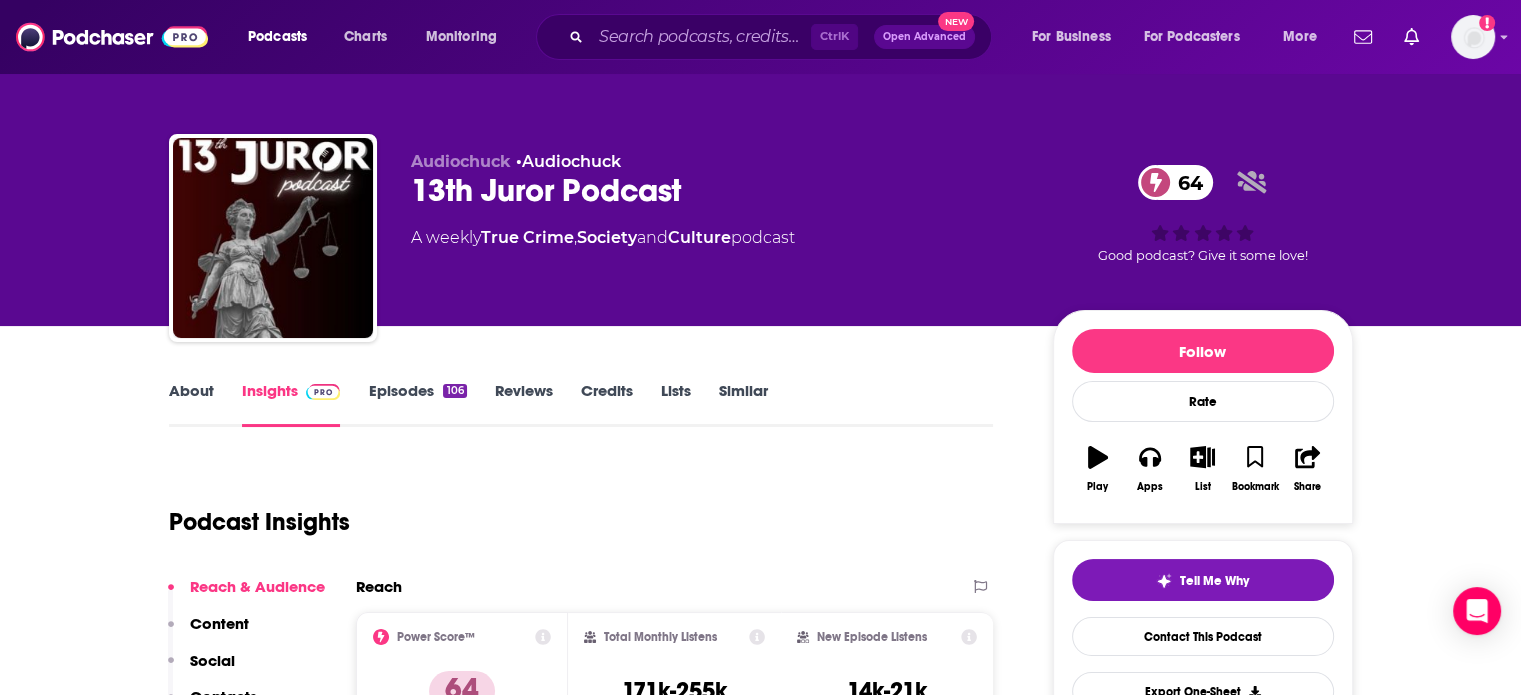 click on "13th Juror Podcast 64" at bounding box center (716, 190) 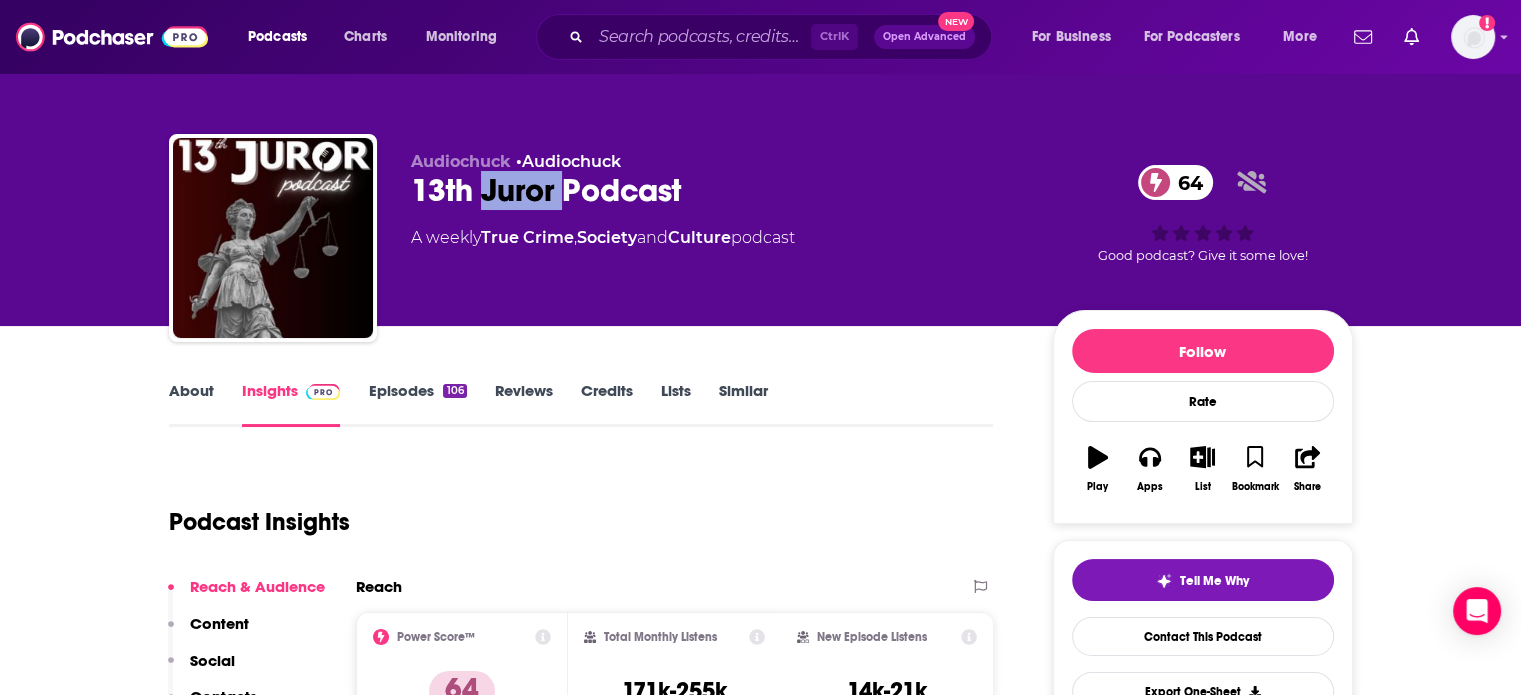 click on "13th Juror Podcast 64" at bounding box center (716, 190) 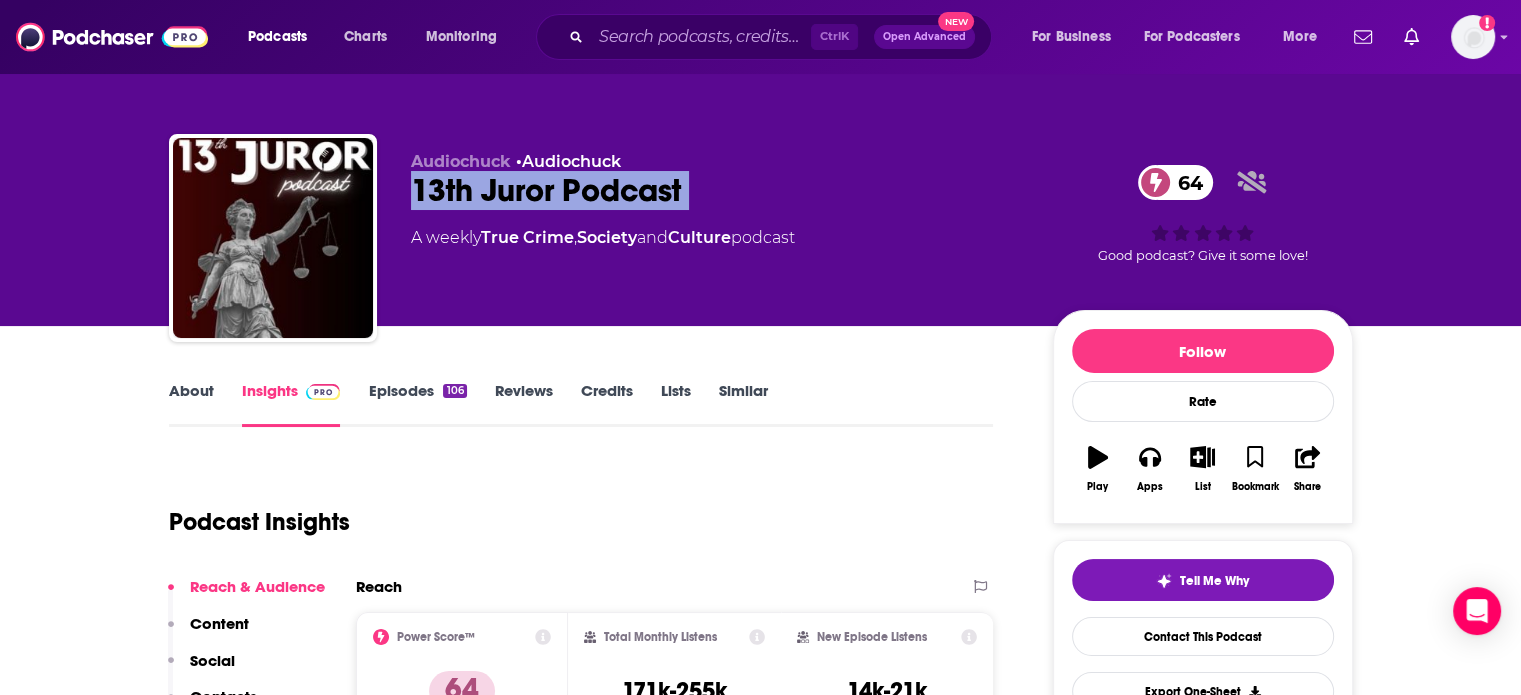 click on "13th Juror Podcast 64" at bounding box center (716, 190) 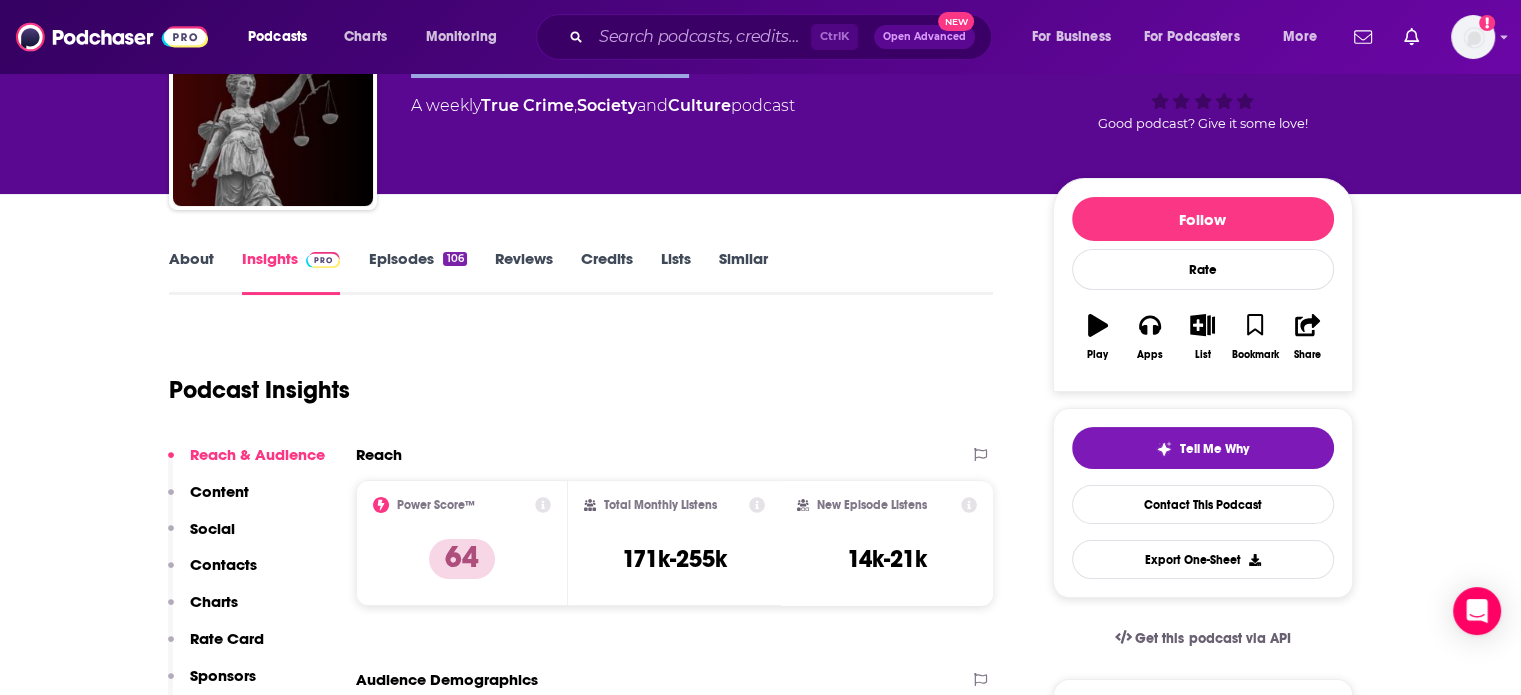 scroll, scrollTop: 0, scrollLeft: 0, axis: both 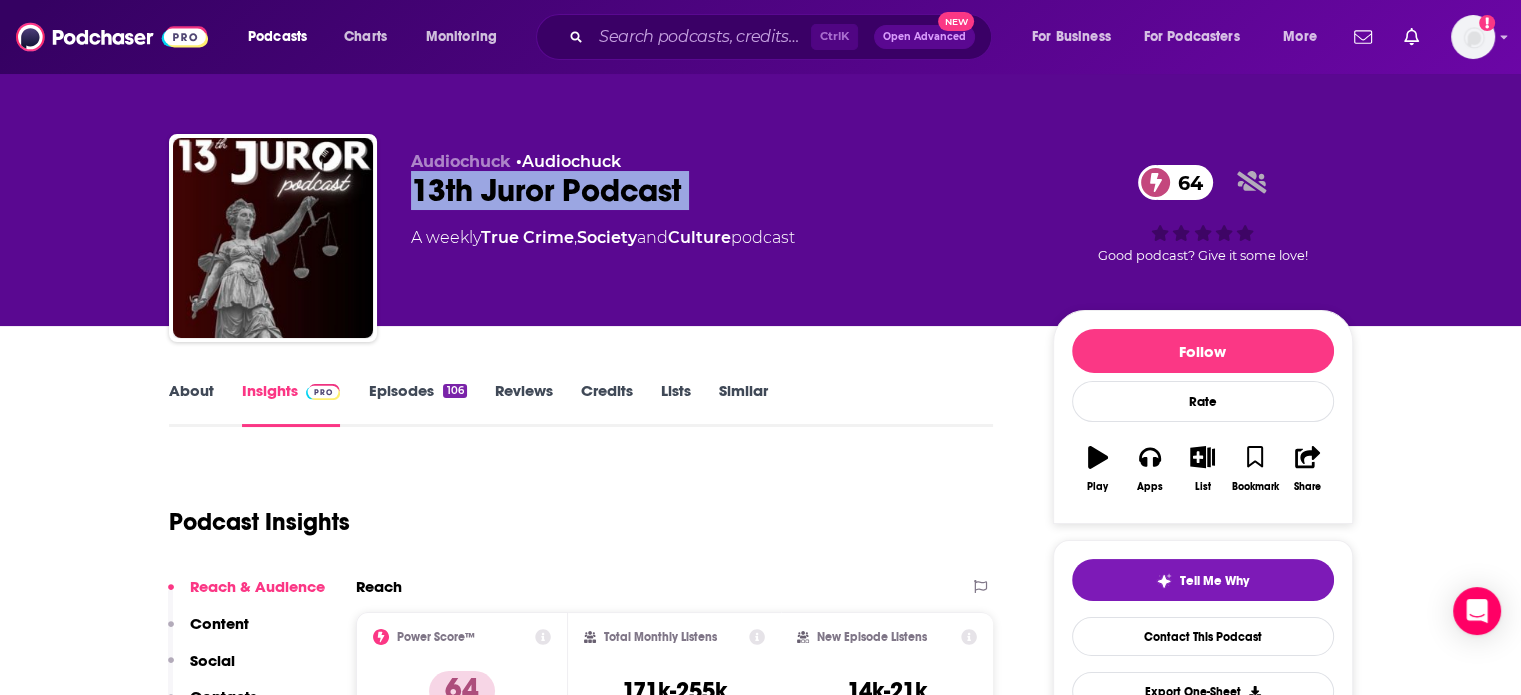 click on "About" at bounding box center (191, 404) 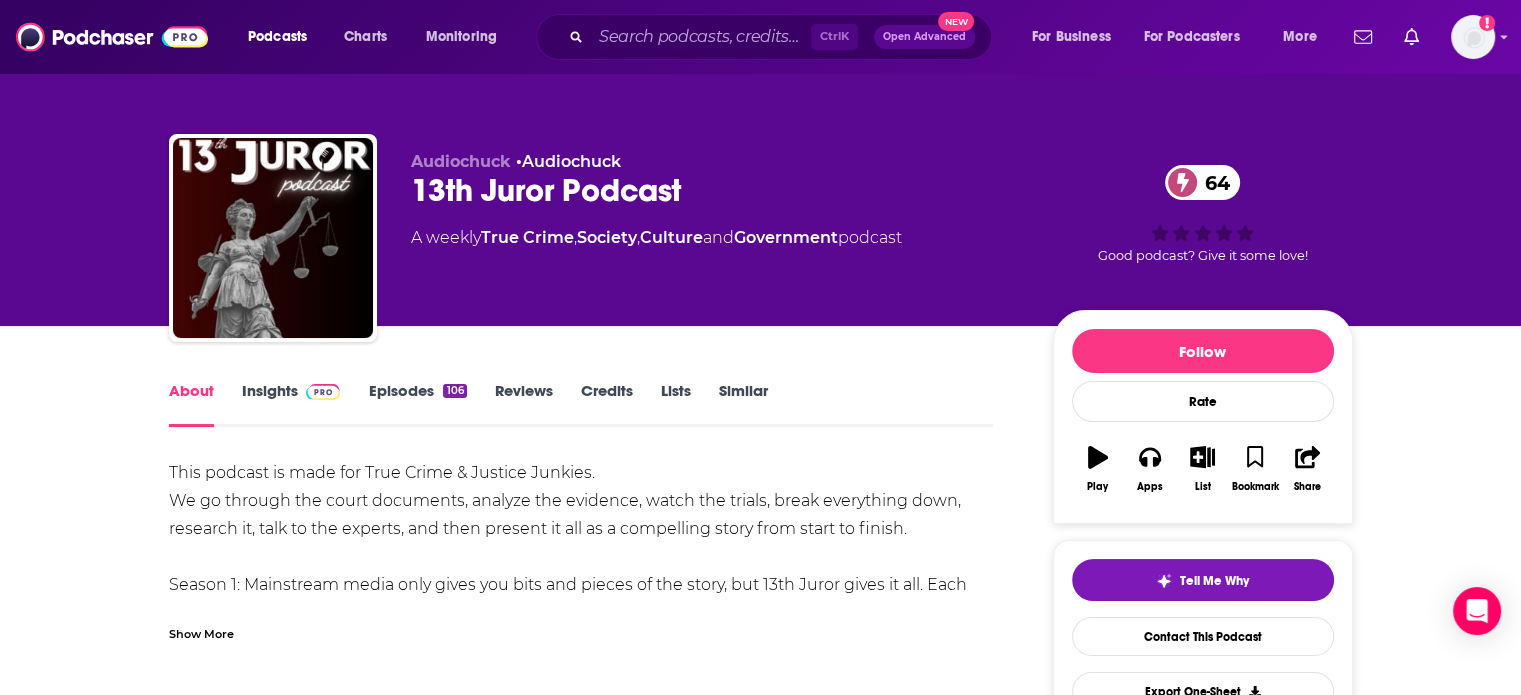 click on "Show More" at bounding box center (201, 632) 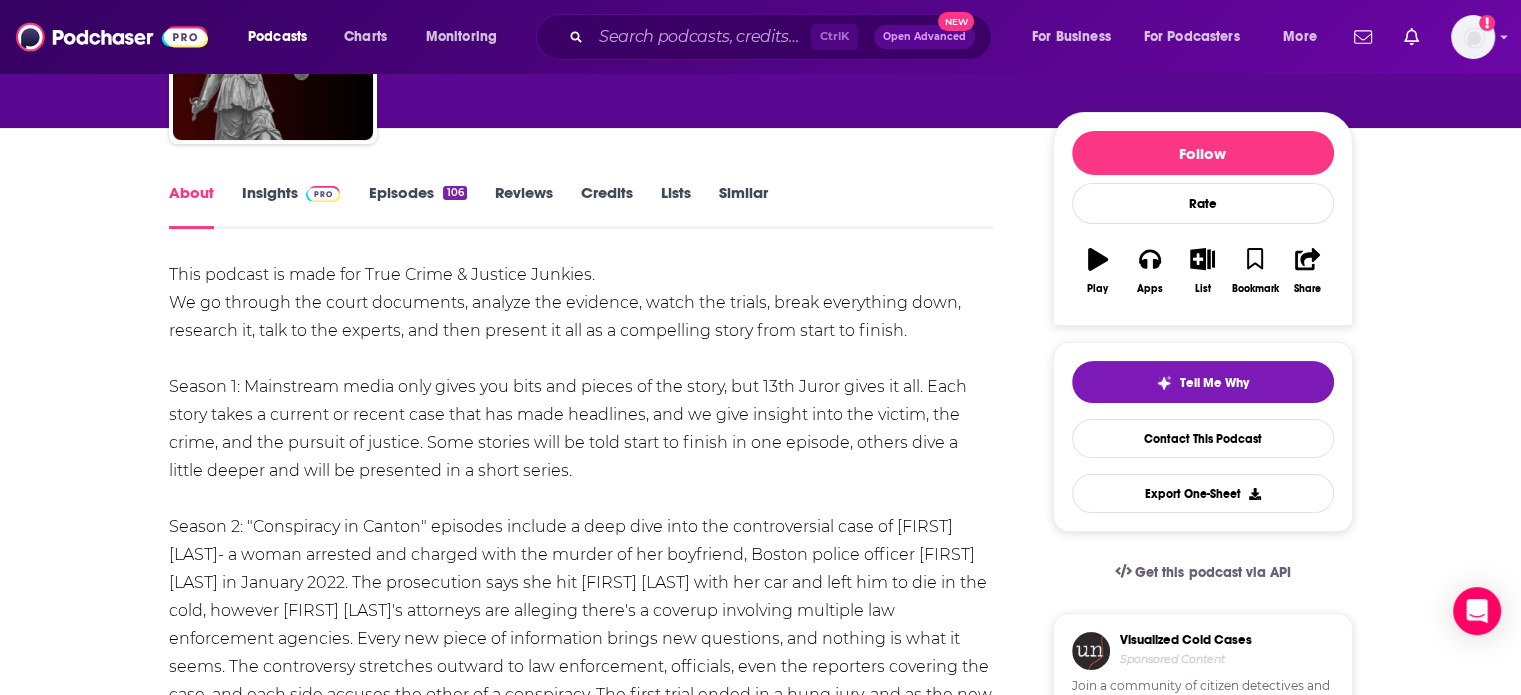scroll, scrollTop: 200, scrollLeft: 0, axis: vertical 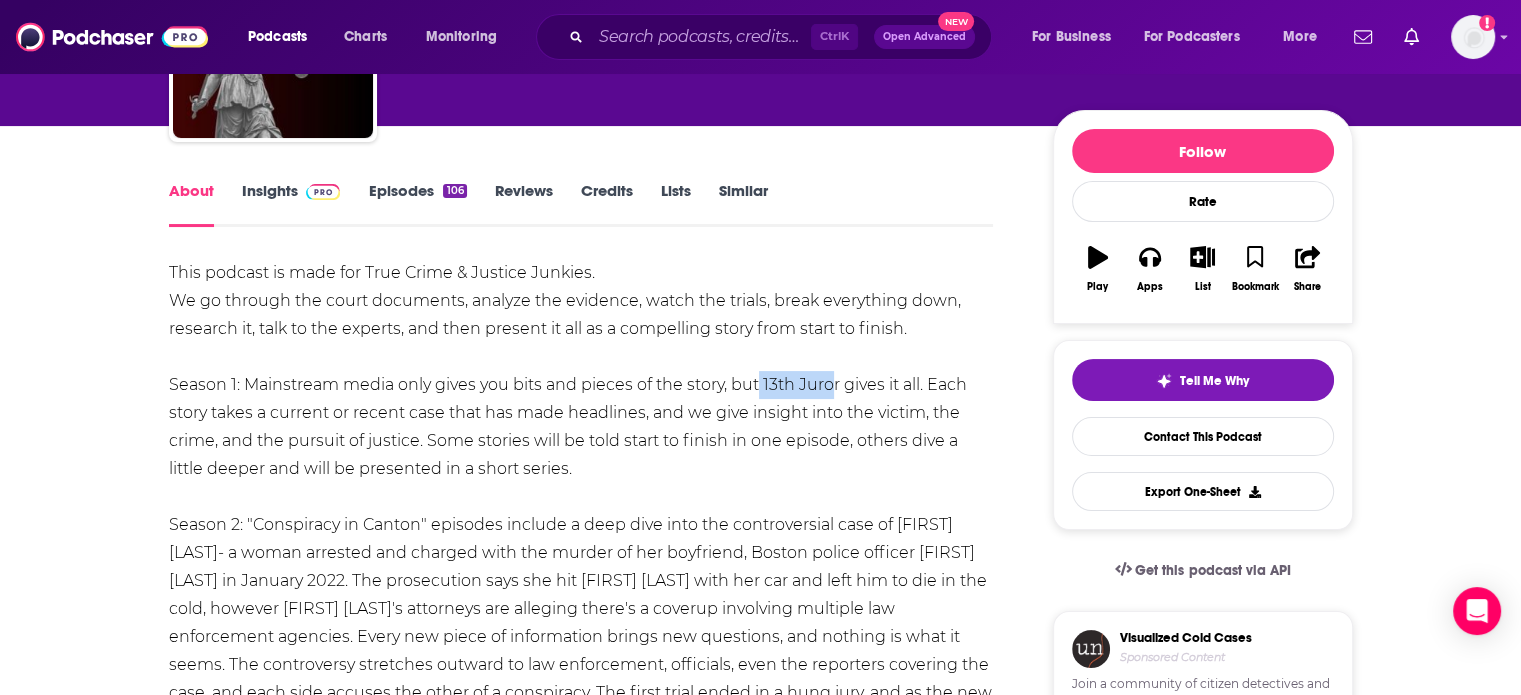 drag, startPoint x: 752, startPoint y: 383, endPoint x: 822, endPoint y: 388, distance: 70.178345 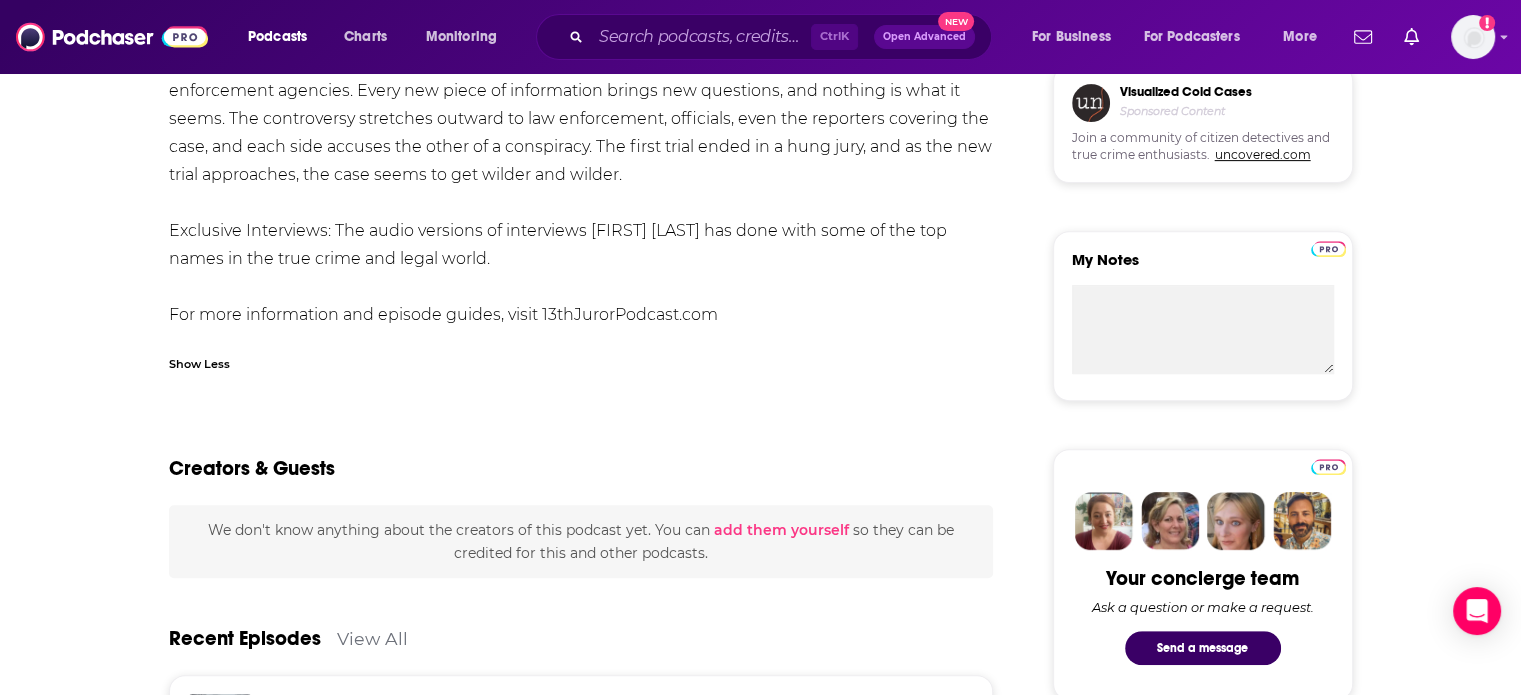 scroll, scrollTop: 600, scrollLeft: 0, axis: vertical 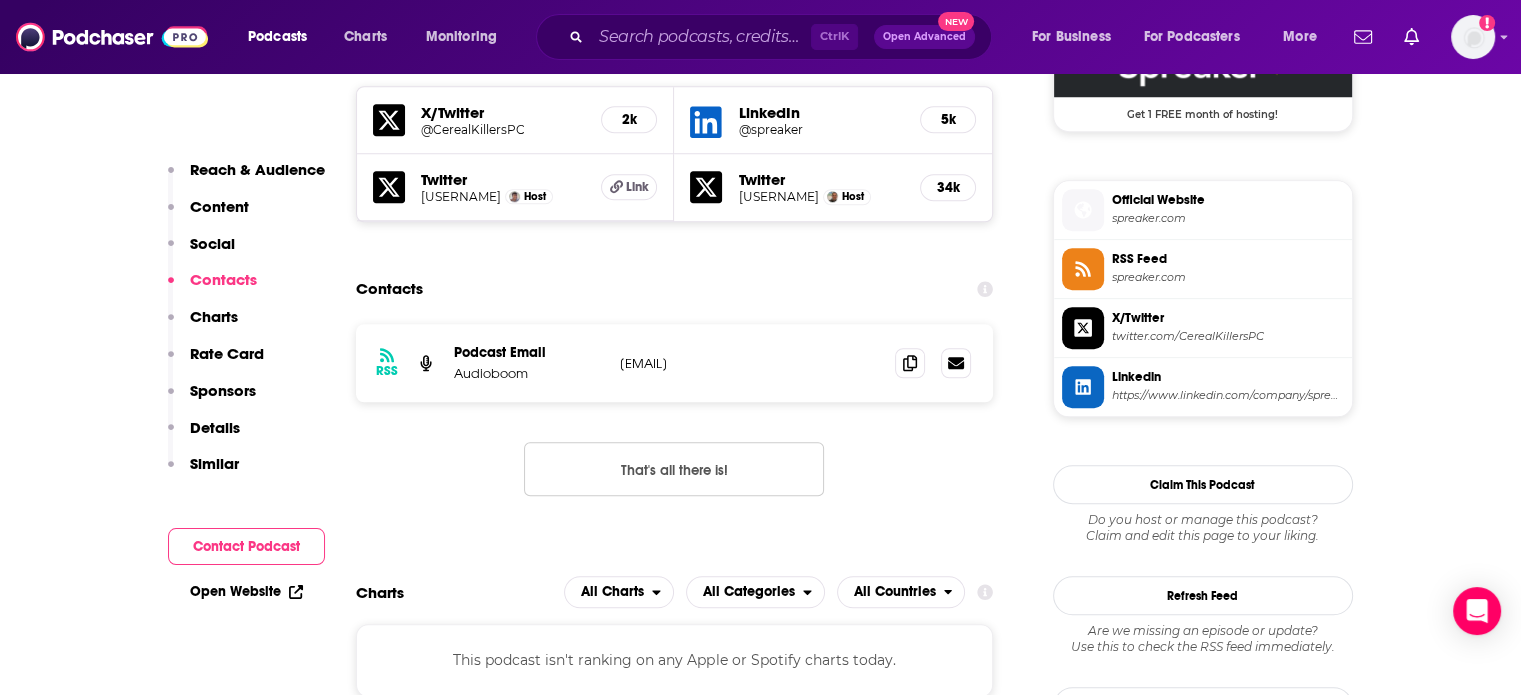 click on "[EMAIL]" at bounding box center [750, 363] 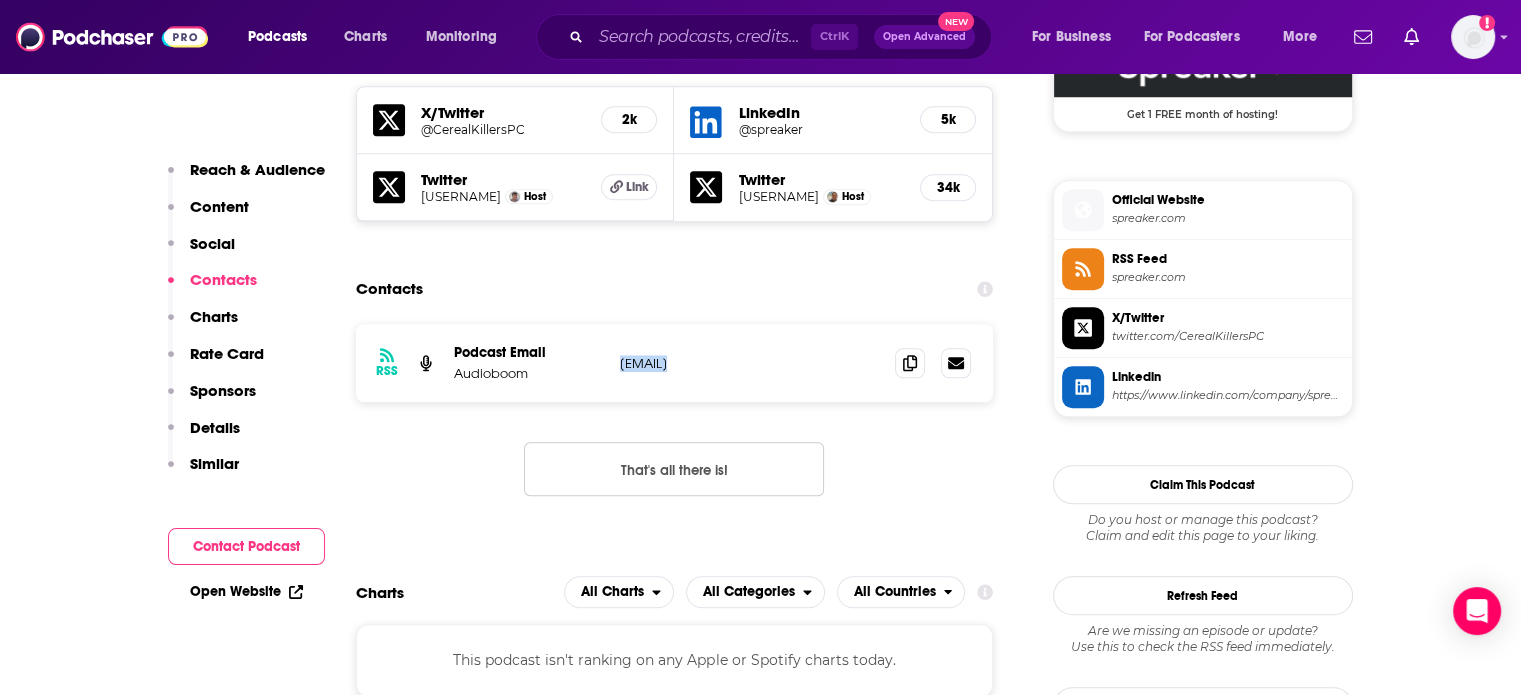 click on "[EMAIL]" at bounding box center (750, 363) 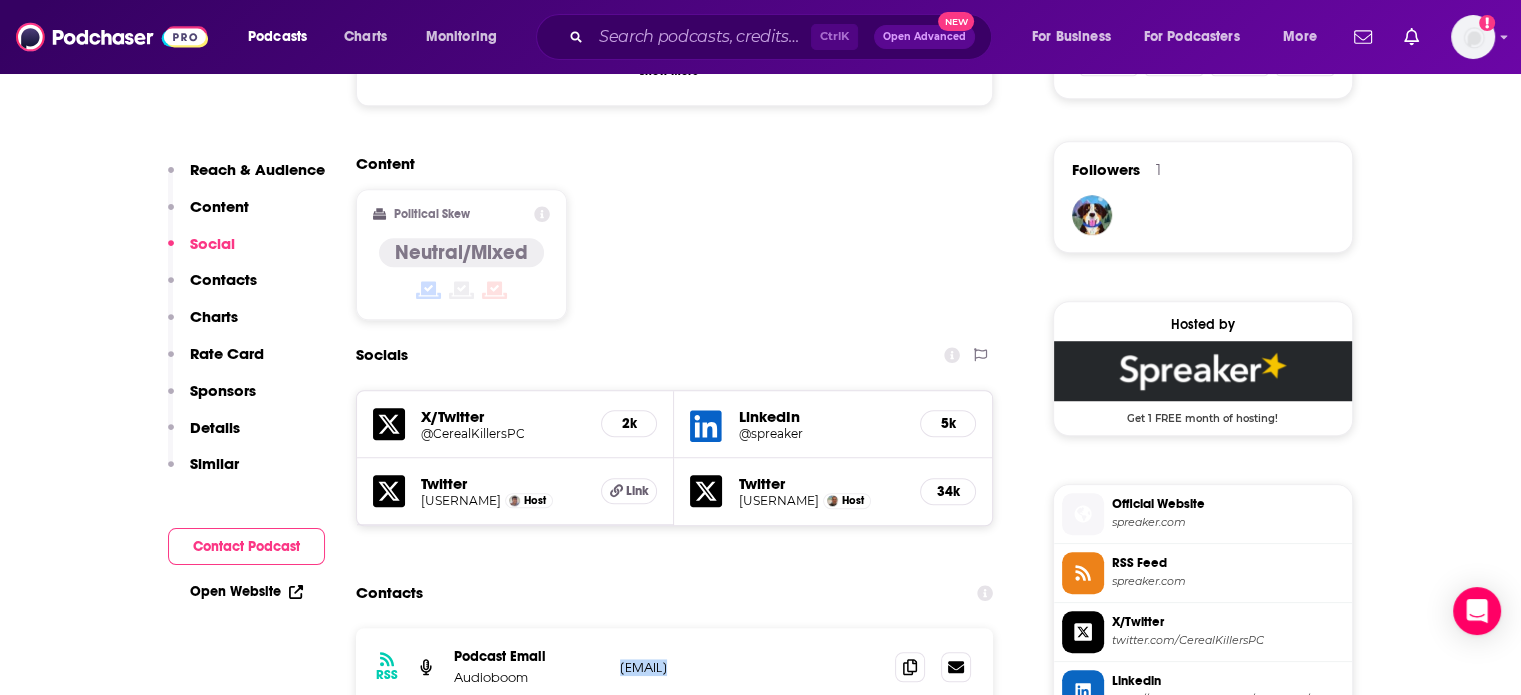 scroll, scrollTop: 1600, scrollLeft: 0, axis: vertical 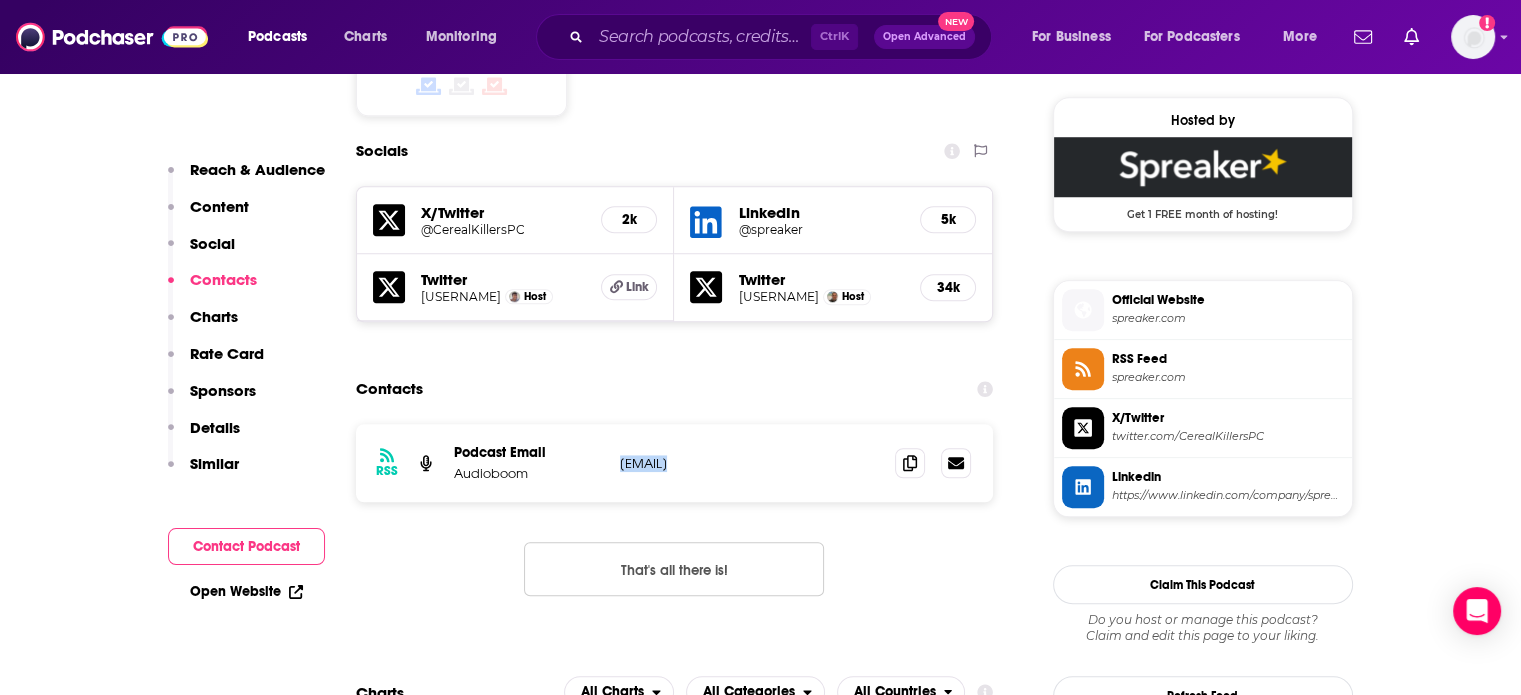 copy on "cerealkillerspc@gmail.com cerealkillerspc@gmail.com" 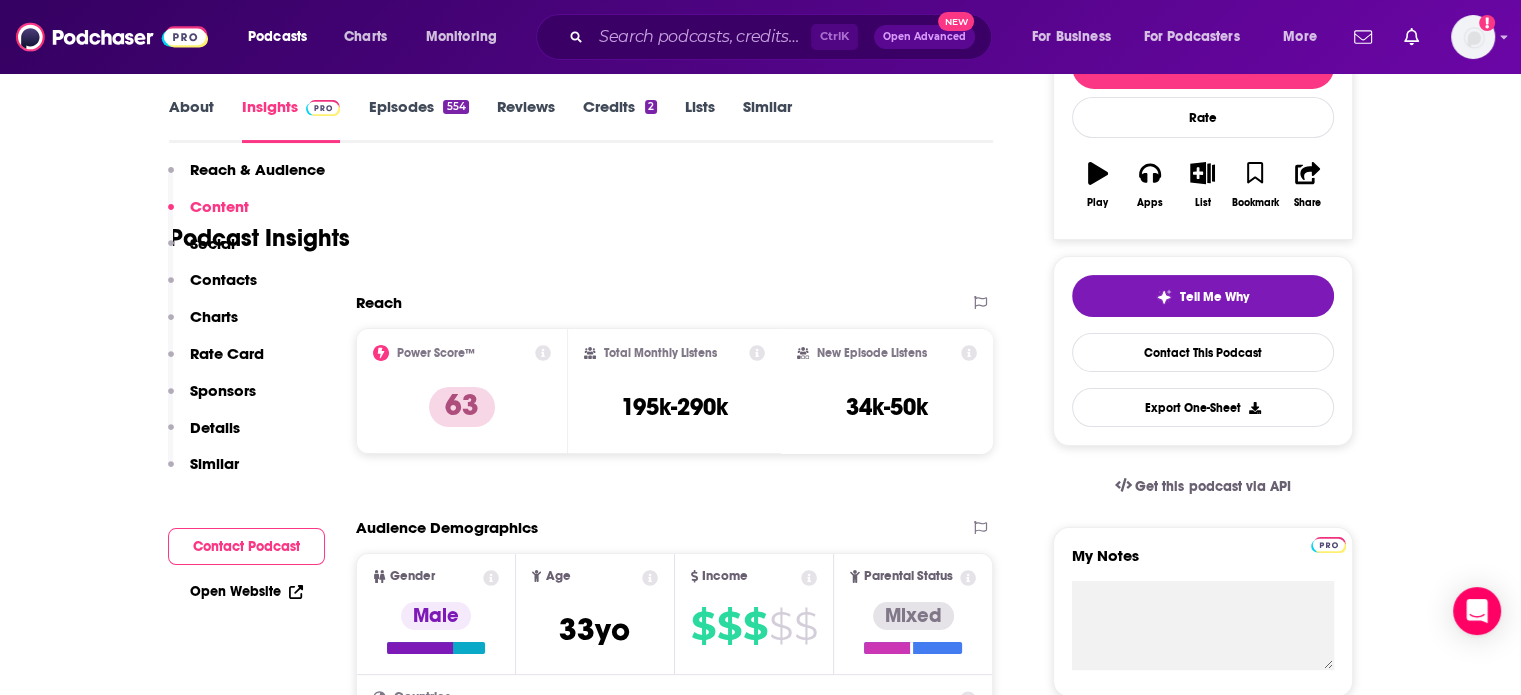 scroll, scrollTop: 0, scrollLeft: 0, axis: both 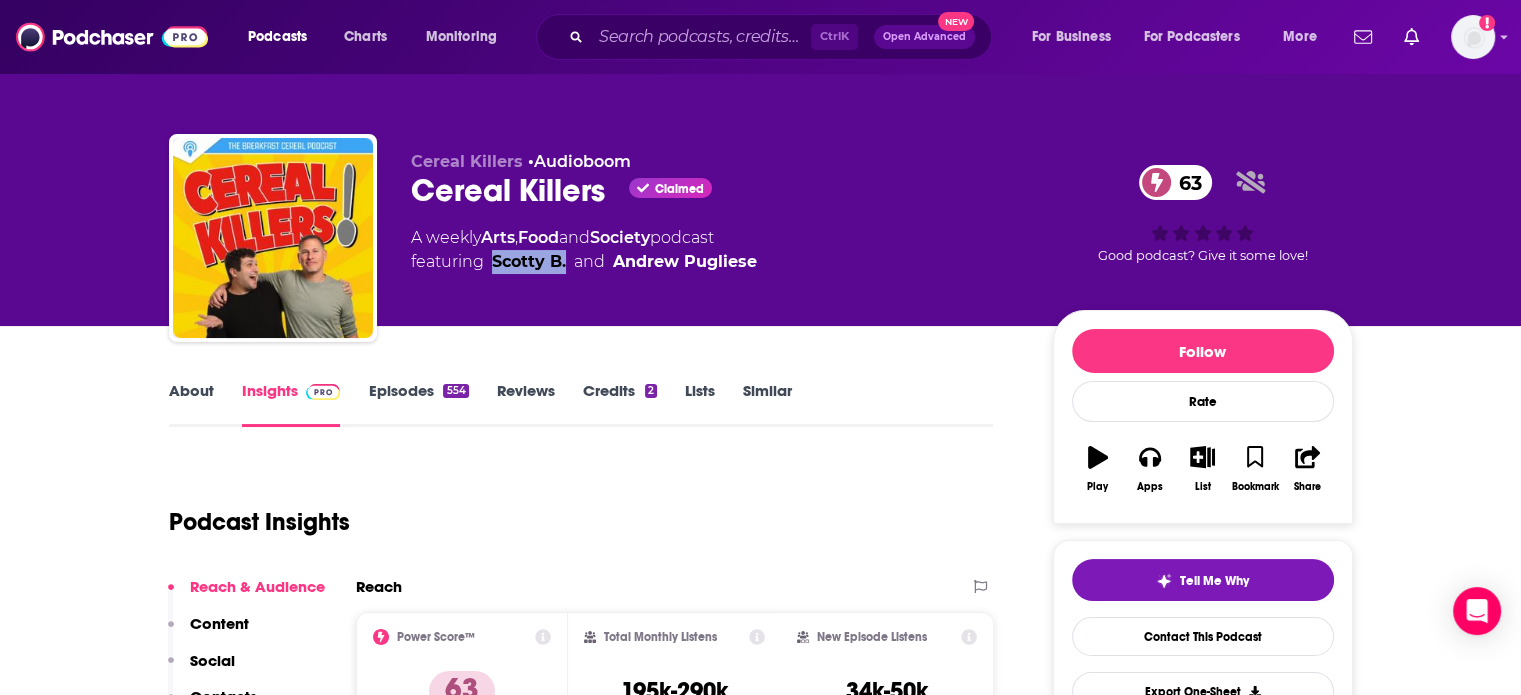 drag, startPoint x: 568, startPoint y: 271, endPoint x: 490, endPoint y: 267, distance: 78.10249 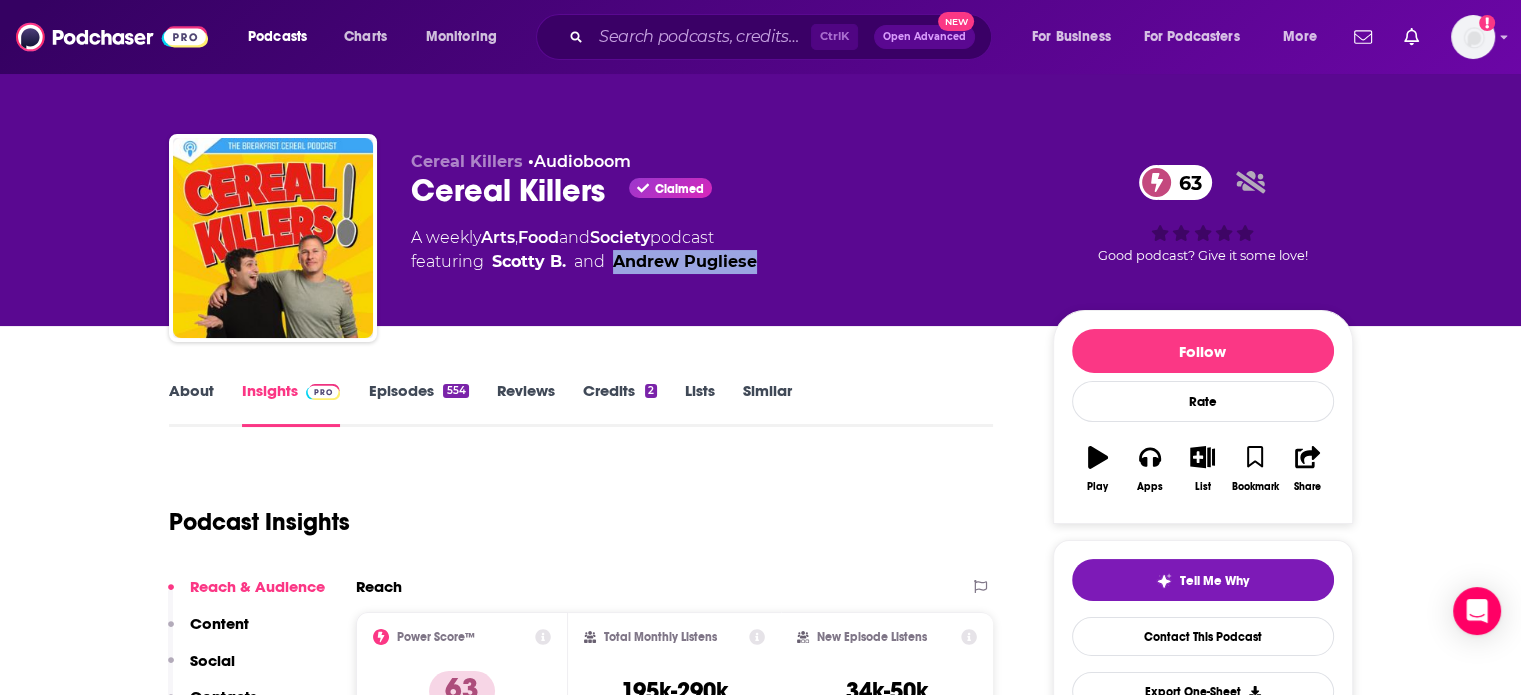 drag, startPoint x: 775, startPoint y: 283, endPoint x: 613, endPoint y: 284, distance: 162.00308 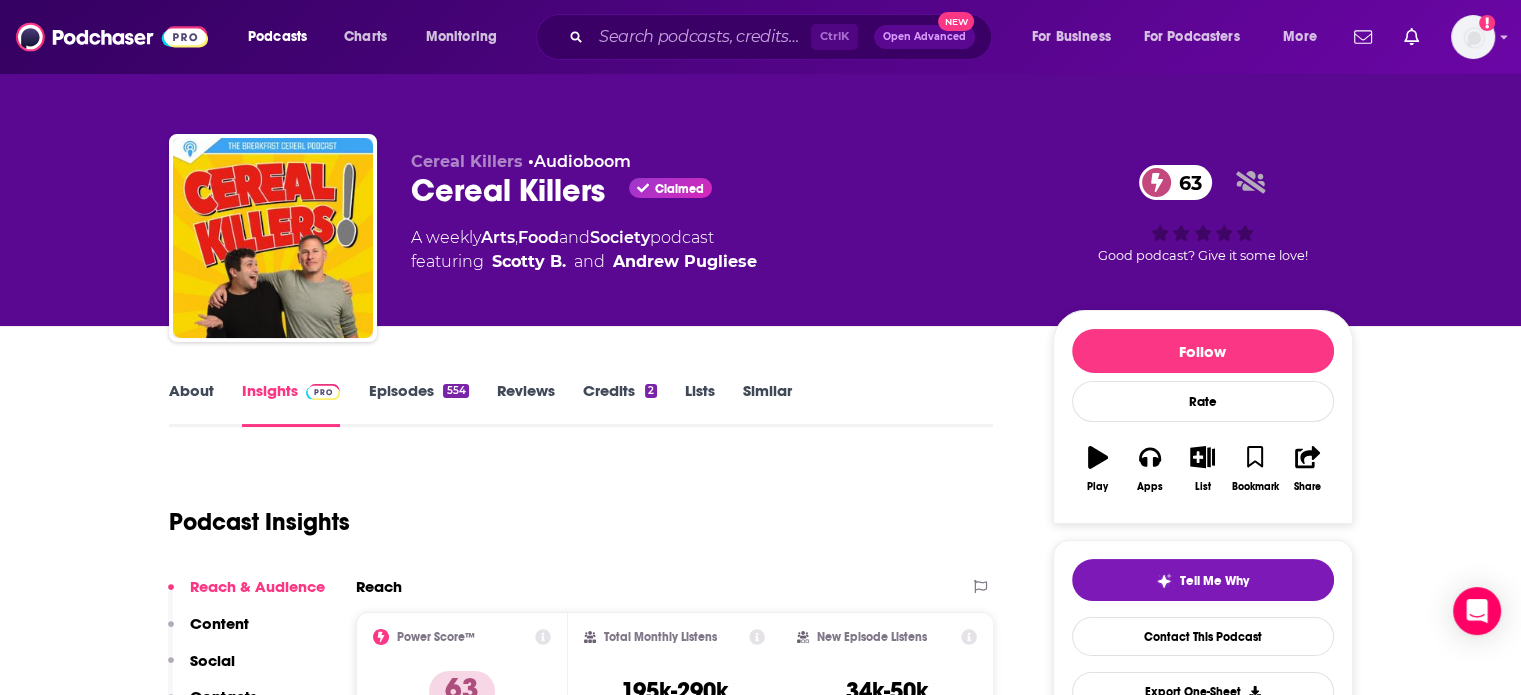 click on "Cereal Killers Claimed 63" at bounding box center (716, 190) 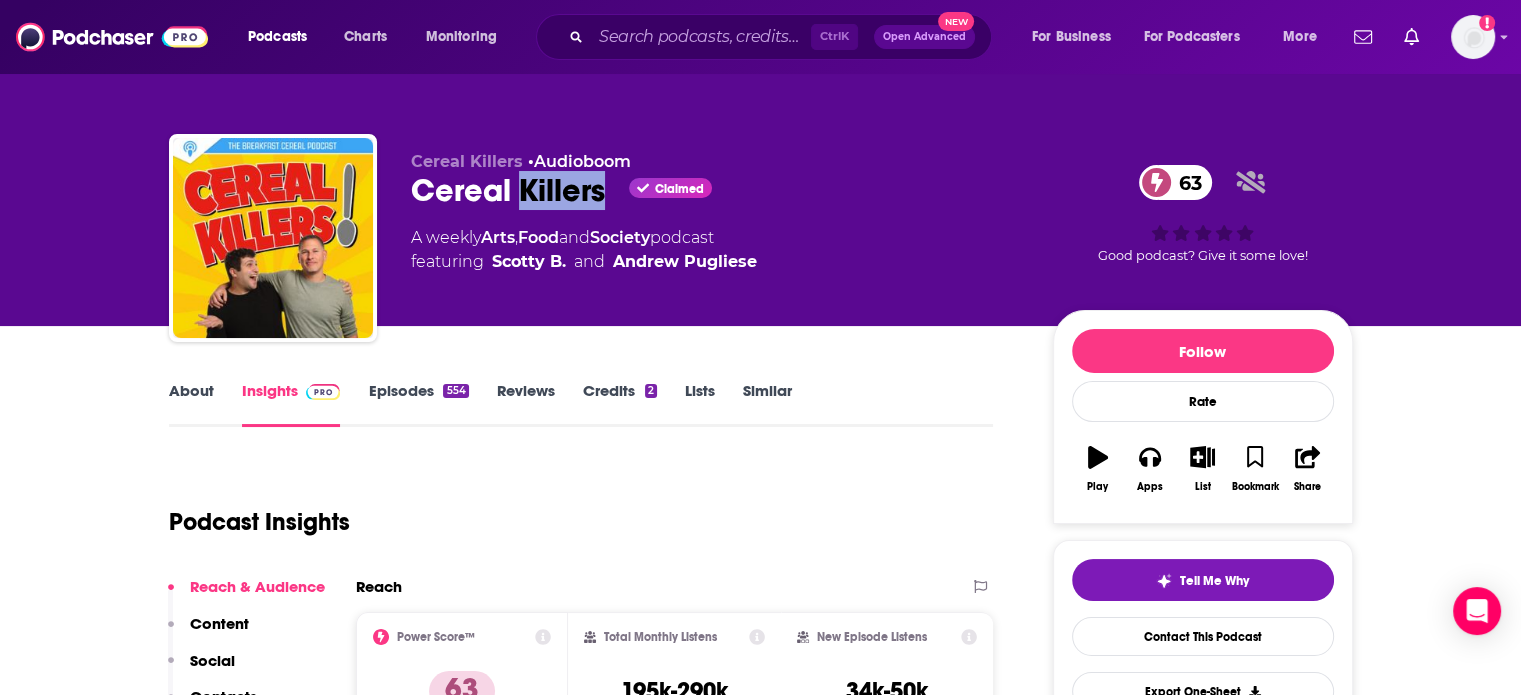 click on "Cereal Killers Claimed 63" at bounding box center (716, 190) 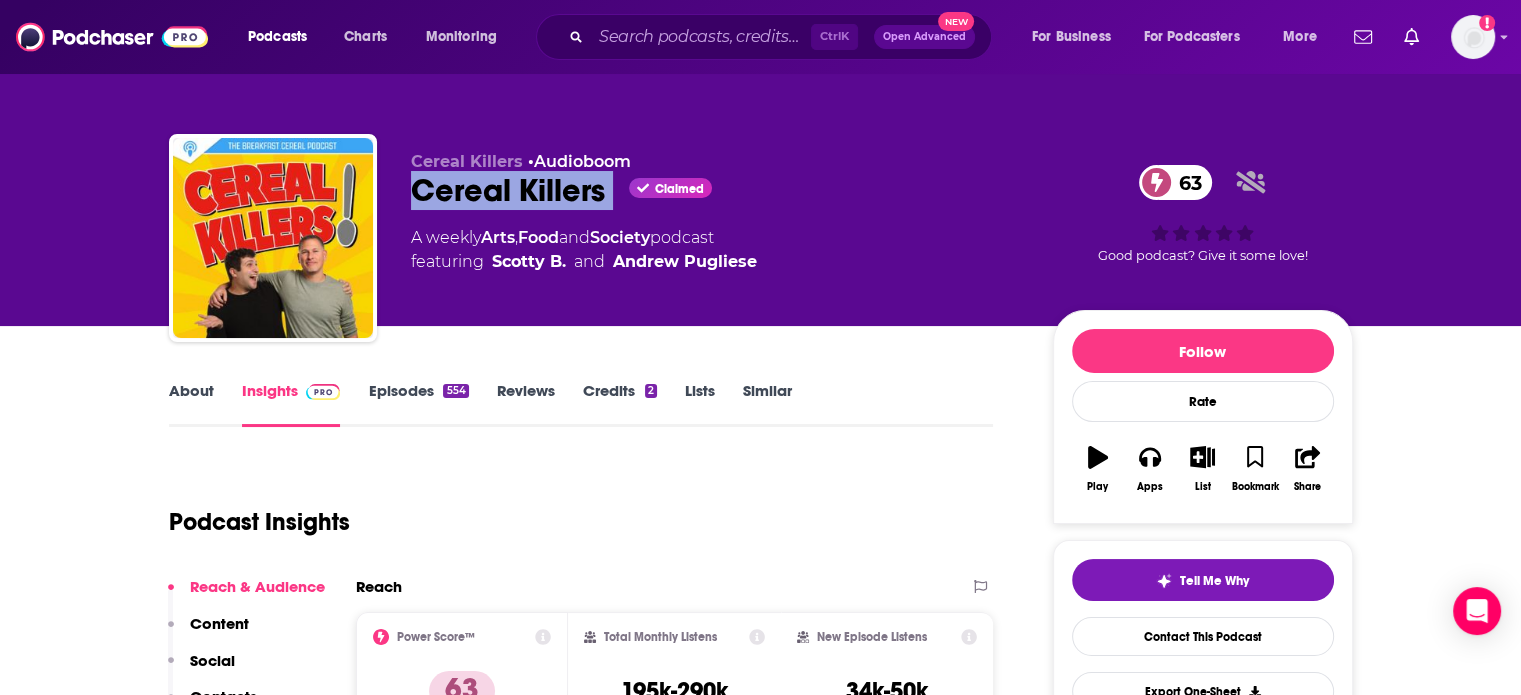 click on "Cereal Killers Claimed 63" at bounding box center (716, 190) 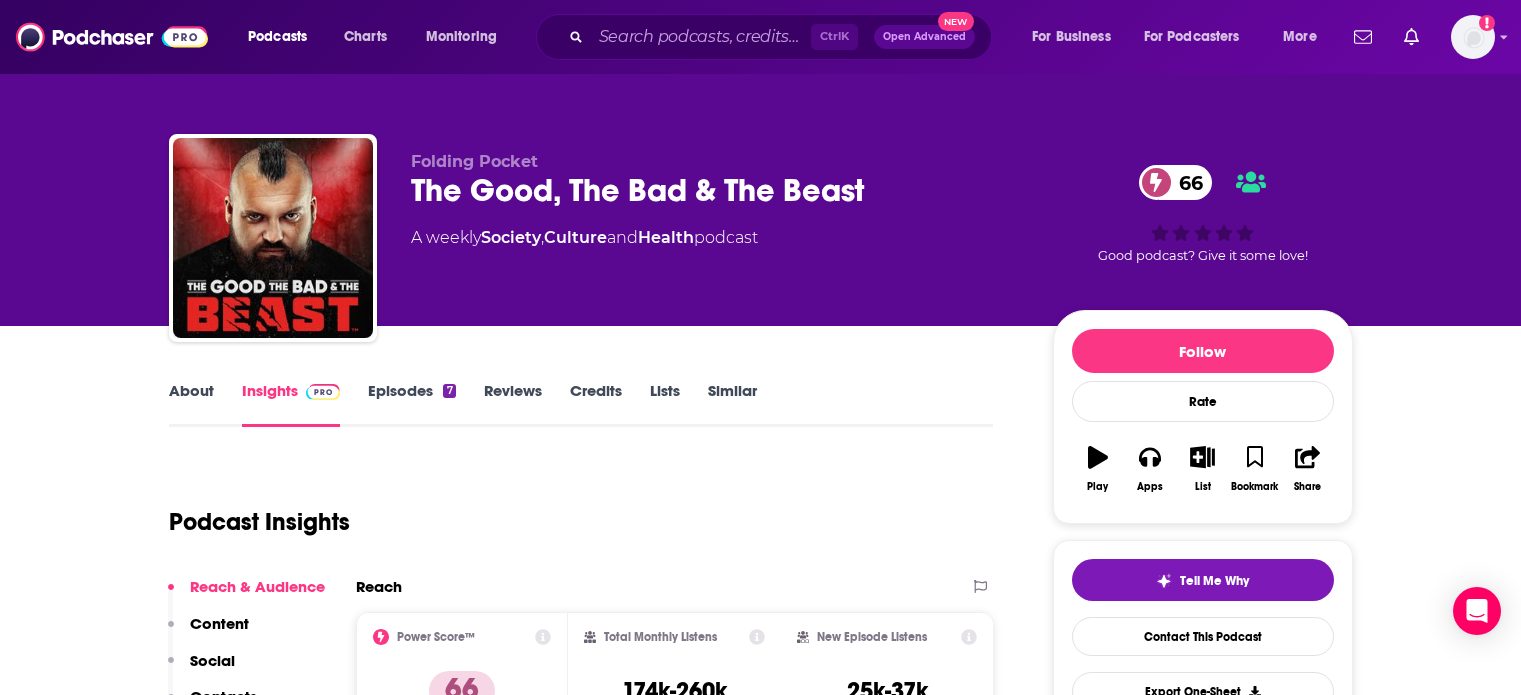 scroll, scrollTop: 0, scrollLeft: 0, axis: both 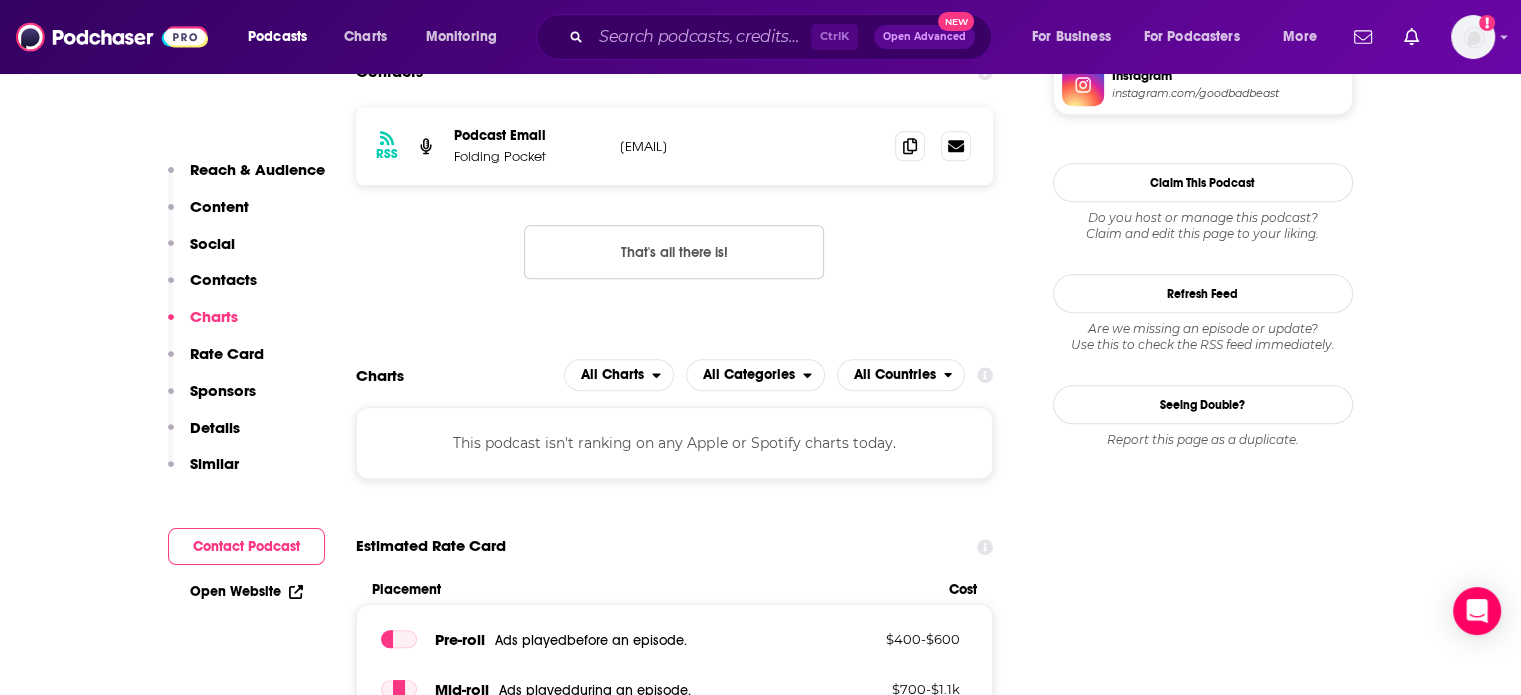 click on "[EMAIL]" at bounding box center (750, 146) 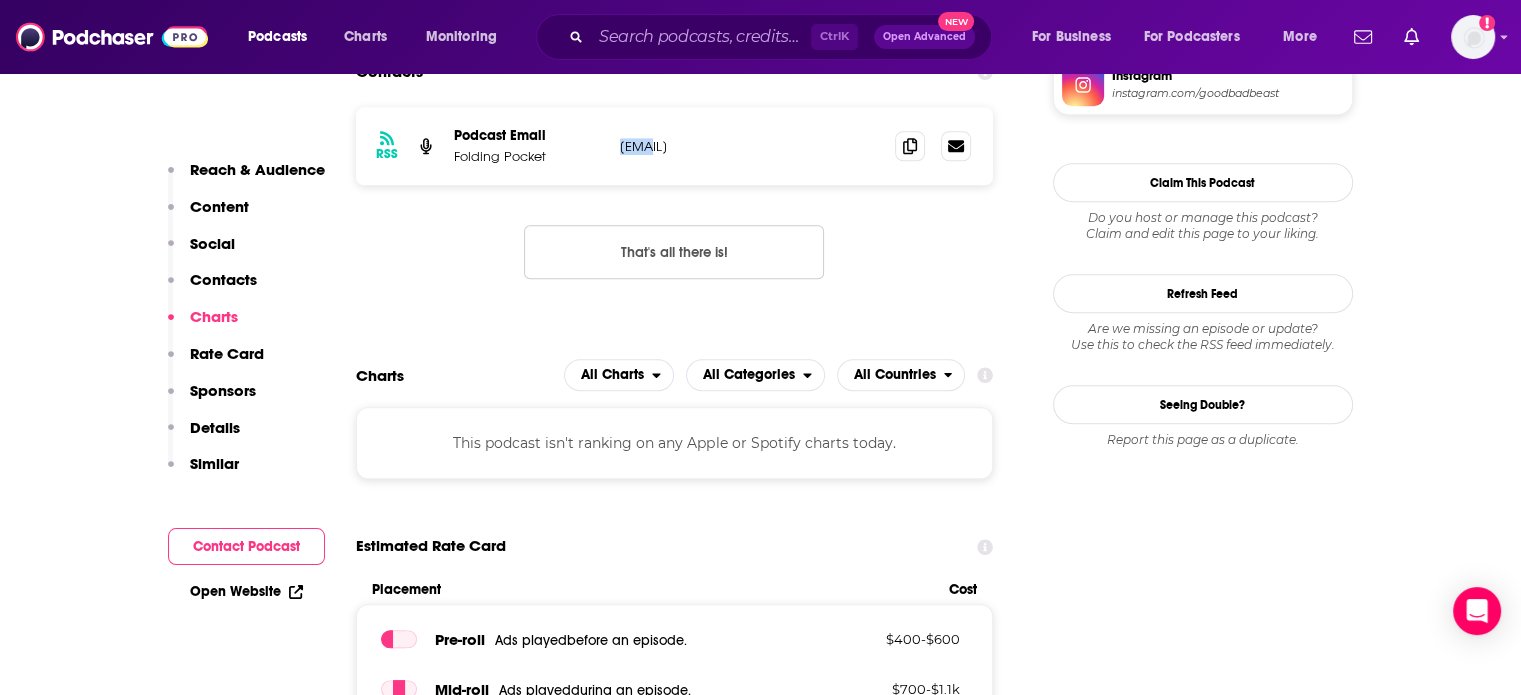 click on "[EMAIL]" at bounding box center [750, 146] 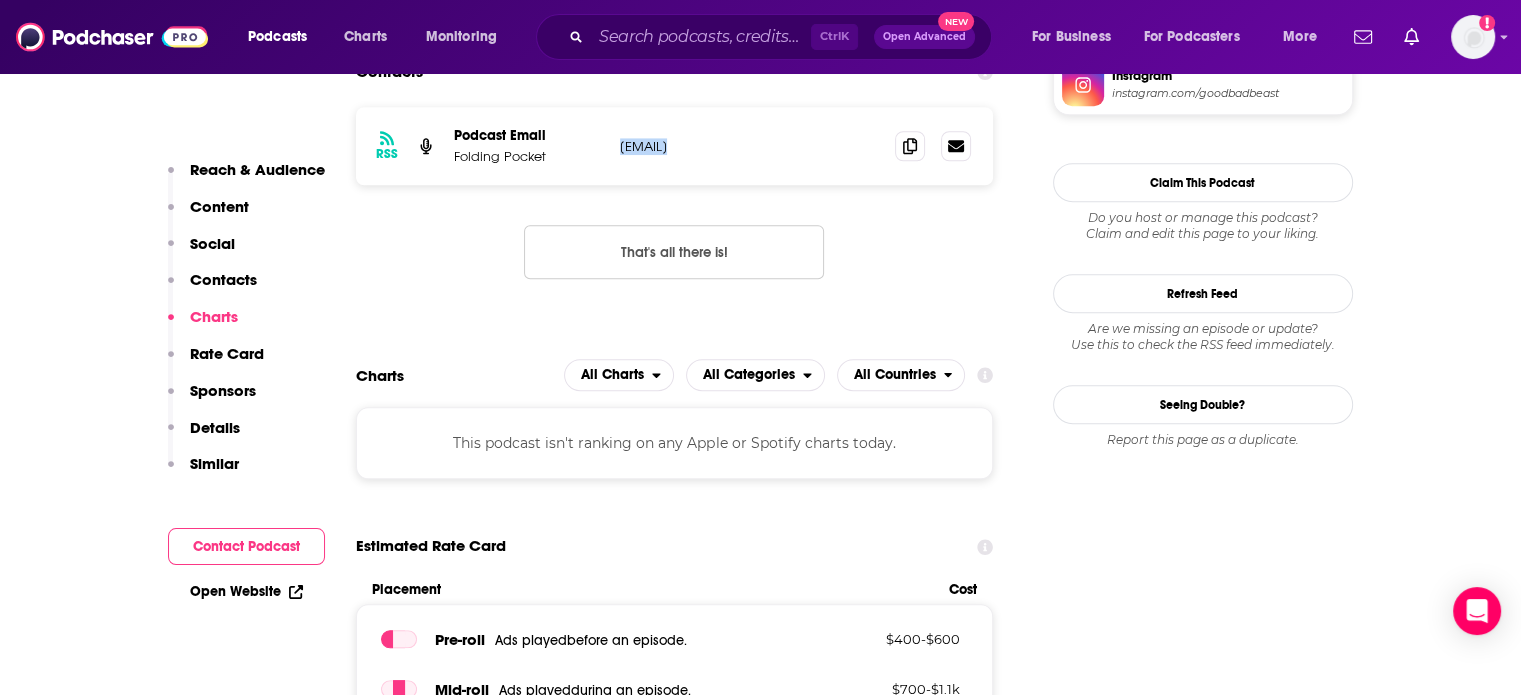 click on "[EMAIL]" at bounding box center (750, 146) 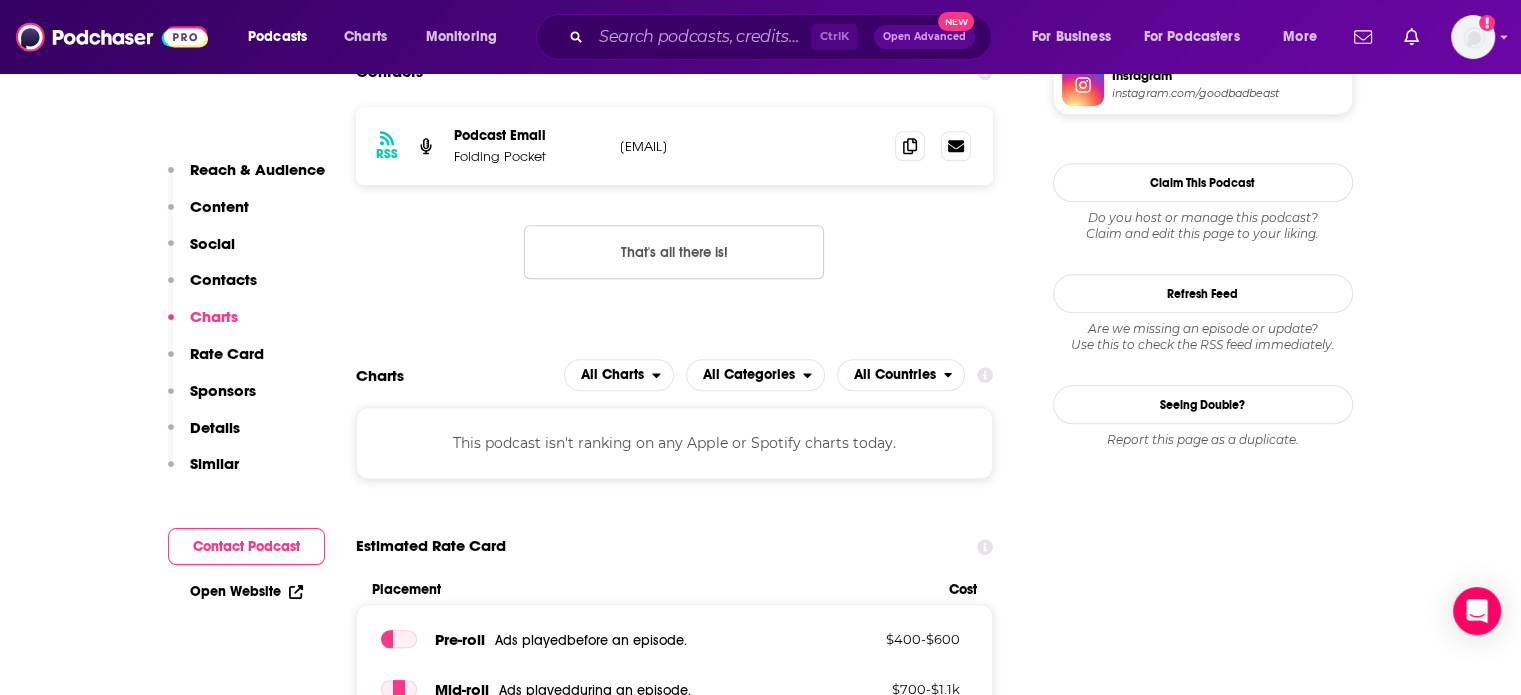 drag, startPoint x: 672, startPoint y: 147, endPoint x: 770, endPoint y: 147, distance: 98 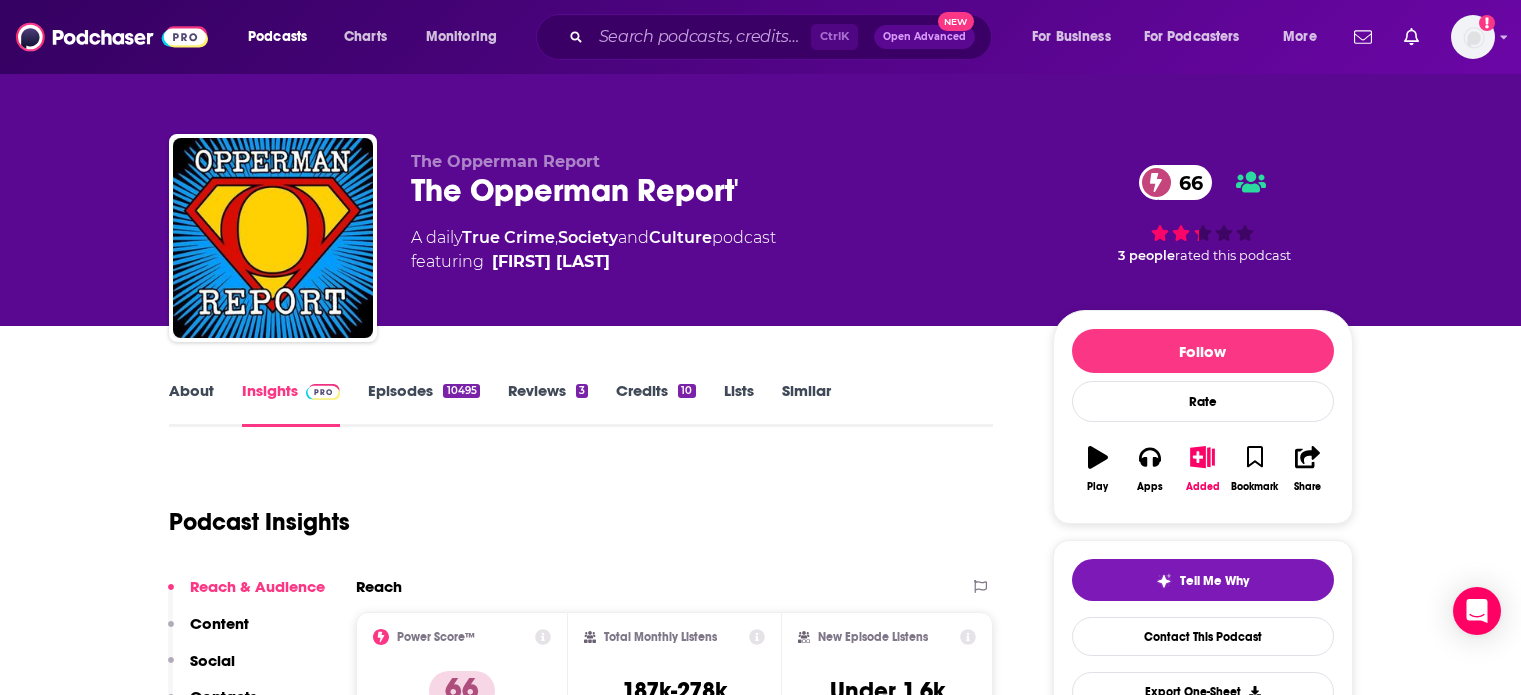 scroll, scrollTop: 0, scrollLeft: 0, axis: both 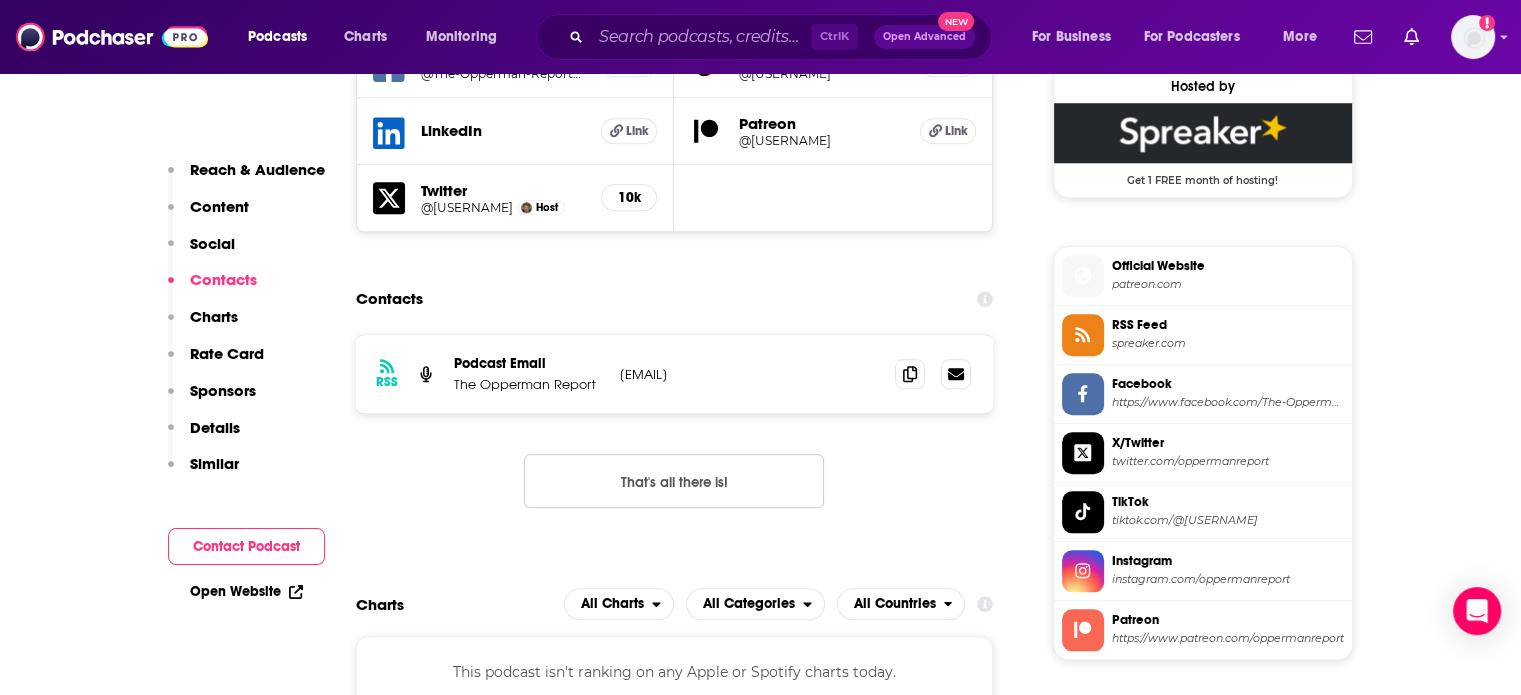 click on "RSS   Podcast Email The Opperman Report [EMAIL] [EMAIL]" at bounding box center [675, 374] 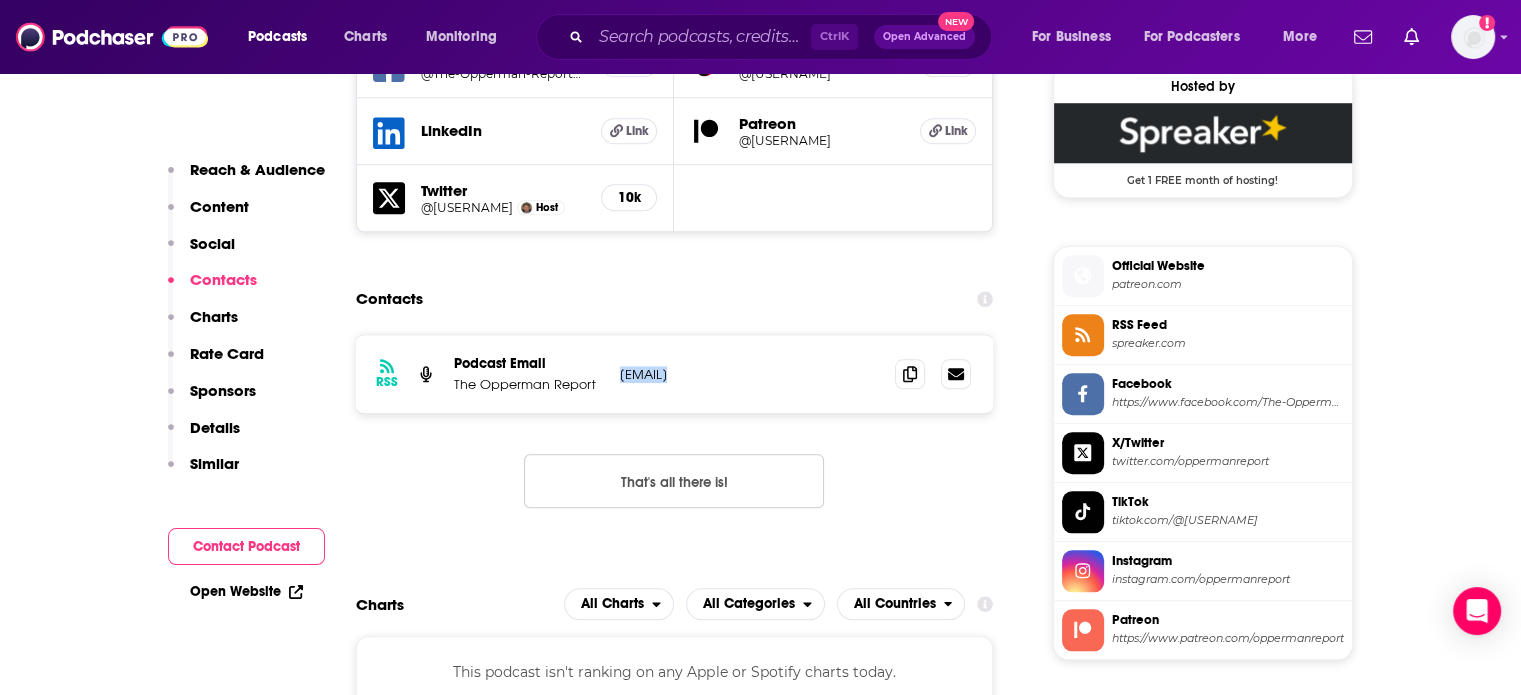 click on "RSS   Podcast Email The Opperman Report oppermanreport@gmail.com oppermanreport@gmail.com" at bounding box center (675, 374) 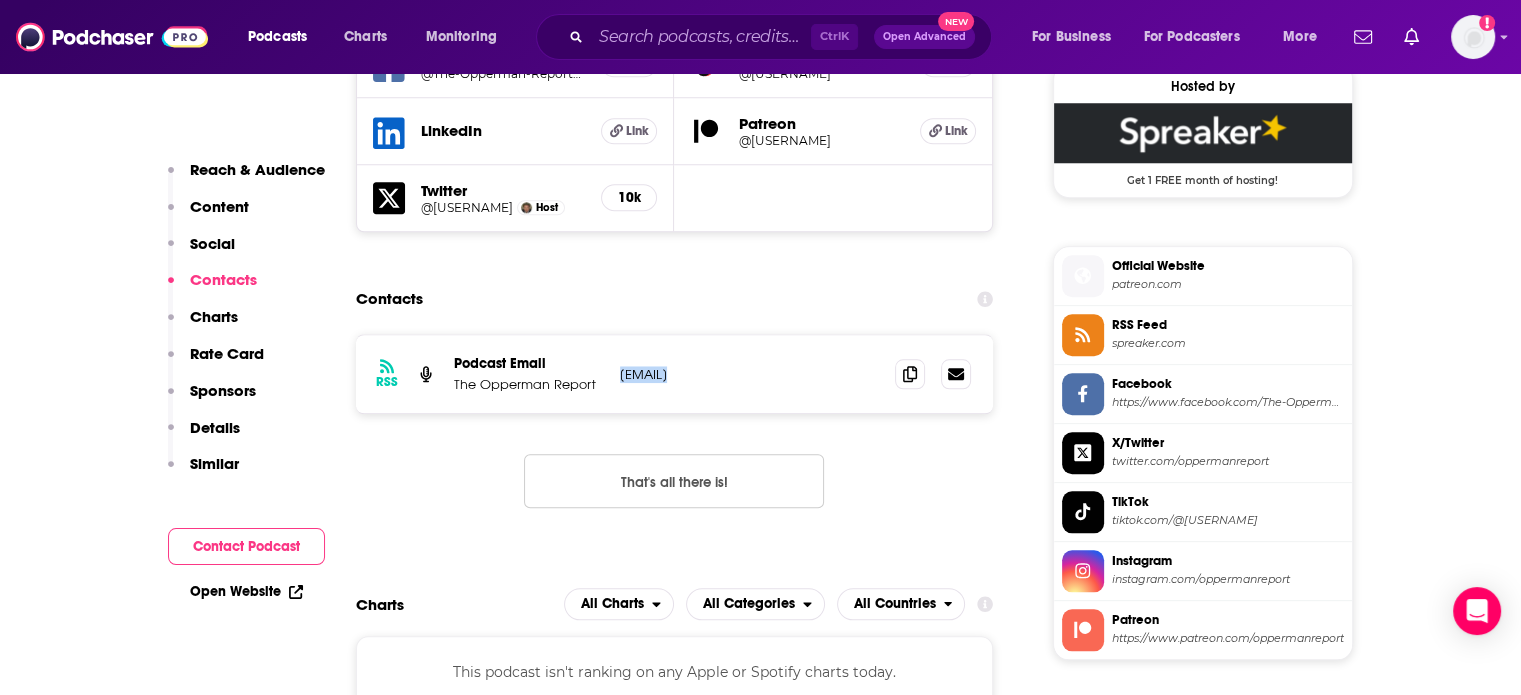 click on "RSS   Podcast Email The Opperman Report oppermanreport@gmail.com oppermanreport@gmail.com" at bounding box center (675, 374) 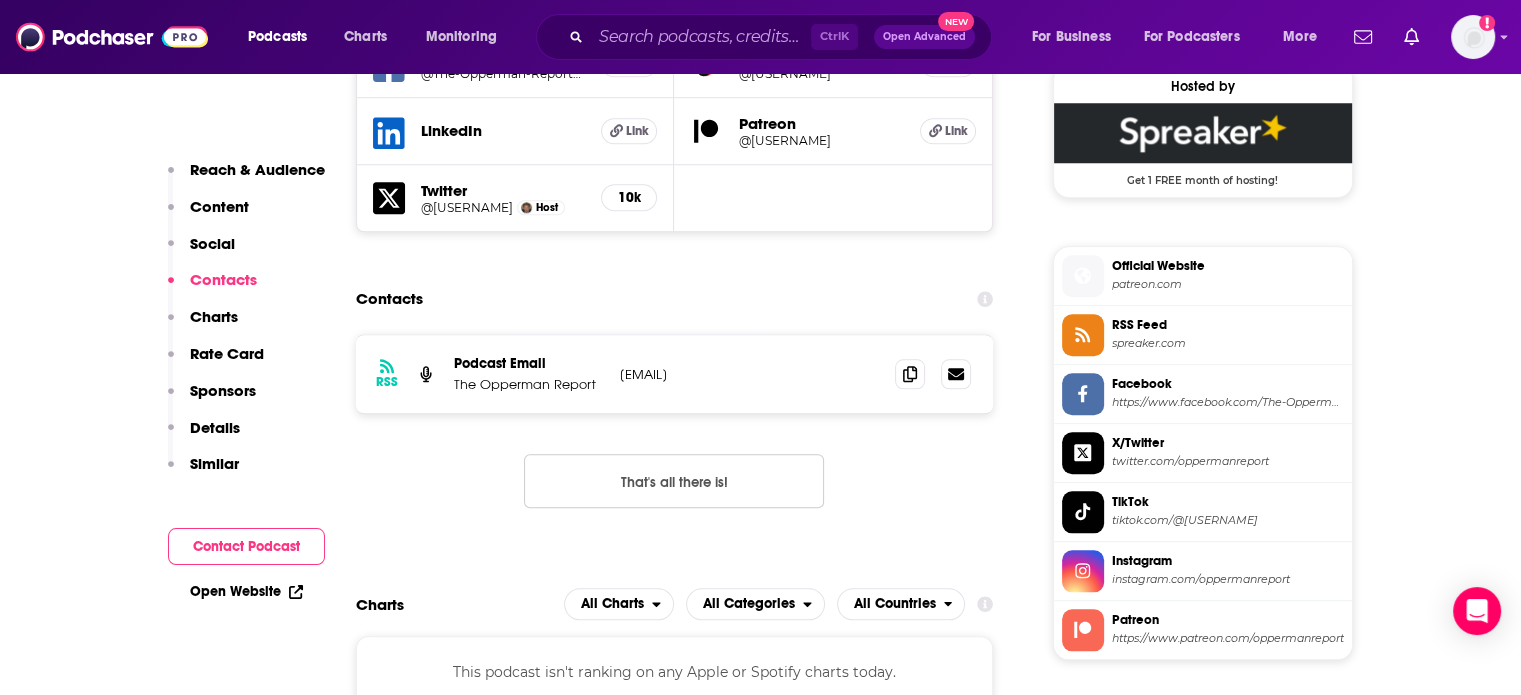 click on "RSS   Podcast Email The Opperman Report oppermanreport@gmail.com oppermanreport@gmail.com" at bounding box center [675, 374] 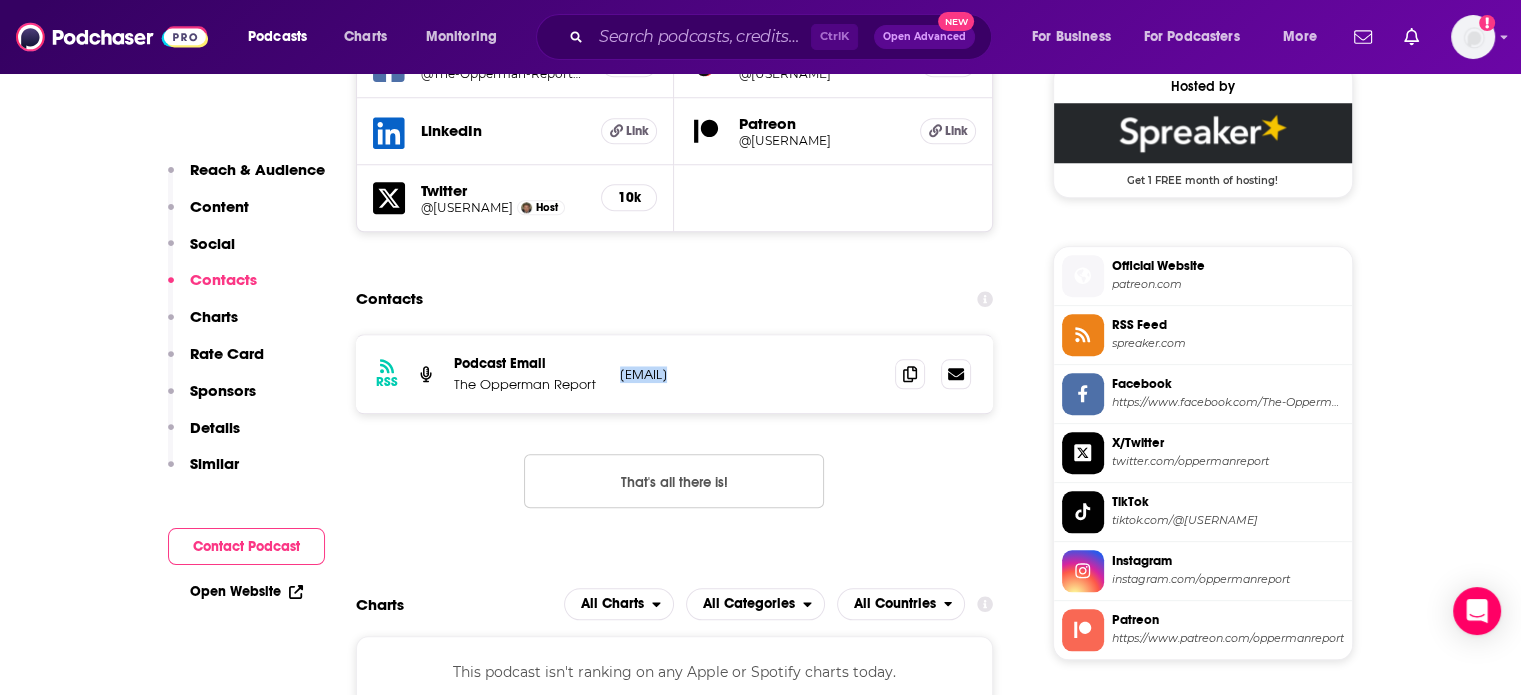 click on "RSS   Podcast Email The Opperman Report oppermanreport@gmail.com oppermanreport@gmail.com" at bounding box center [675, 374] 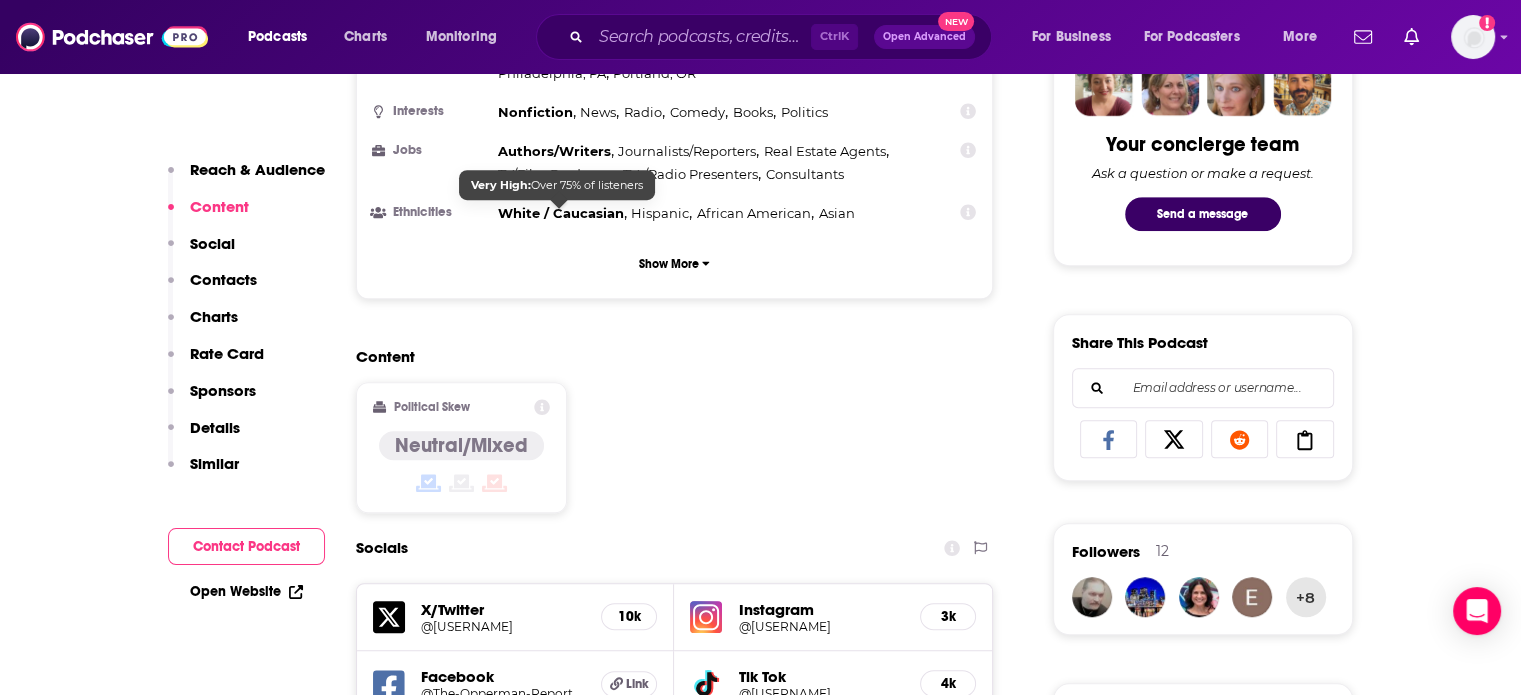 scroll, scrollTop: 1700, scrollLeft: 0, axis: vertical 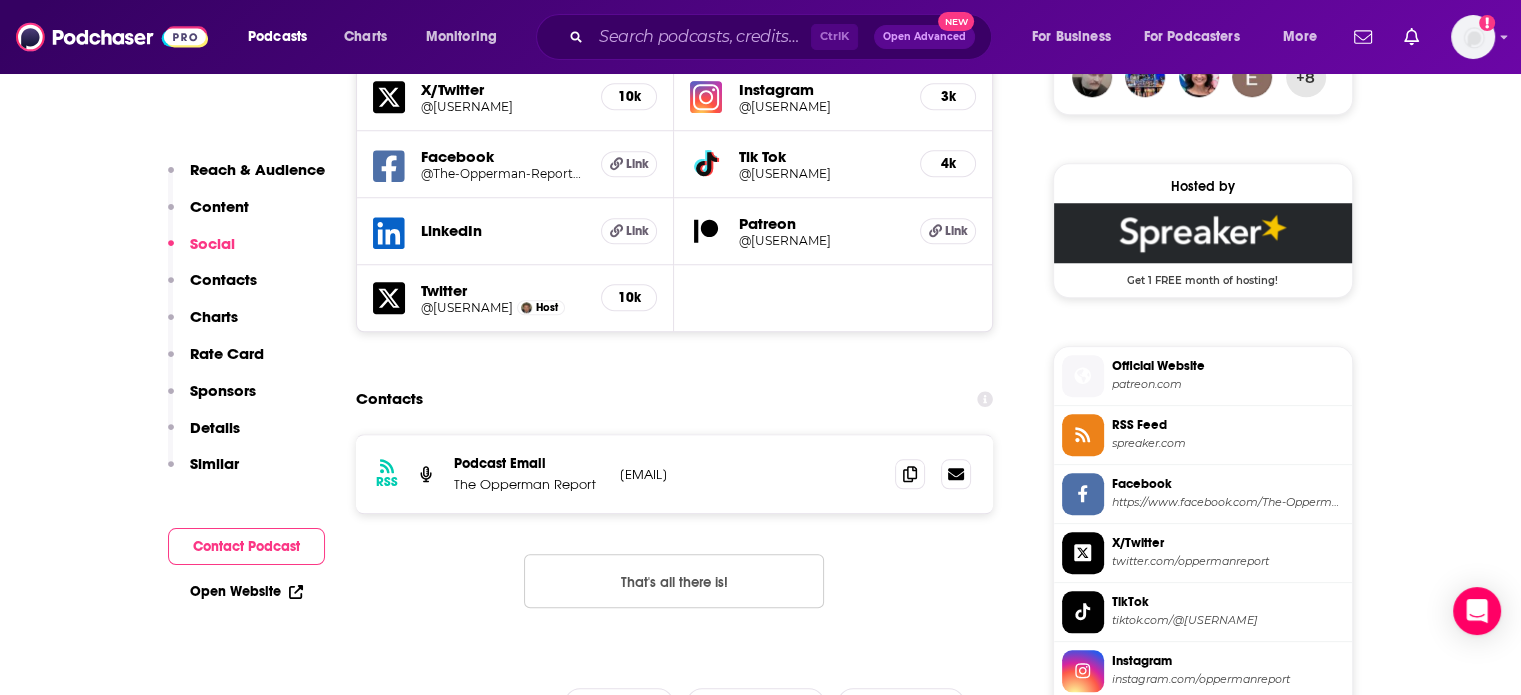 click on "The Opperman Report" at bounding box center (529, 484) 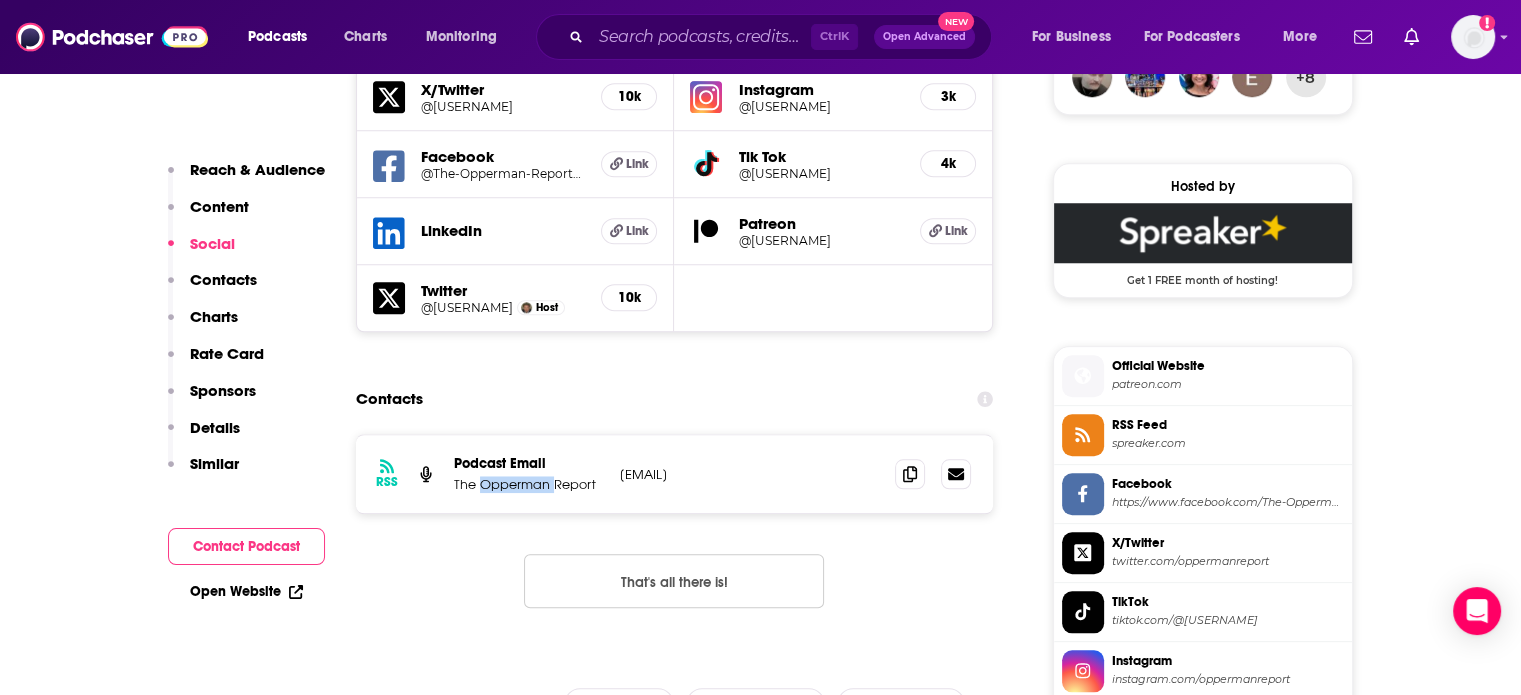 click on "The Opperman Report" at bounding box center [529, 484] 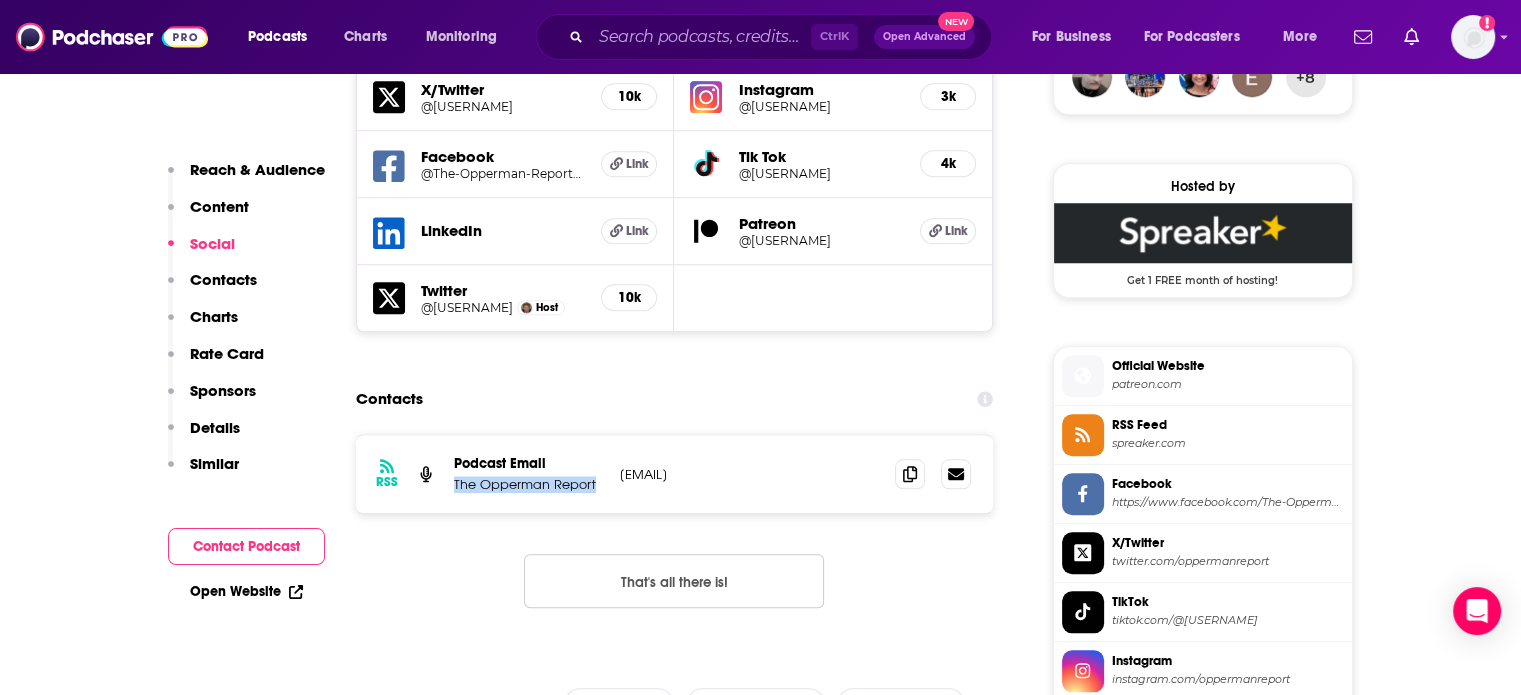 click on "The Opperman Report" at bounding box center [529, 484] 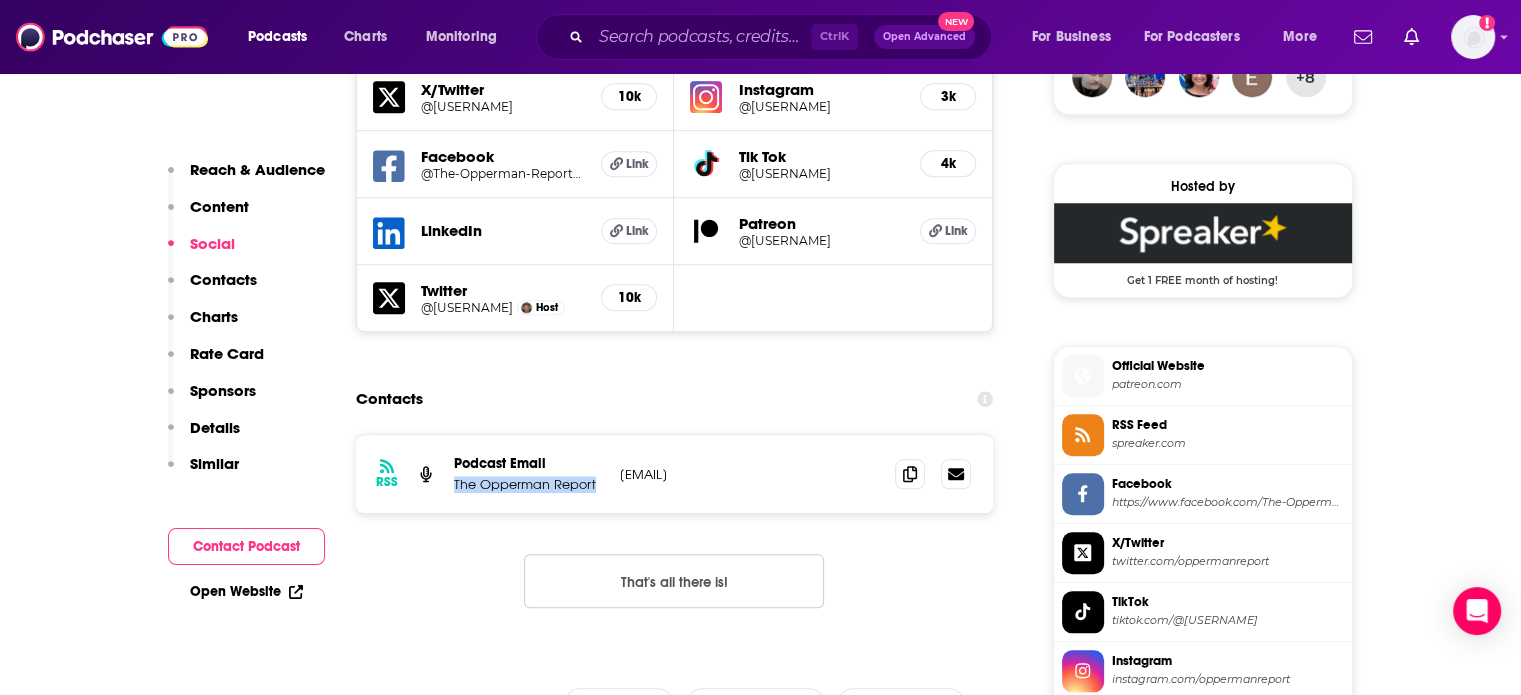 copy on "The Opperman Report" 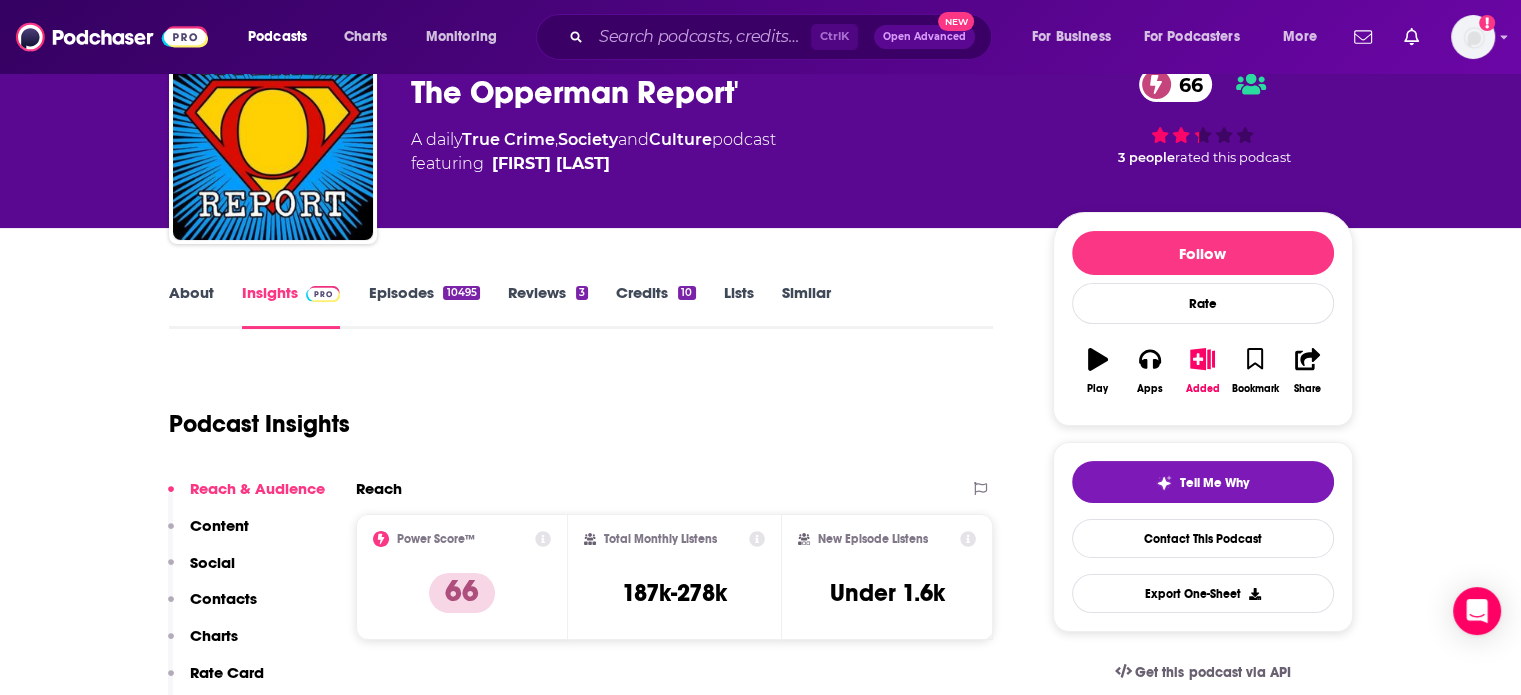 scroll, scrollTop: 0, scrollLeft: 0, axis: both 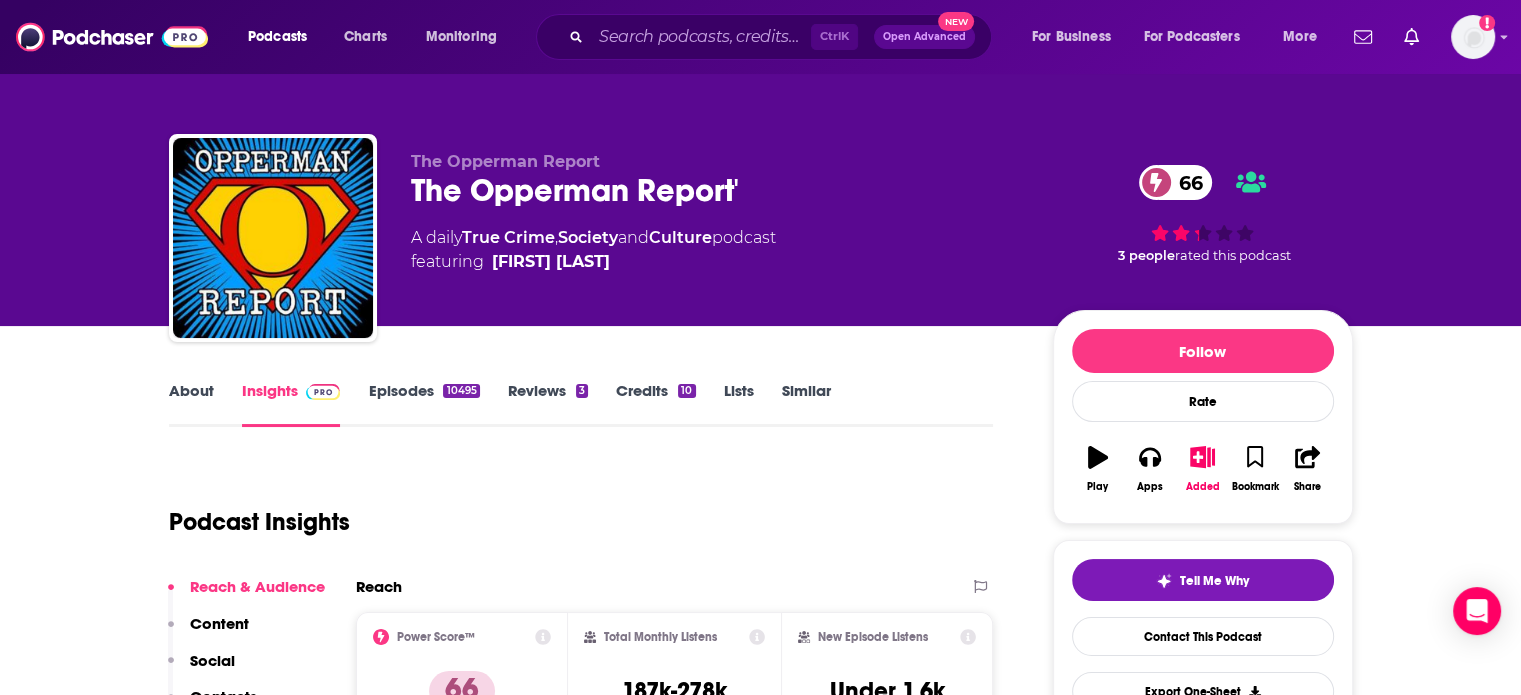 drag, startPoint x: 473, startPoint y: 263, endPoint x: 495, endPoint y: 268, distance: 22.561028 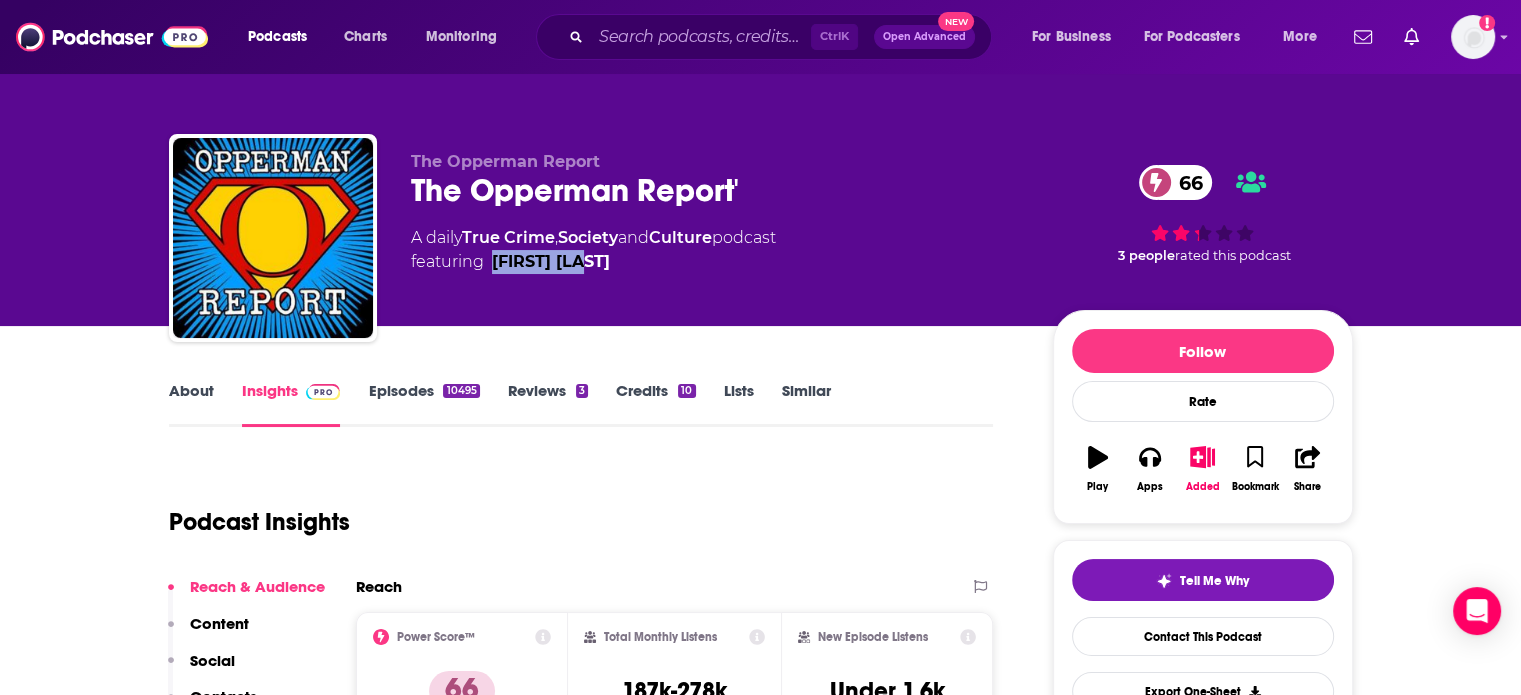 drag, startPoint x: 652, startPoint y: 279, endPoint x: 493, endPoint y: 280, distance: 159.00314 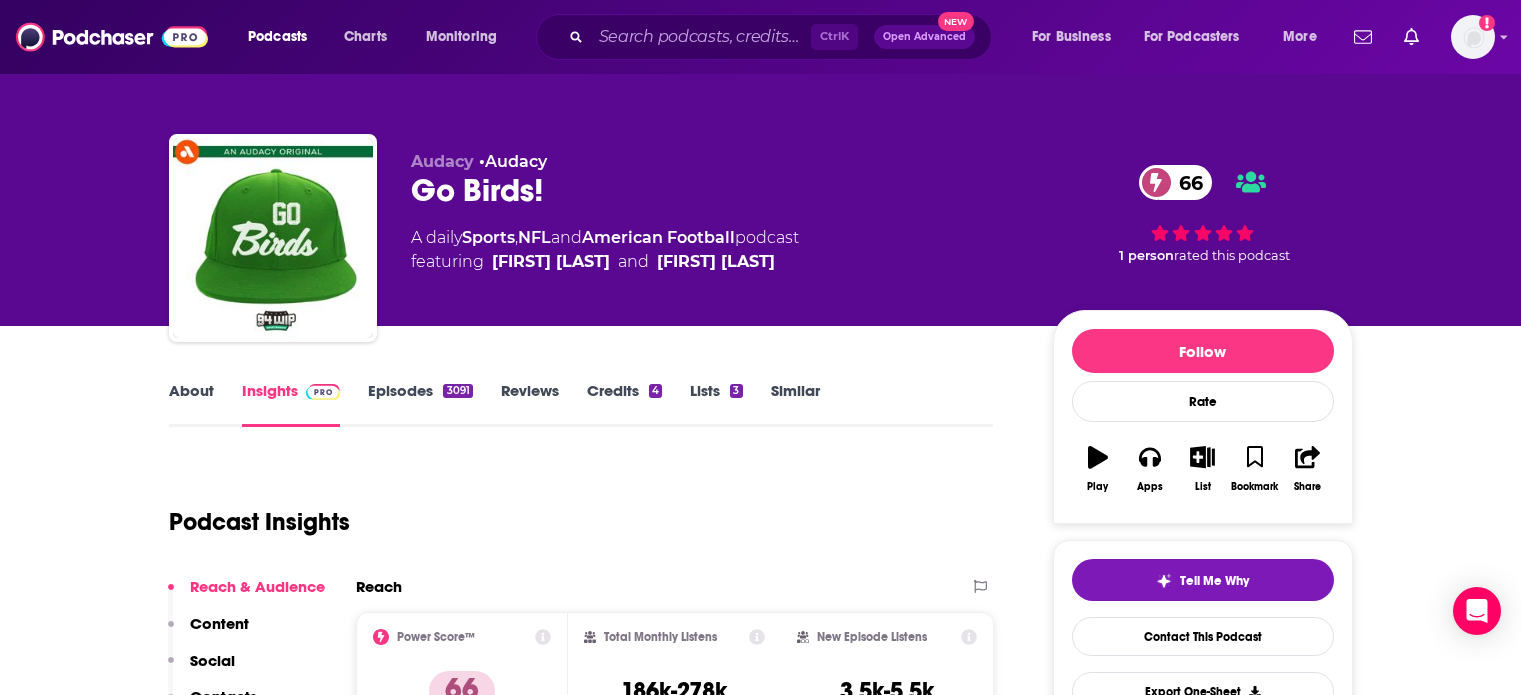 scroll, scrollTop: 0, scrollLeft: 0, axis: both 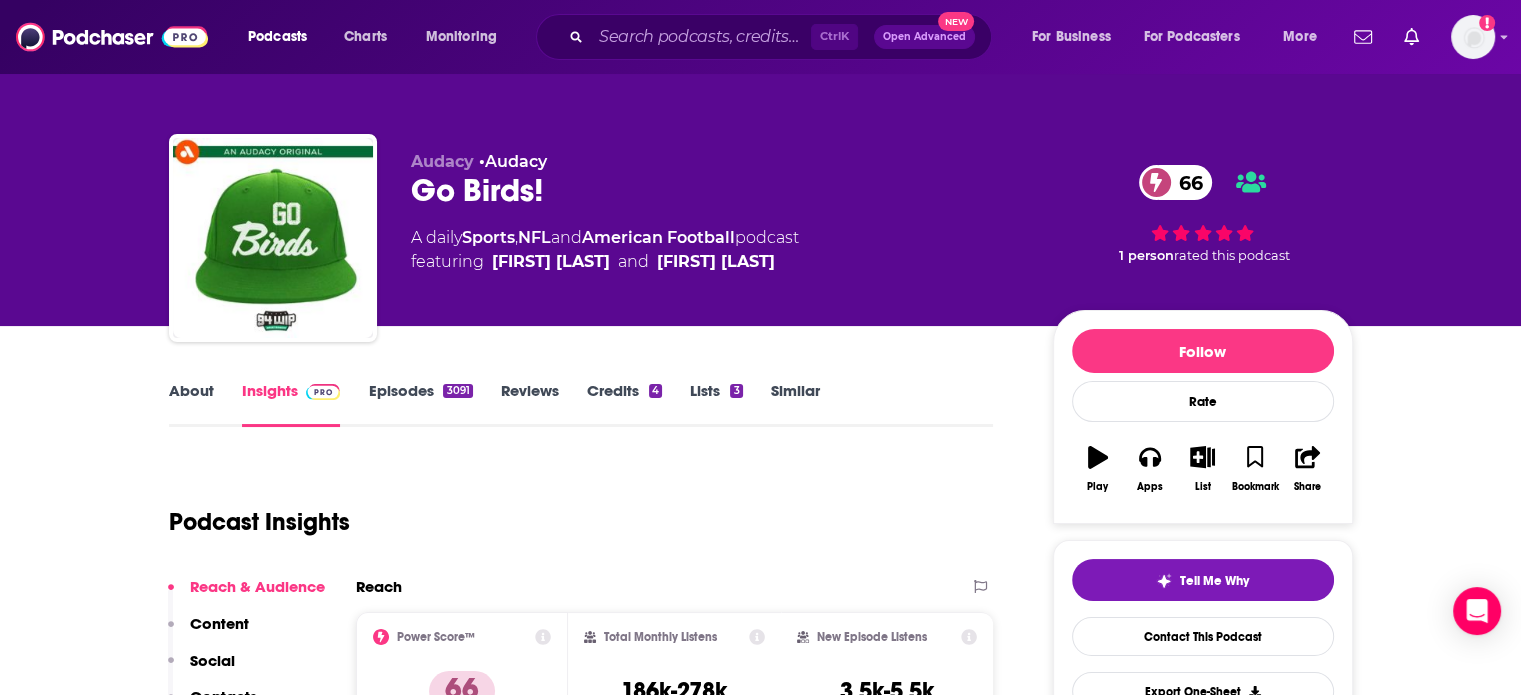 click on "Go Birds! 66" at bounding box center (716, 190) 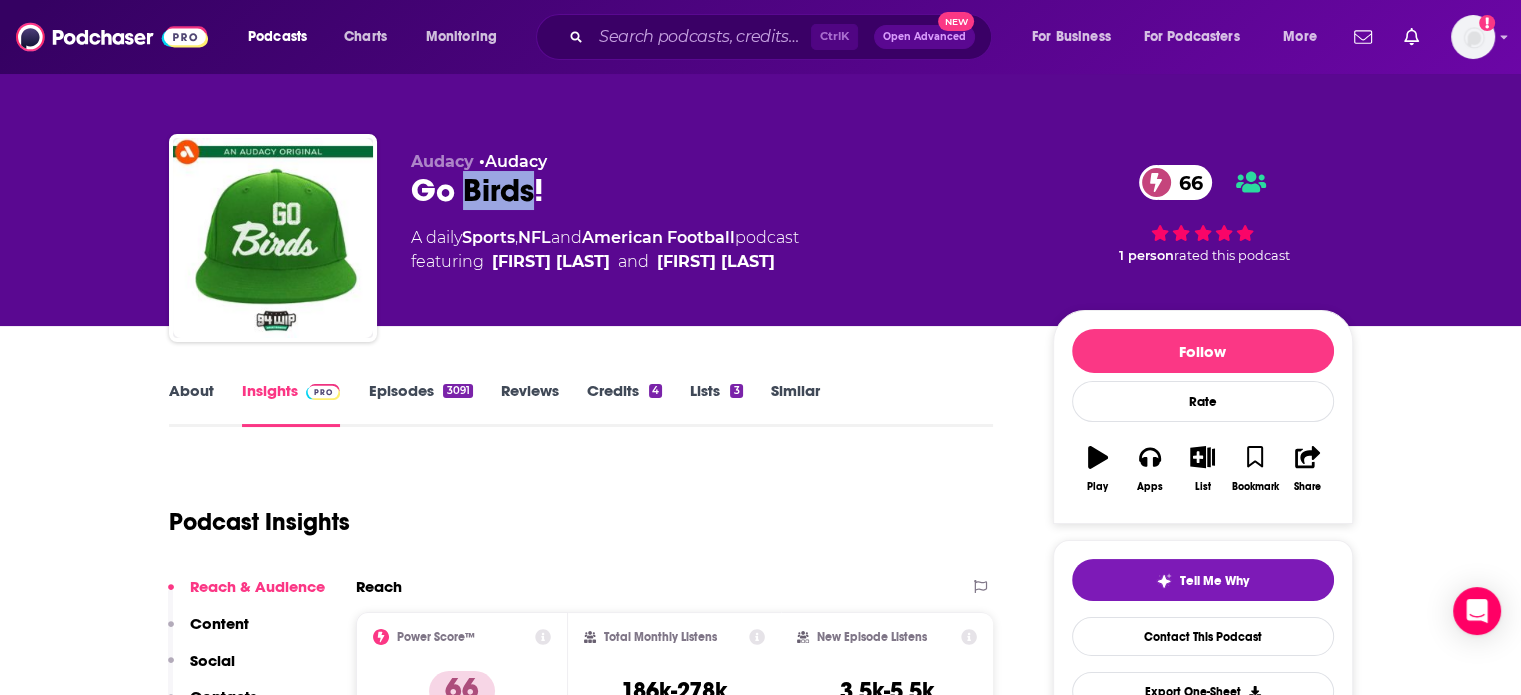 click on "Go Birds! 66" at bounding box center (716, 190) 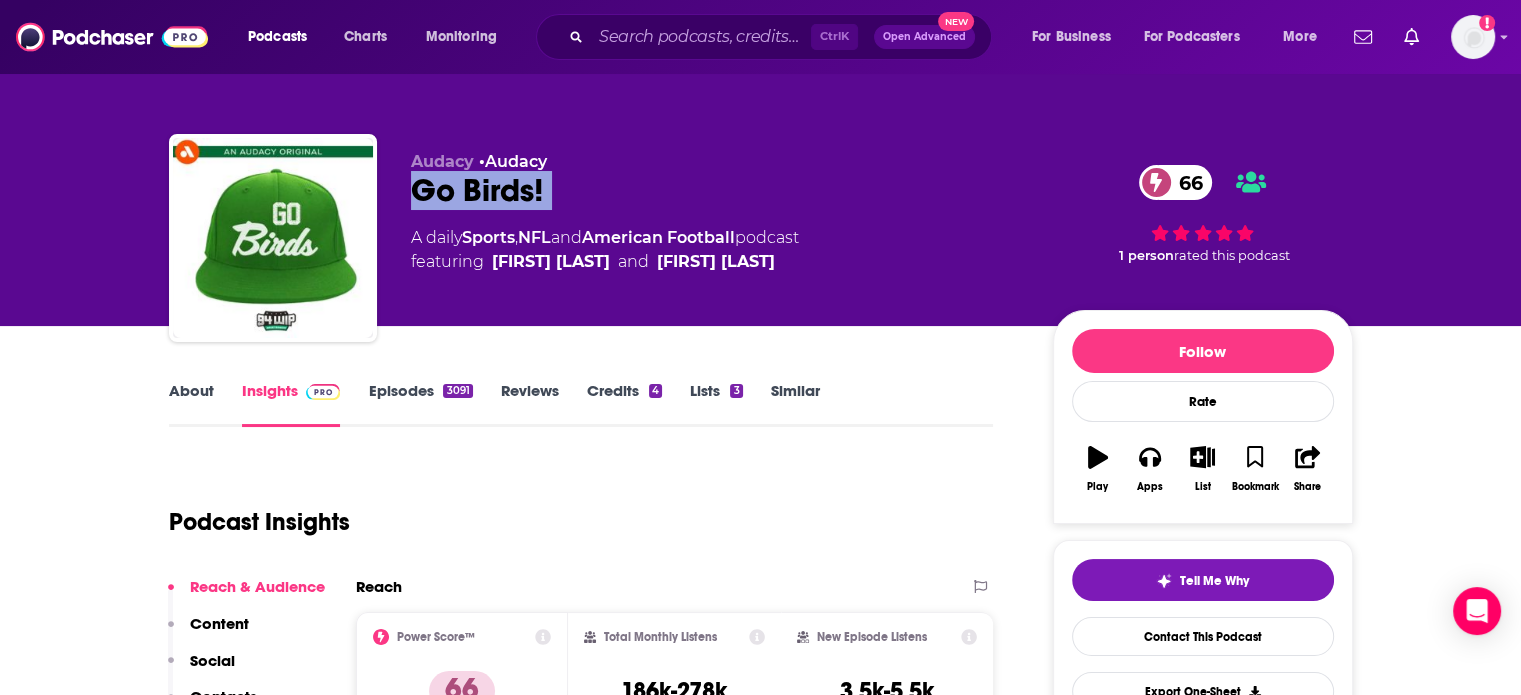 click on "Go Birds! 66" at bounding box center [716, 190] 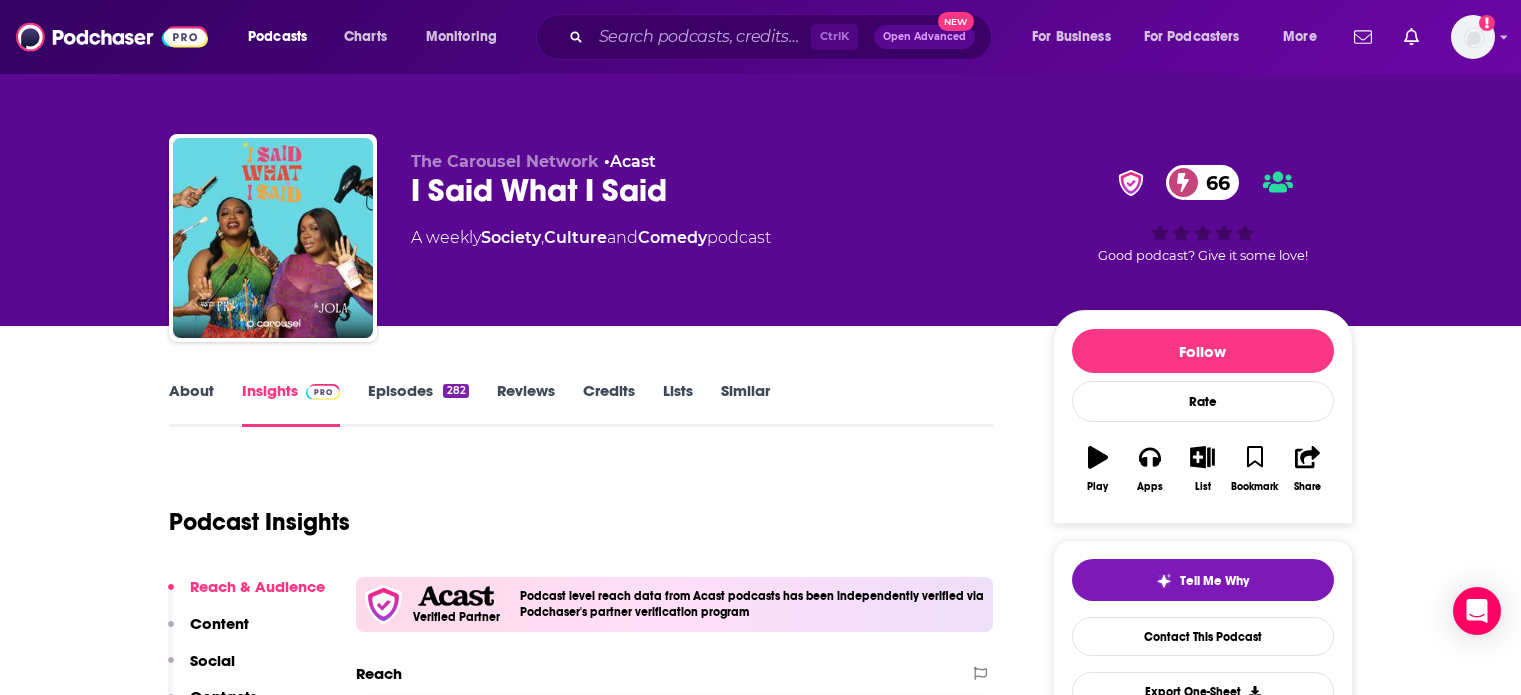 scroll, scrollTop: 0, scrollLeft: 0, axis: both 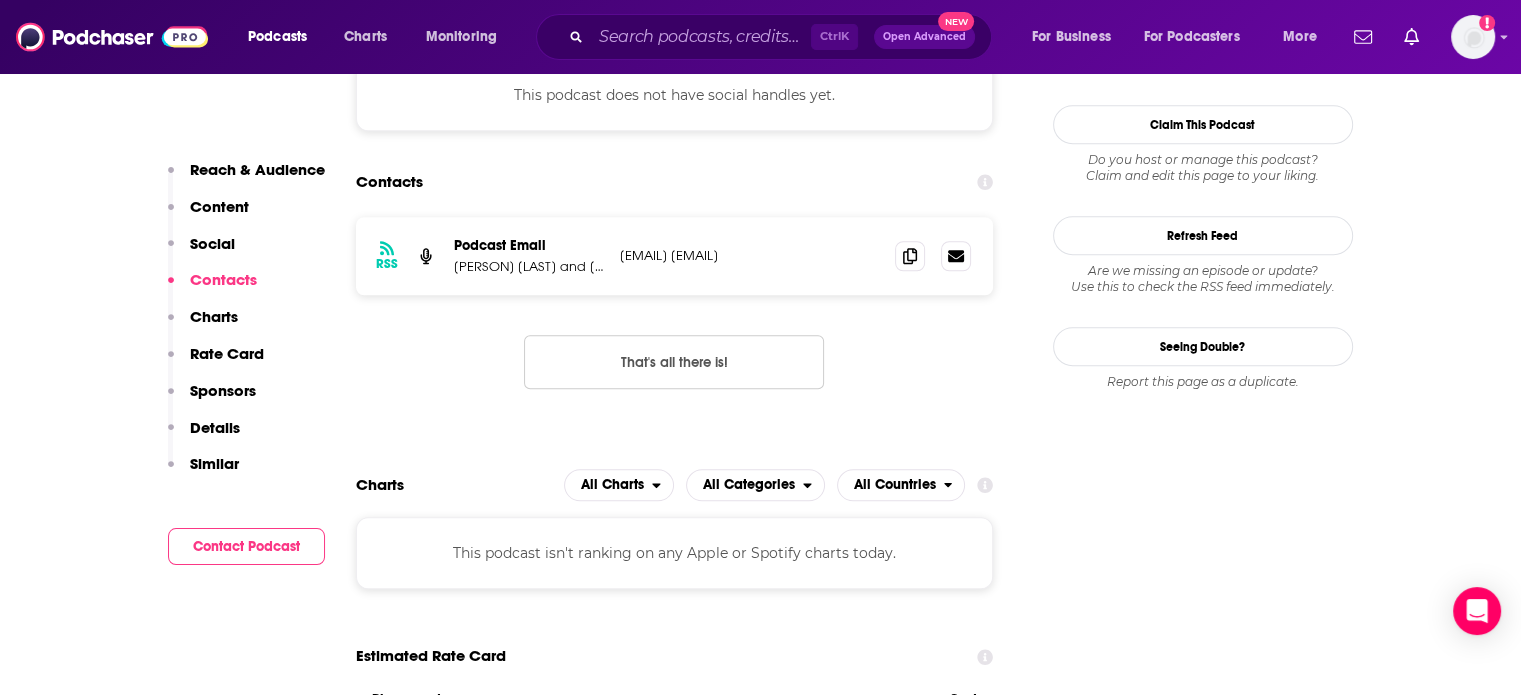 click on "screenrotpodcast@gmail.com" at bounding box center [750, 255] 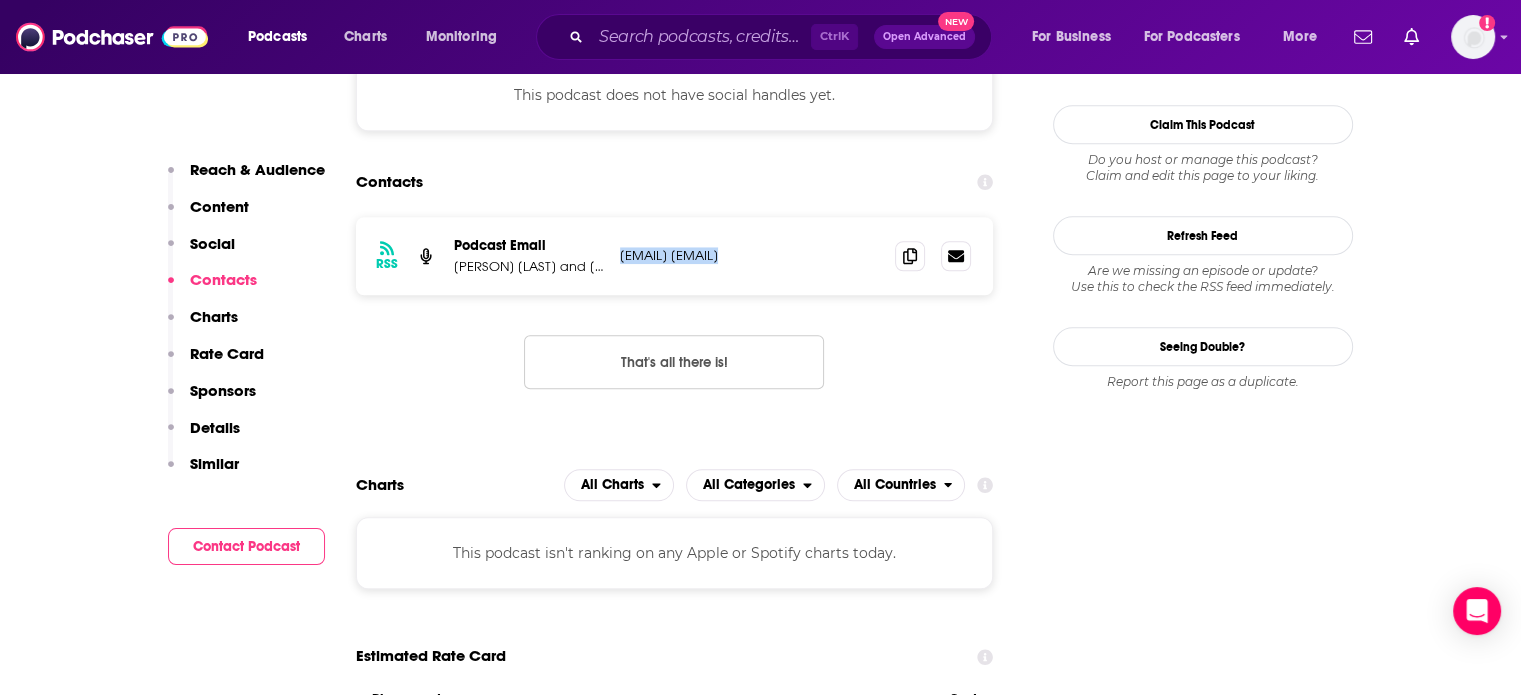 click on "screenrotpodcast@gmail.com" at bounding box center (750, 255) 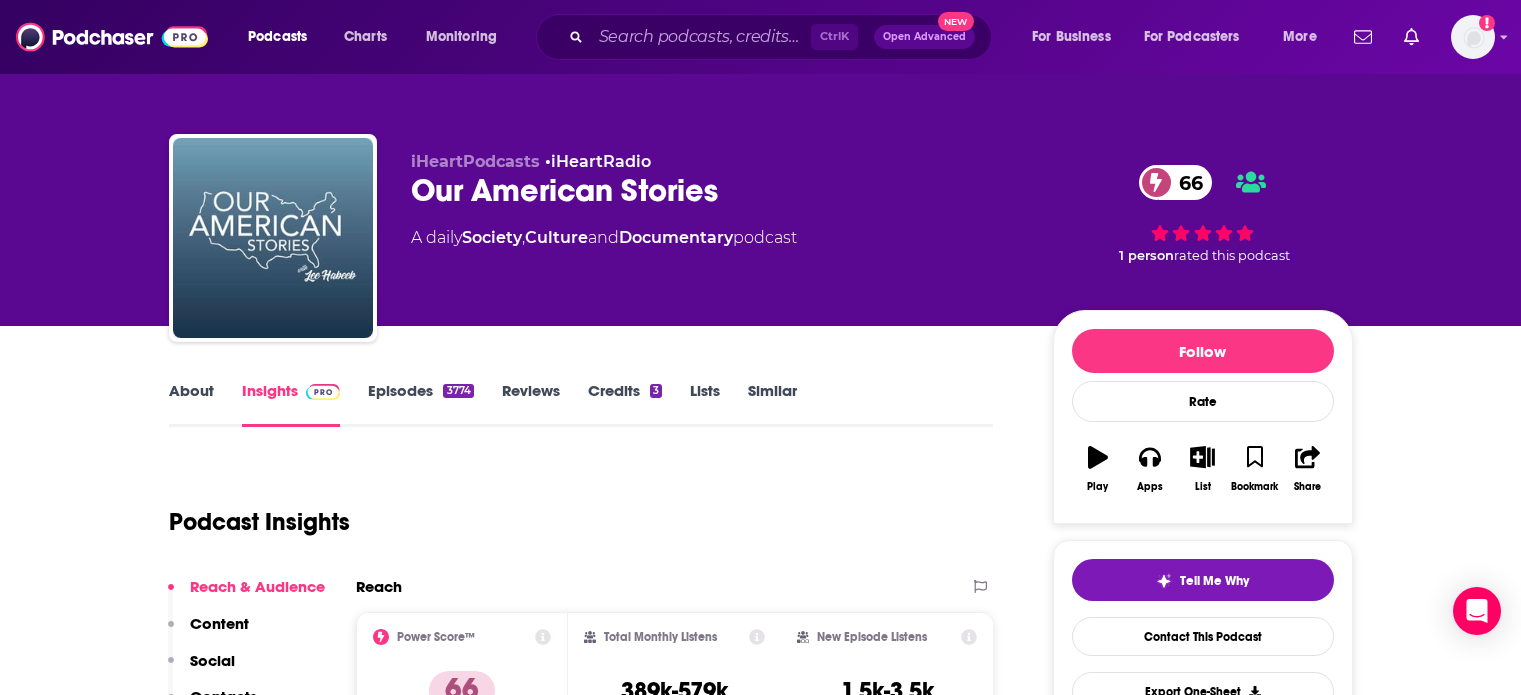 scroll, scrollTop: 0, scrollLeft: 0, axis: both 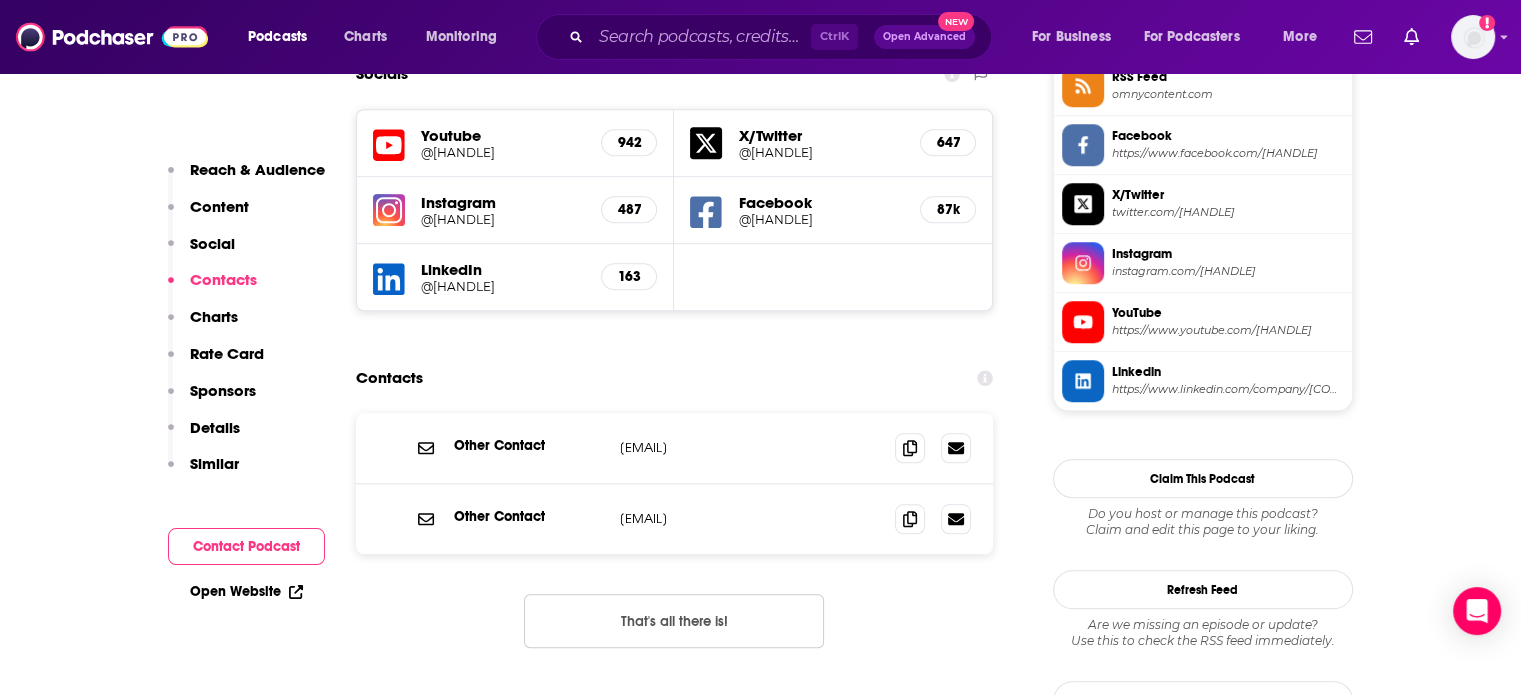 click on "jwatkins@ouramericanstories.com" at bounding box center (750, 447) 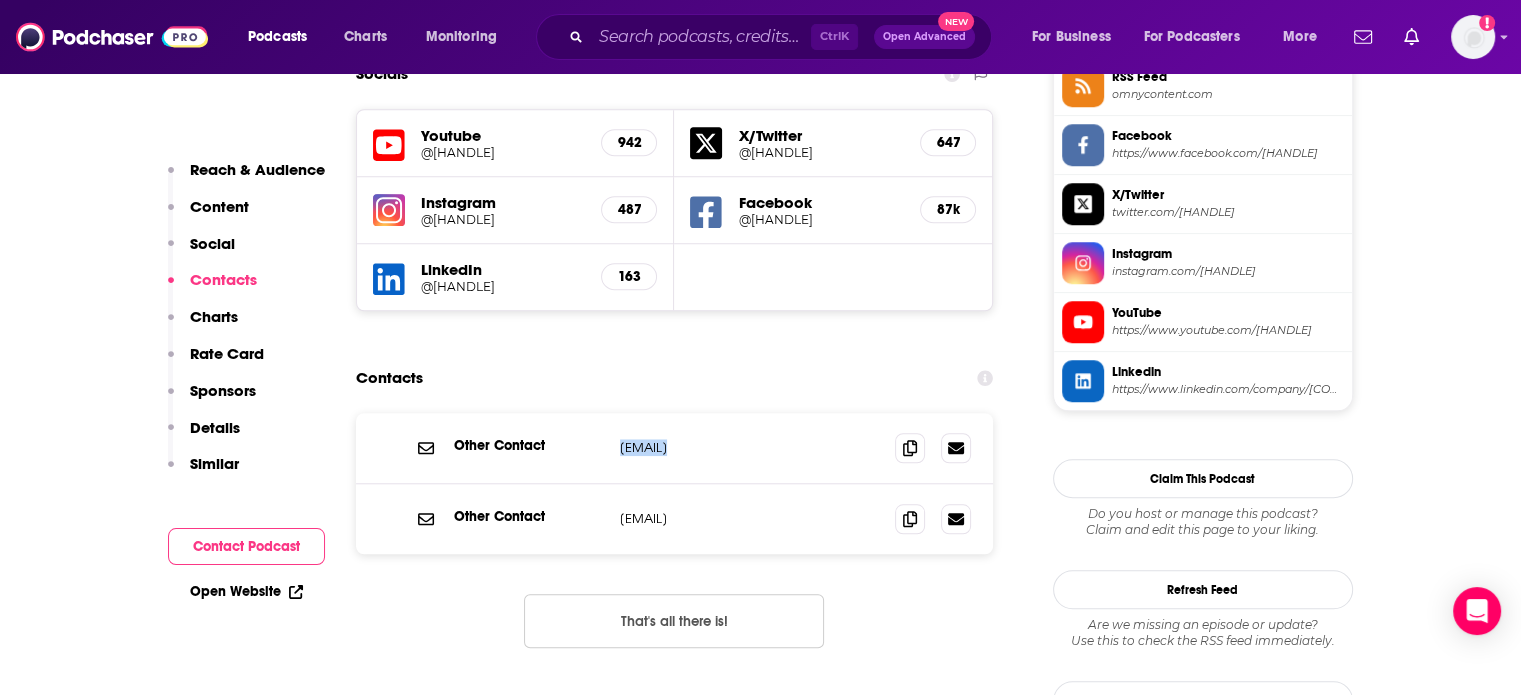 click on "jwatkins@ouramericanstories.com" at bounding box center (750, 447) 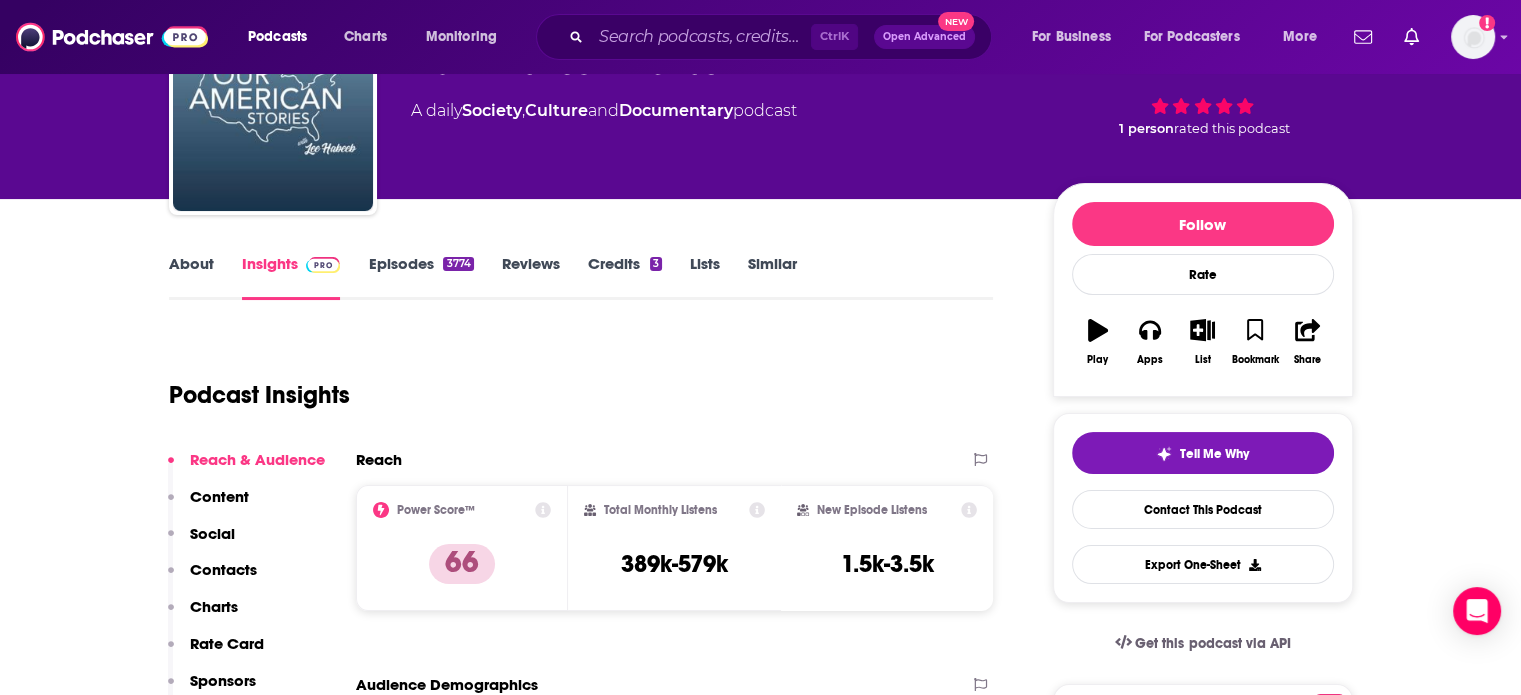 scroll, scrollTop: 0, scrollLeft: 0, axis: both 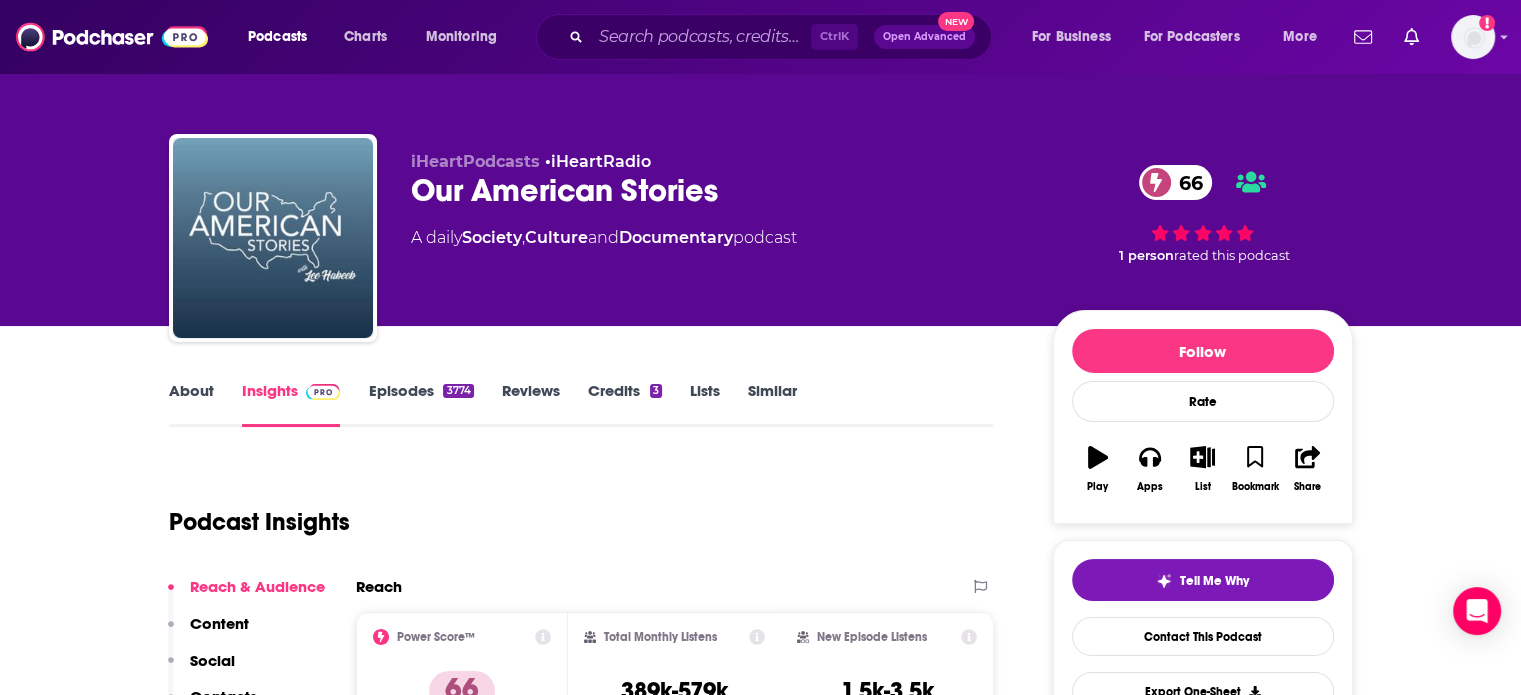 click on "About" at bounding box center (191, 404) 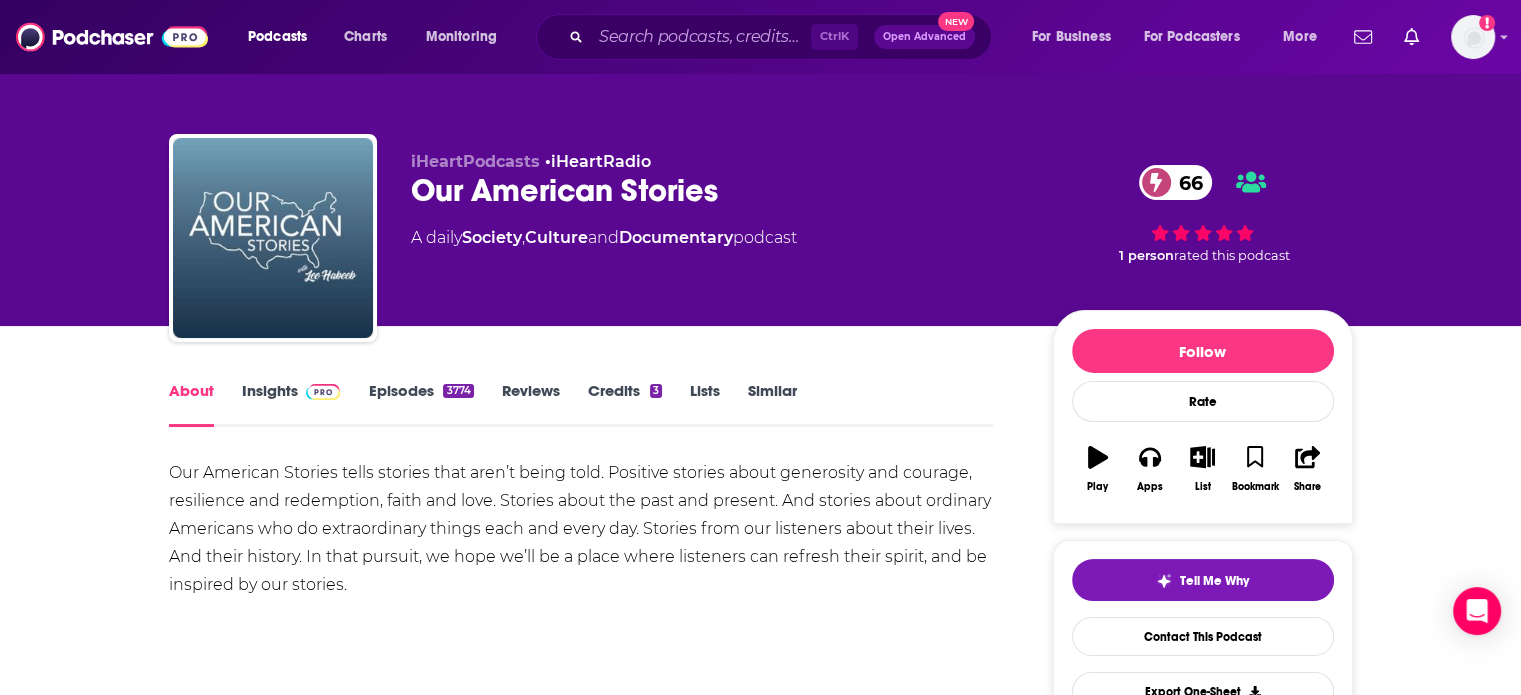 click on "Episodes 3774" at bounding box center [420, 404] 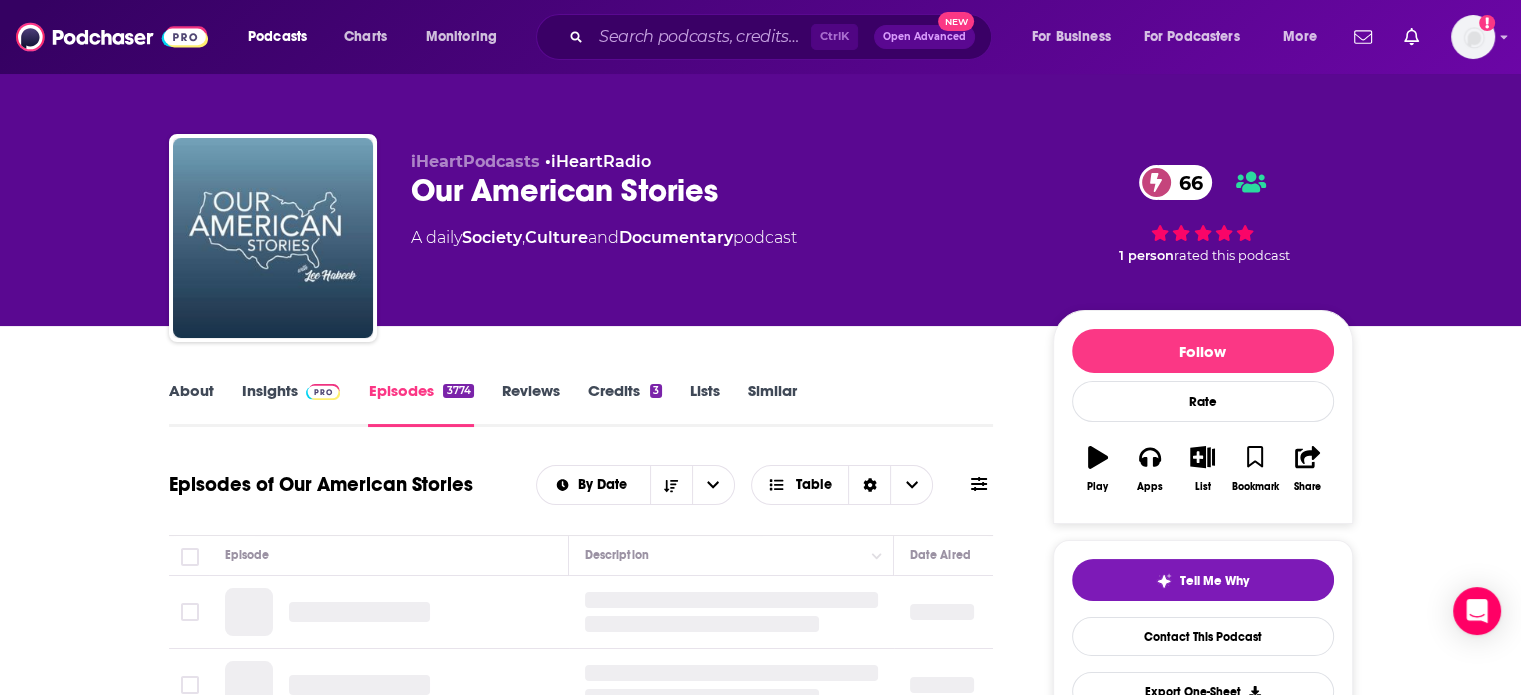click at bounding box center [323, 392] 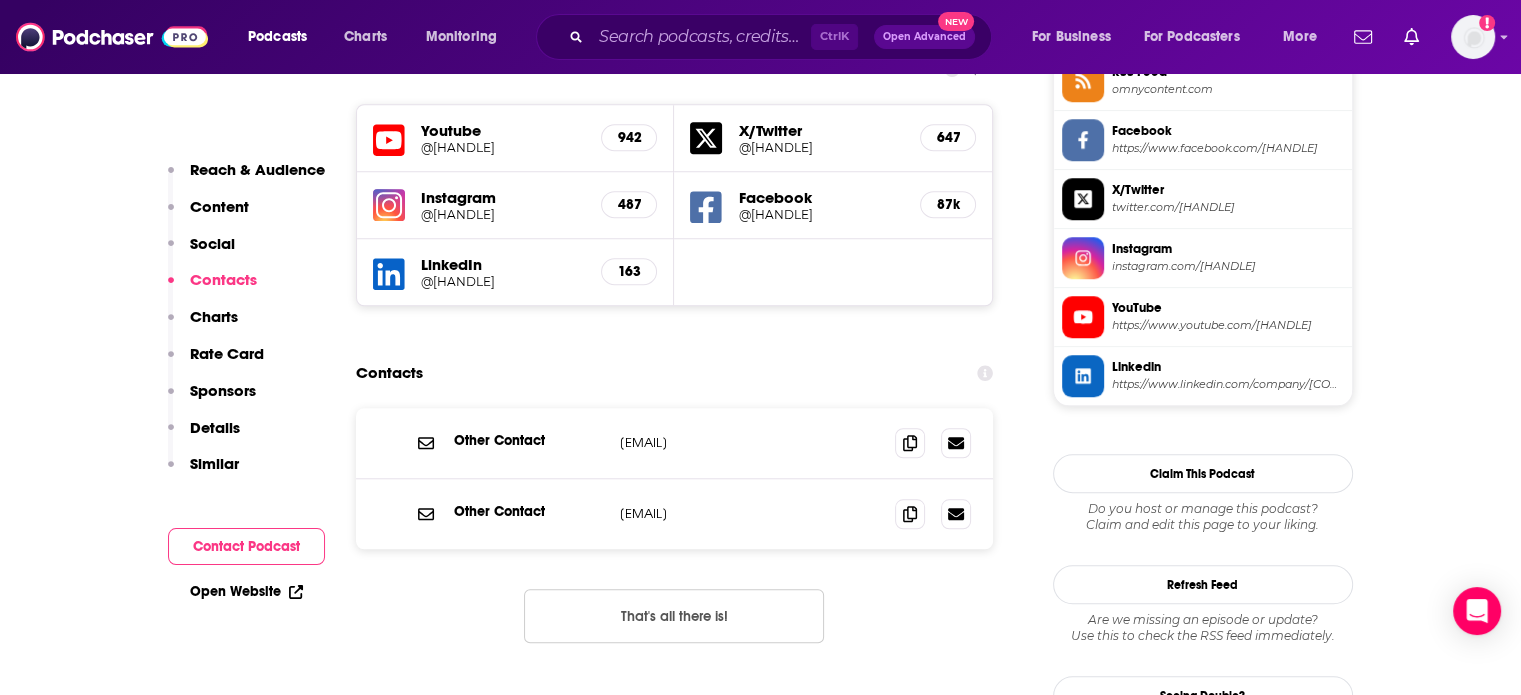 scroll, scrollTop: 1800, scrollLeft: 0, axis: vertical 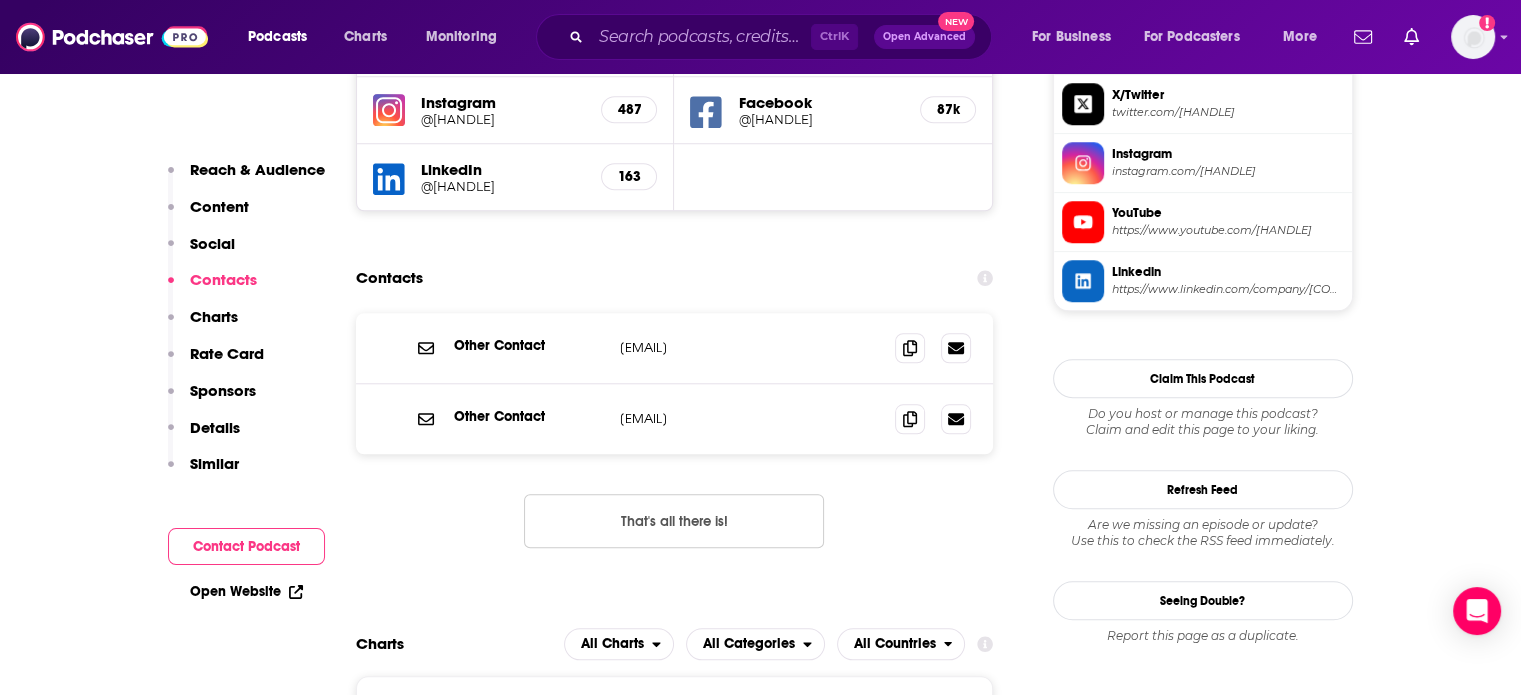 click on "Other Contact affiliates@ouramericanstories.com affiliates@ouramericanstories.com" at bounding box center [675, 419] 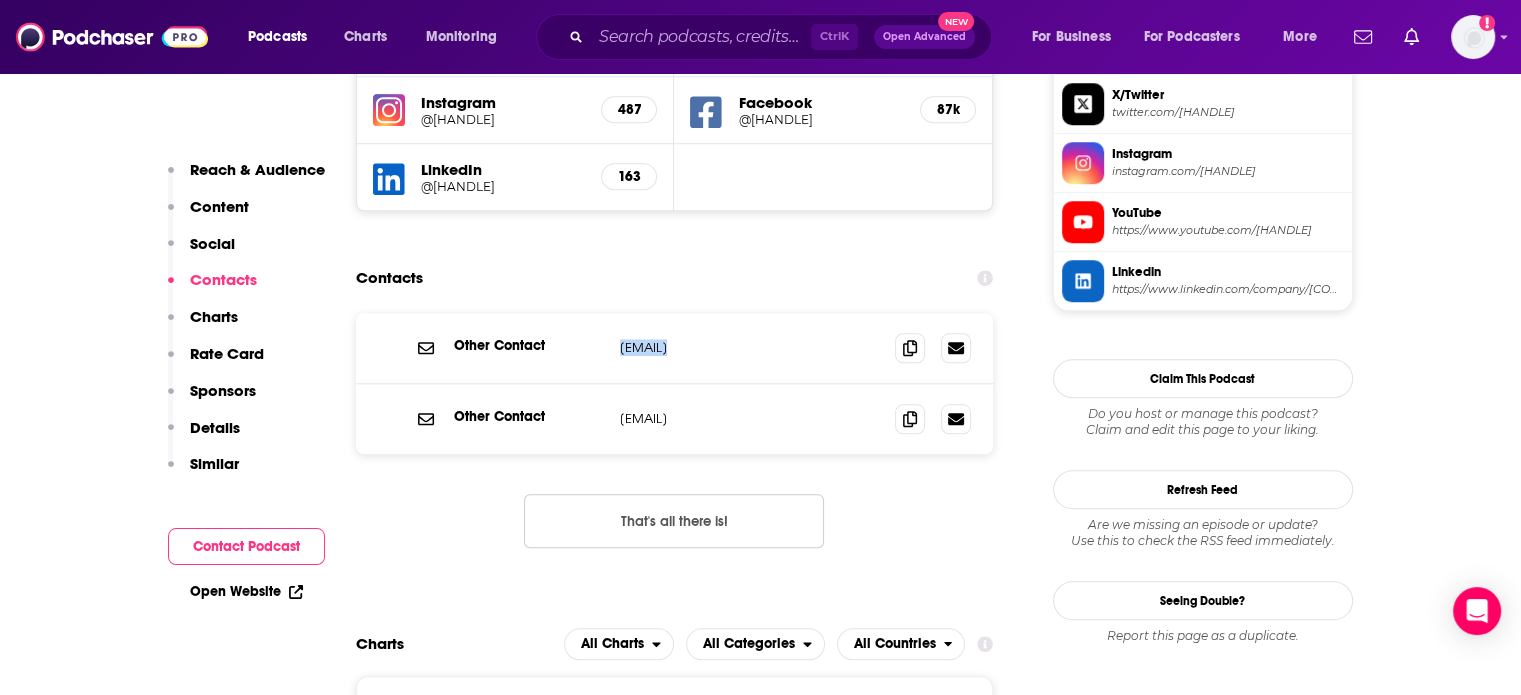 click on "Other Contact jwatkins@ouramericanstories.com jwatkins@ouramericanstories.com" at bounding box center [675, 348] 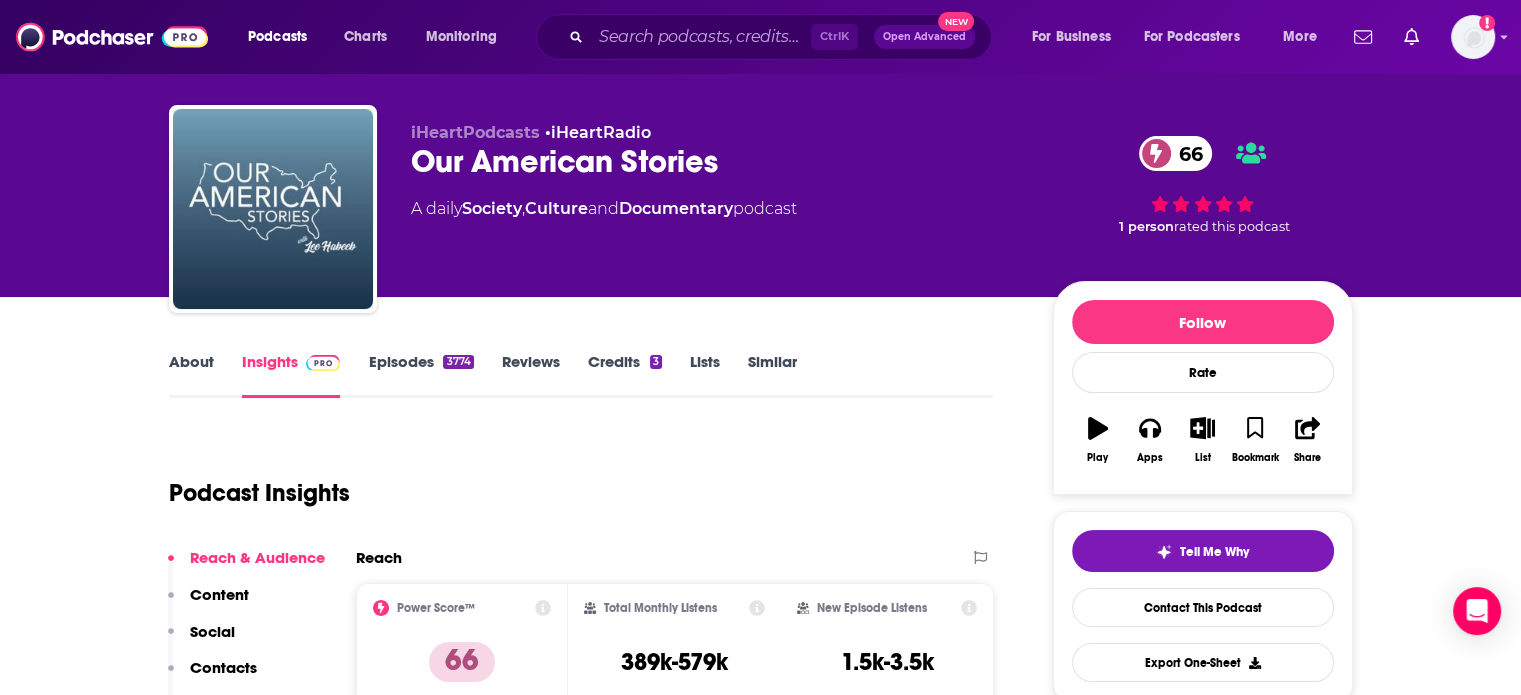 scroll, scrollTop: 0, scrollLeft: 0, axis: both 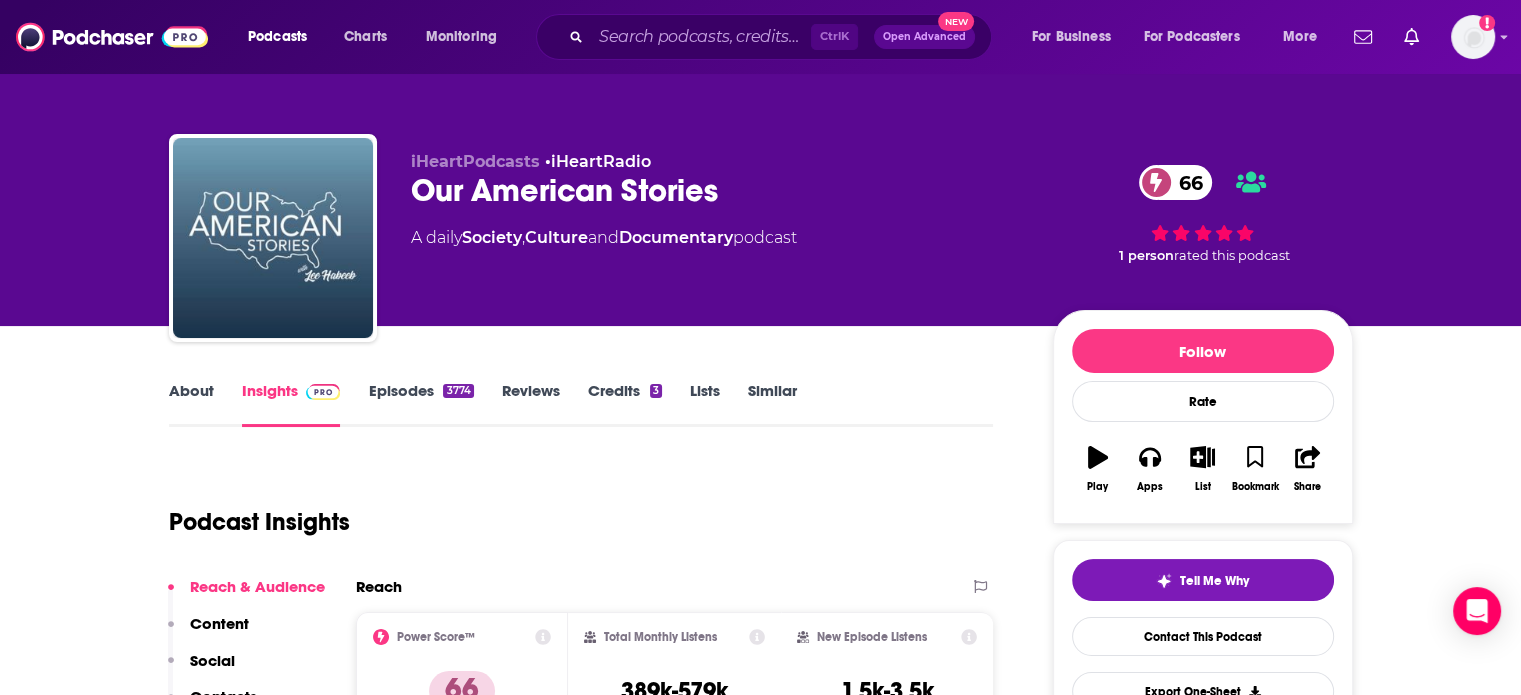 click on "Our American Stories 66" at bounding box center (716, 190) 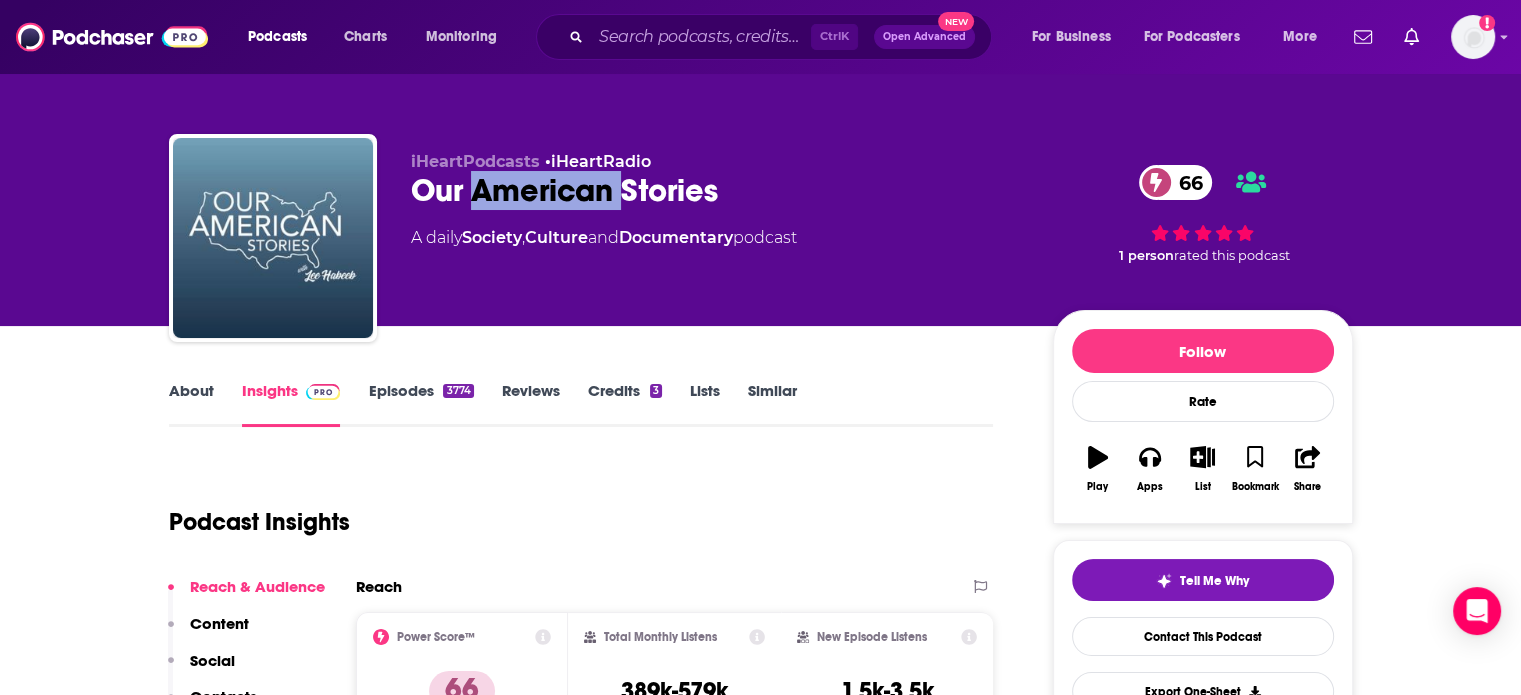 click on "Our American Stories 66" at bounding box center (716, 190) 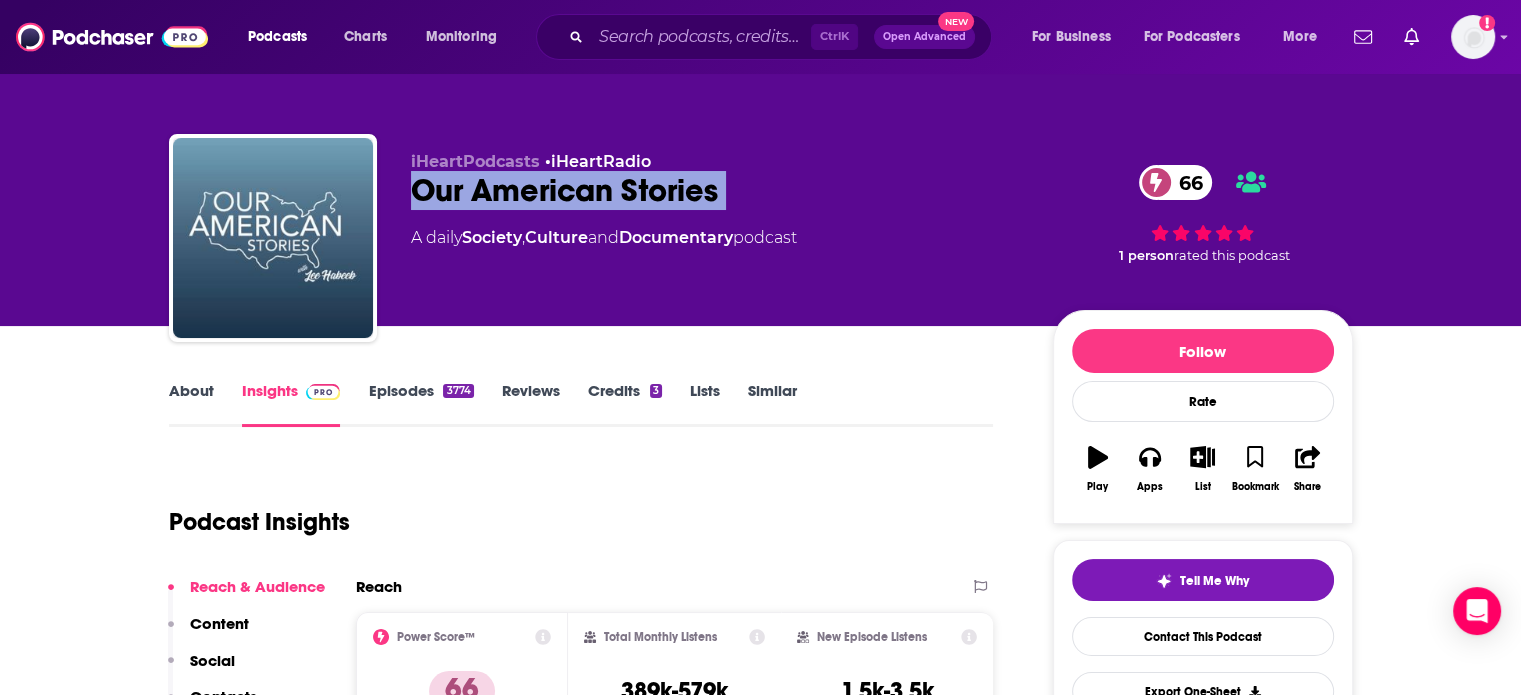 click on "Our American Stories 66" at bounding box center (716, 190) 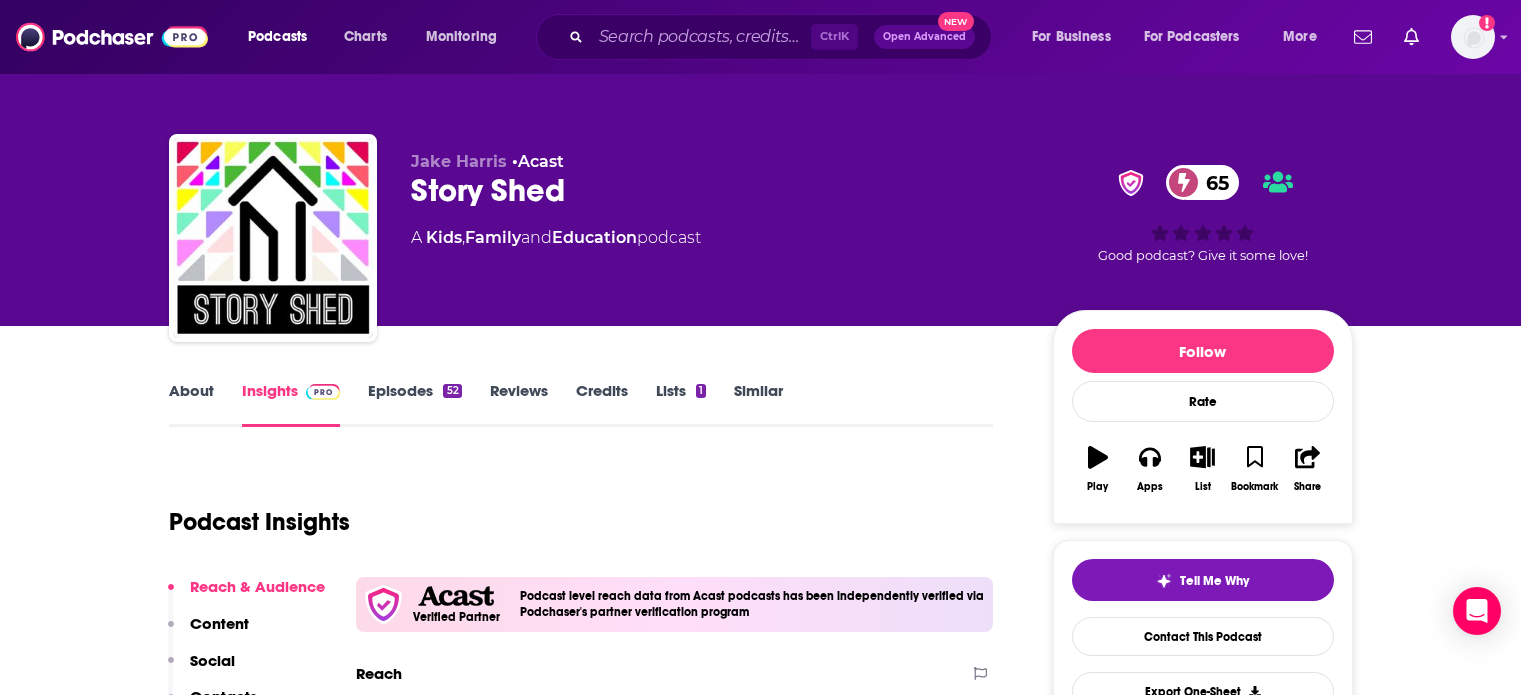 scroll, scrollTop: 0, scrollLeft: 0, axis: both 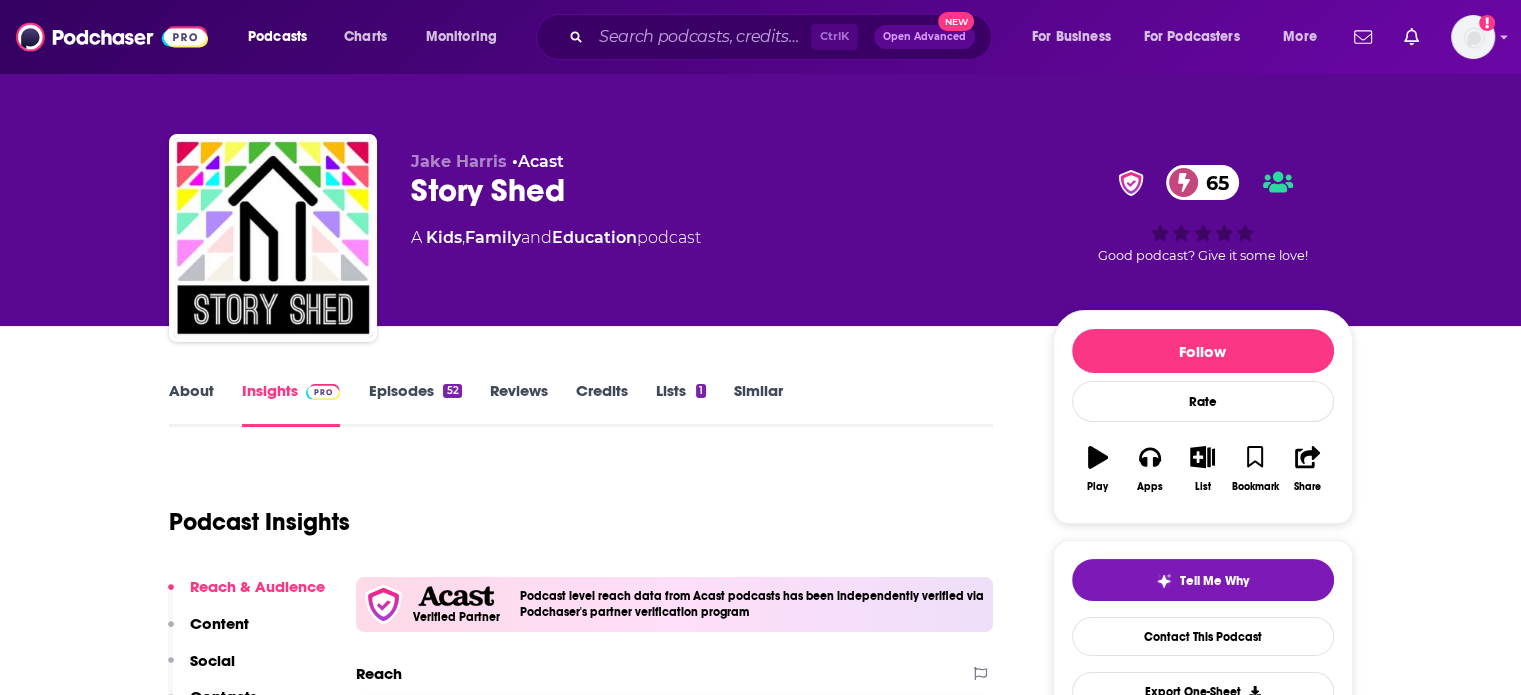 click on "Story Shed 65" at bounding box center (716, 190) 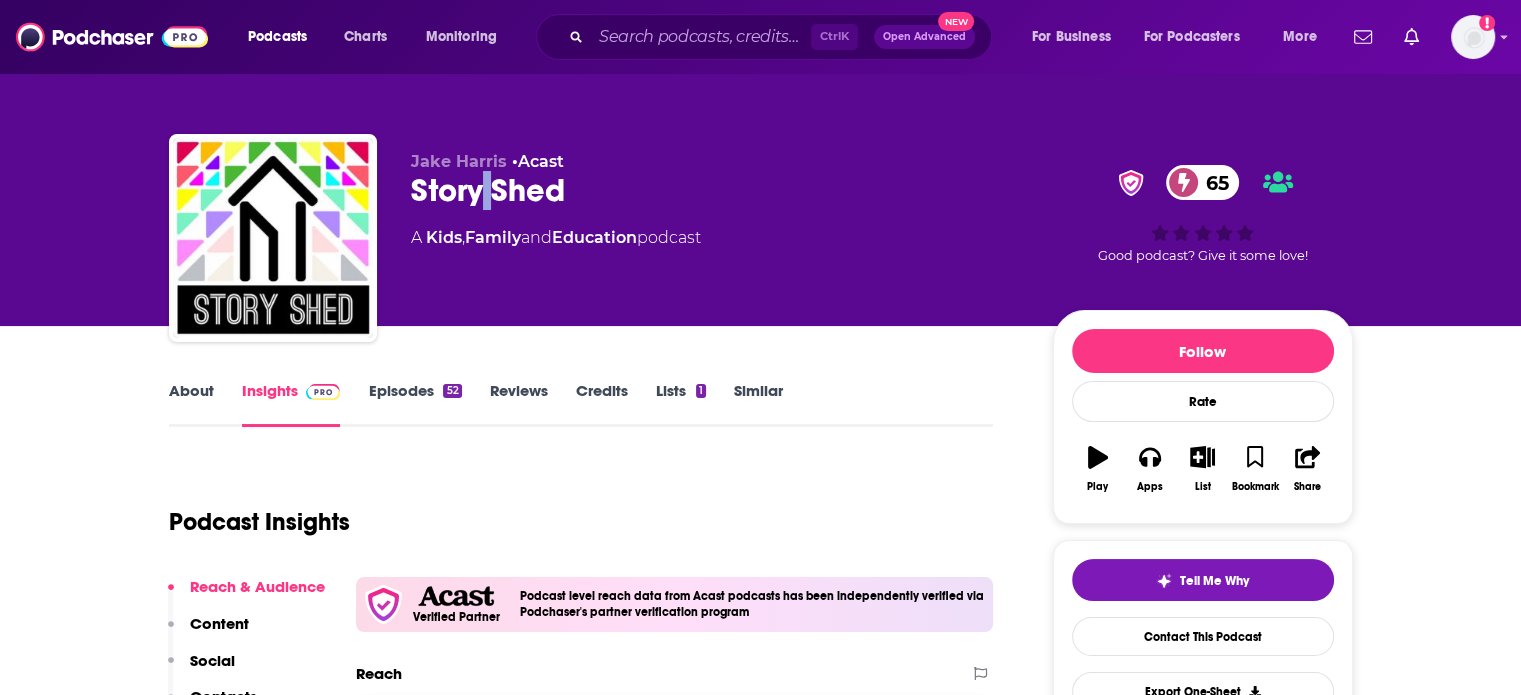 click on "Story Shed 65" at bounding box center (716, 190) 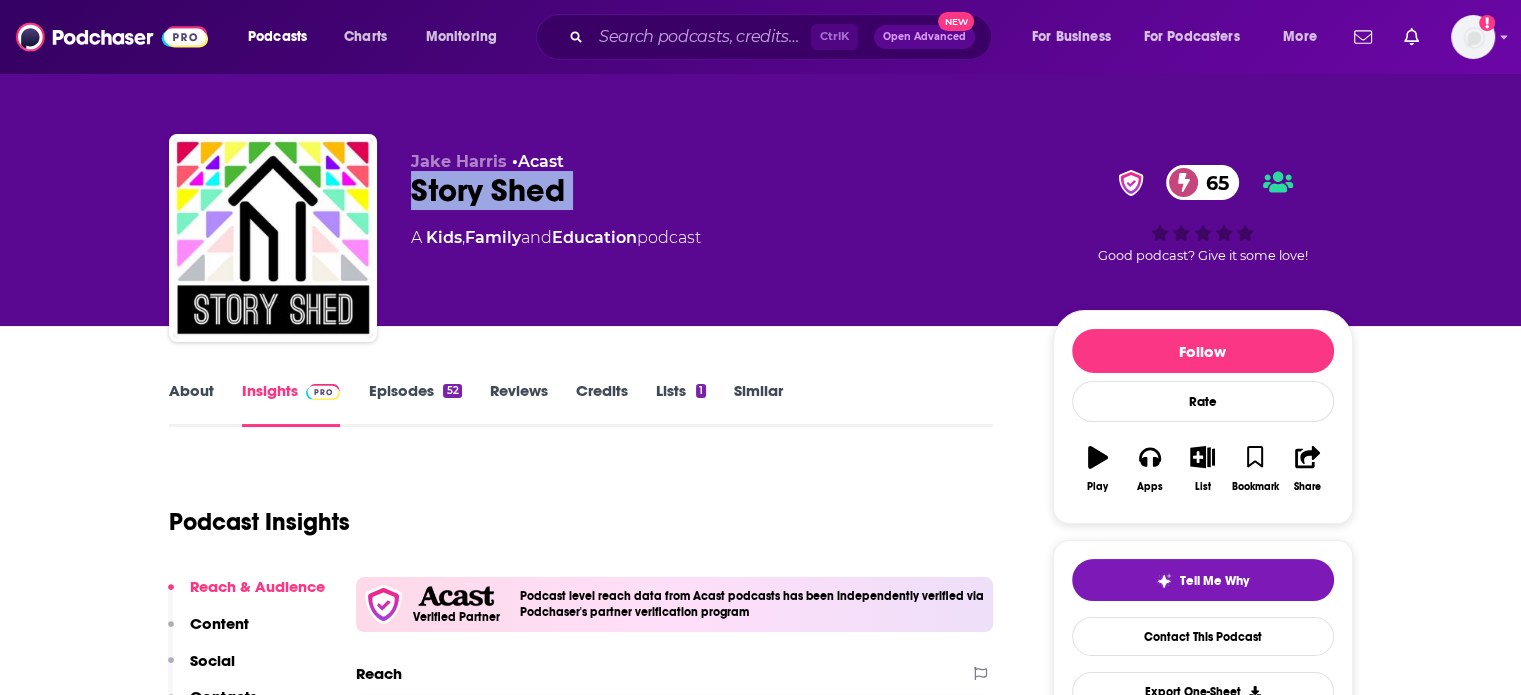 click on "Story Shed 65" at bounding box center [716, 190] 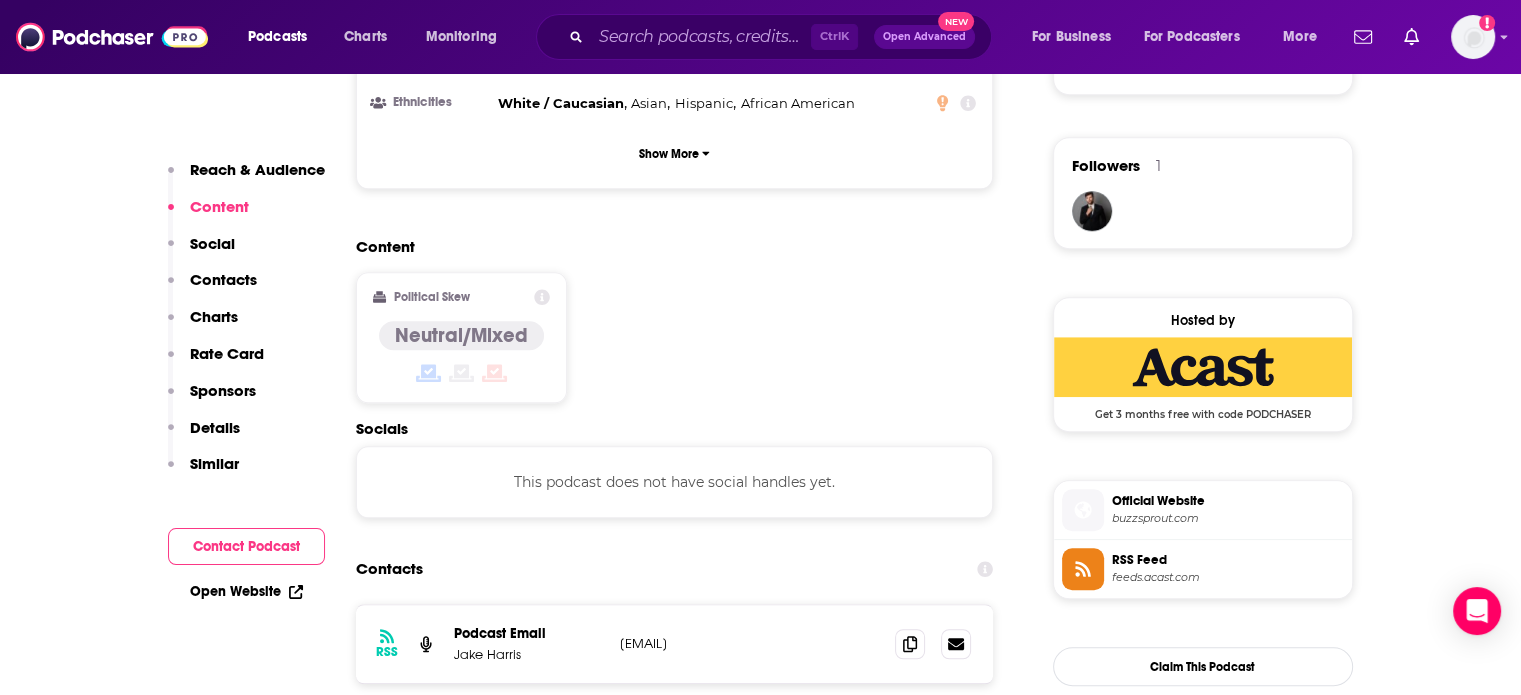 scroll, scrollTop: 1500, scrollLeft: 0, axis: vertical 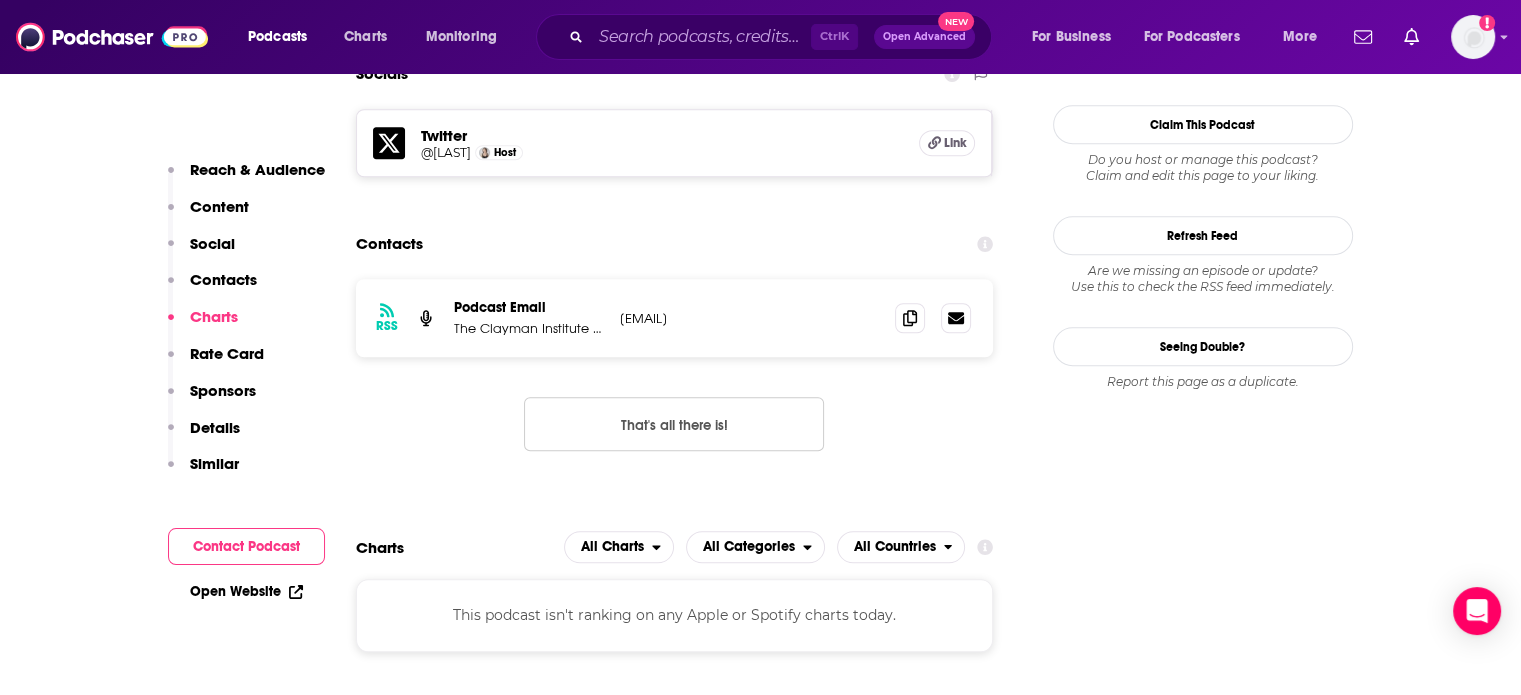 click on "megancalfas@gmail.com" at bounding box center (750, 318) 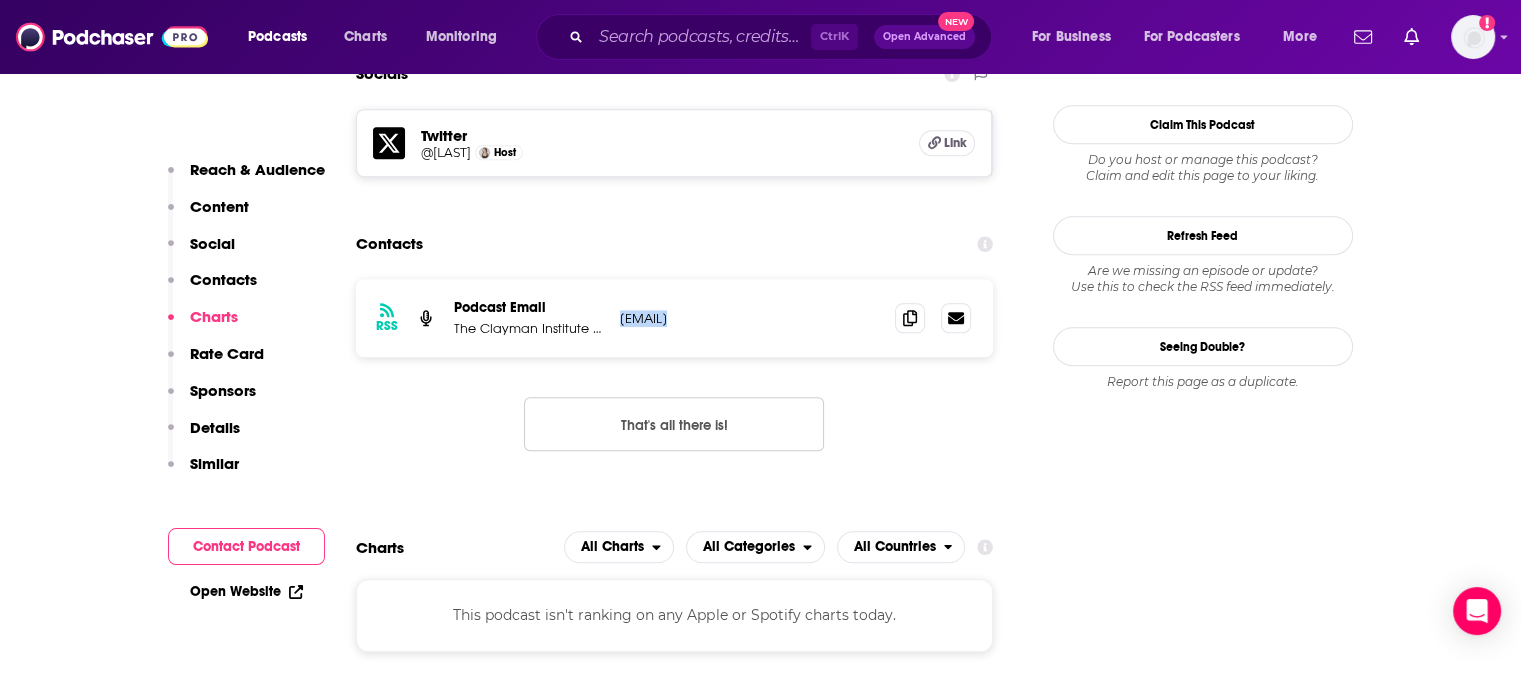 click on "megancalfas@gmail.com" at bounding box center [750, 318] 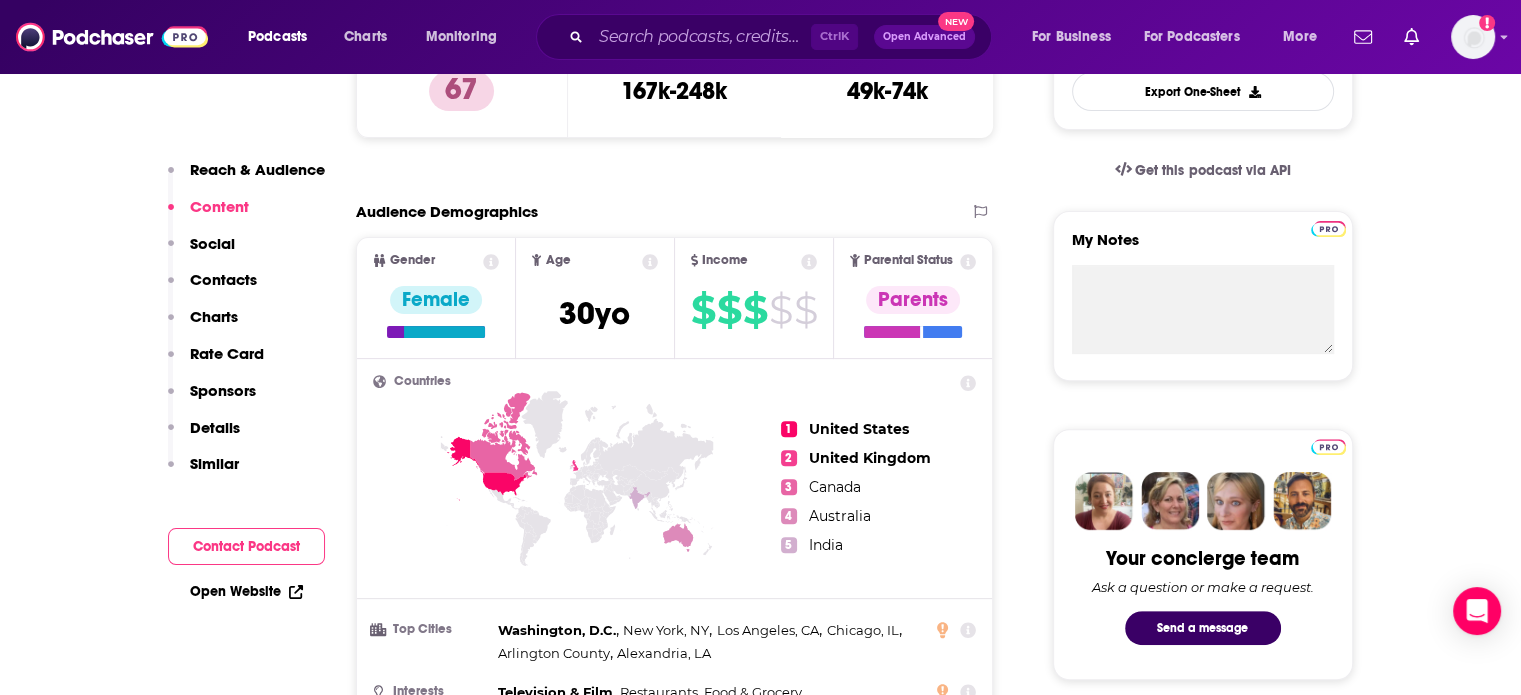 scroll, scrollTop: 0, scrollLeft: 0, axis: both 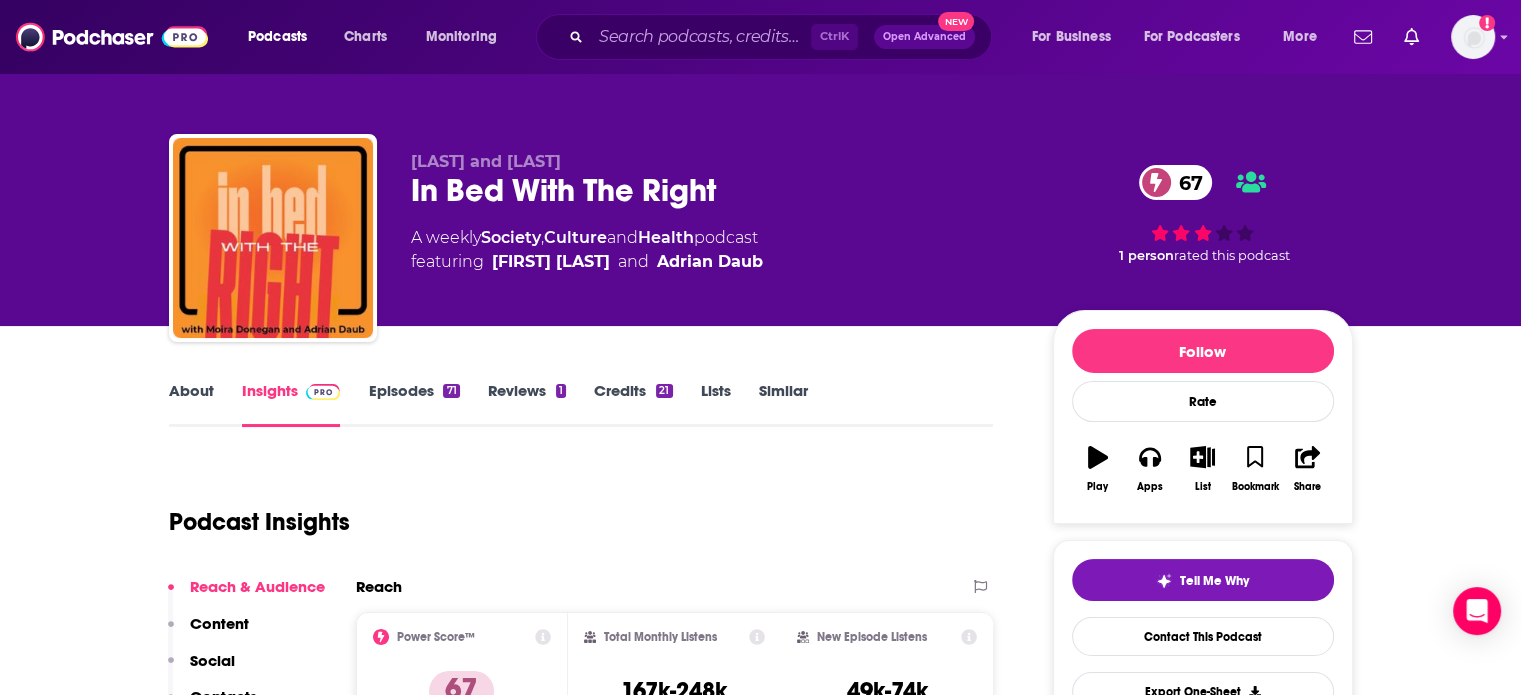 click on "About" at bounding box center (191, 404) 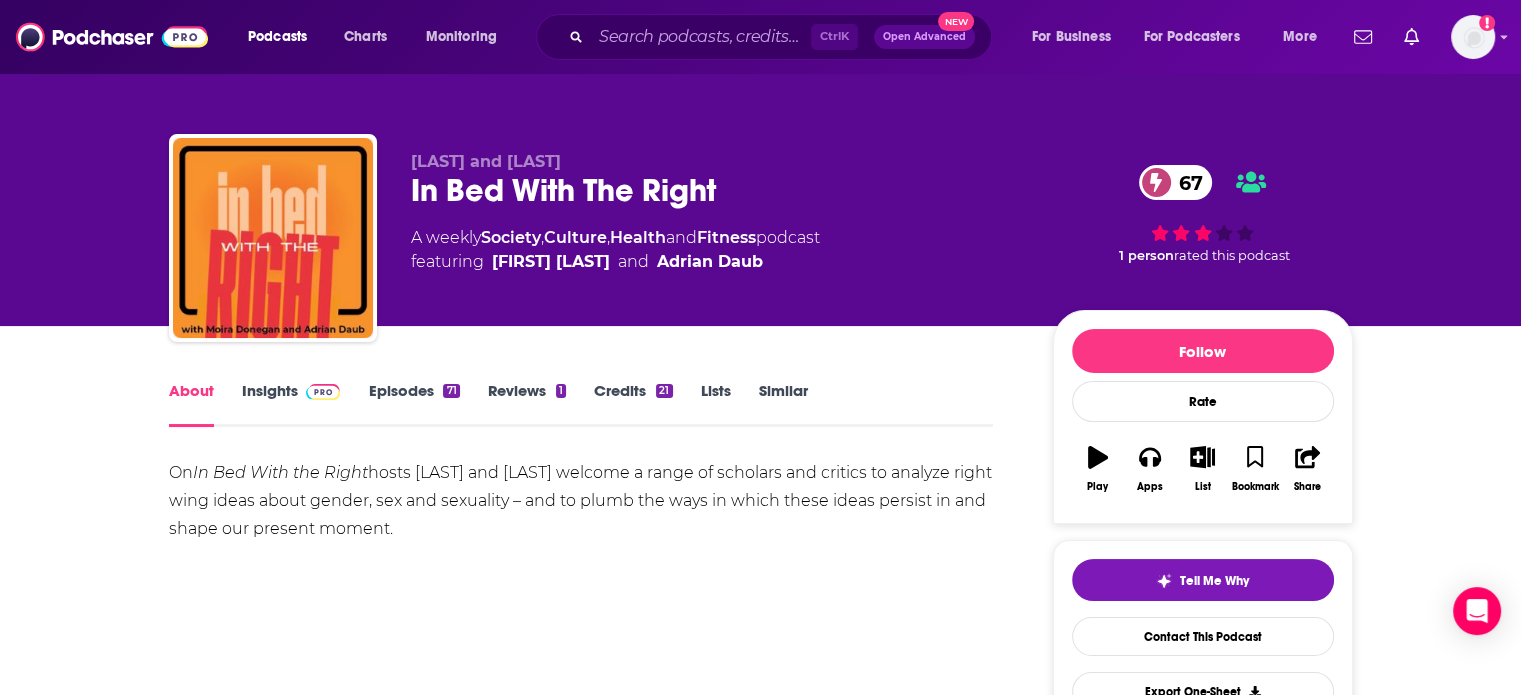 click on "Insights" at bounding box center [291, 404] 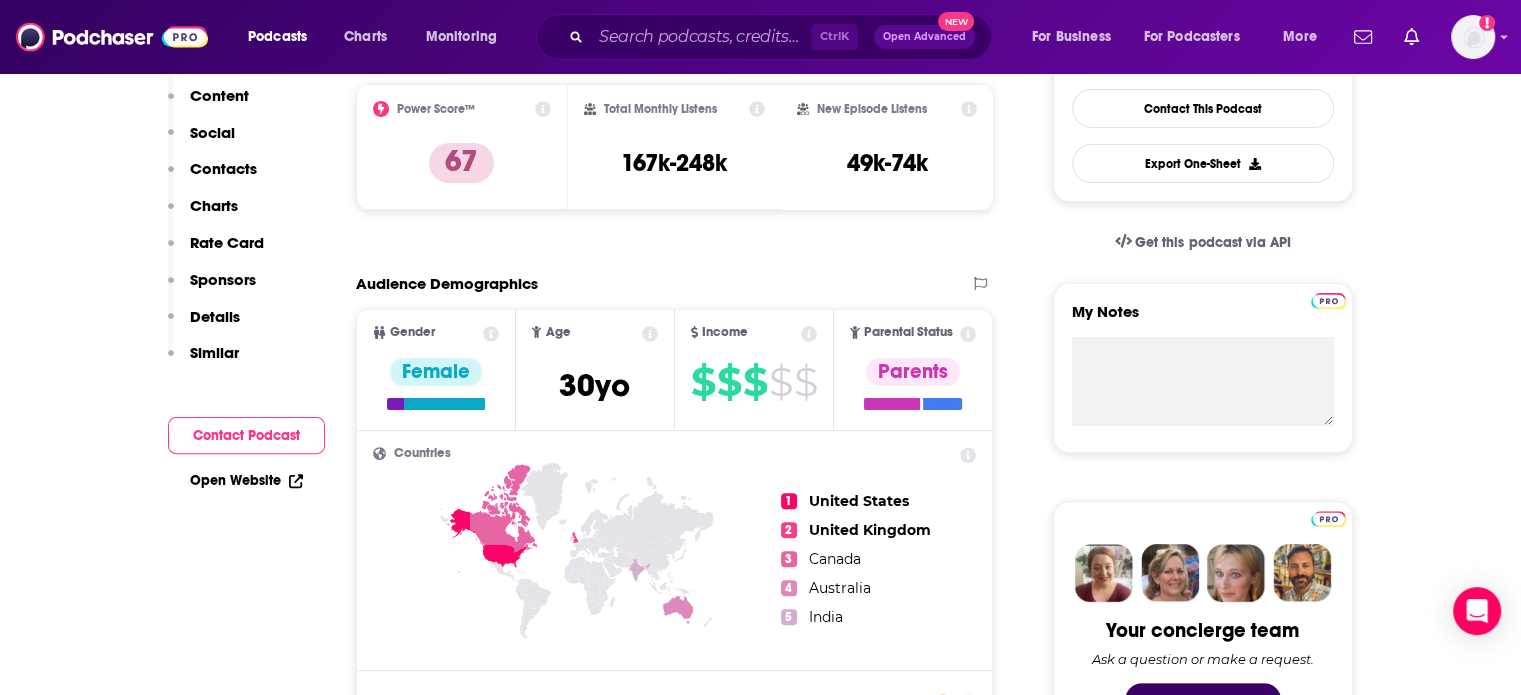 scroll, scrollTop: 0, scrollLeft: 0, axis: both 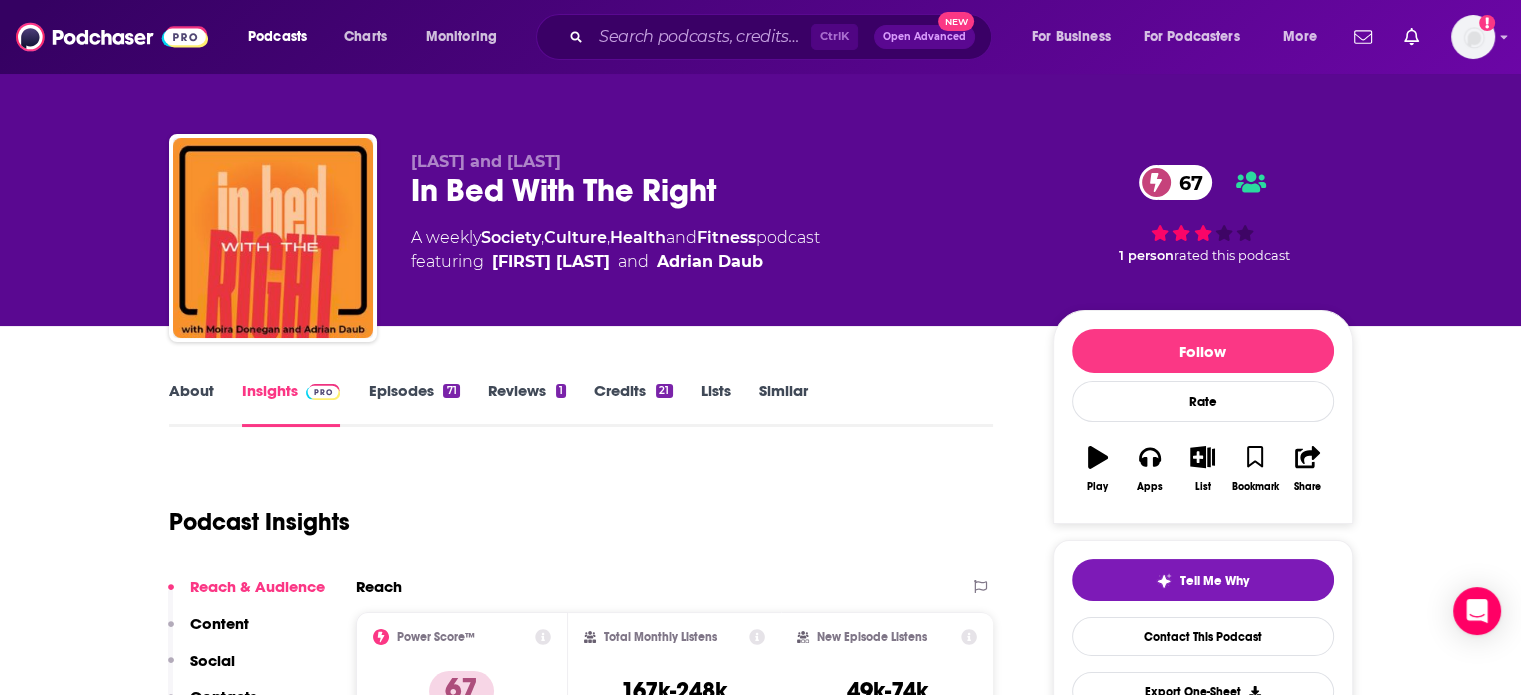 click on "In Bed With The Right 67" at bounding box center [716, 190] 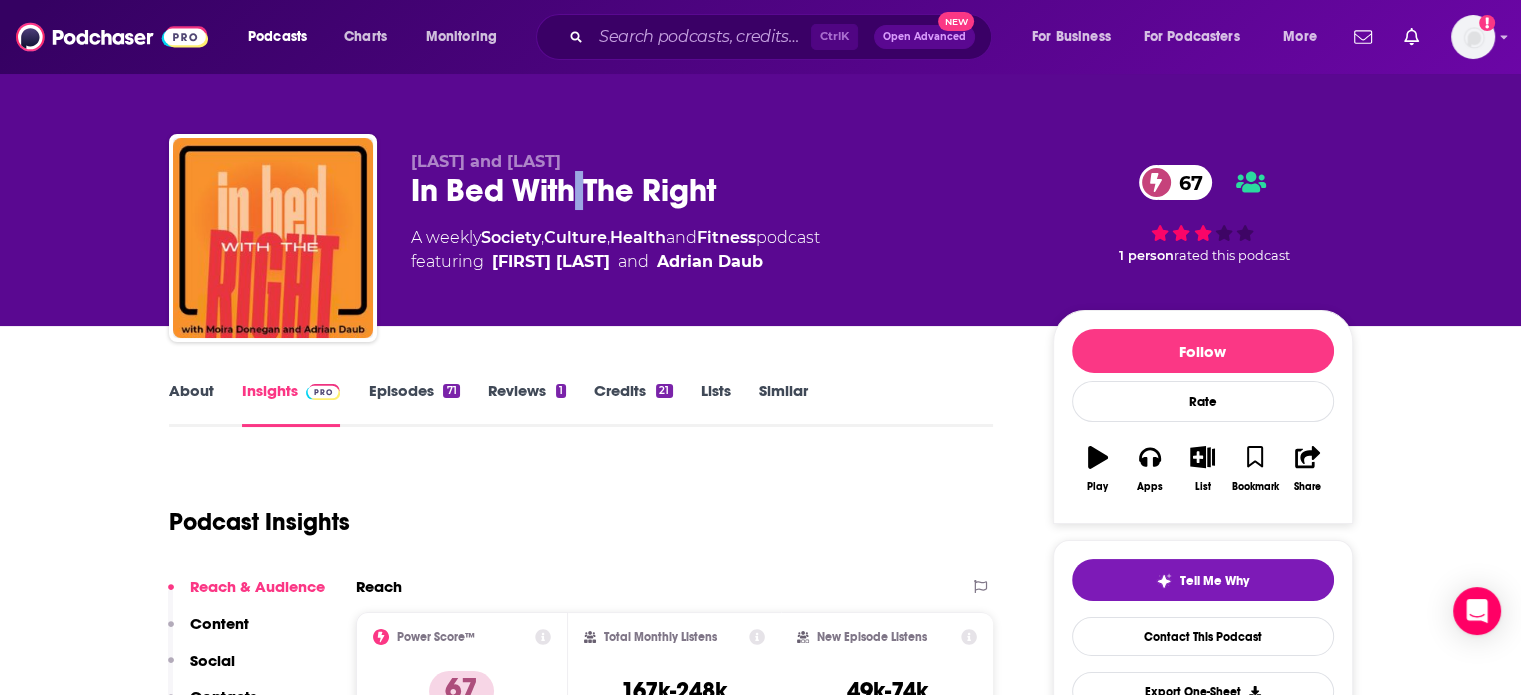 click on "In Bed With The Right 67" at bounding box center (716, 190) 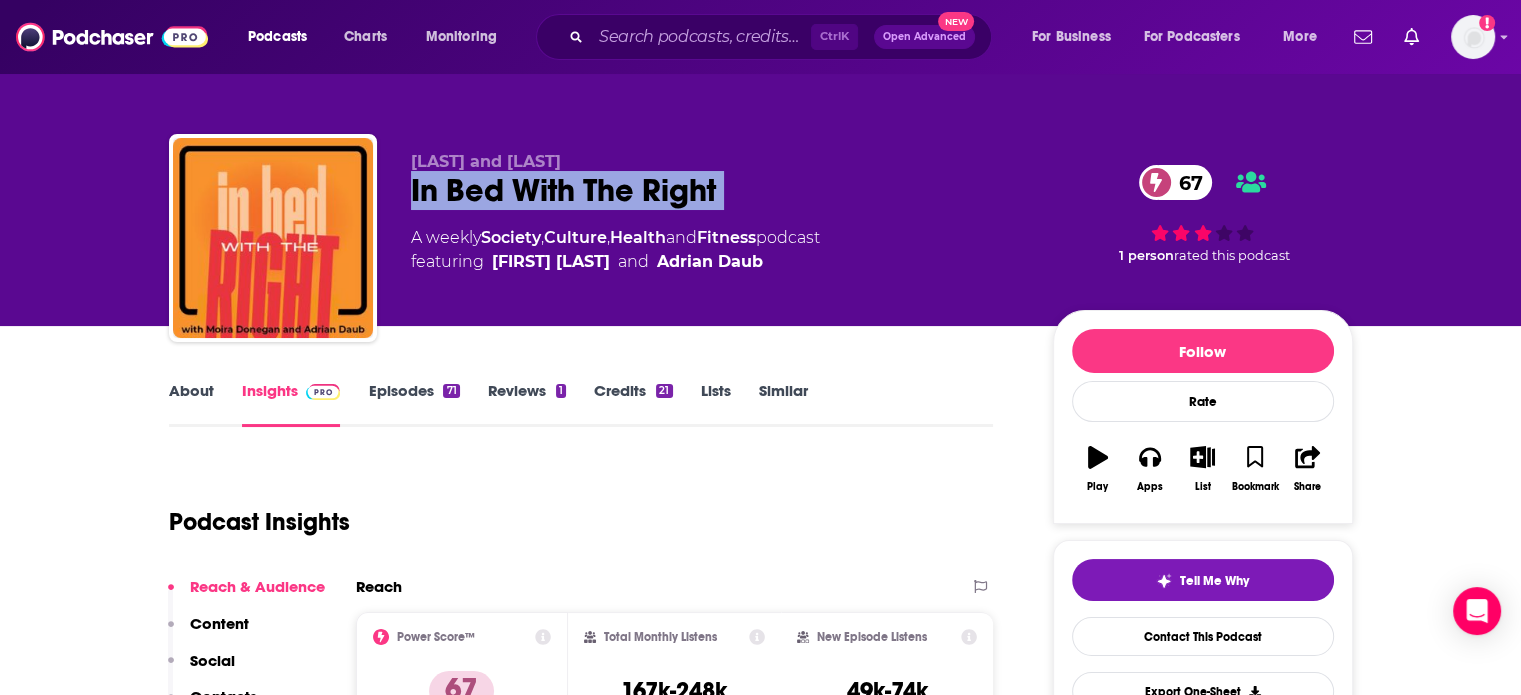 click on "In Bed With The Right 67" at bounding box center [716, 190] 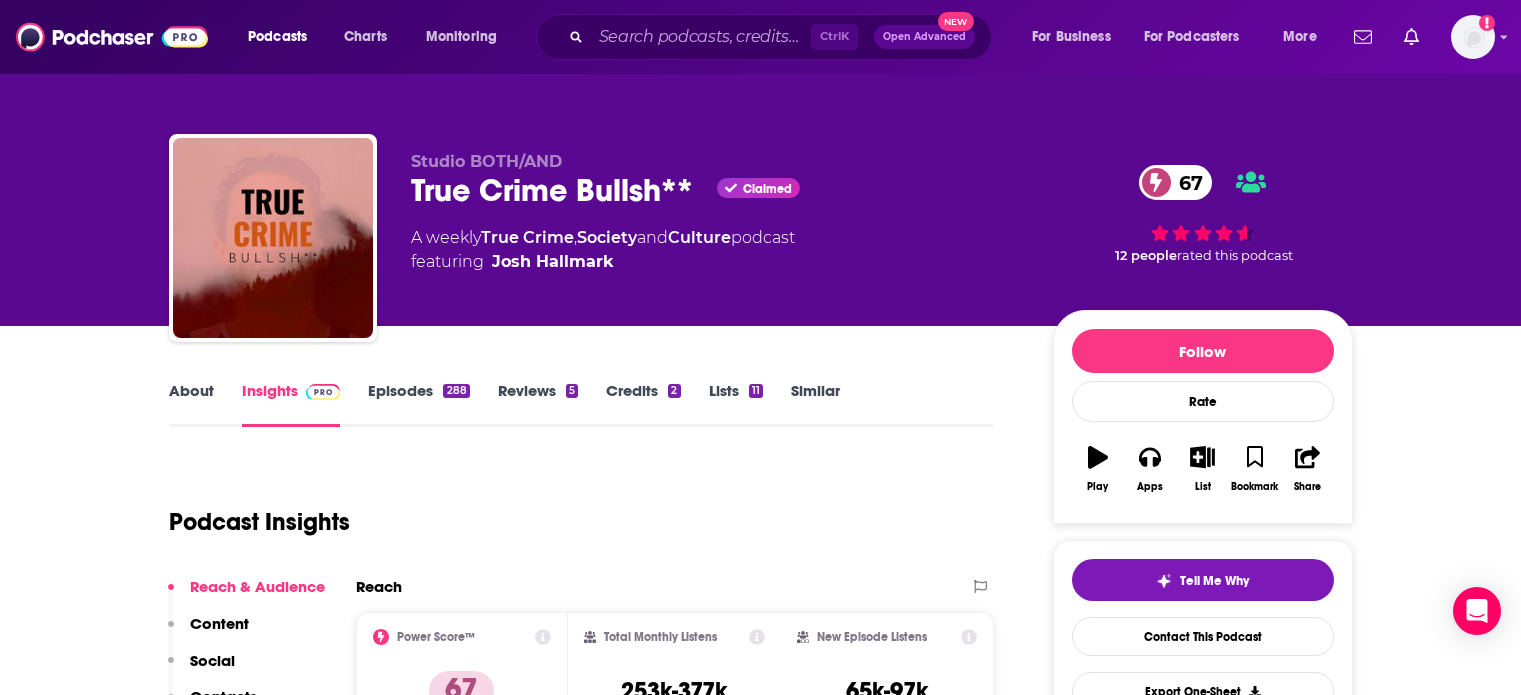 scroll, scrollTop: 0, scrollLeft: 0, axis: both 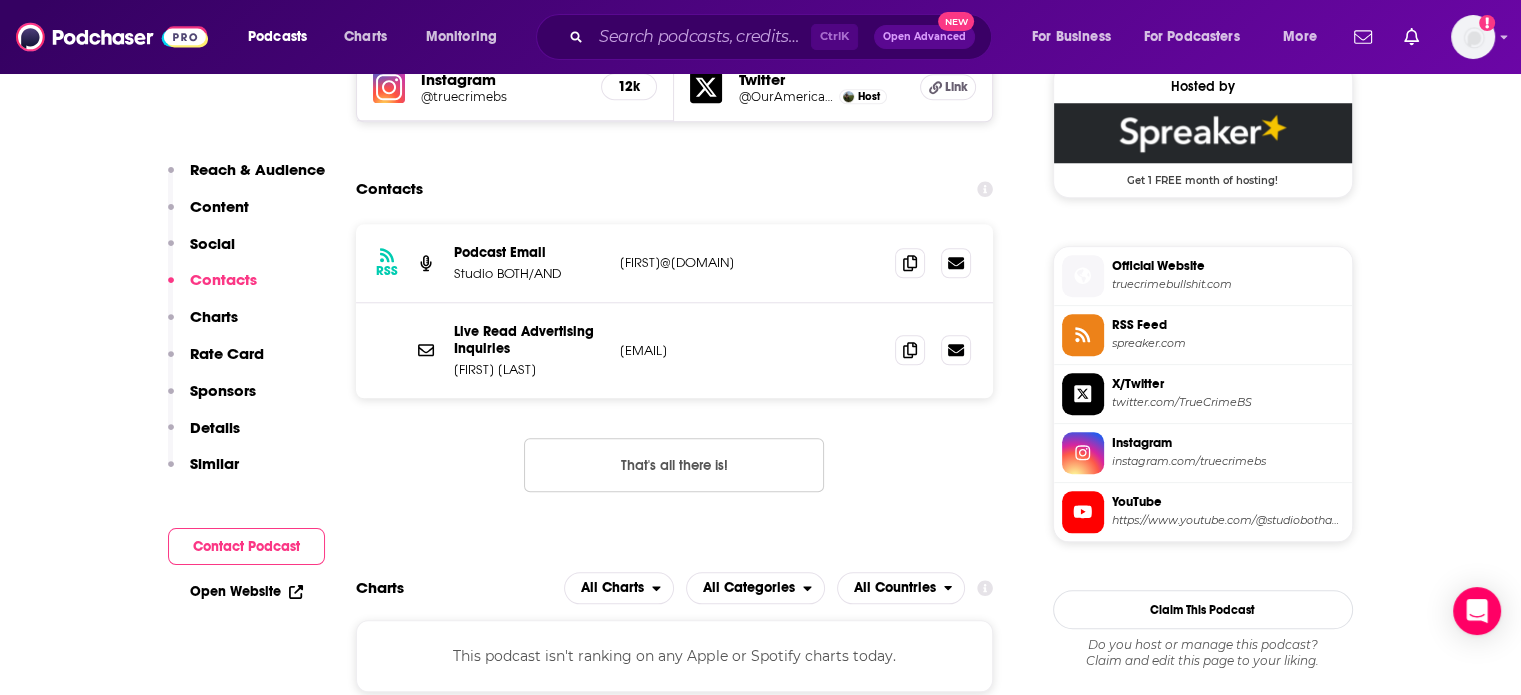 click on "RSS   Podcast Email Studio BOTH/AND josh@bothand.fyi josh@bothand.fyi" at bounding box center [675, 263] 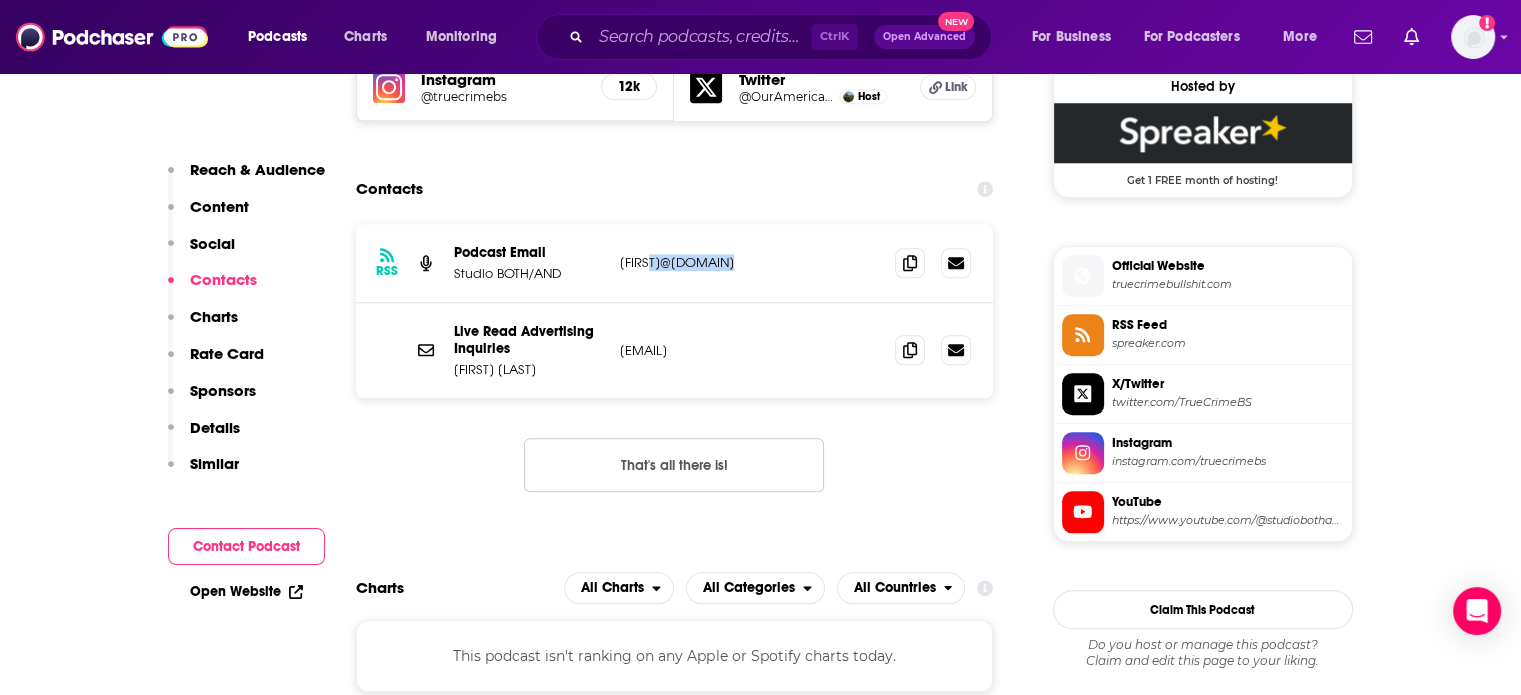 drag, startPoint x: 684, startPoint y: 254, endPoint x: 719, endPoint y: 258, distance: 35.22783 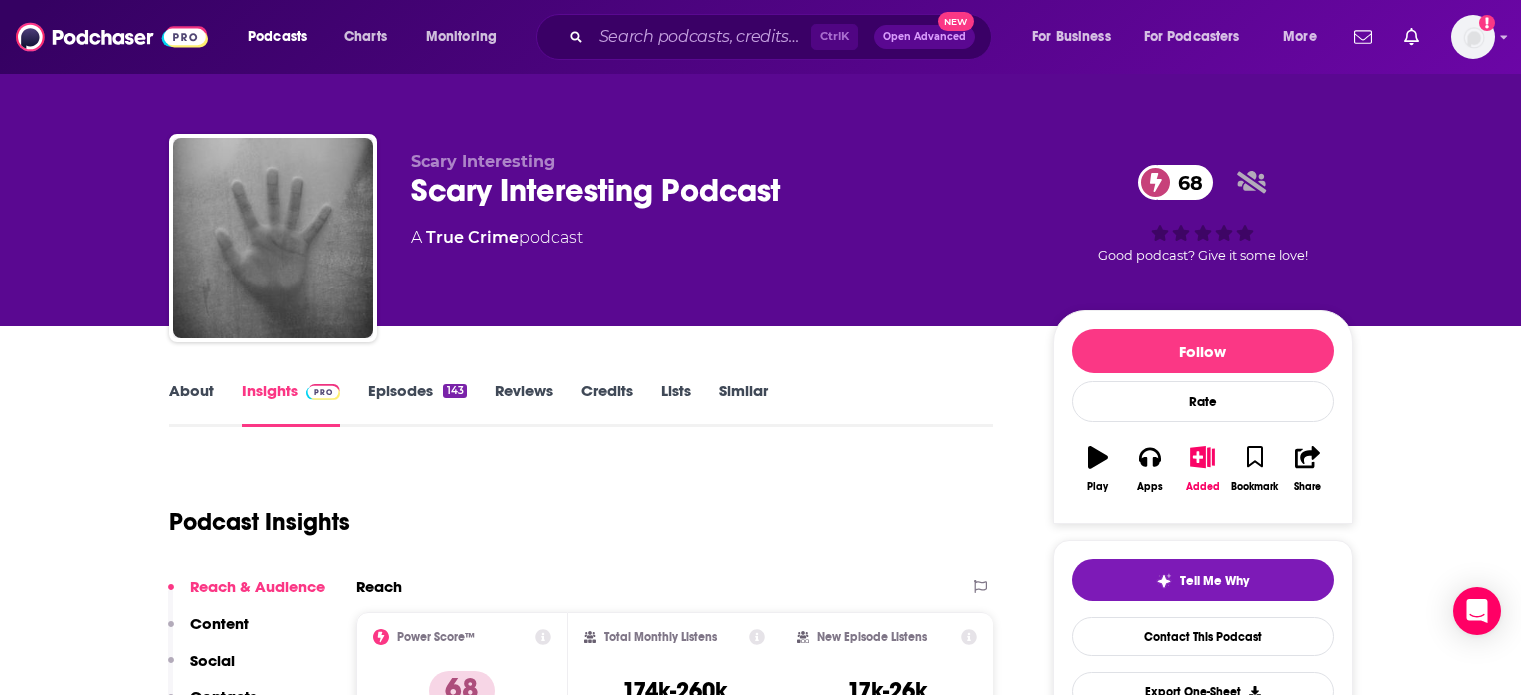scroll, scrollTop: 0, scrollLeft: 0, axis: both 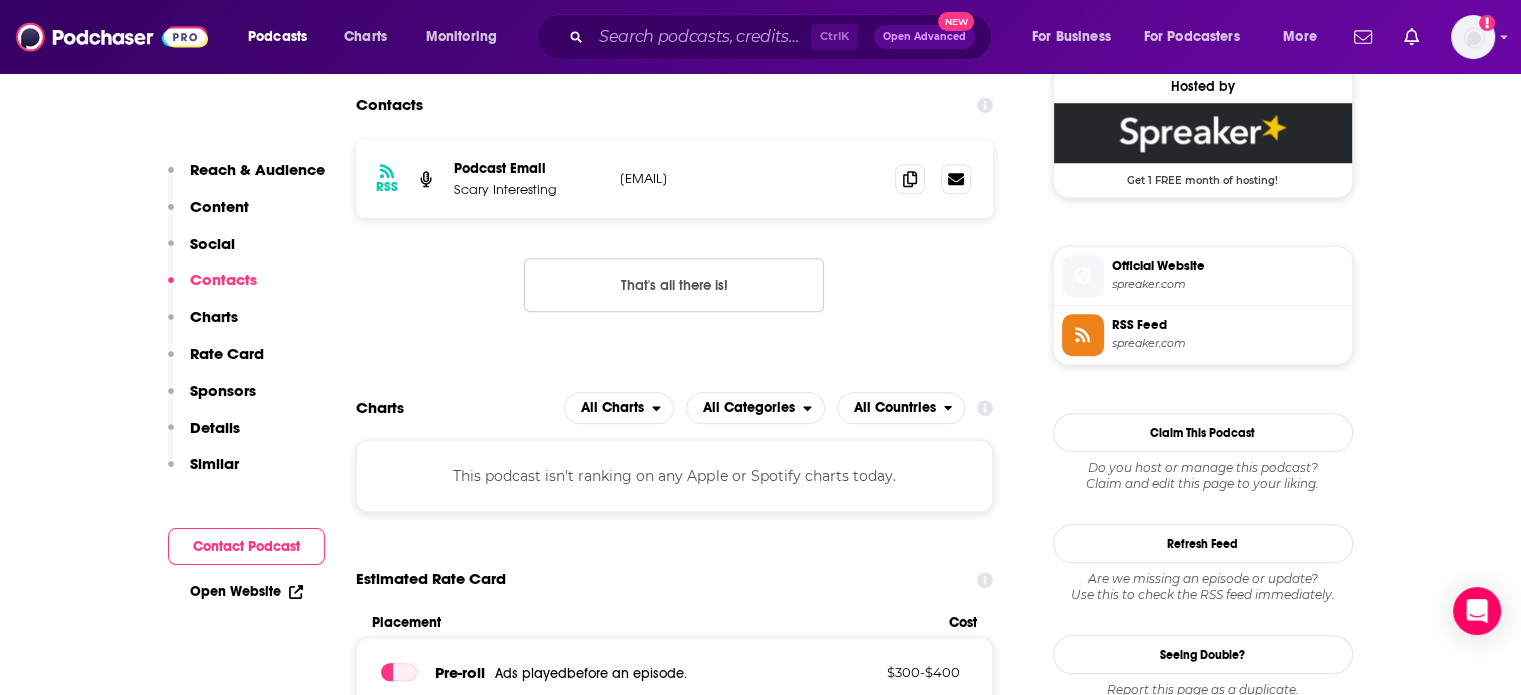 click on "[EMAIL]" at bounding box center (750, 178) 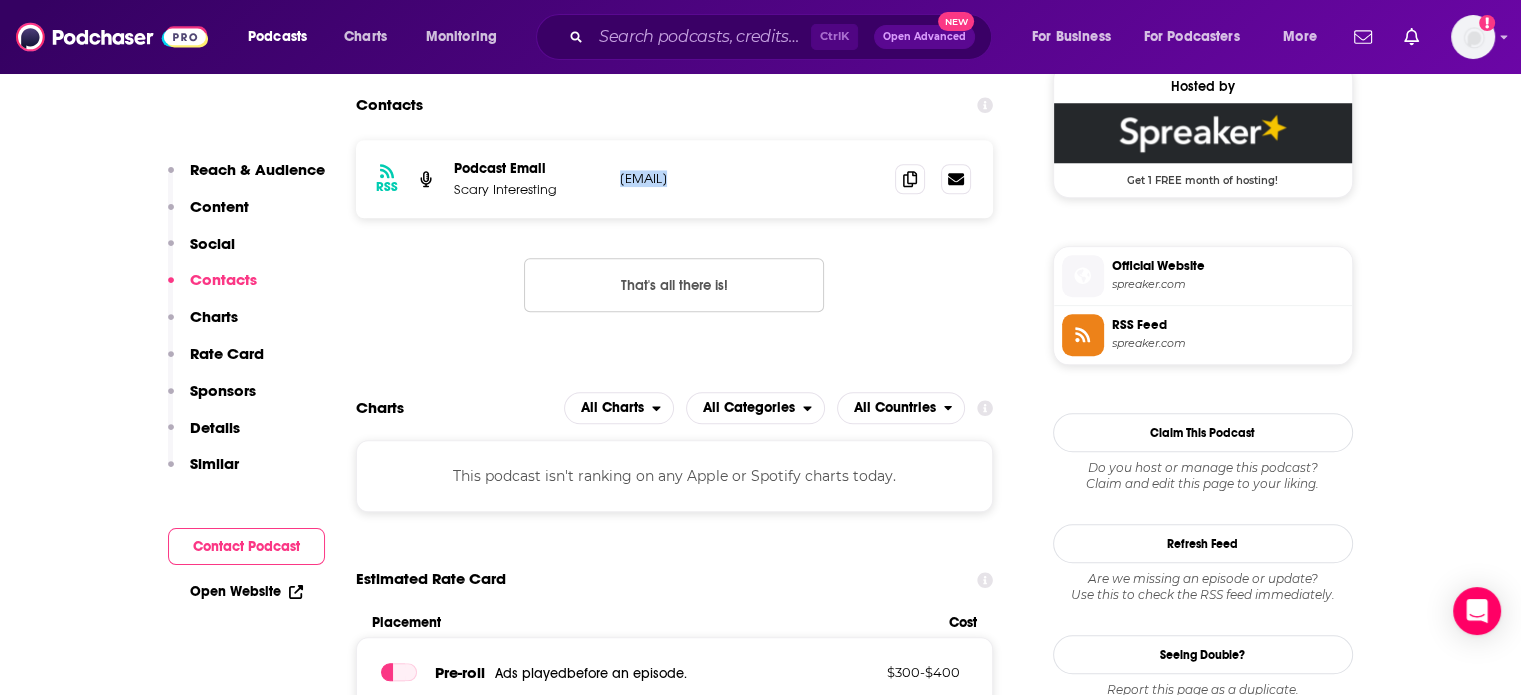 click on "sean@scaryinteresting.com" at bounding box center [750, 178] 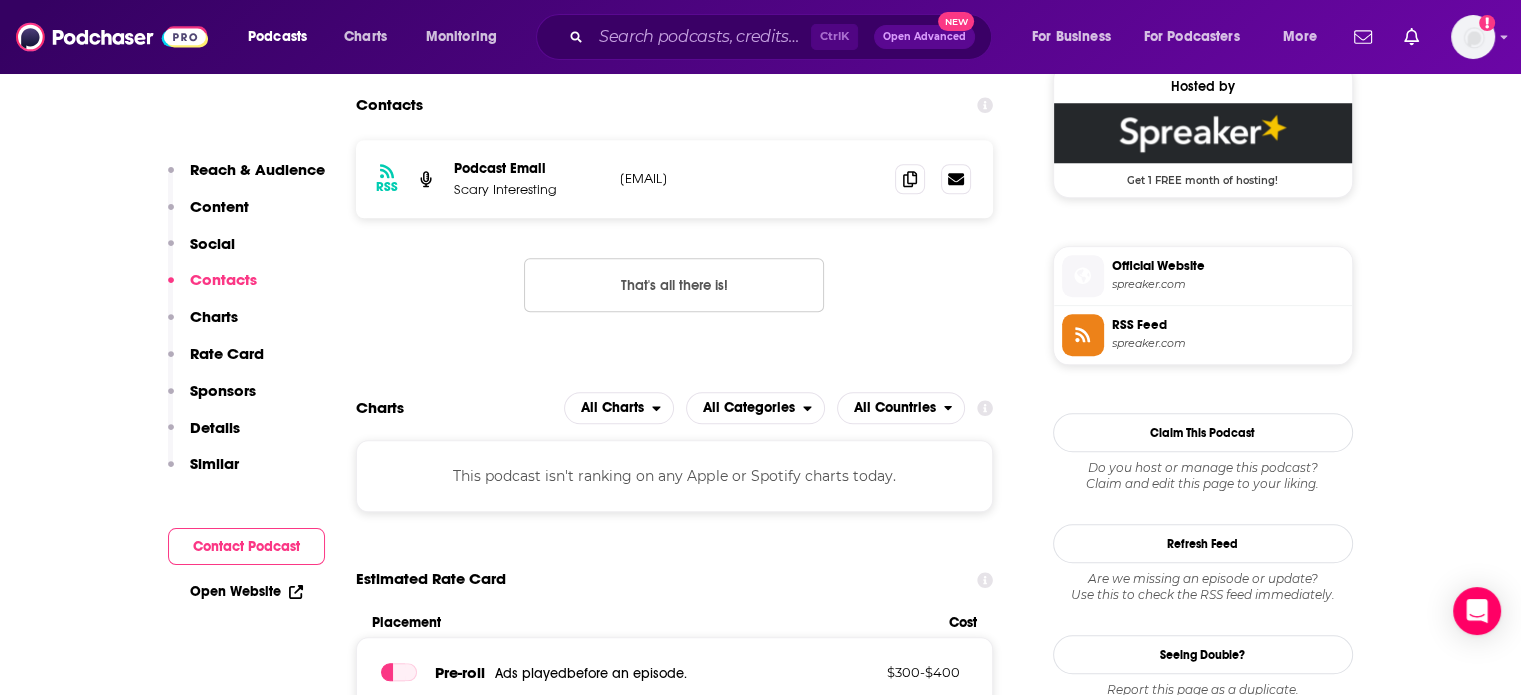 click on "RSS   Podcast Email Scary Interesting sean@scaryinteresting.com sean@scaryinteresting.com" at bounding box center [675, 179] 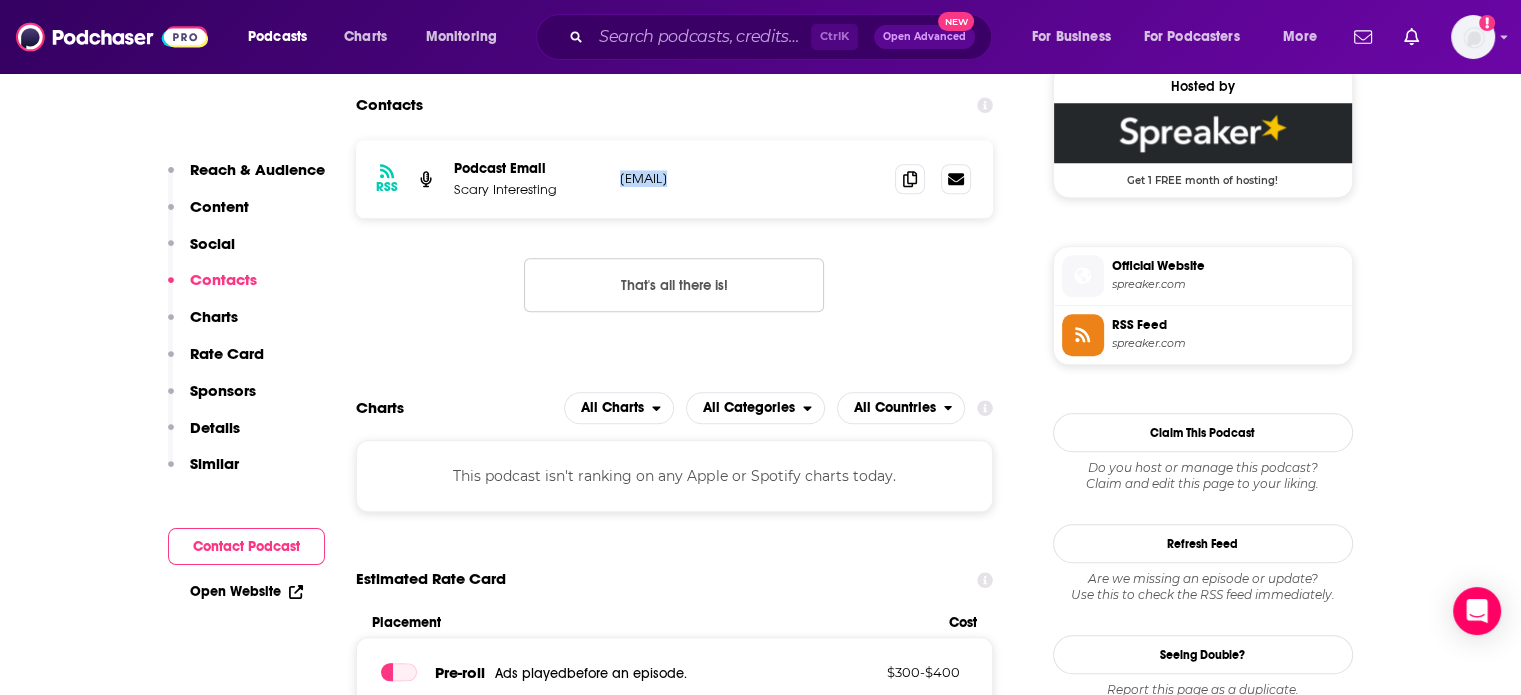 click on "RSS   Podcast Email Scary Interesting sean@scaryinteresting.com sean@scaryinteresting.com" at bounding box center (675, 179) 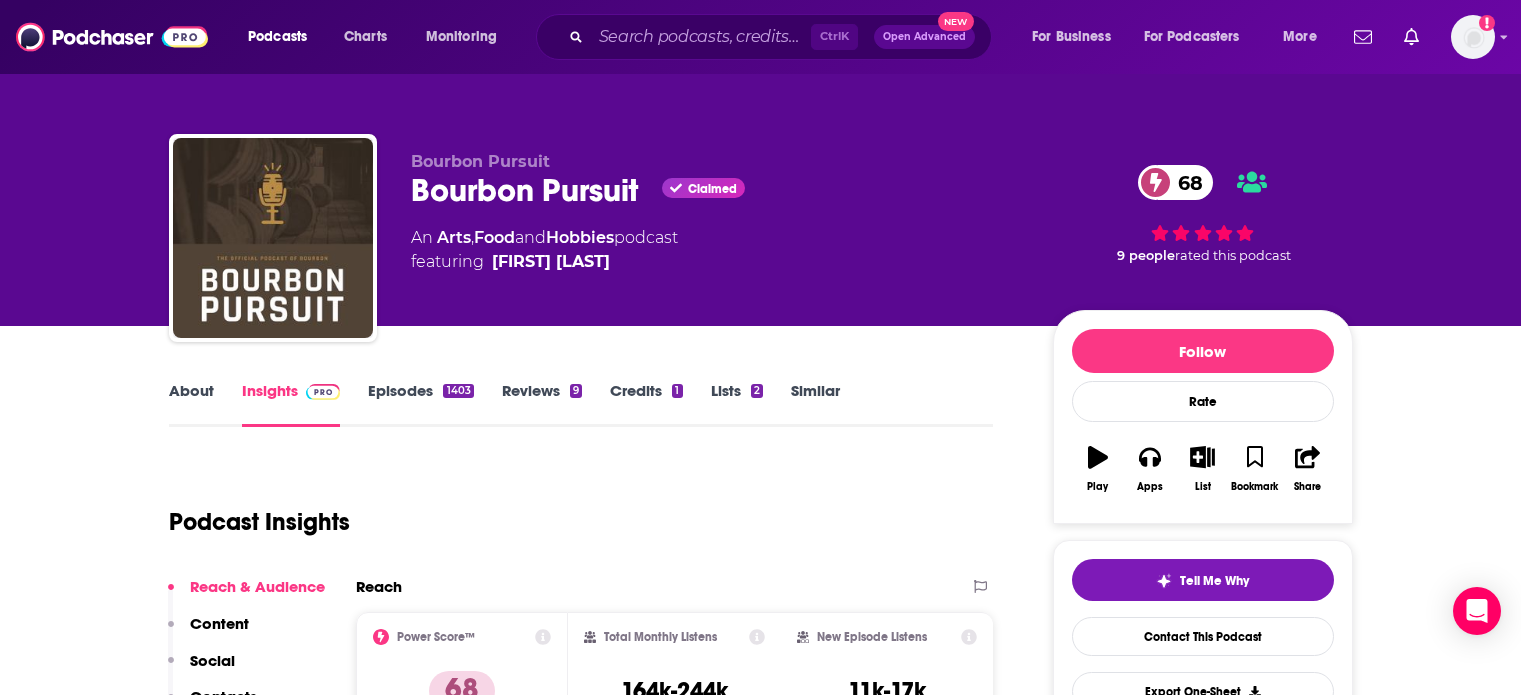 scroll, scrollTop: 0, scrollLeft: 0, axis: both 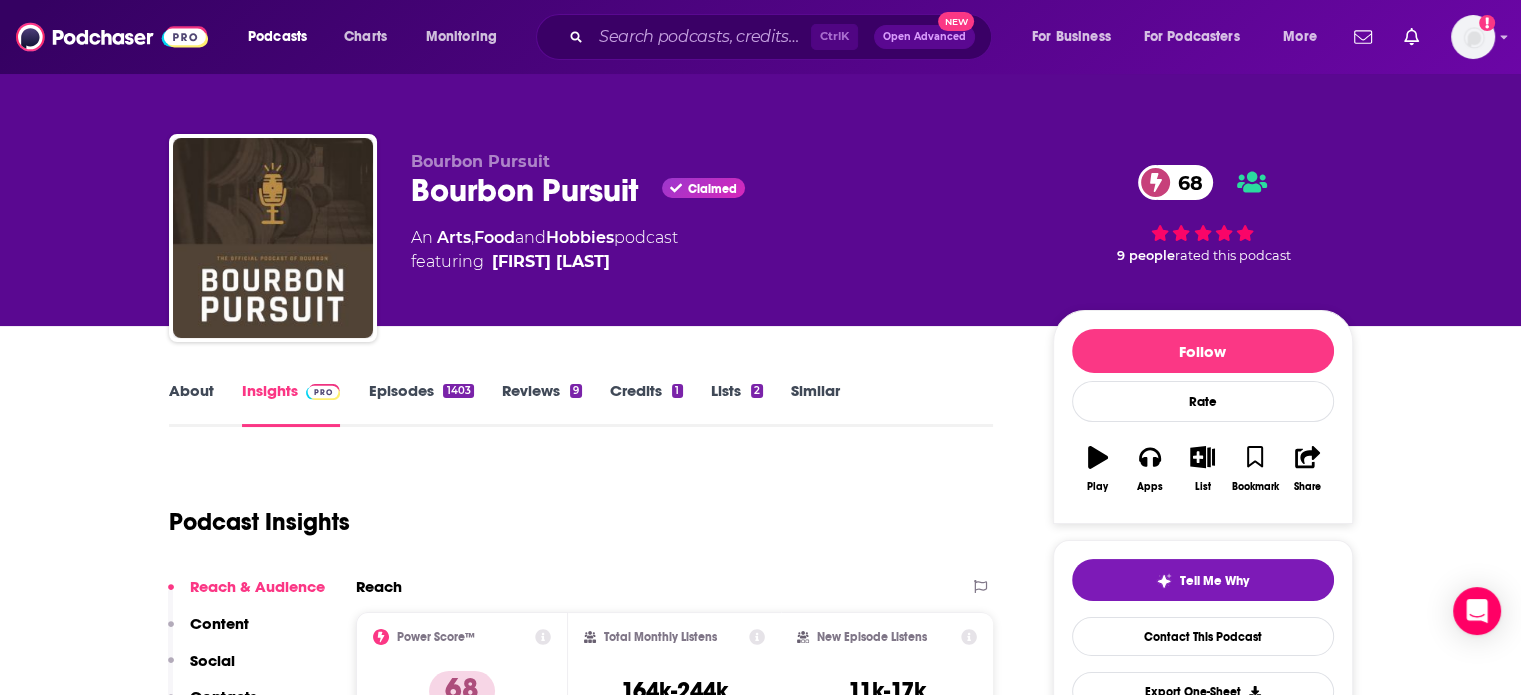 click on "About" at bounding box center (191, 404) 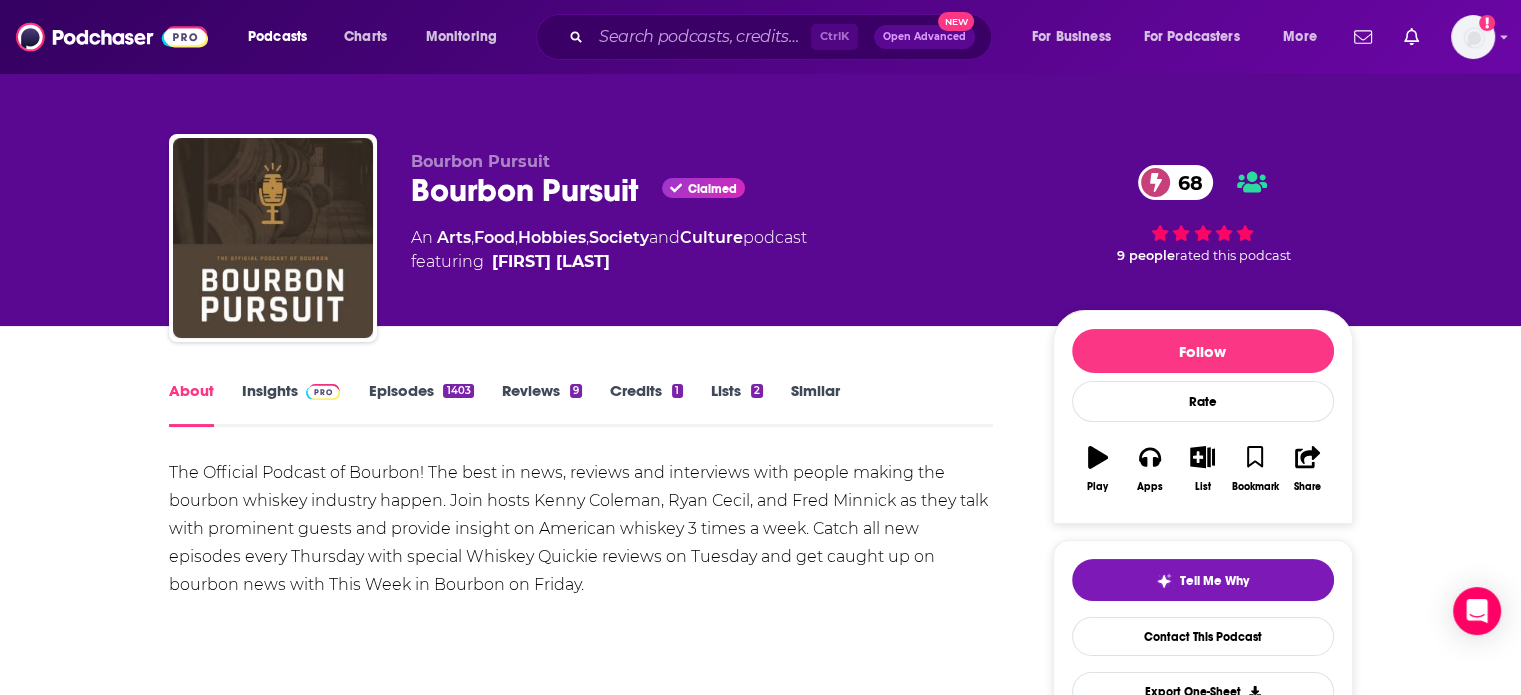 click on "Insights" at bounding box center [291, 404] 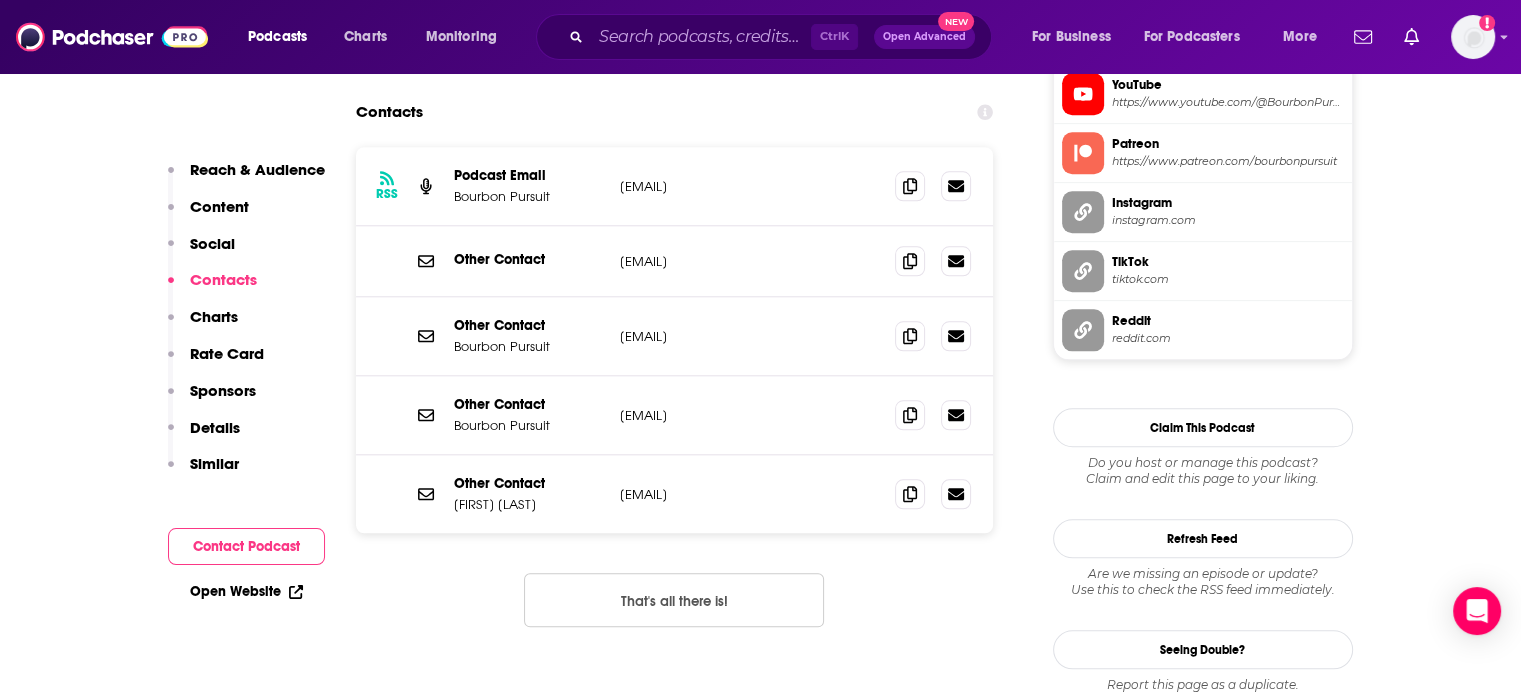 scroll, scrollTop: 2000, scrollLeft: 0, axis: vertical 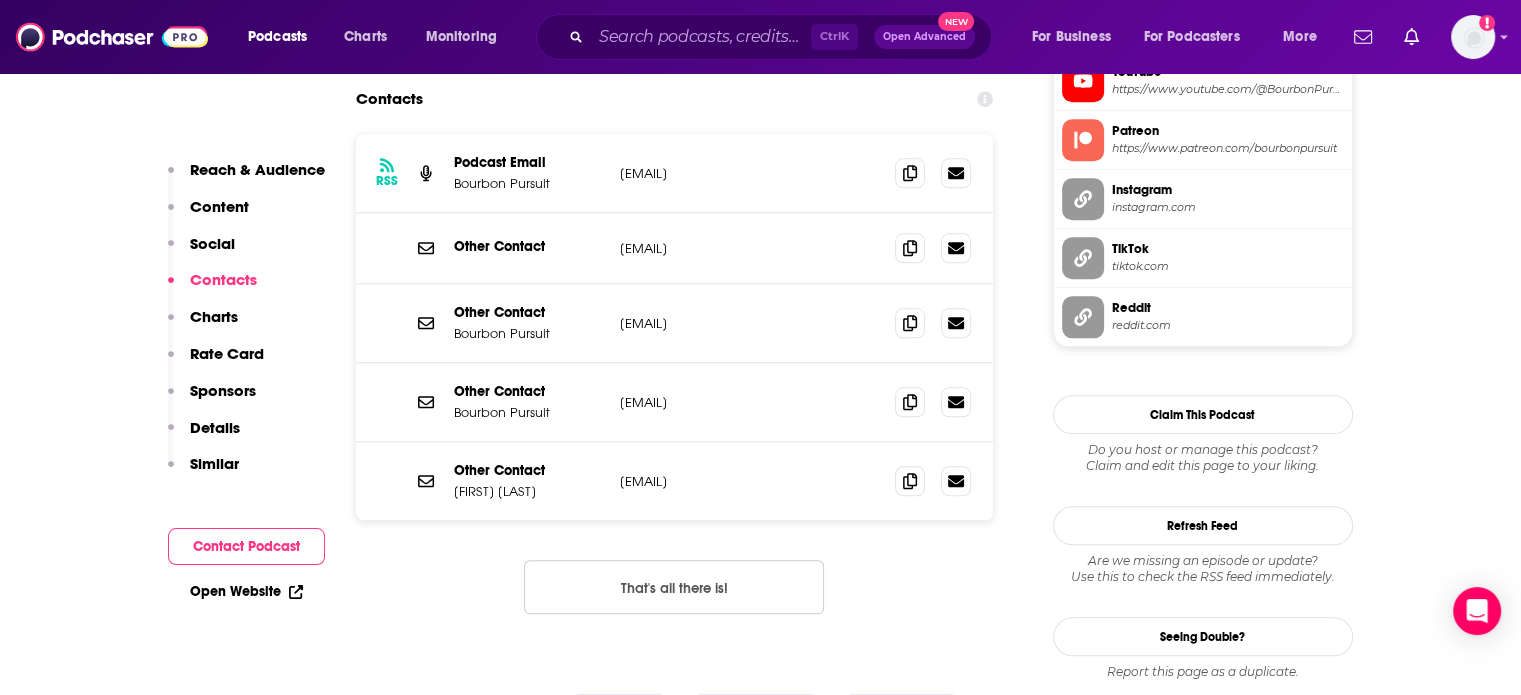 click on "Other Contact sales@bourbonpursuit.com sales@bourbonpursuit.com" at bounding box center [675, 248] 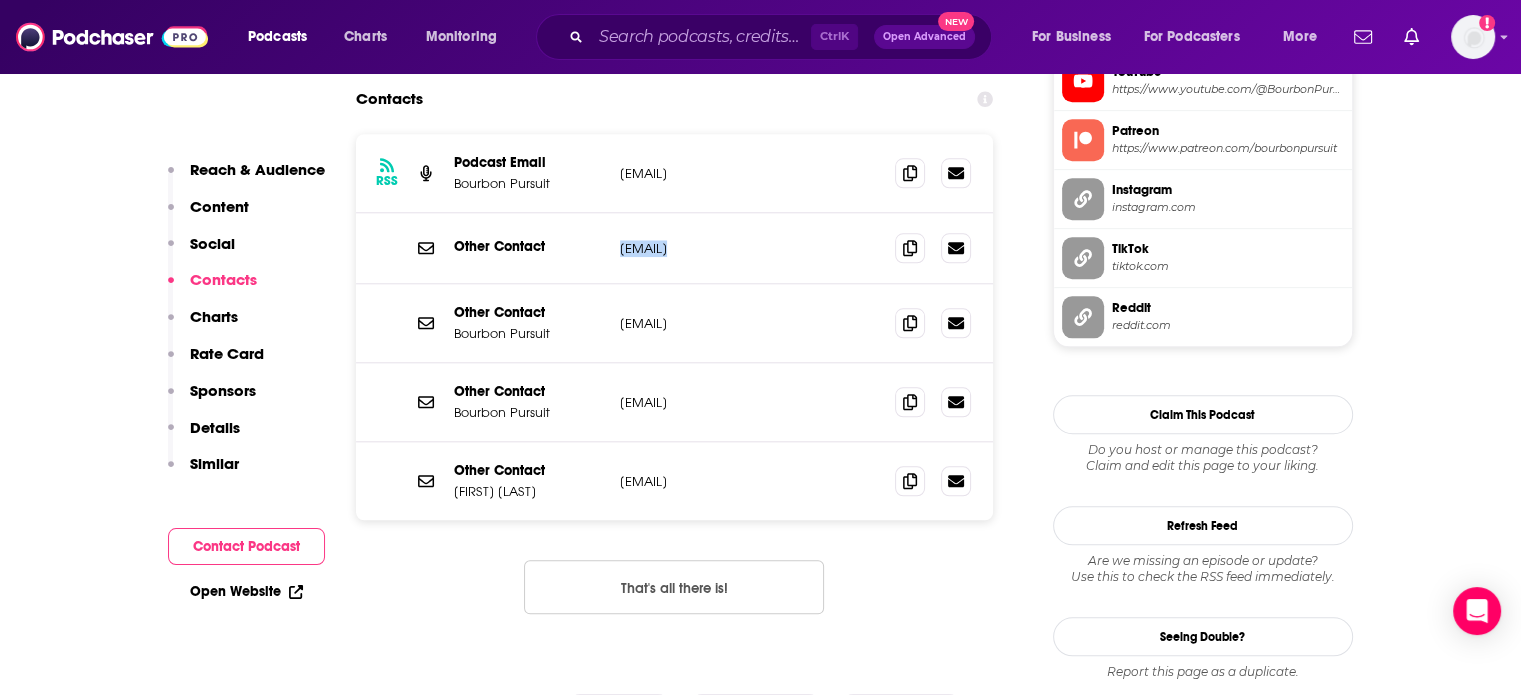 click on "Other Contact sales@bourbonpursuit.com sales@bourbonpursuit.com" at bounding box center [675, 248] 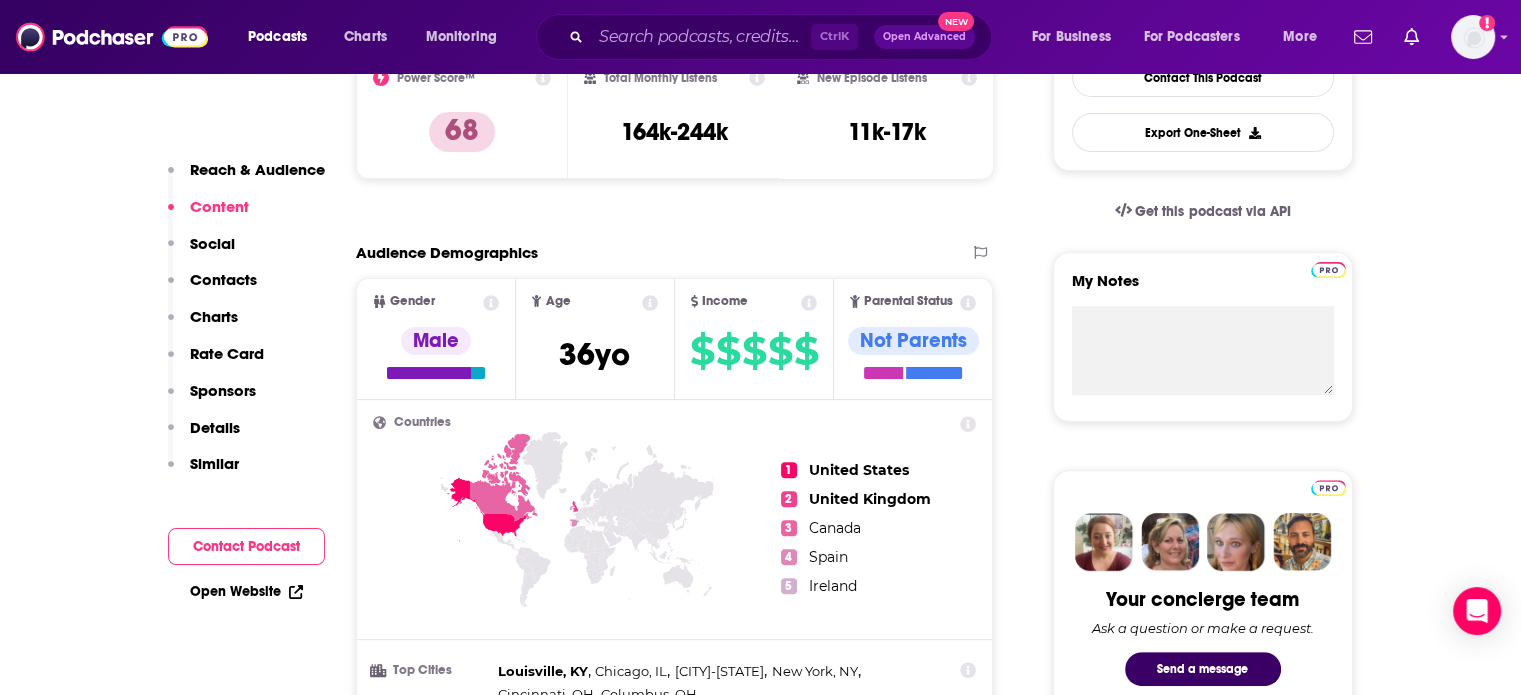 scroll, scrollTop: 0, scrollLeft: 0, axis: both 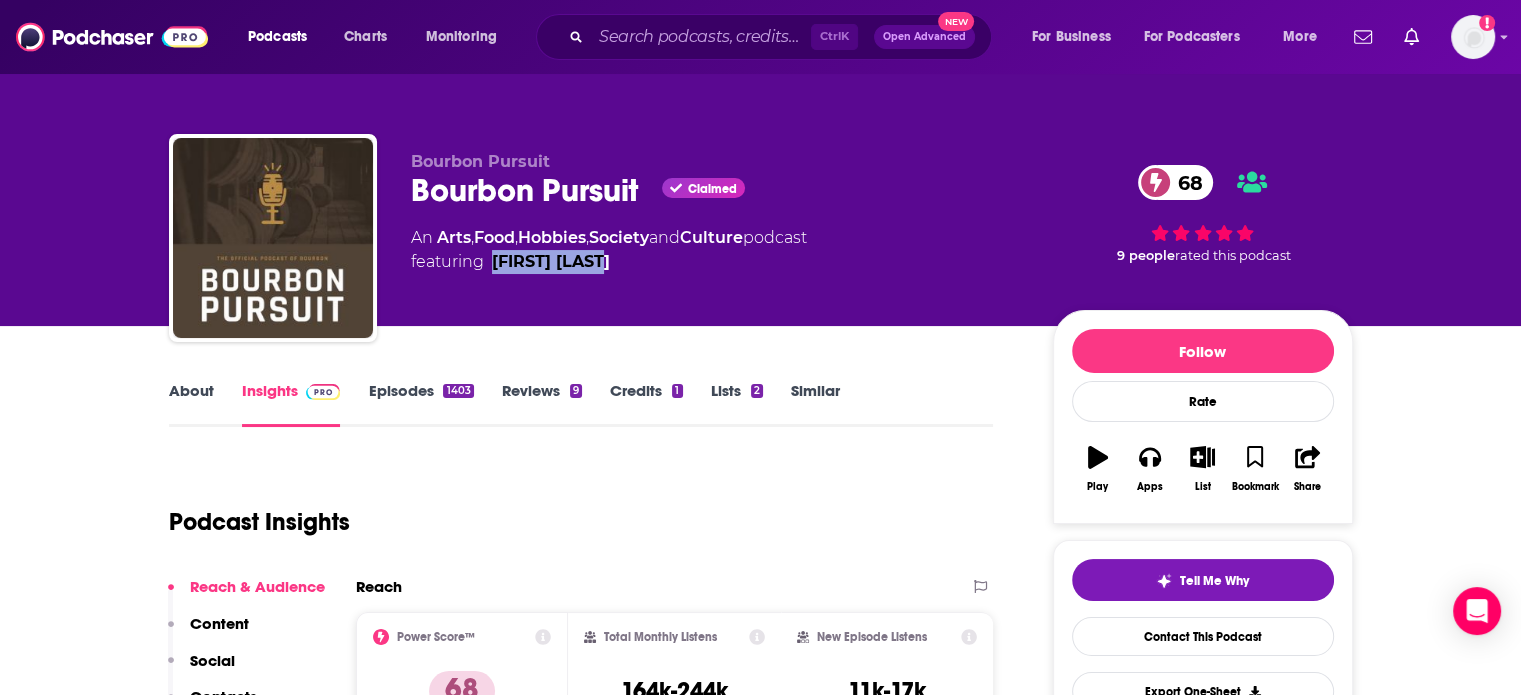 drag, startPoint x: 718, startPoint y: 302, endPoint x: 469, endPoint y: 299, distance: 249.01807 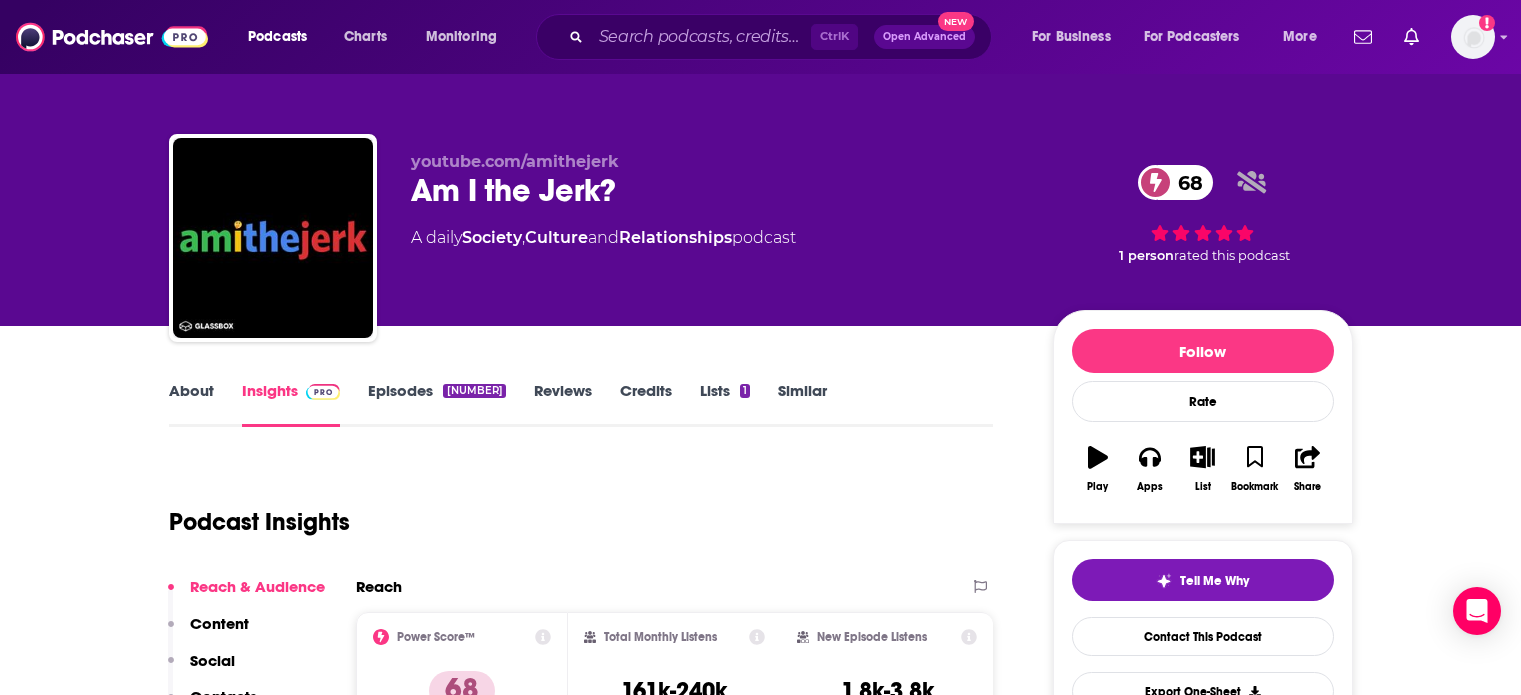 scroll, scrollTop: 0, scrollLeft: 0, axis: both 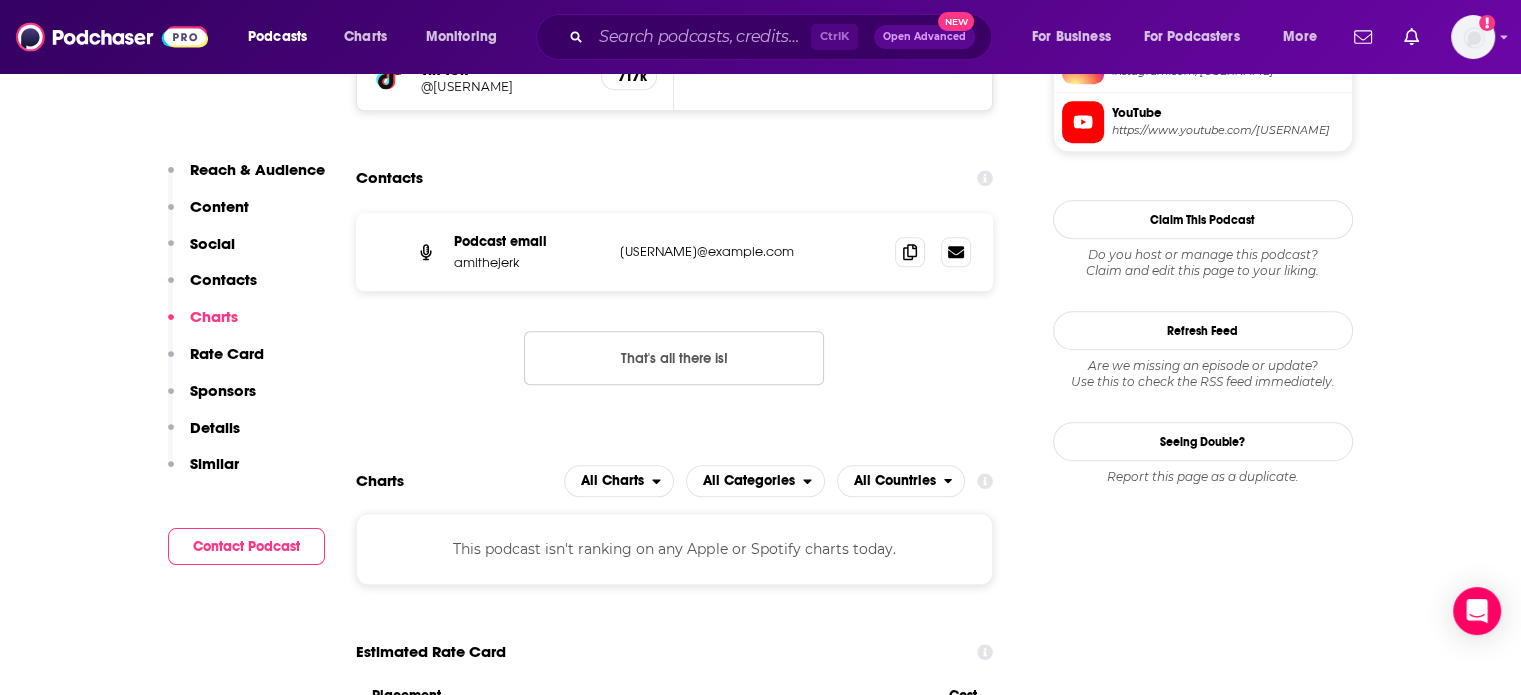 click on "Podcast email amithejerk amithejerk@[USERNAME] amithejerk@[USERNAME]" at bounding box center (675, 252) 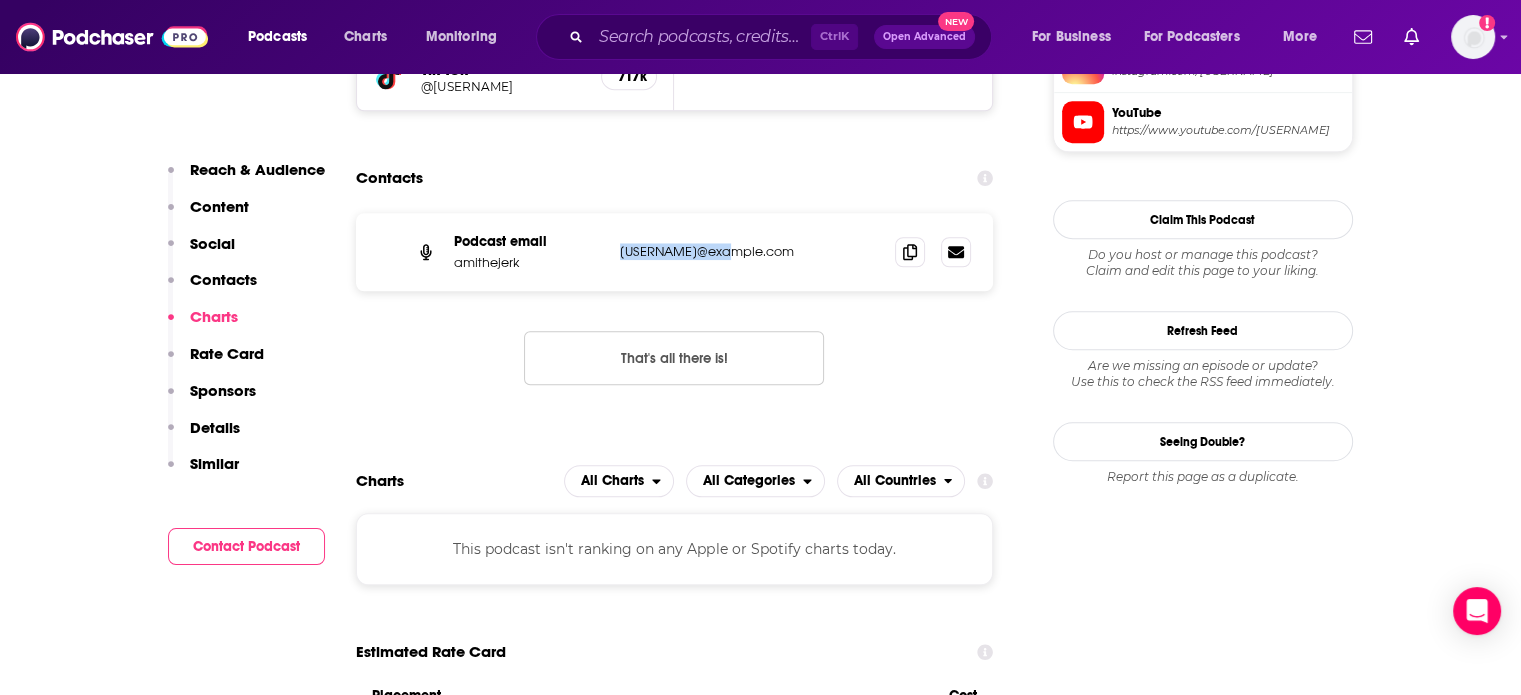 click on "Podcast email amithejerk amithejerk@[USERNAME] amithejerk@[USERNAME]" at bounding box center (675, 252) 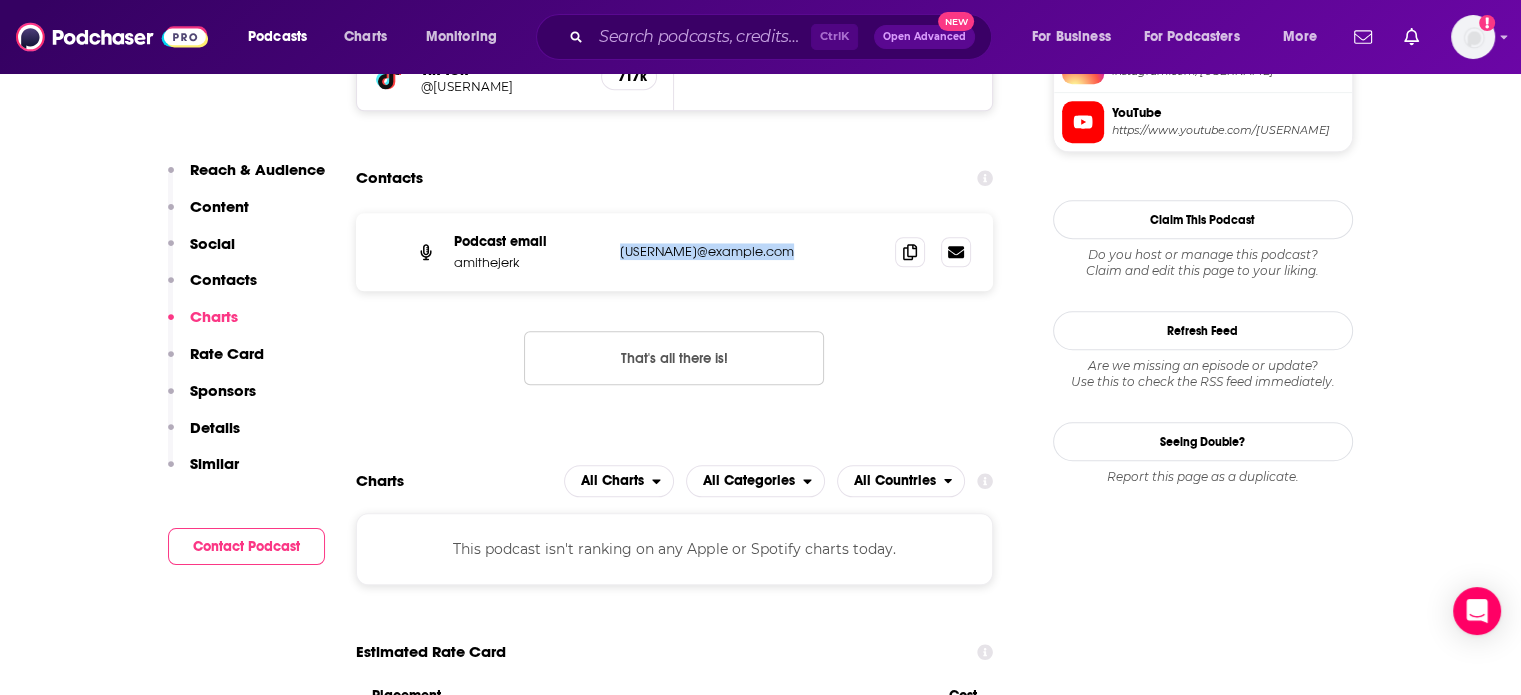 click on "Podcast email amithejerk amithejerk@[USERNAME] amithejerk@[USERNAME]" at bounding box center [675, 252] 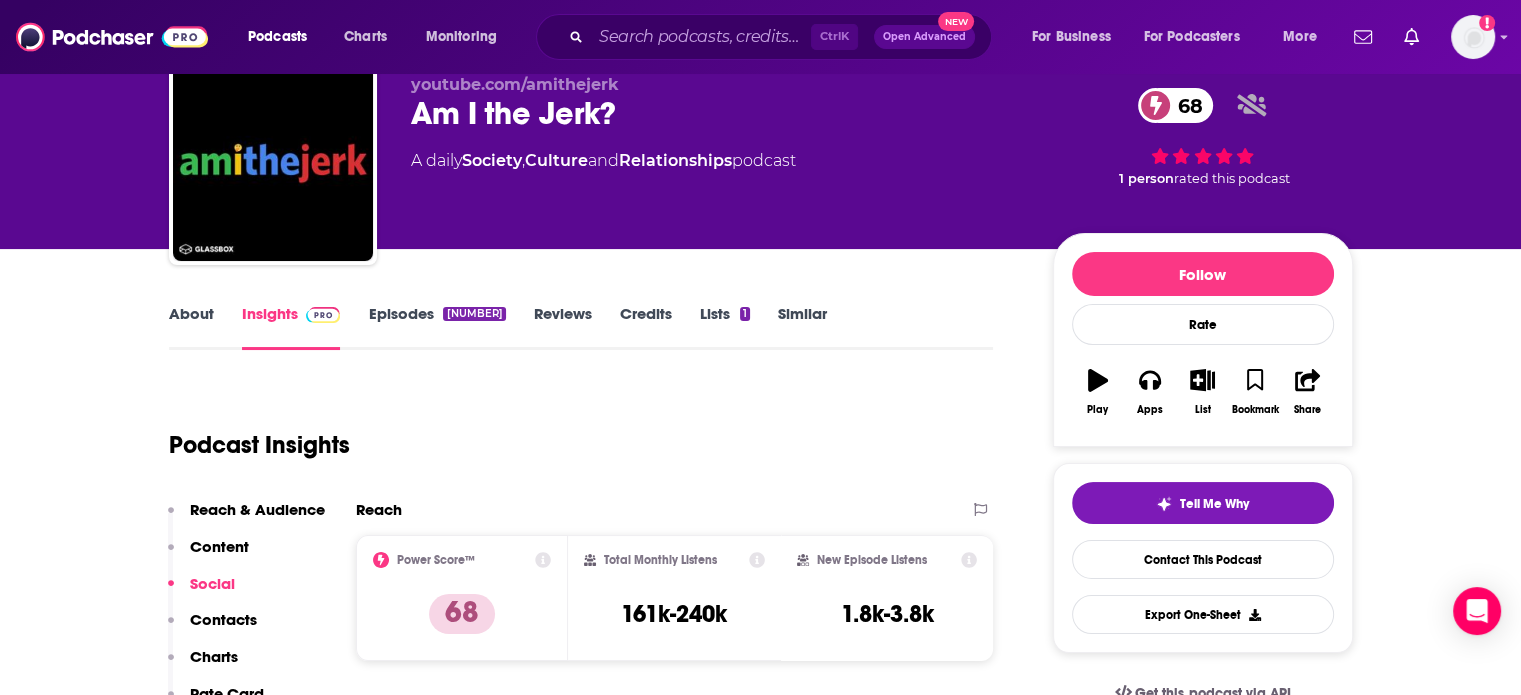 scroll, scrollTop: 0, scrollLeft: 0, axis: both 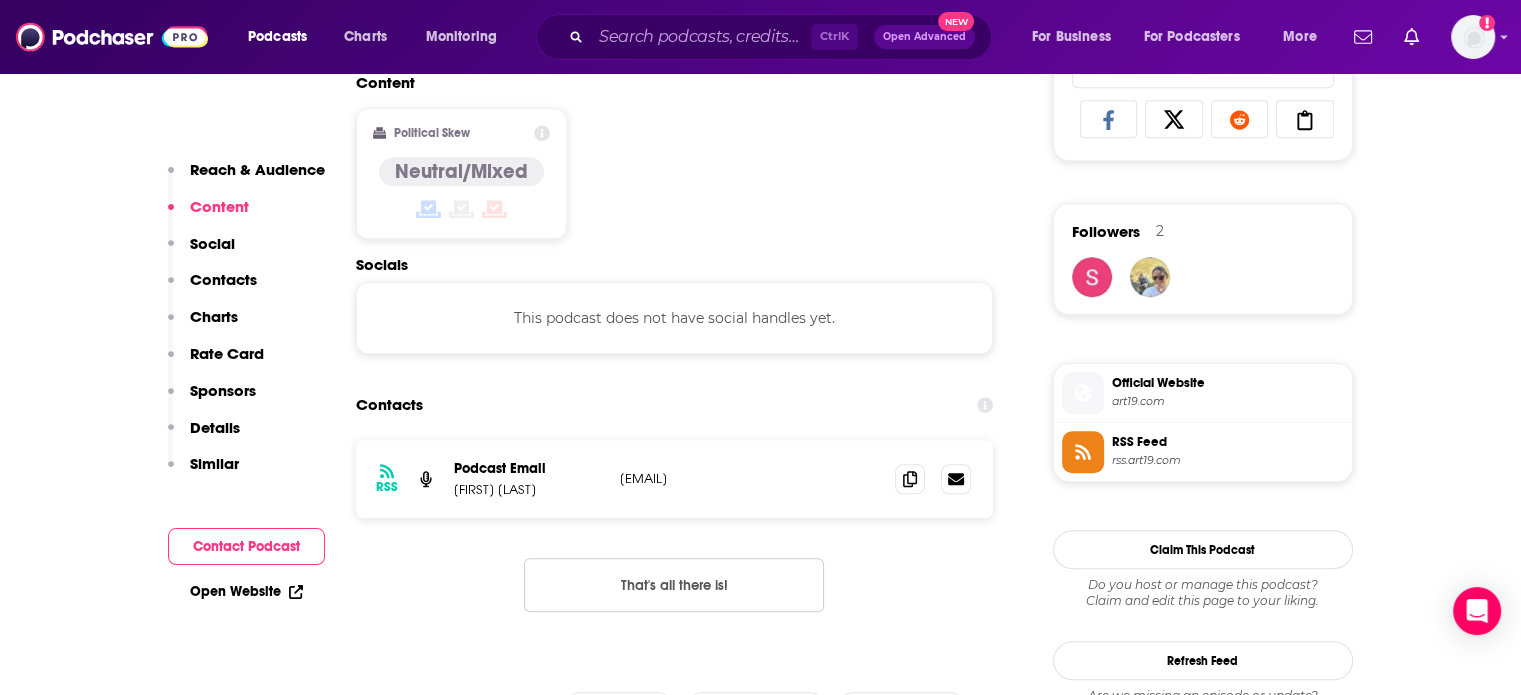click on "bcowley99@hotmail.com" at bounding box center (750, 478) 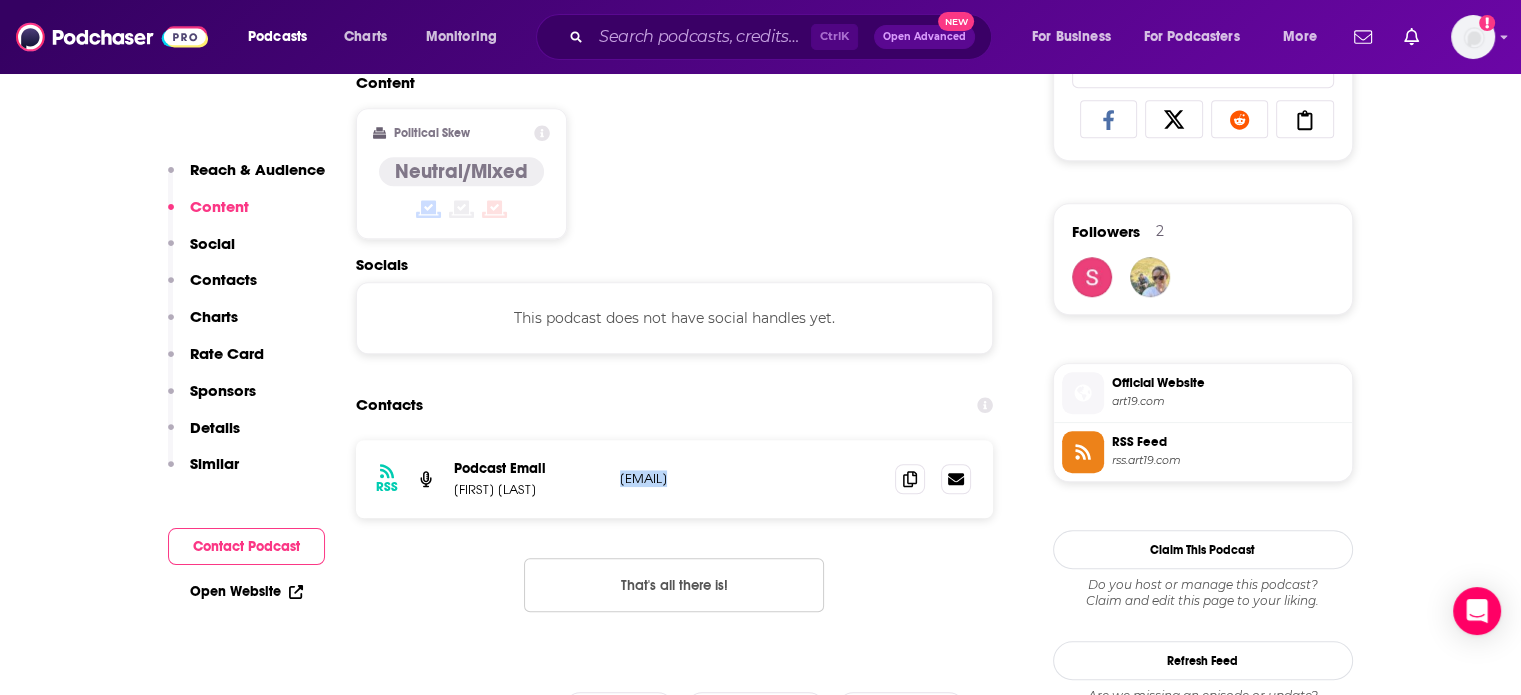 click on "bcowley99@hotmail.com" at bounding box center (750, 478) 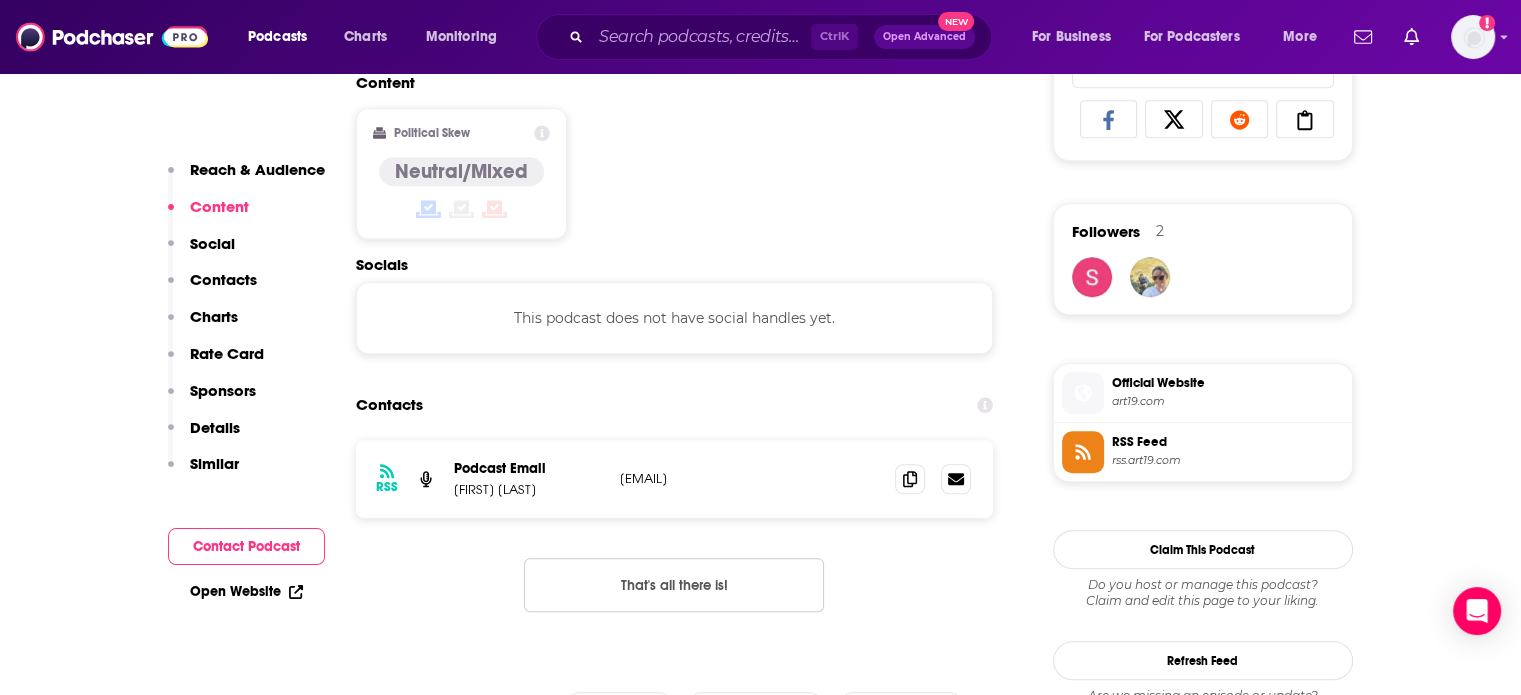 click on "Julia Cowley" at bounding box center (529, 489) 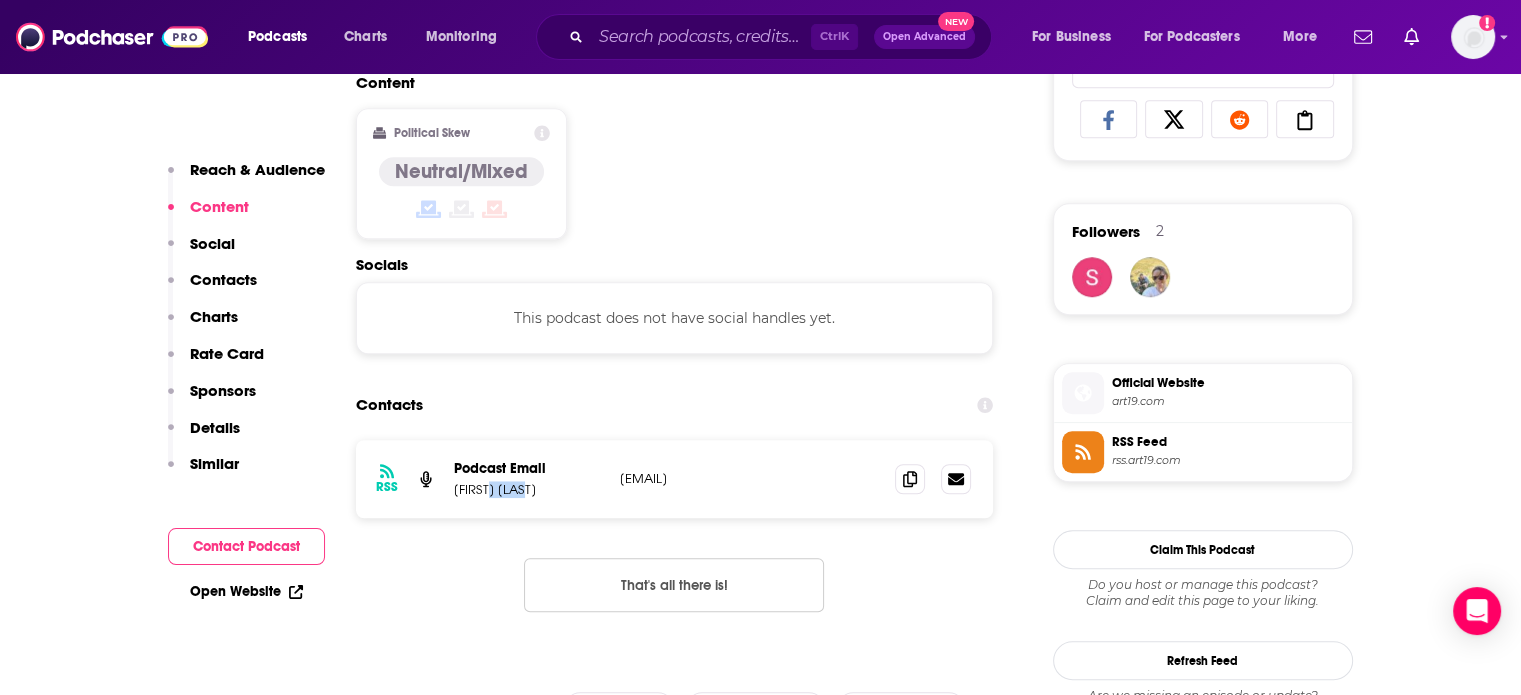 click on "Julia Cowley" at bounding box center [529, 489] 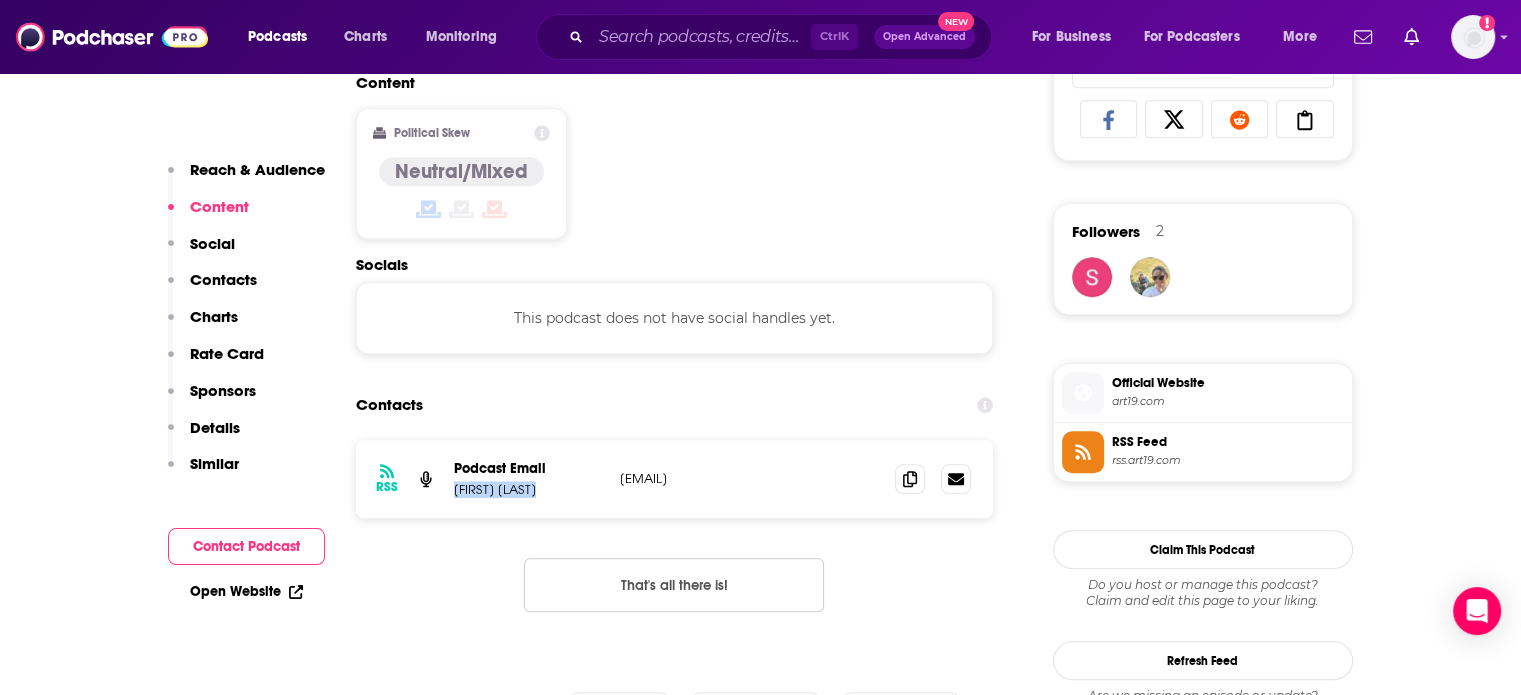 click on "Julia Cowley" at bounding box center [529, 489] 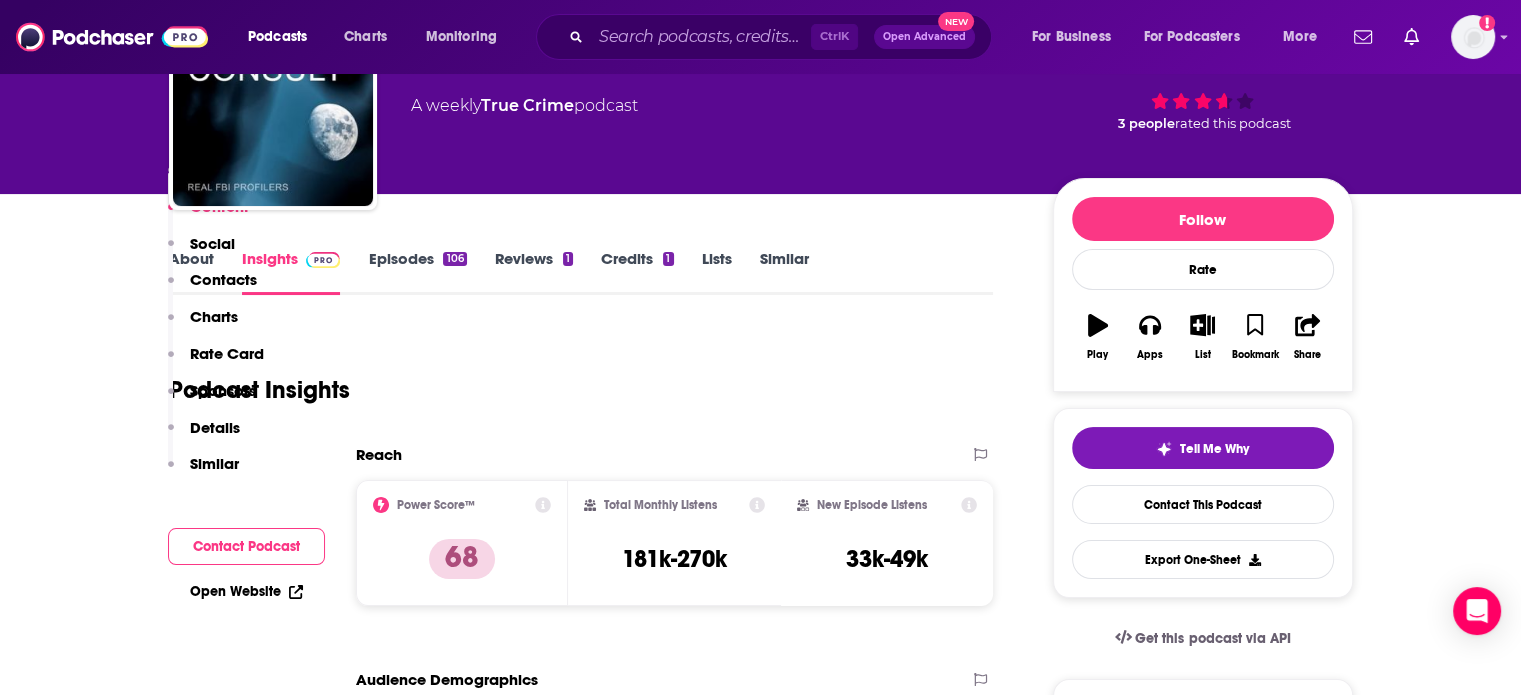 scroll, scrollTop: 0, scrollLeft: 0, axis: both 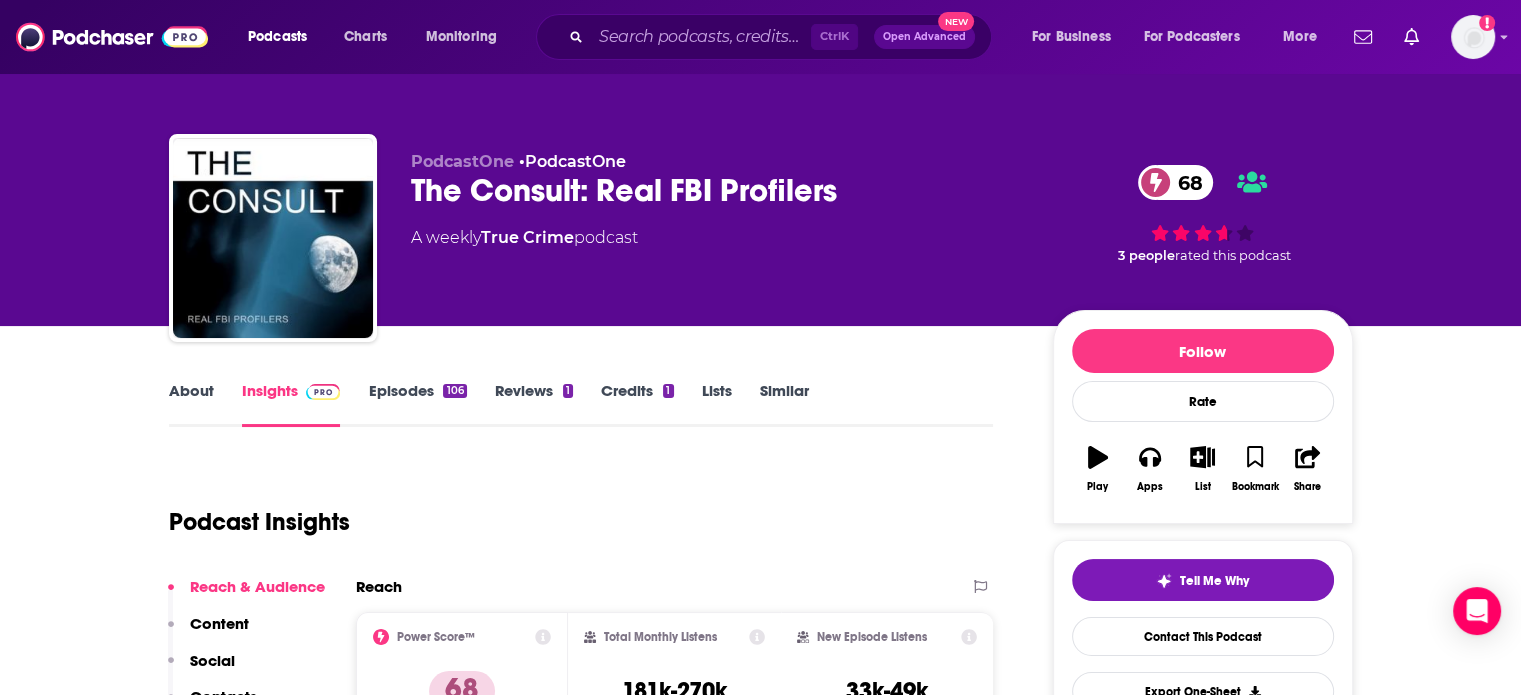 click on "The Consult: Real FBI Profilers 68" at bounding box center (716, 190) 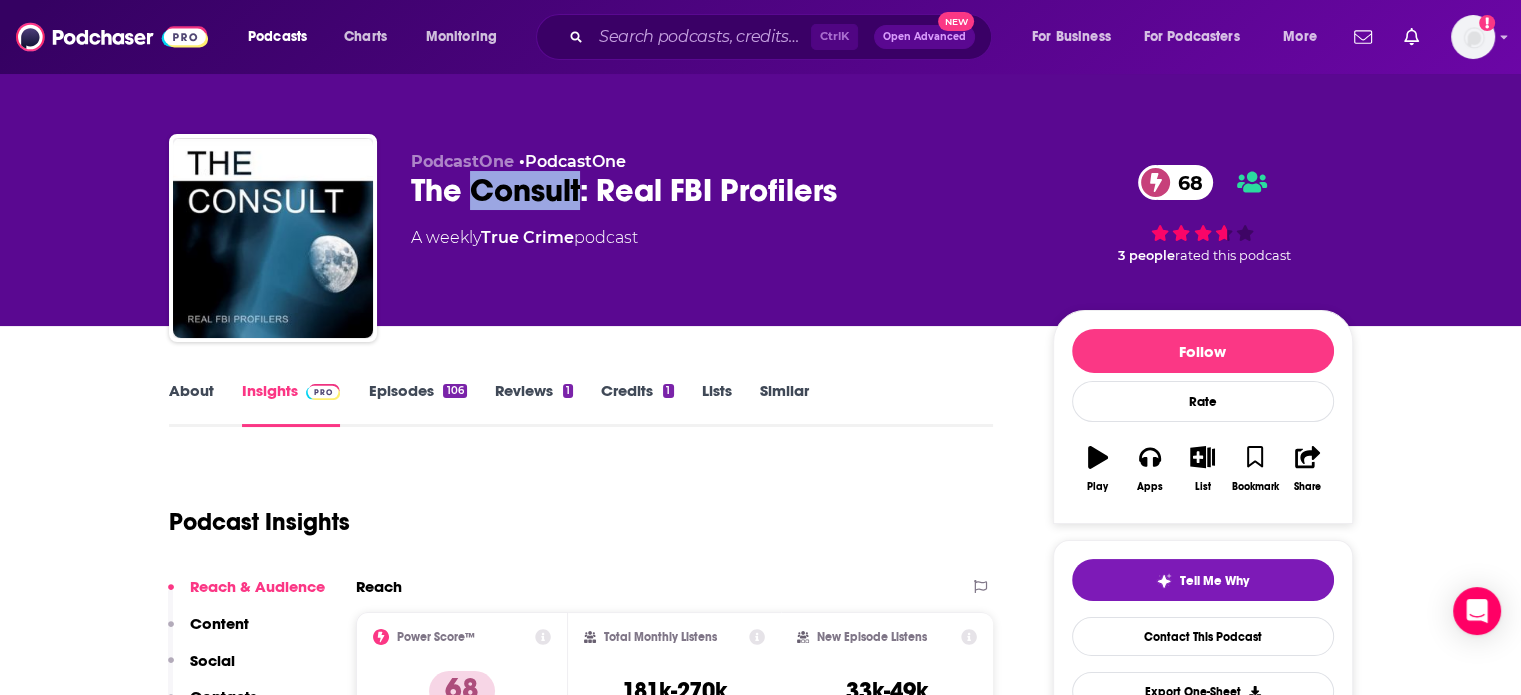 click on "The Consult: Real FBI Profilers 68" at bounding box center (716, 190) 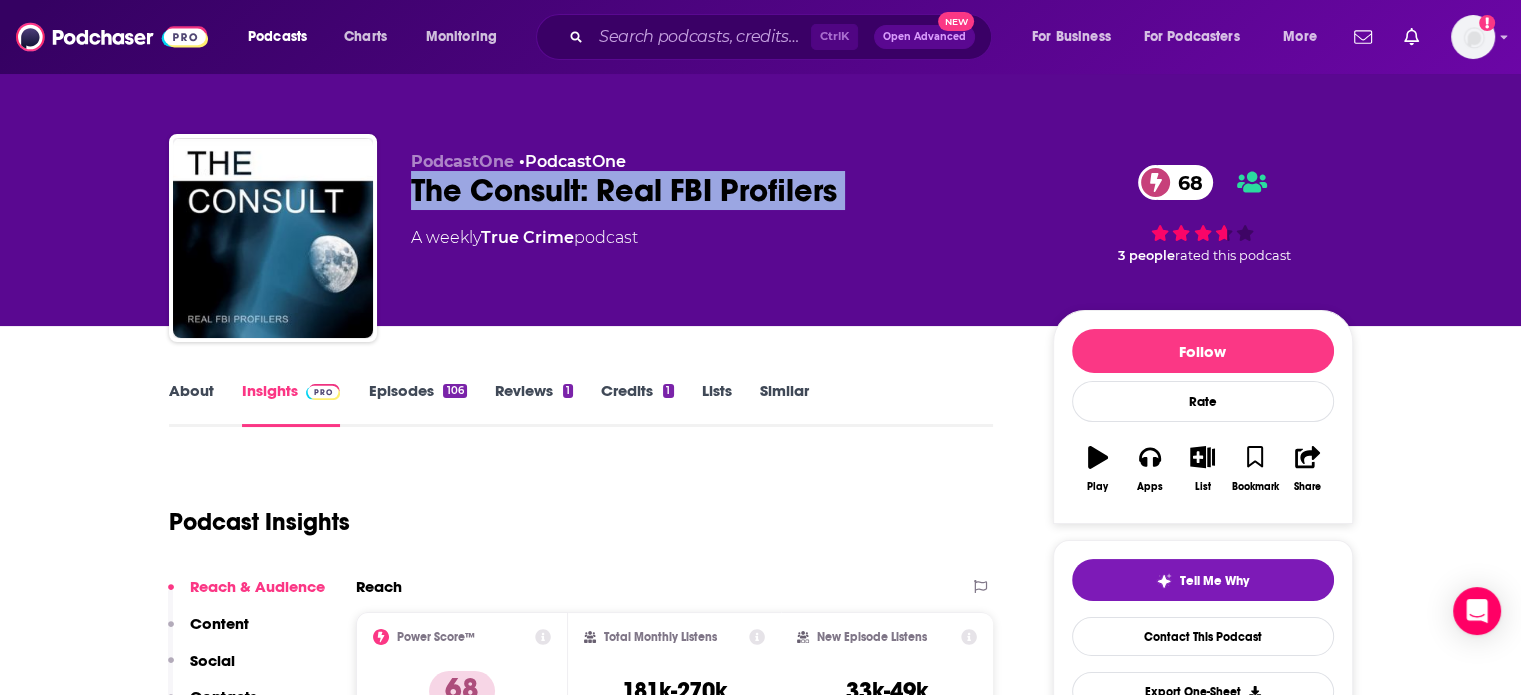 click on "The Consult: Real FBI Profilers 68" at bounding box center [716, 190] 